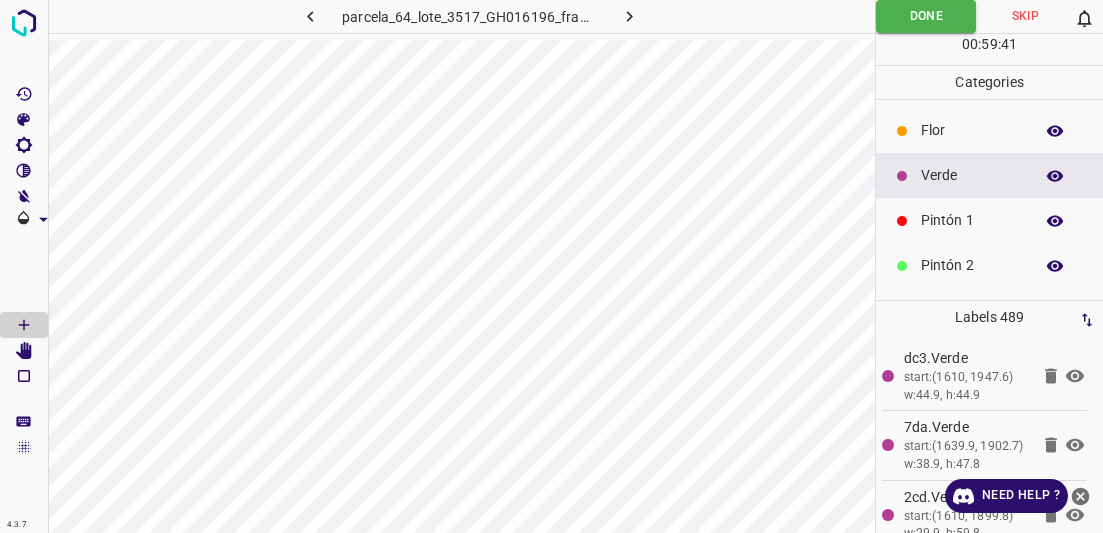 scroll, scrollTop: 0, scrollLeft: 0, axis: both 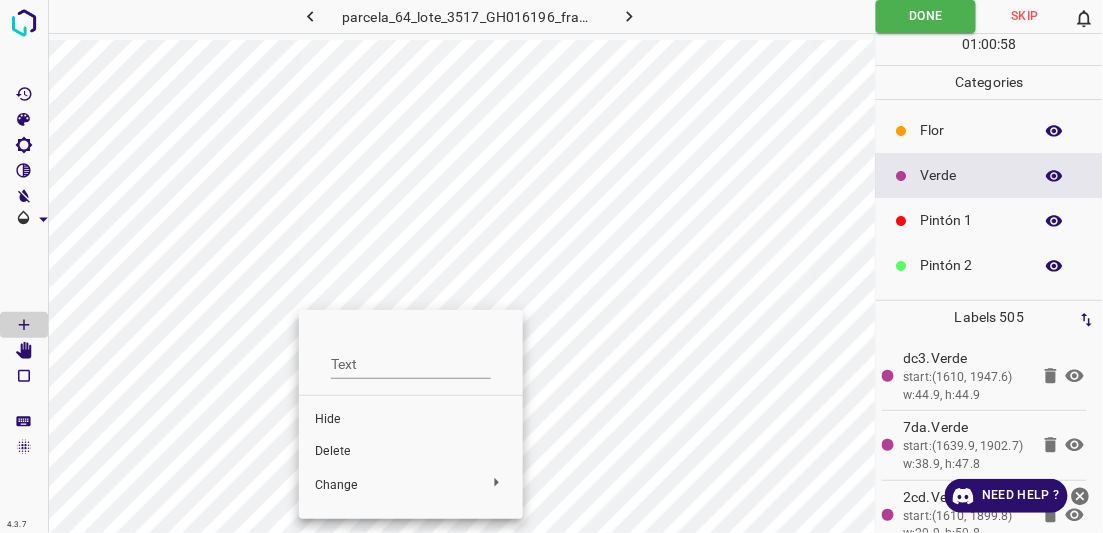 click on "Delete" at bounding box center (411, 452) 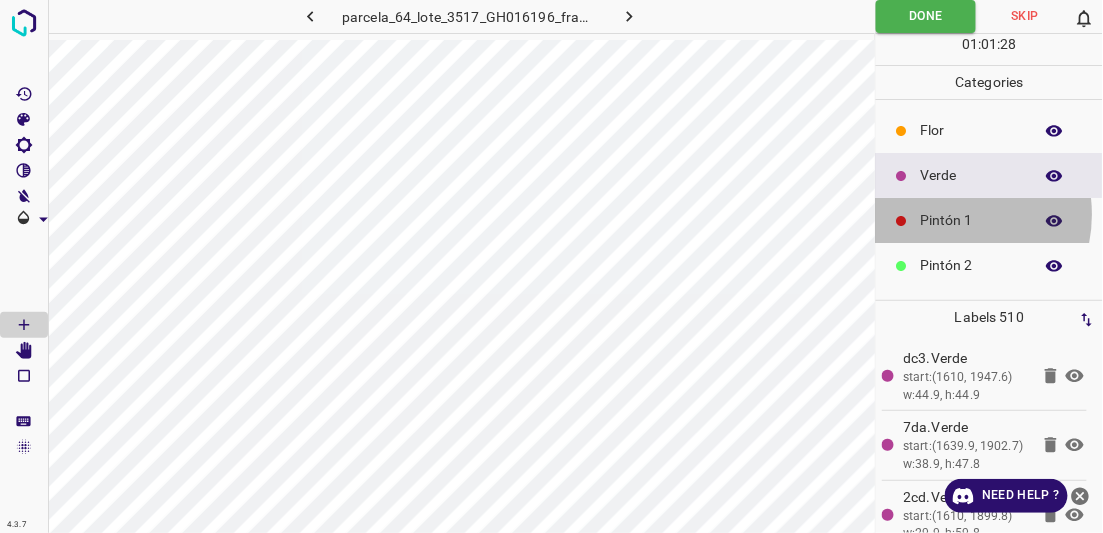 click on "Pintón 1" at bounding box center (972, 220) 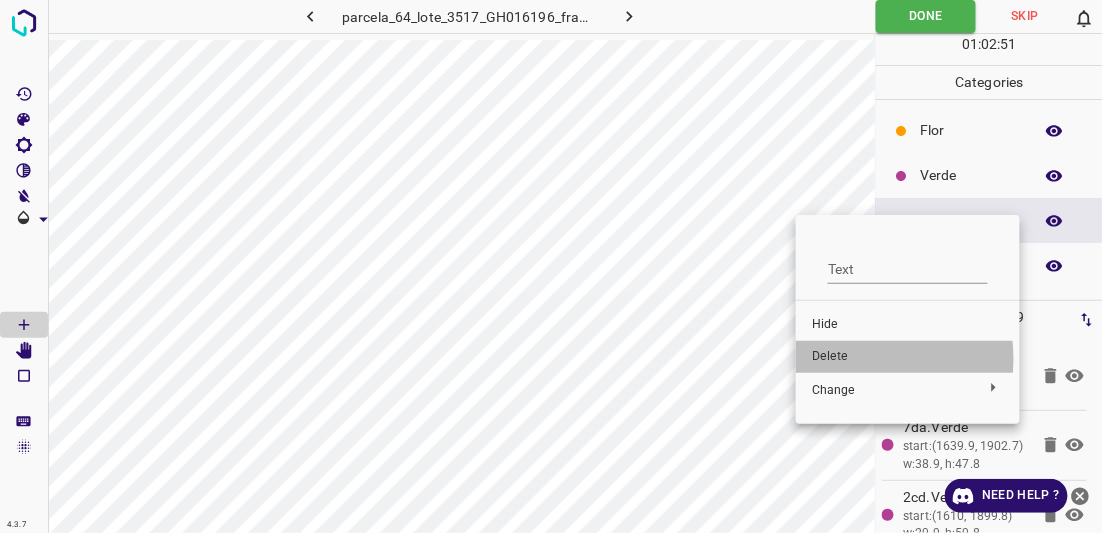 click on "Delete" at bounding box center (908, 357) 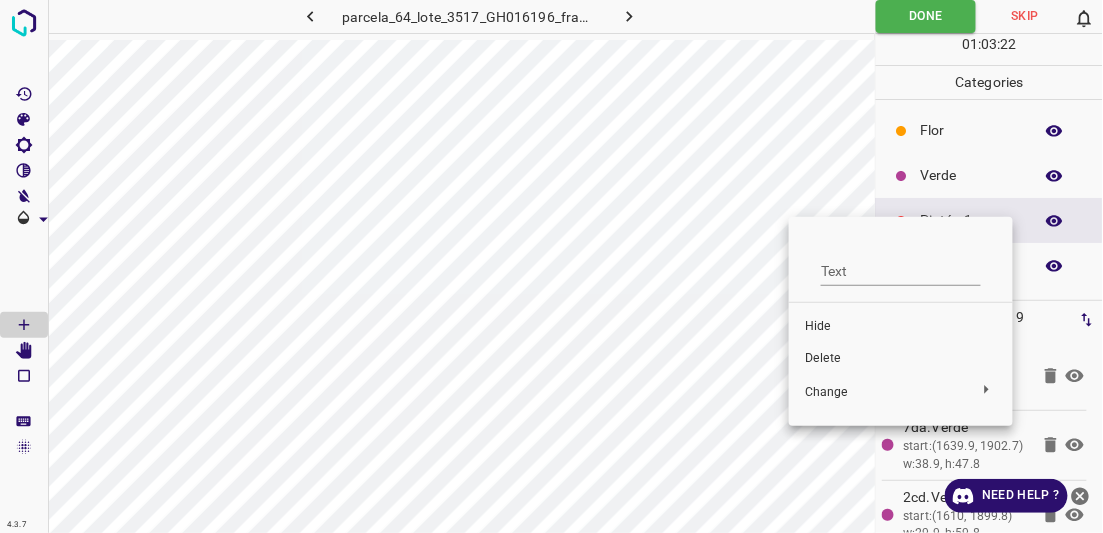 click on "Delete" at bounding box center [901, 359] 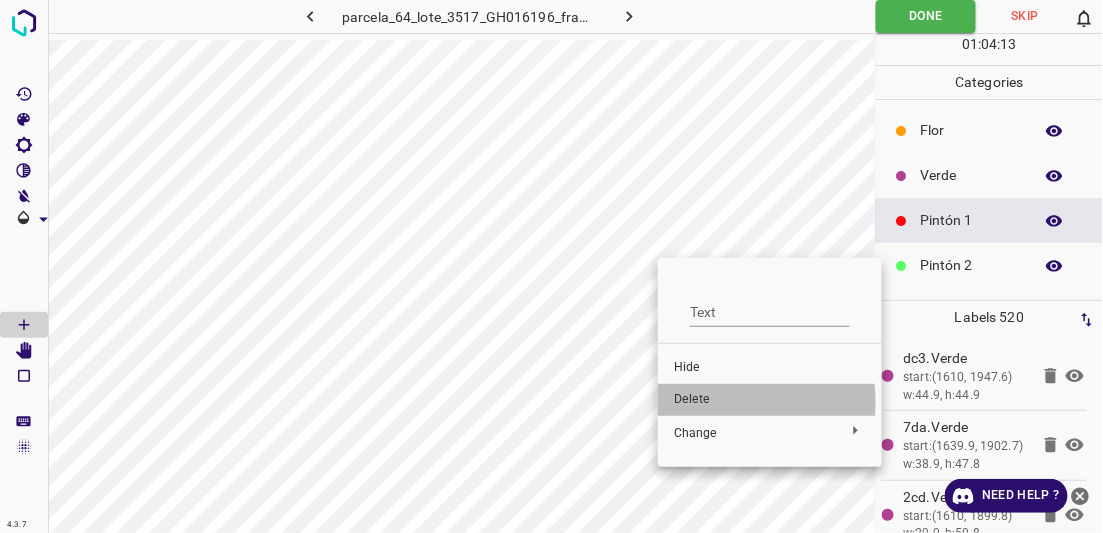 click on "Delete" at bounding box center [770, 400] 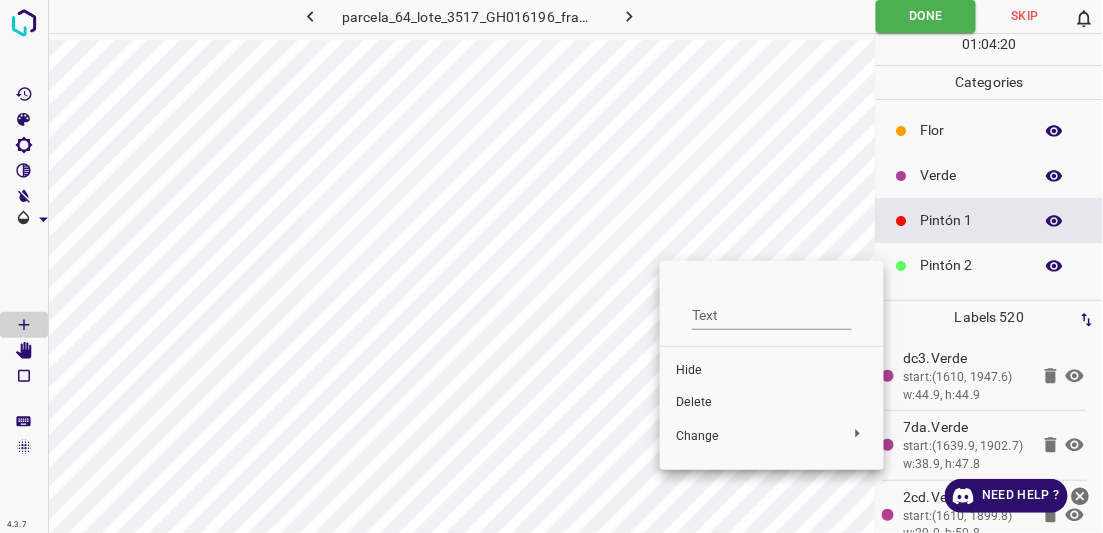 click on "Delete" at bounding box center (772, 403) 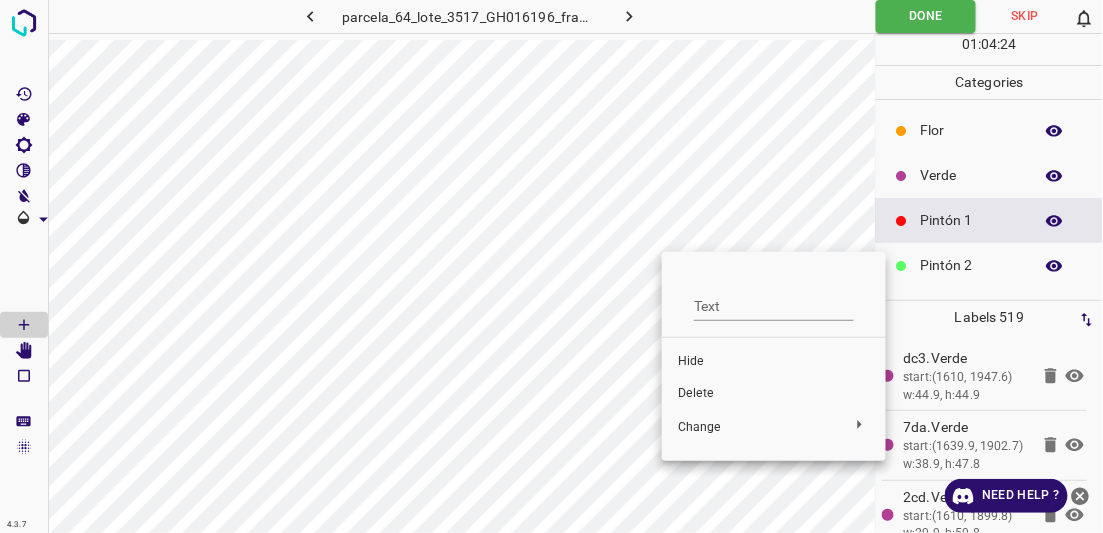 click on "Delete" at bounding box center [774, 394] 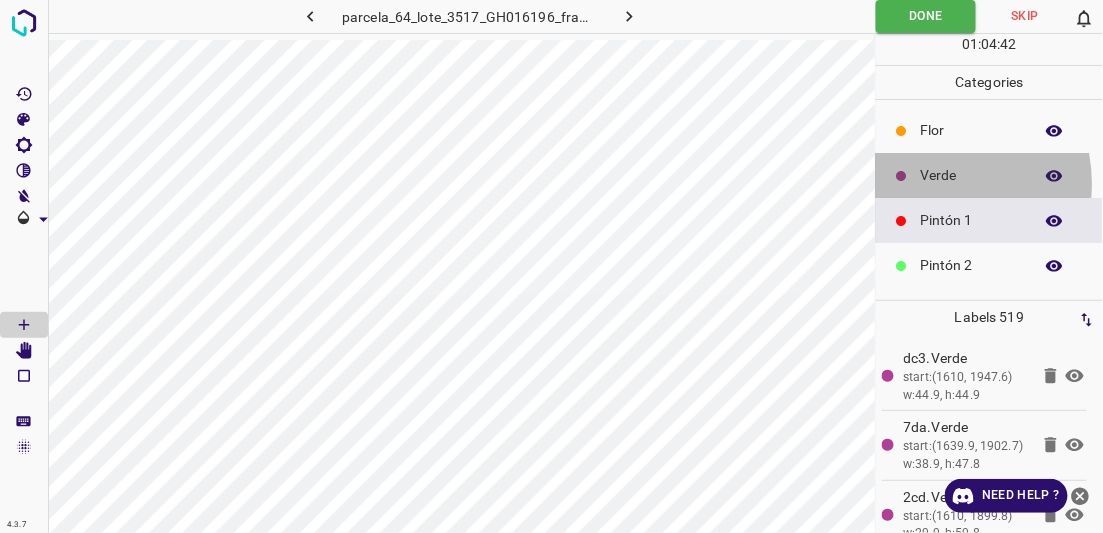 click on "Verde" at bounding box center [972, 175] 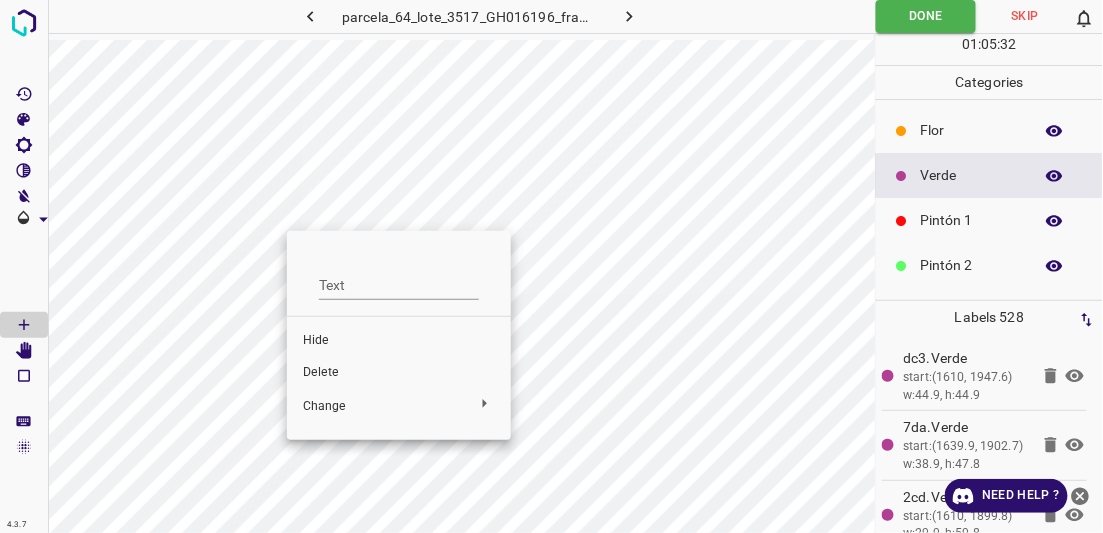 click on "Delete" at bounding box center [399, 373] 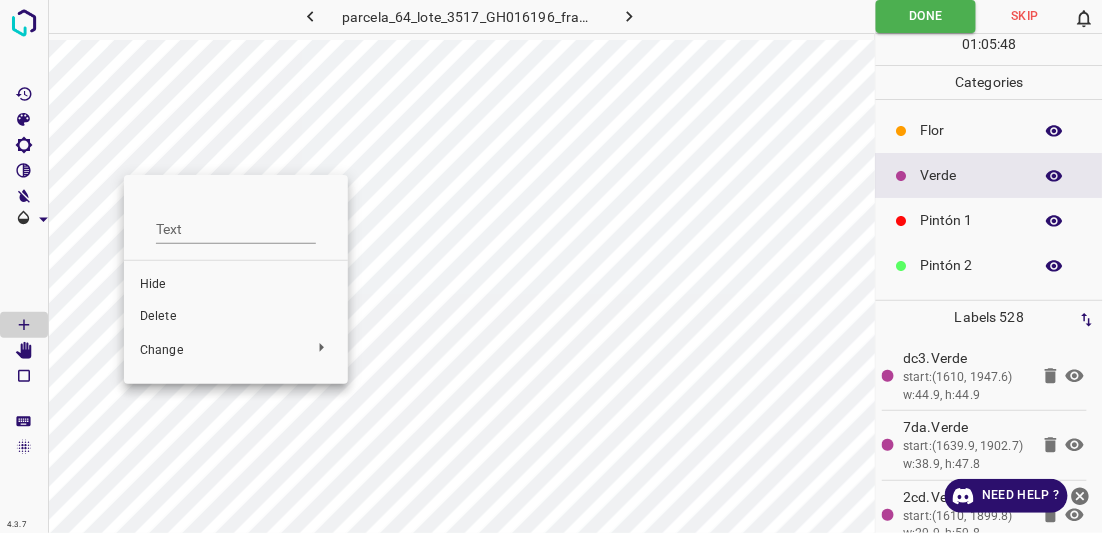 click on "Delete" at bounding box center [236, 317] 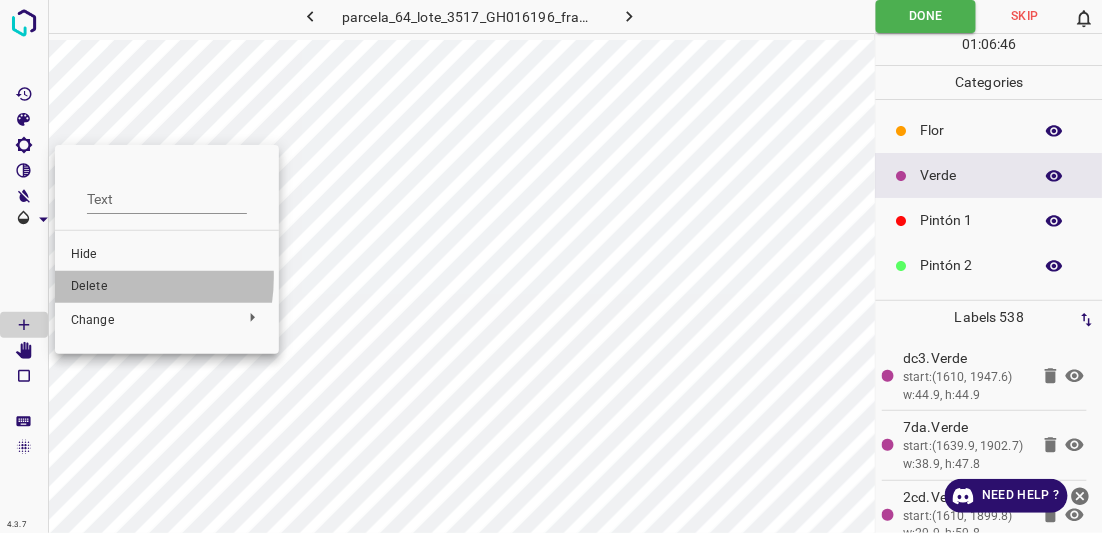 click on "Delete" at bounding box center (167, 287) 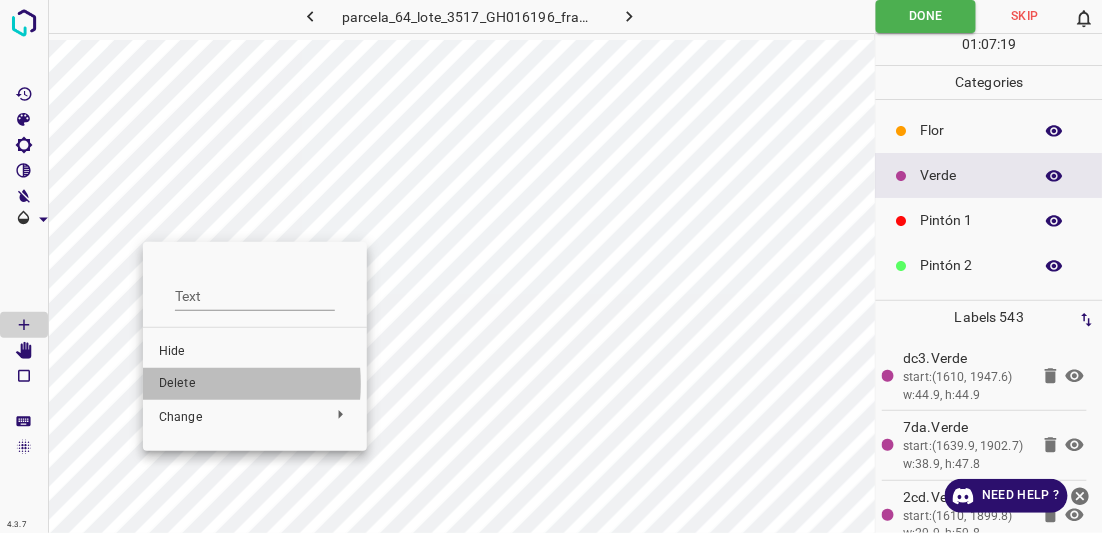 click on "Delete" at bounding box center [255, 384] 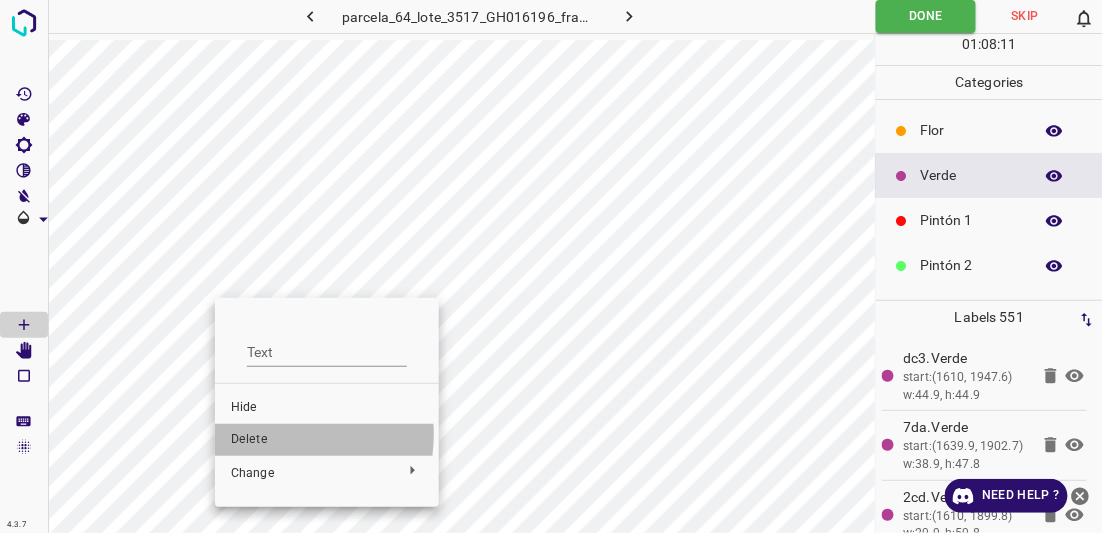 click on "Delete" at bounding box center (327, 440) 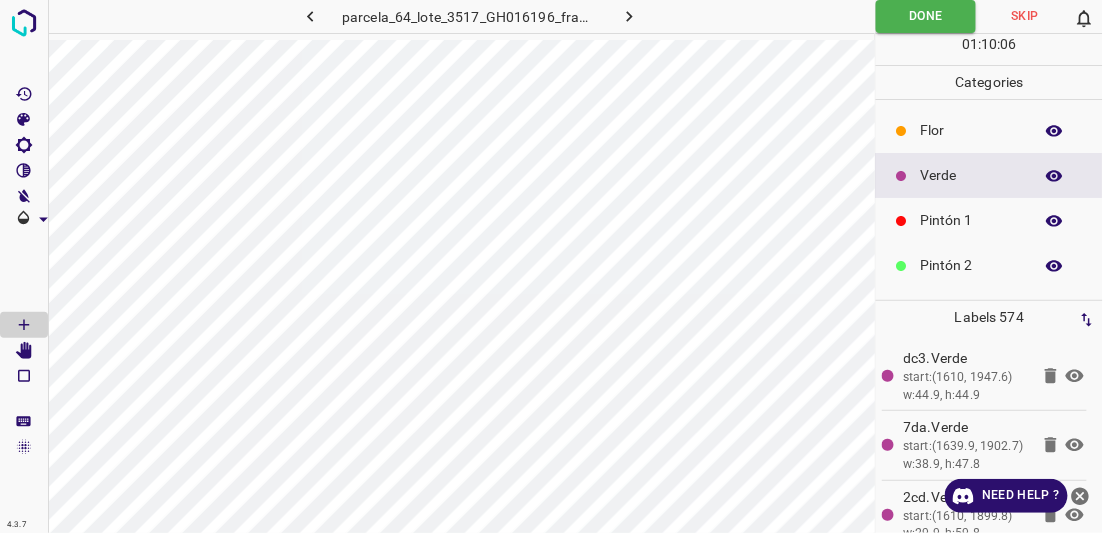 click on "4.3.7 parcela_64_lote_3517_GH016196_frame_00131_126726.jpg Done Skip 0 01   : 10   : 06   Categories Flor Verde Pintón 1 Pintón 2 Pintón 3 Rosado Guinda Azul Labels   574 [COLOR].Verde
start:(1610, 1947.6)
w:44.9, h:44.9
7da.Verde
start:(1639.9, 1902.7)
w:38.9, h:47.8
2cd.Verde
start:(1610, 1899.8)
w:29.9, h:59.8
55f.Verde
start:(1627.8, 1871.9)
w:35.7, h:34.1
a6f.Verde
start:(1665.1, 1895.2)
w:43.4, h:40.3
de9.Verde
start:(1697.7, 1868.8)
w:29.4, h:40.3
462.Verde
start:(1665.1, 1854.8)
w:34.1, h:52.7
e2a.Verde
start:(1624.7, 1868.8)
w:38.8, h:34.1
d5f.Verde
start:(1640.3, 1844)
w:27.9, h:29.4
c8a.Verde
start:(1707, 1837.8)
w:35.7, h:31
3c3.Verde
start:(1624.7, 1816)
w:32.5, h:40.3
373.Verde [COLOR].Verde [COLOR].Verde [COLOR].Verde [COLOR].Verde [COLOR].Verde [COLOR].Verde" at bounding box center [551, 266] 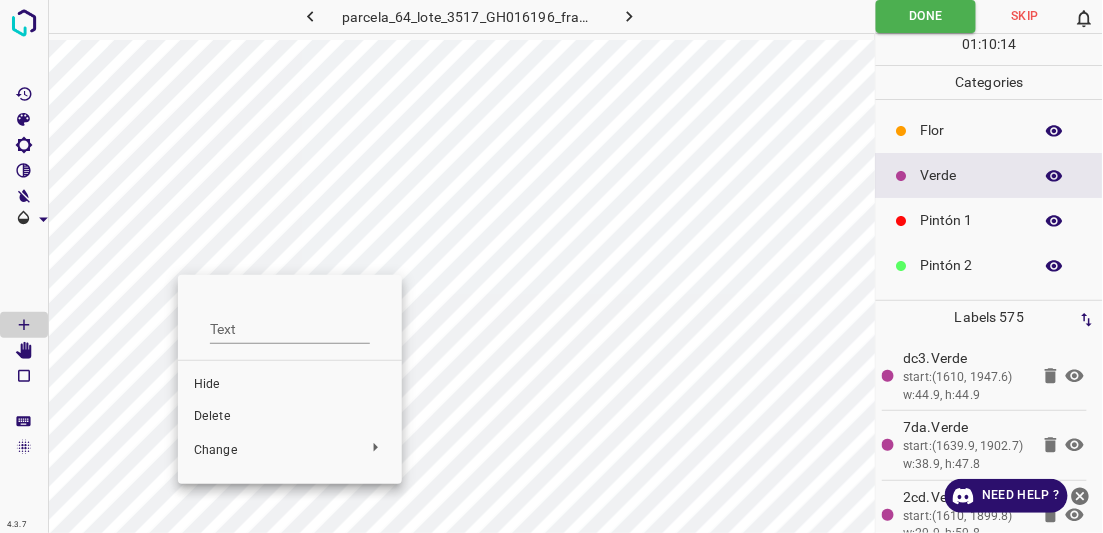 click on "Delete" at bounding box center [290, 417] 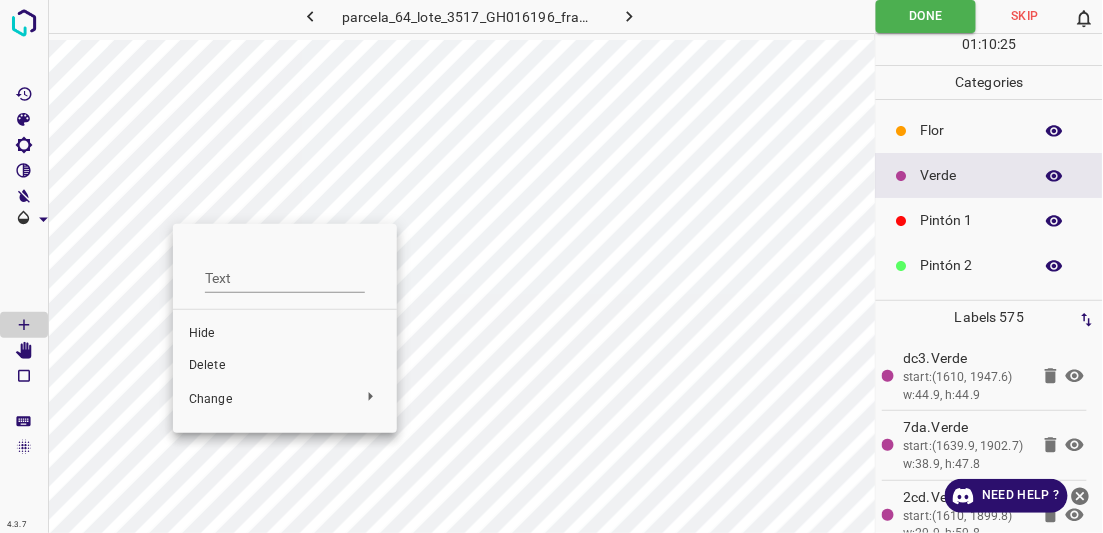 click on "Delete" at bounding box center [285, 366] 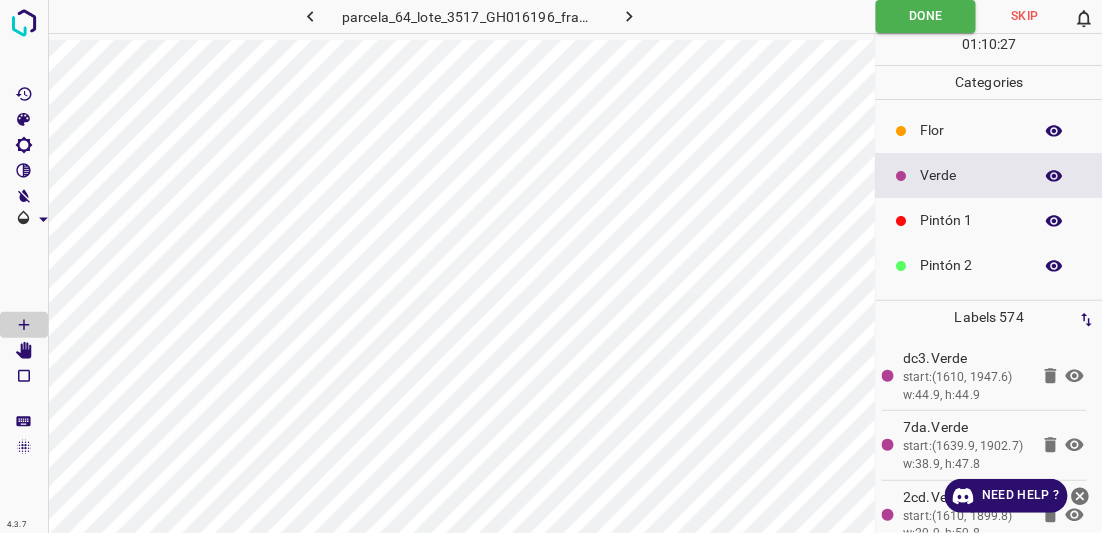 click on "Flor" at bounding box center (972, 130) 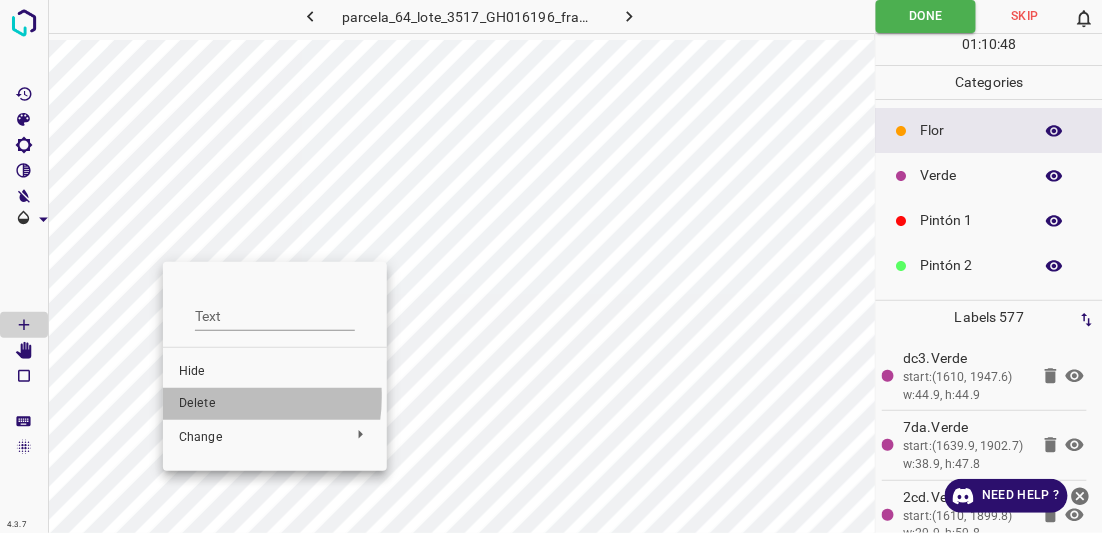 click on "Delete" at bounding box center (275, 404) 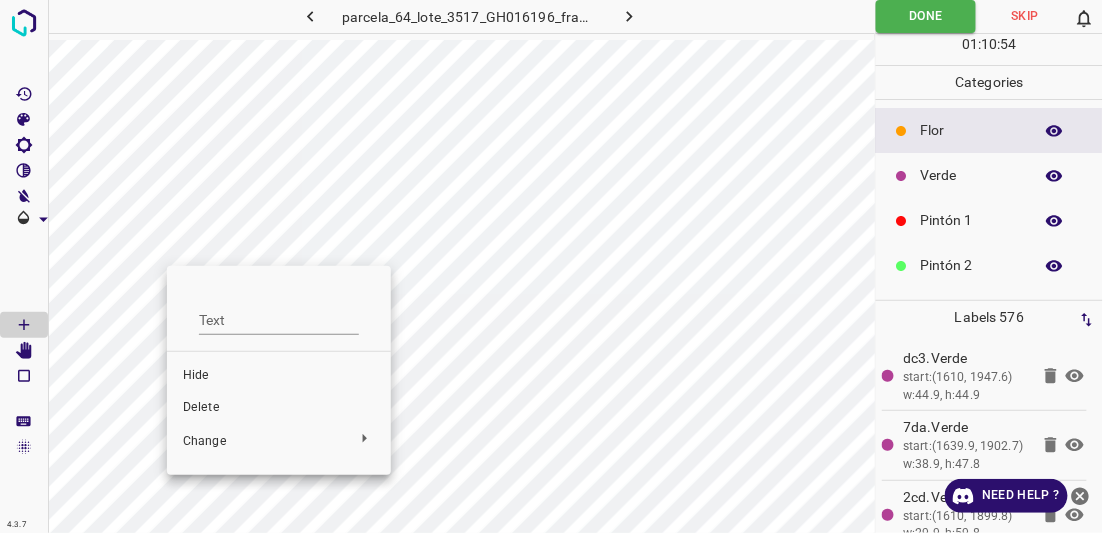 click at bounding box center (551, 266) 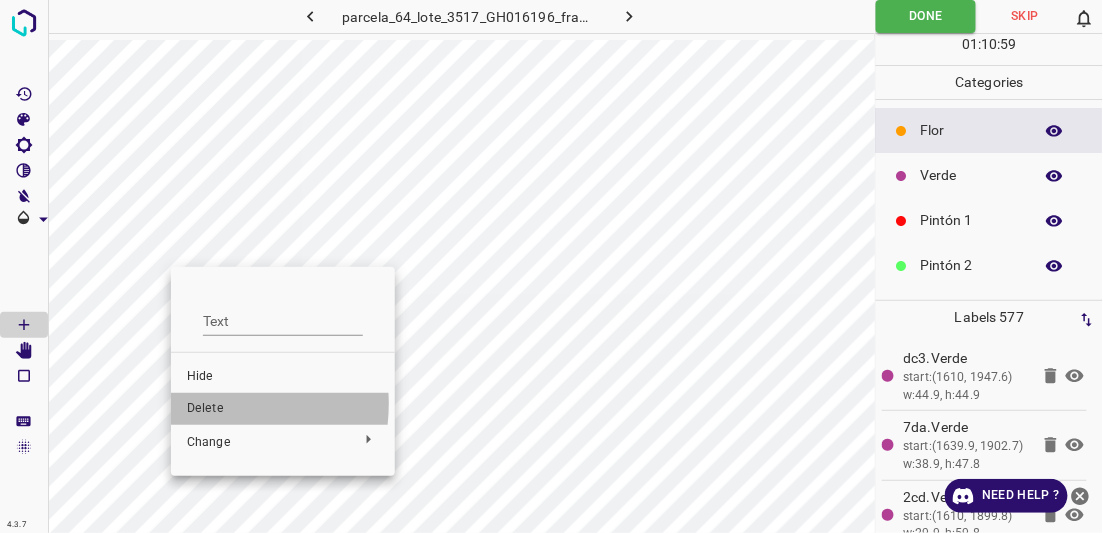 click on "Delete" at bounding box center (283, 409) 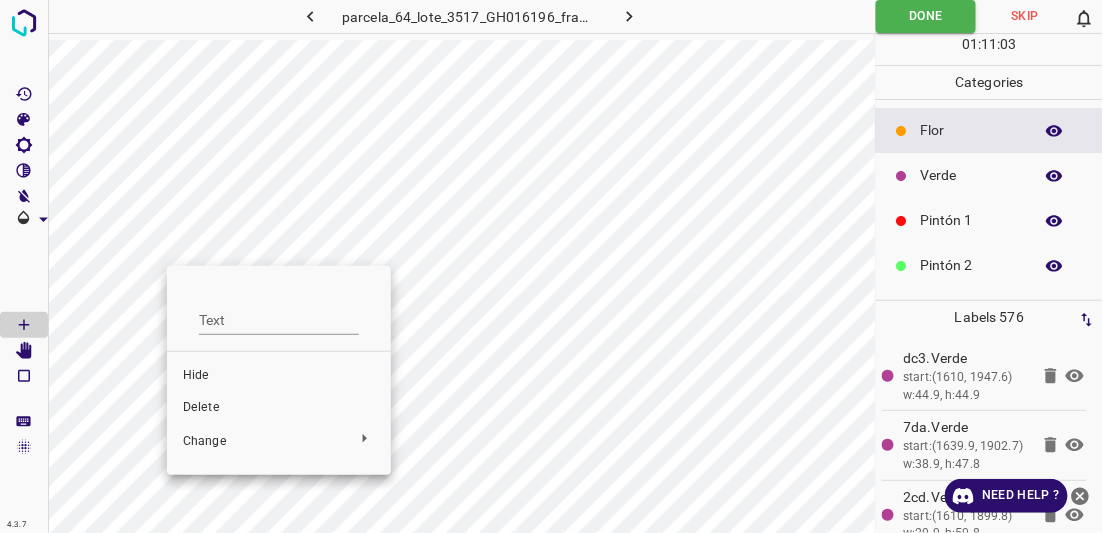 click on "Delete" at bounding box center [279, 408] 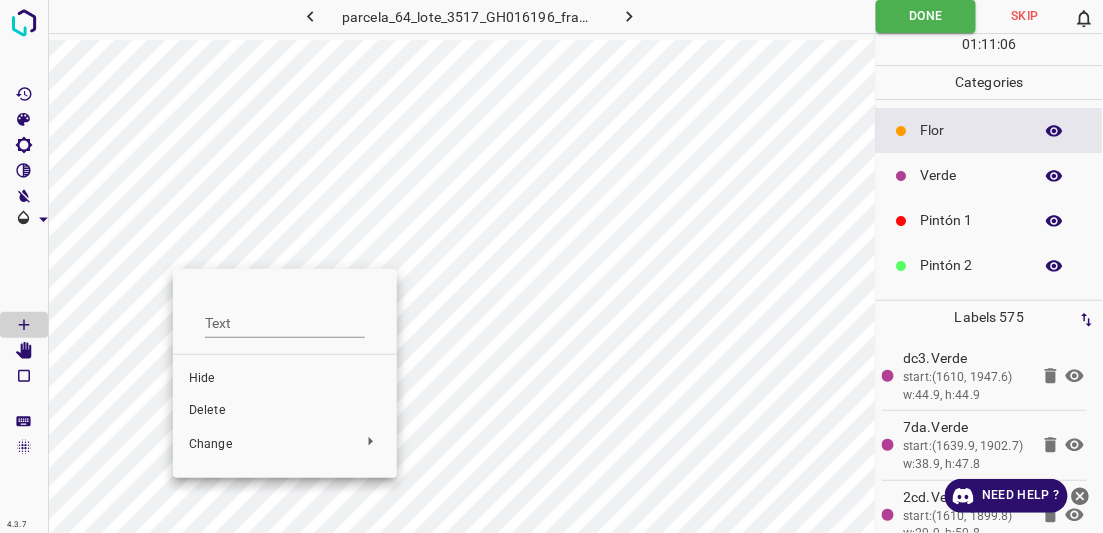 click on "Delete" at bounding box center (285, 411) 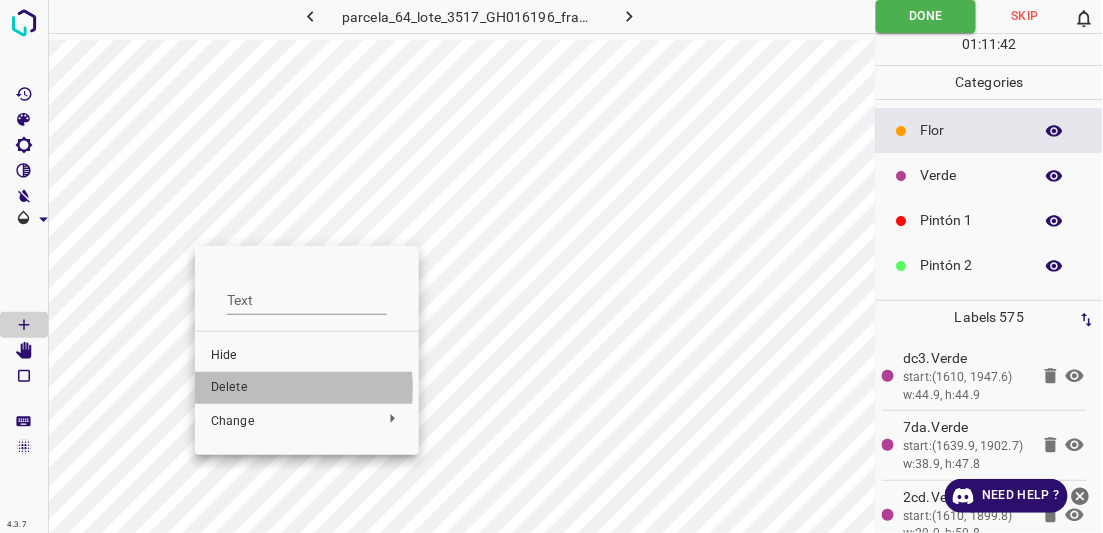 click on "Delete" at bounding box center (307, 388) 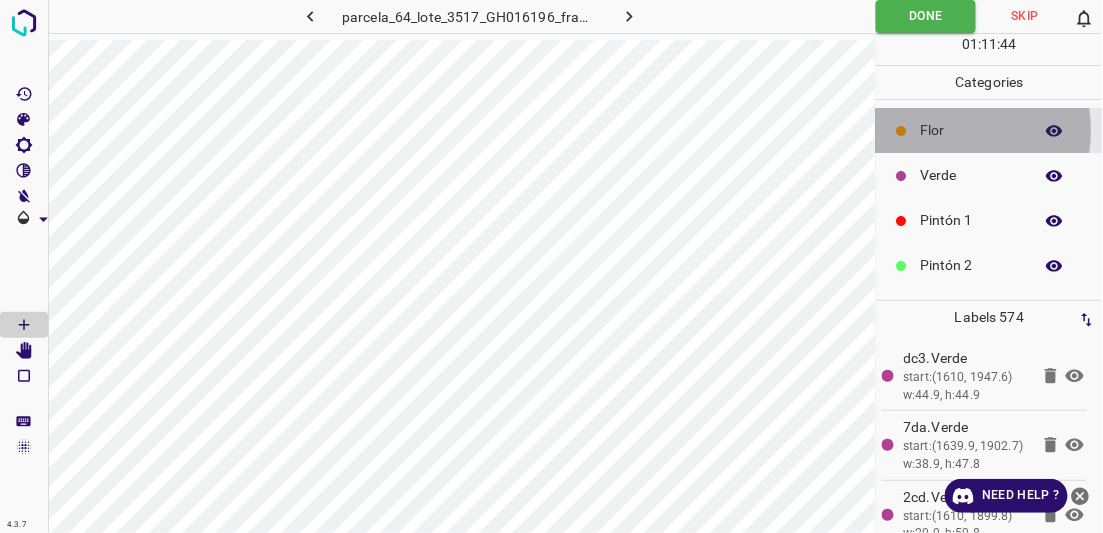 click on "Flor" at bounding box center (972, 130) 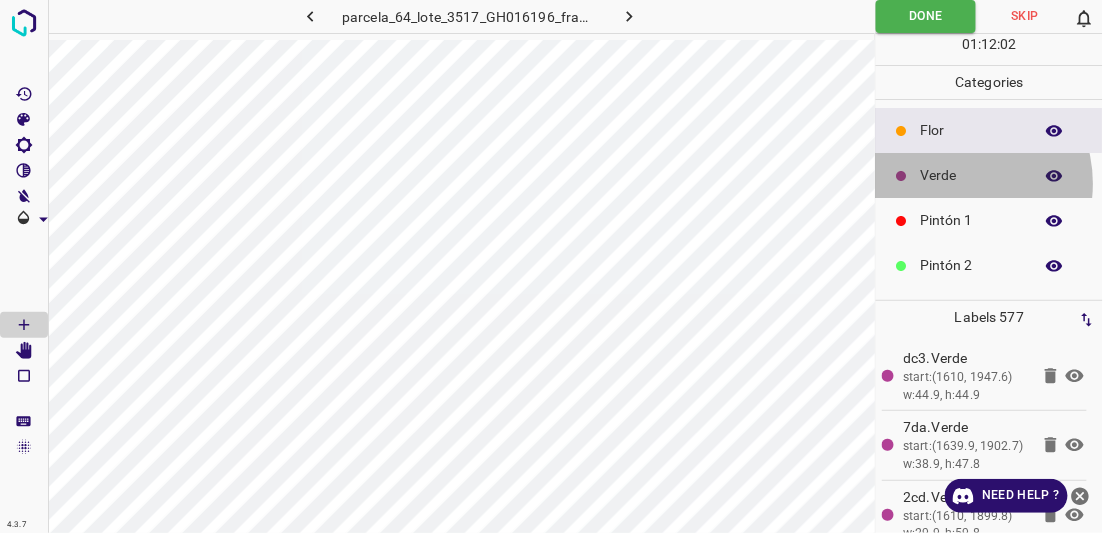 click on "Verde" at bounding box center (972, 175) 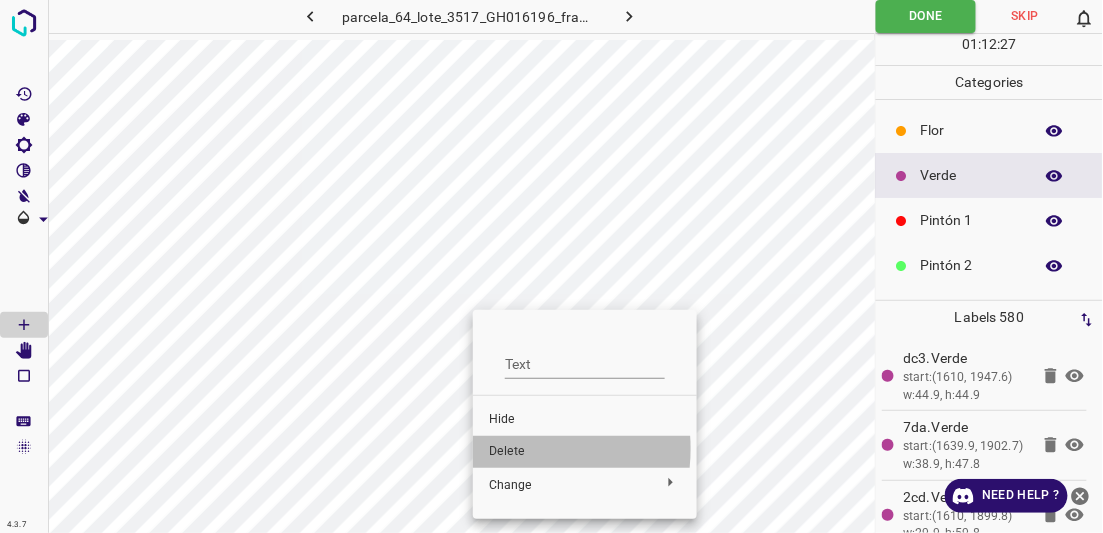 click on "Delete" at bounding box center (585, 452) 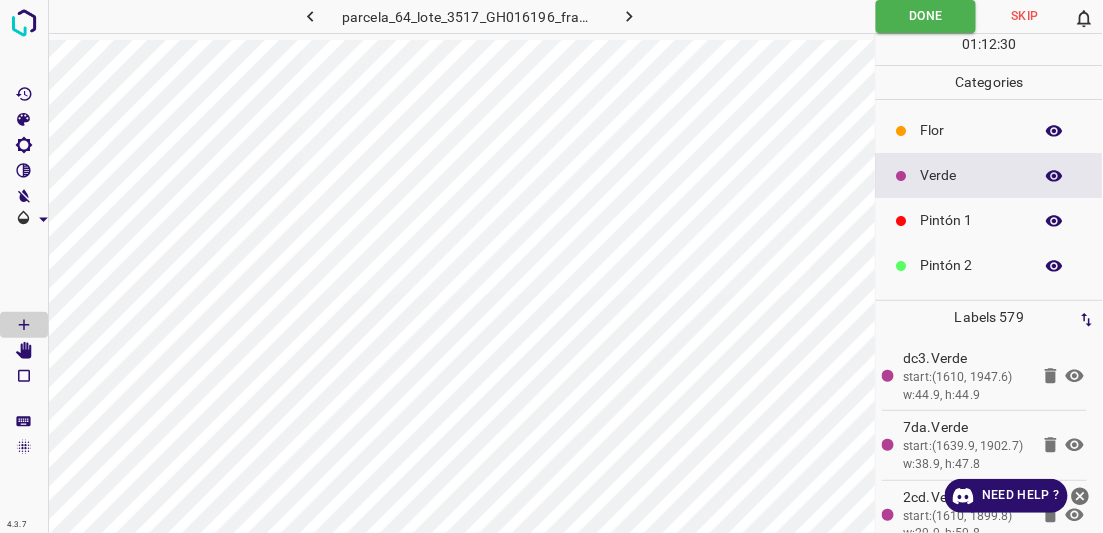 click on "Flor" at bounding box center (972, 130) 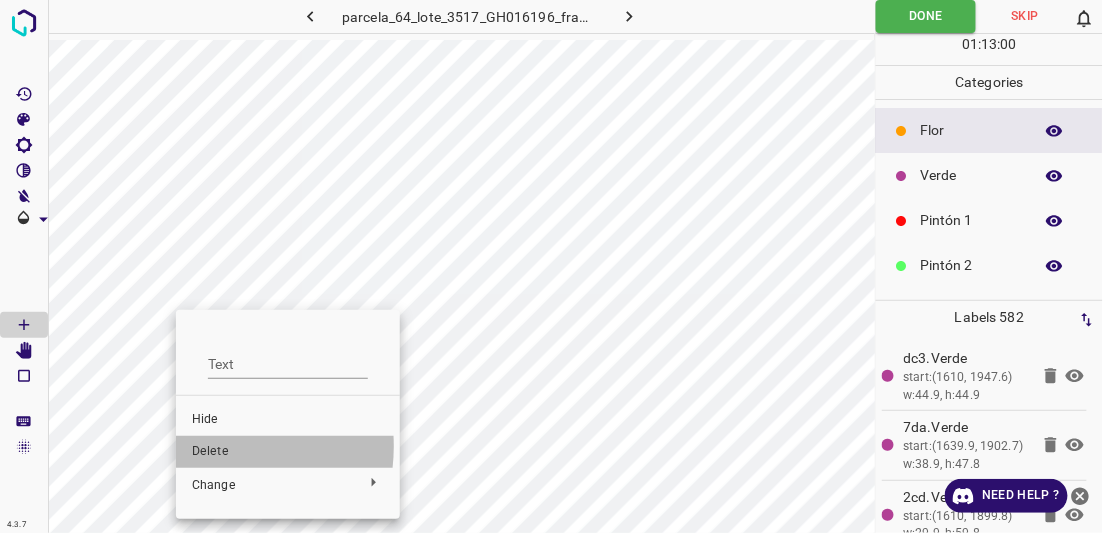 click on "Delete" at bounding box center (288, 452) 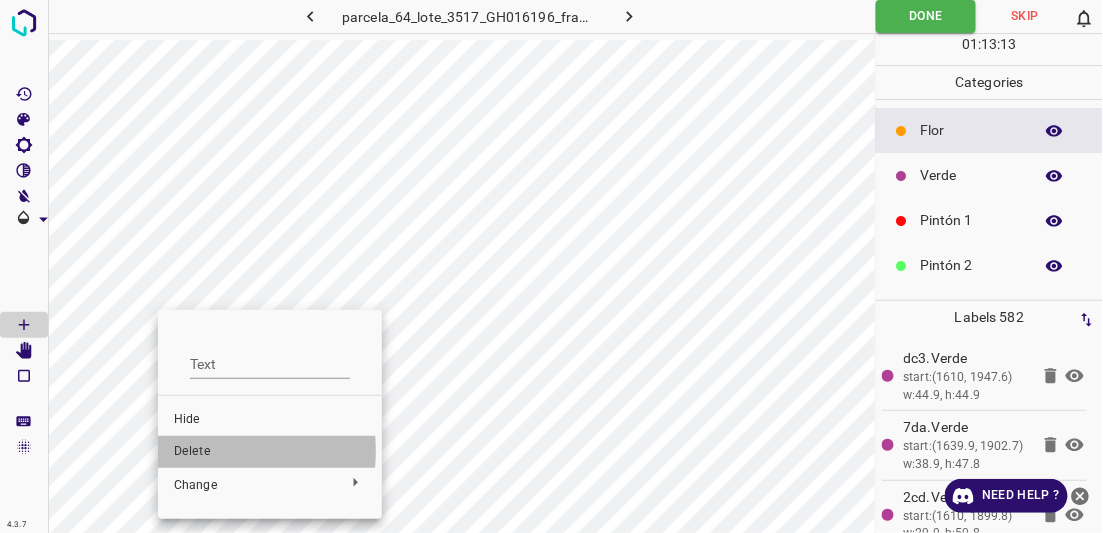 click on "Delete" at bounding box center (270, 452) 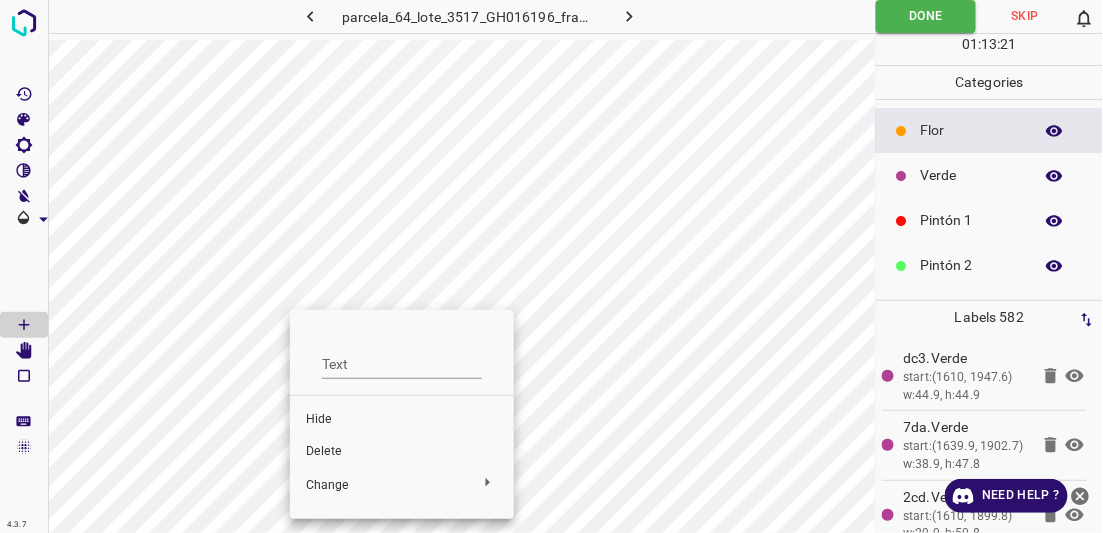 click on "Delete" at bounding box center (402, 452) 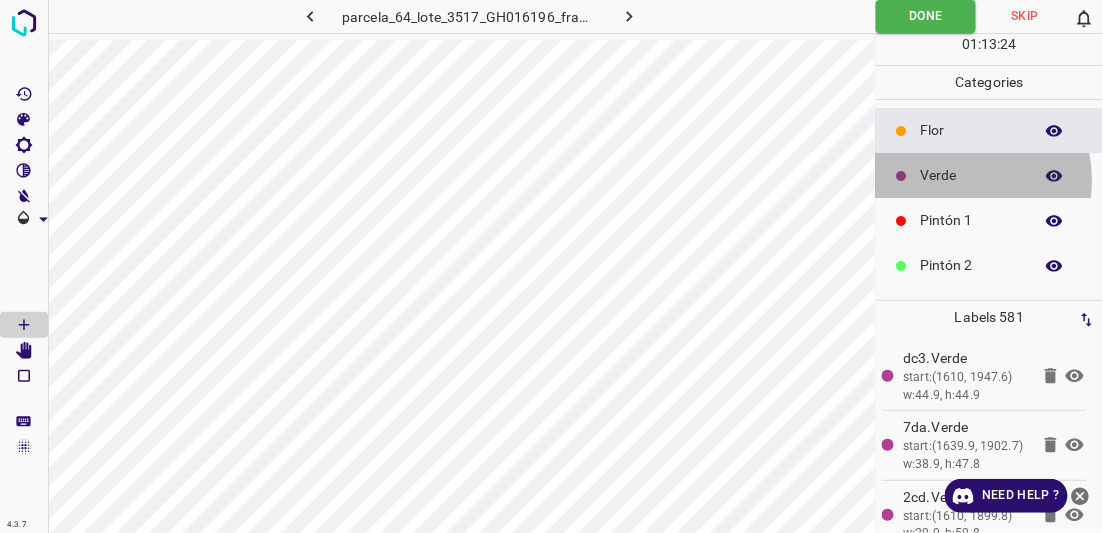 click on "Verde" at bounding box center [972, 175] 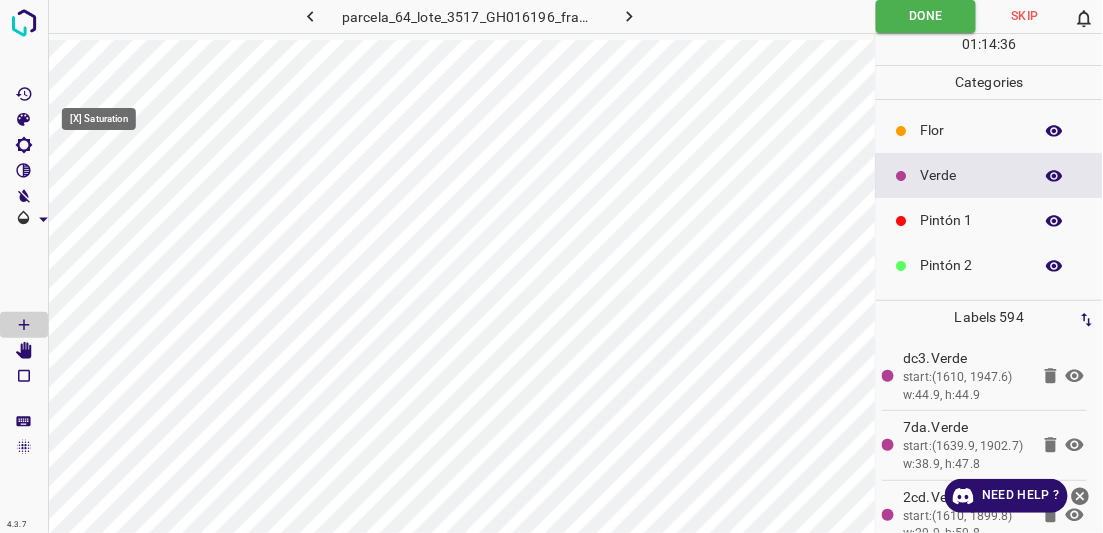 click on "4.3.7 parcela_64_lote_3517_GH016196_frame_00131_126726.jpg Done Skip 0 01   : [TIME]   : [TIME]   Categories Flor Verde Pintón 1 Pintón 2 Pintón 3 Rosado Guinda Azul Labels   594 dc3.Verde
start:([COORD], [COORD])
w:44.9, h:44.9
7da.Verde
start:([COORD], [COORD])
w:38.9, h:47.8
2cd.Verde
start:([COORD], [COORD])
w:29.9, h:59.8
55f.Verde
start:([COORD], [COORD])
w:35.7, h:34.1
a6f.Verde
start:([COORD], [COORD])
w:43.4, h:40.3
de9.Verde
start:([COORD], [COORD])
w:29.4, h:40.3
462.Verde
start:([COORD], [COORD])
w:34.1, h:52.7
e2a.Verde
start:([COORD], [COORD])
w:38.8, h:34.1
d5f.Verde
start:([COORD], [COORD])
w:27.9, h:29.4
c8a.Verde
start:([COORD], [COORD])
w:35.7, h:31
3c3.Verde
start:([COORD], [COORD])
w:32.5, h:40.3
373.Verde 8b3.Verde eed.Verde 746.Verde fd4.Verde fe9.Verde 1c4.Verde" at bounding box center [551, 266] 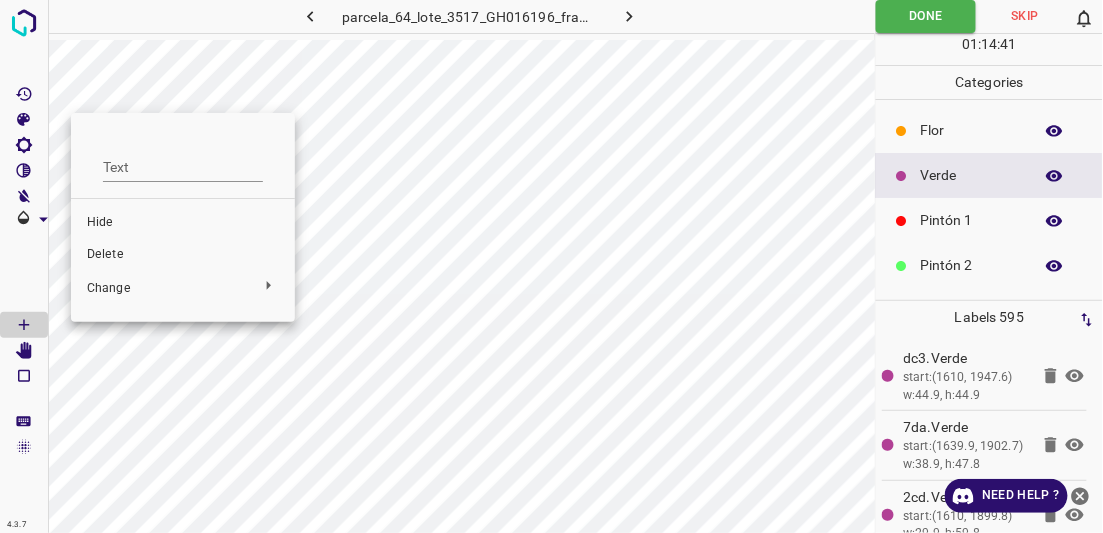click on "Delete" at bounding box center (183, 255) 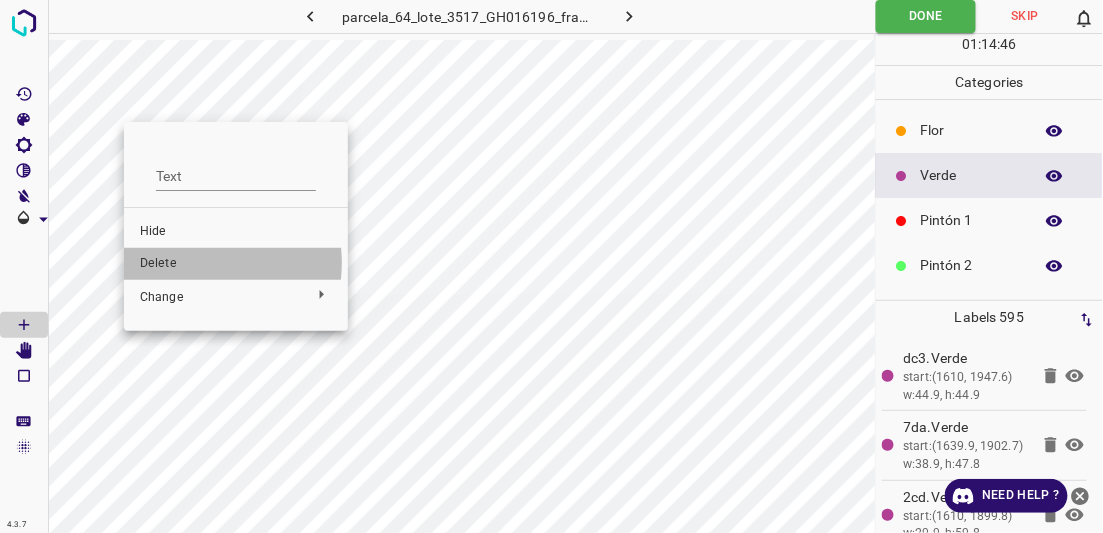 click on "Delete" at bounding box center [236, 264] 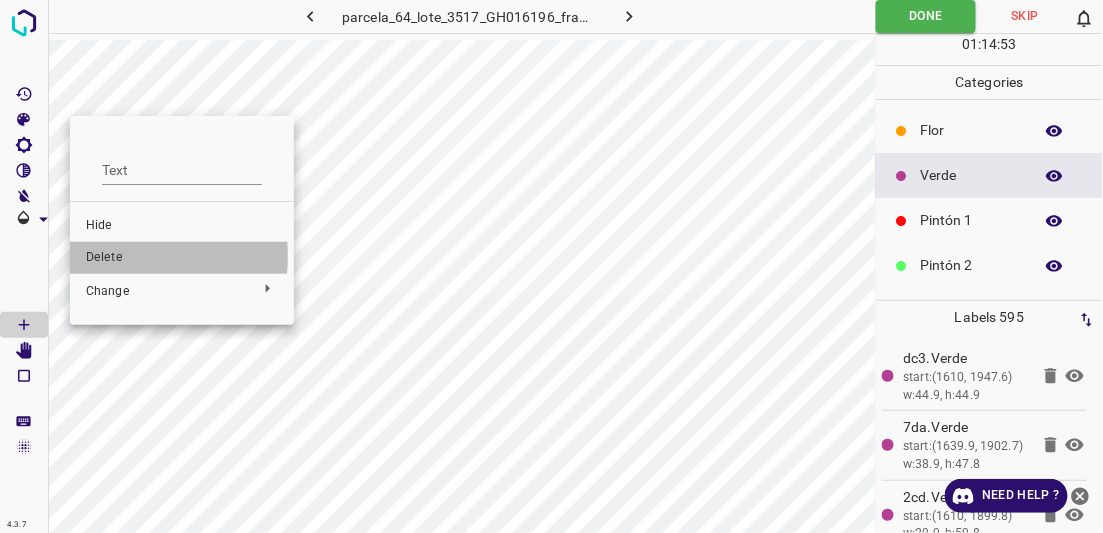 click on "Delete" at bounding box center [182, 258] 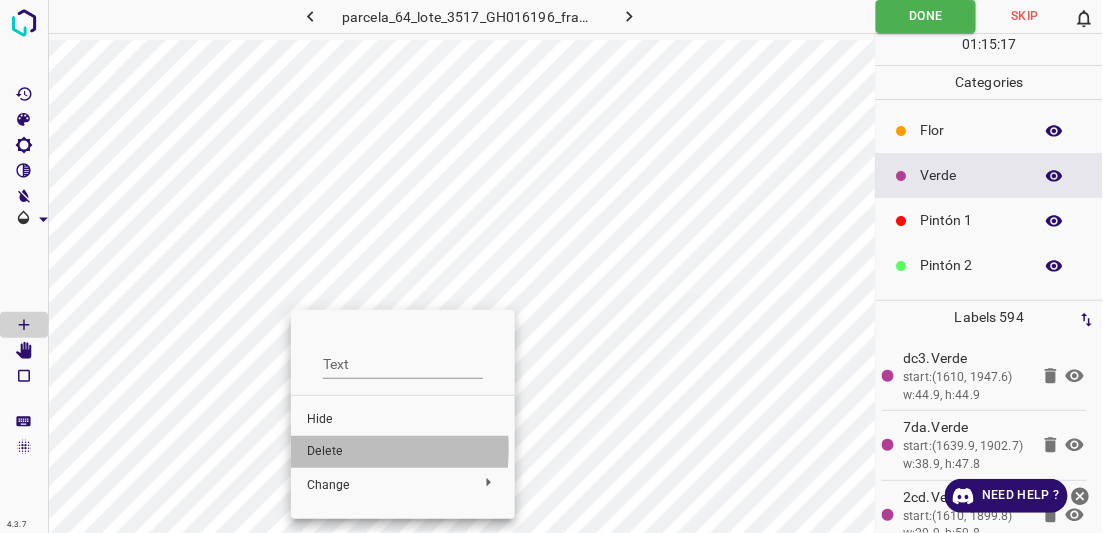 click on "Delete" at bounding box center [403, 452] 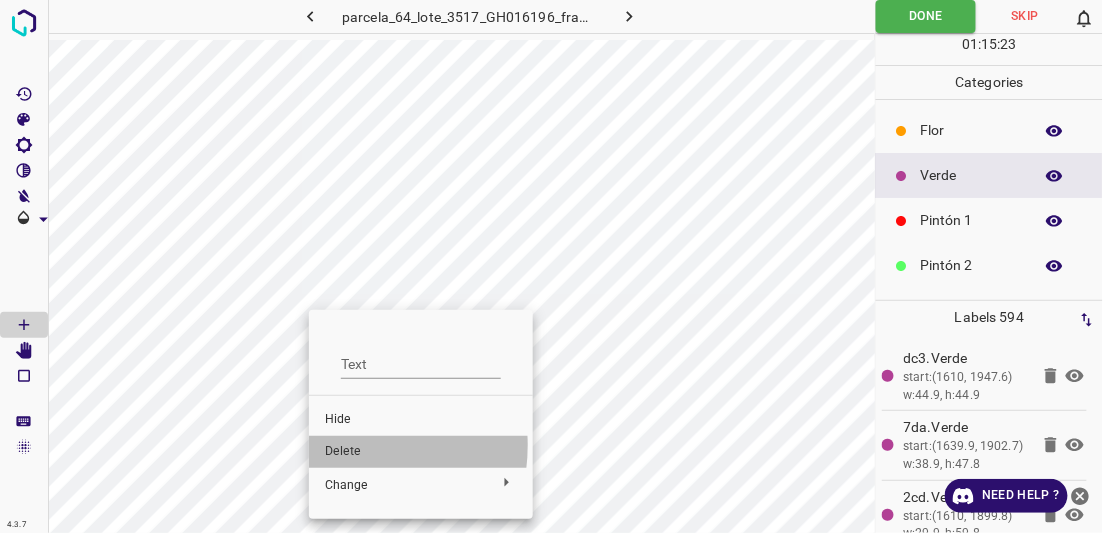 click on "Delete" at bounding box center (421, 452) 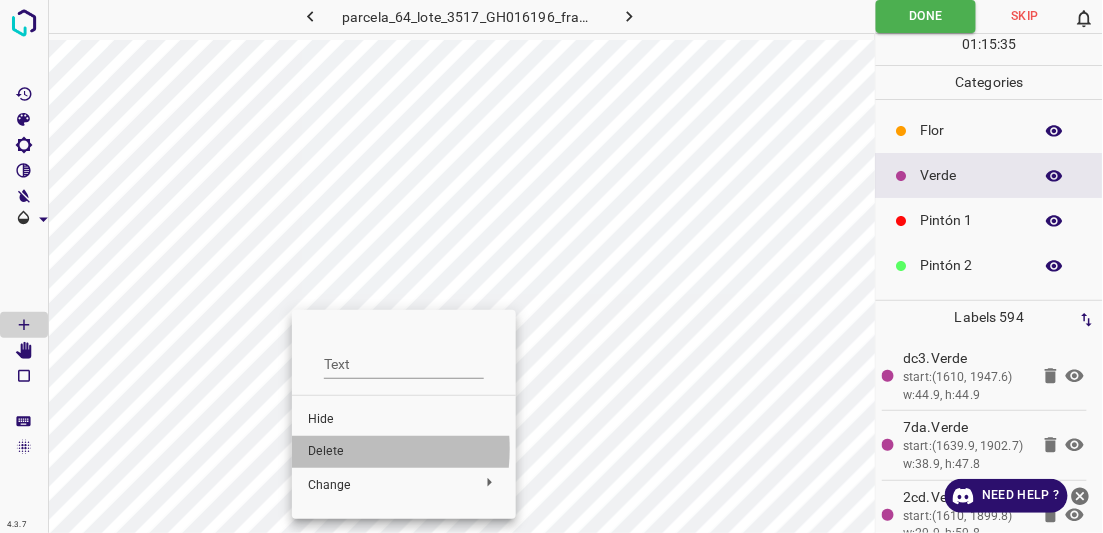 click on "Delete" at bounding box center (404, 452) 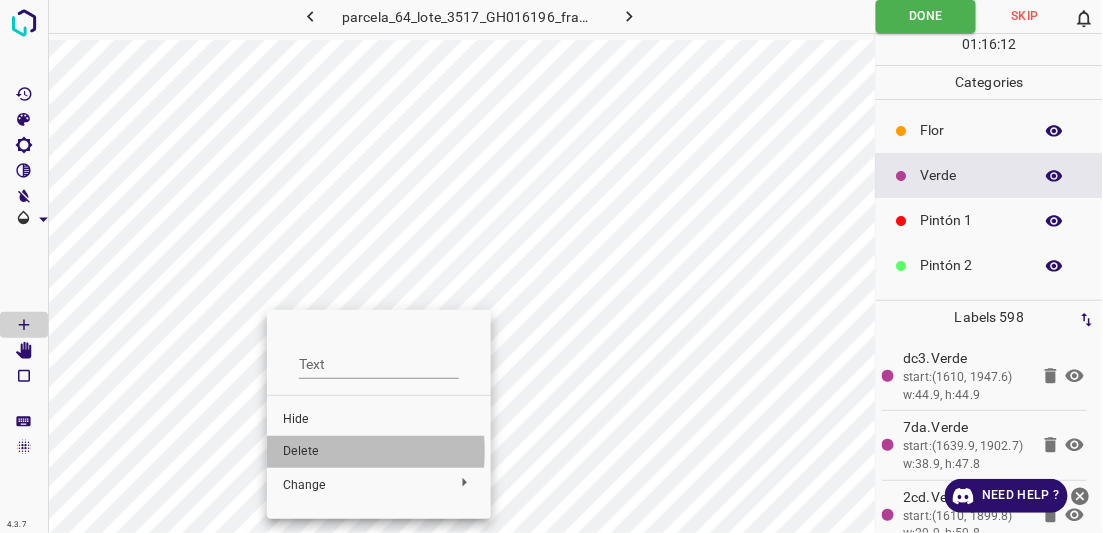 click on "Delete" at bounding box center (379, 452) 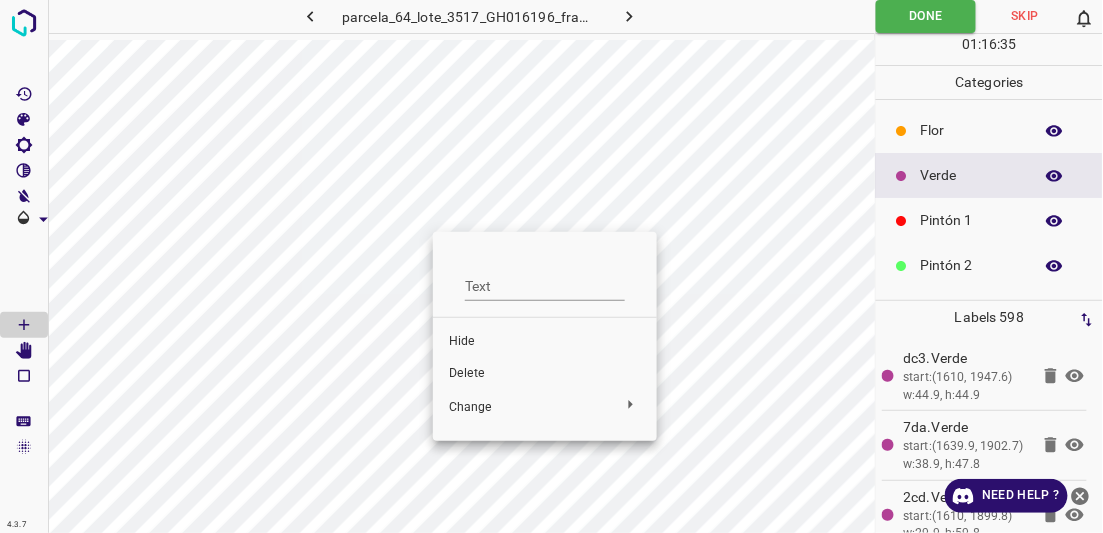 click on "Delete" at bounding box center [545, 374] 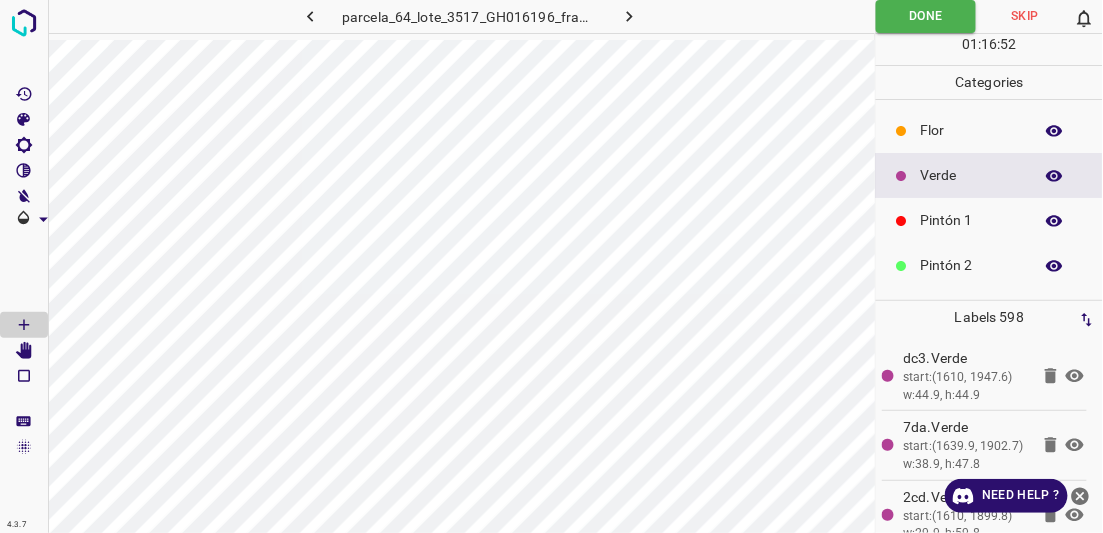 click on "Verde" at bounding box center (989, 175) 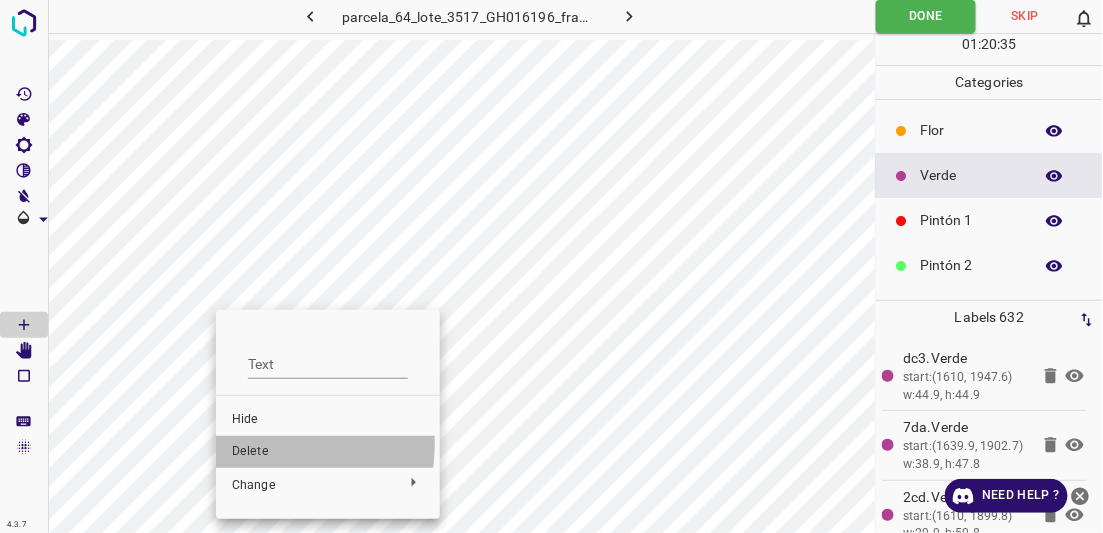 click on "Delete" at bounding box center [328, 452] 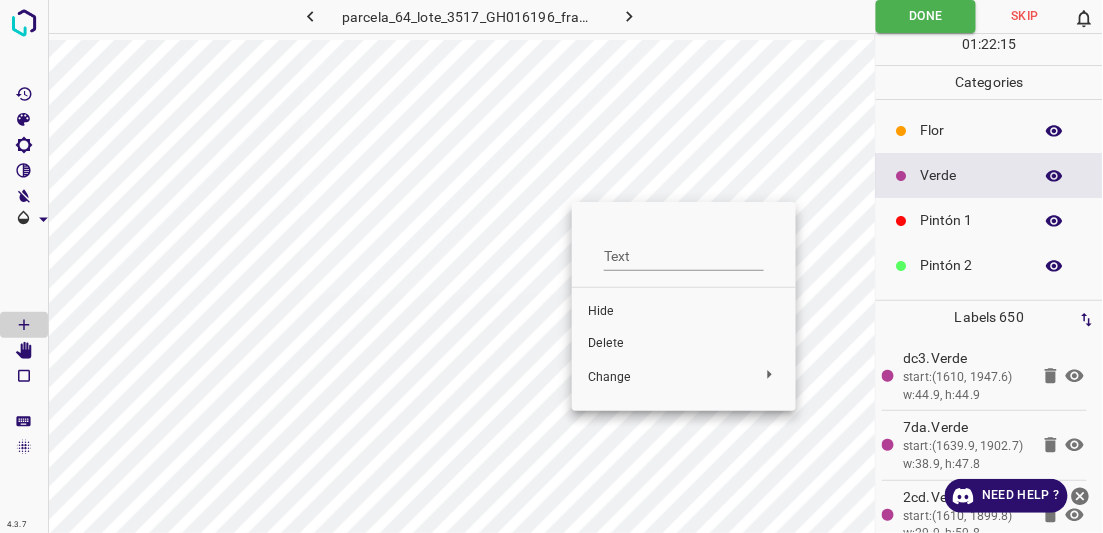 click on "Delete" at bounding box center (684, 344) 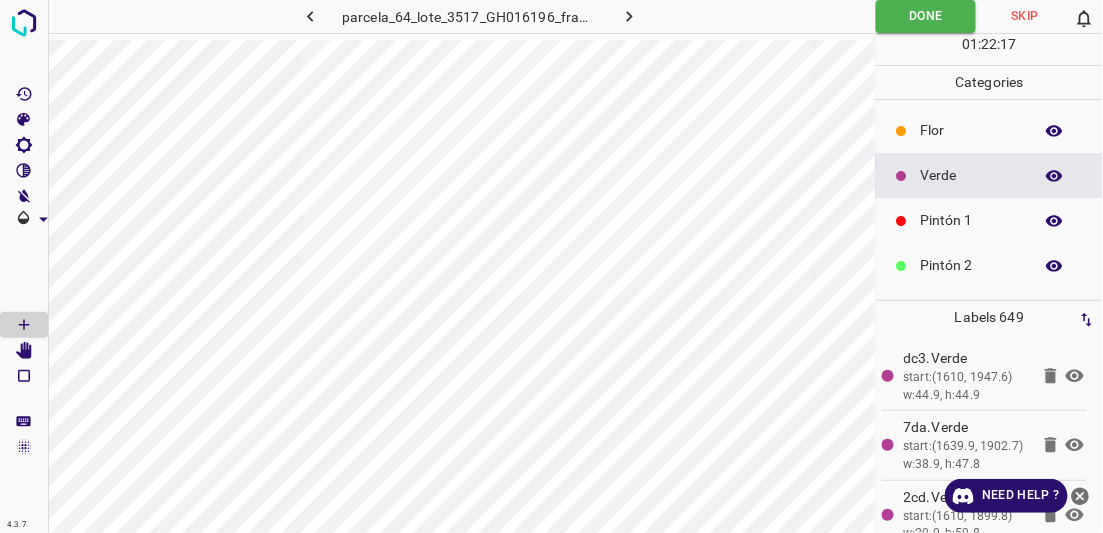 click on "Flor" at bounding box center (989, 130) 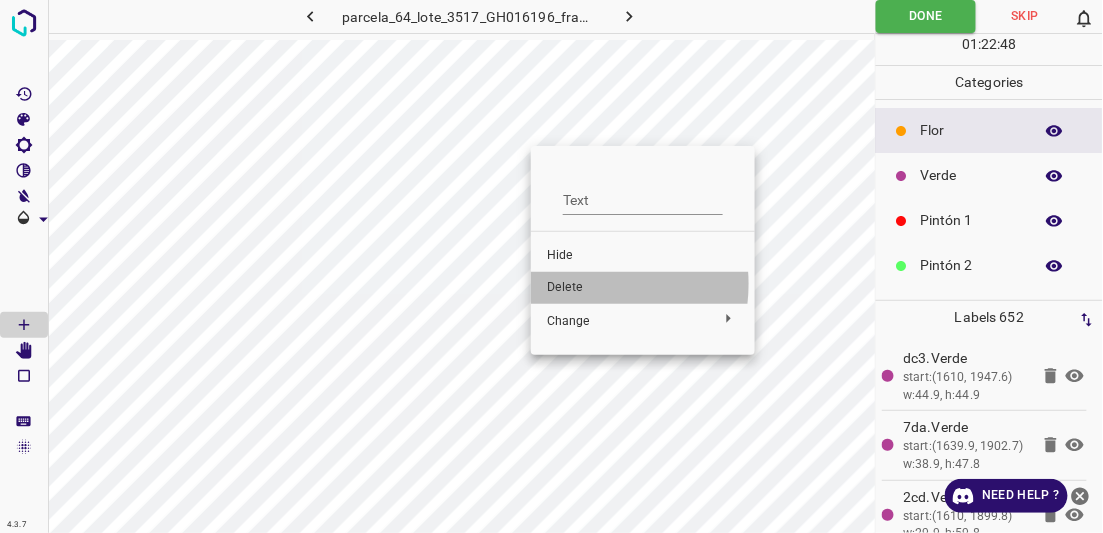 click on "Delete" at bounding box center (643, 288) 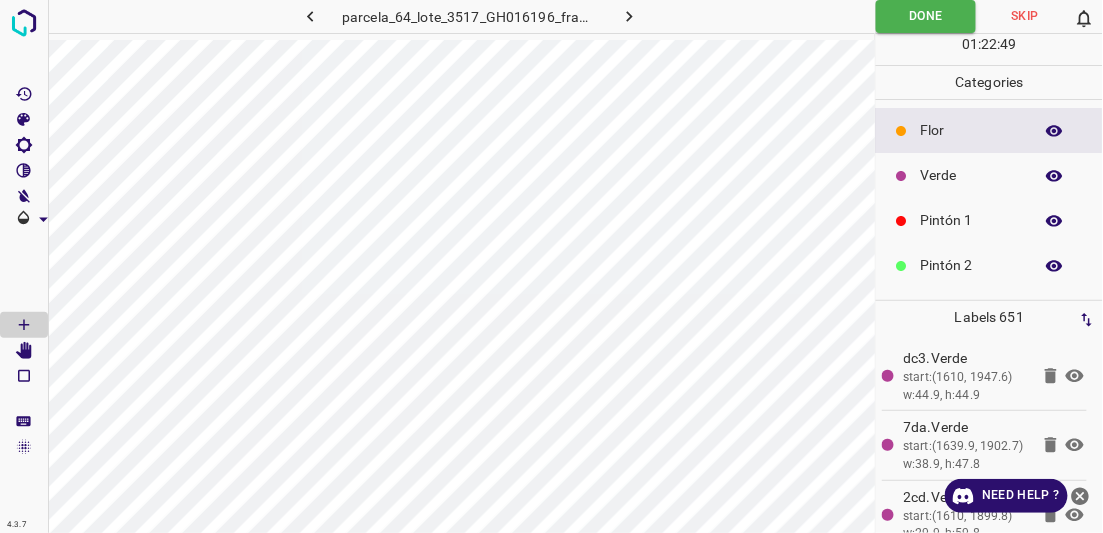 click on "Verde" at bounding box center [972, 175] 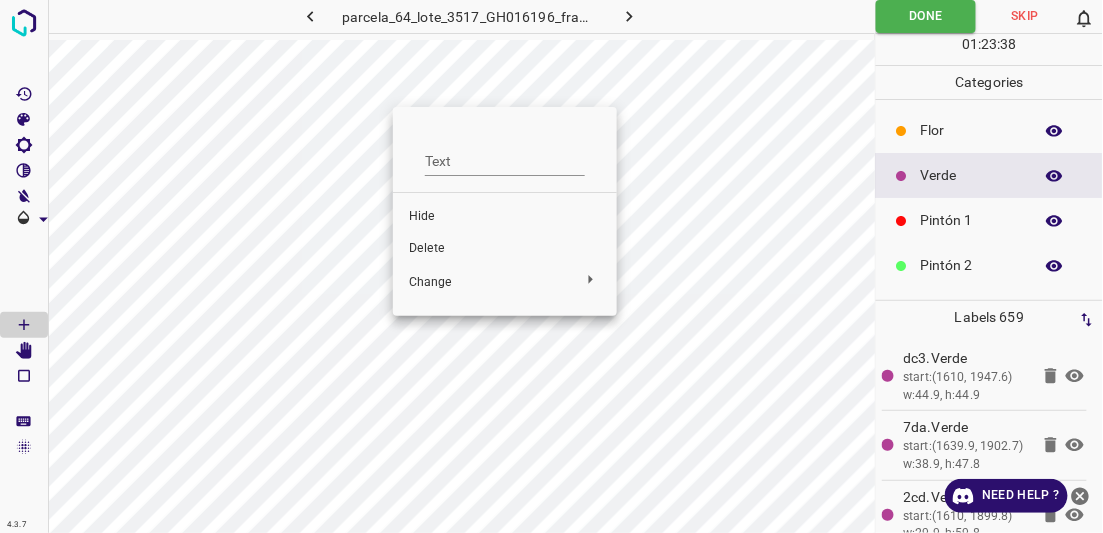 click on "Delete" at bounding box center (505, 249) 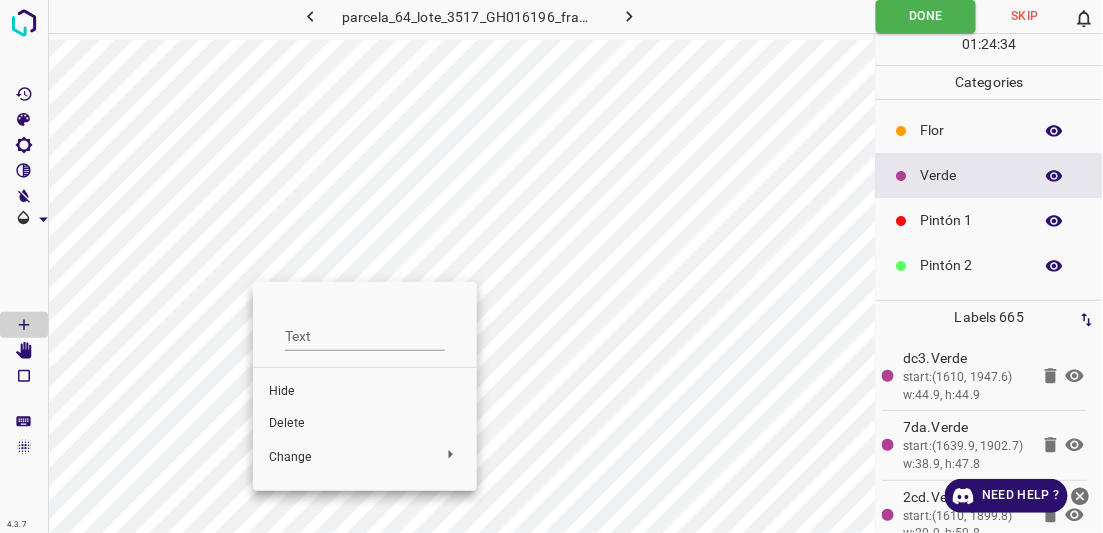 click on "Delete" at bounding box center (365, 424) 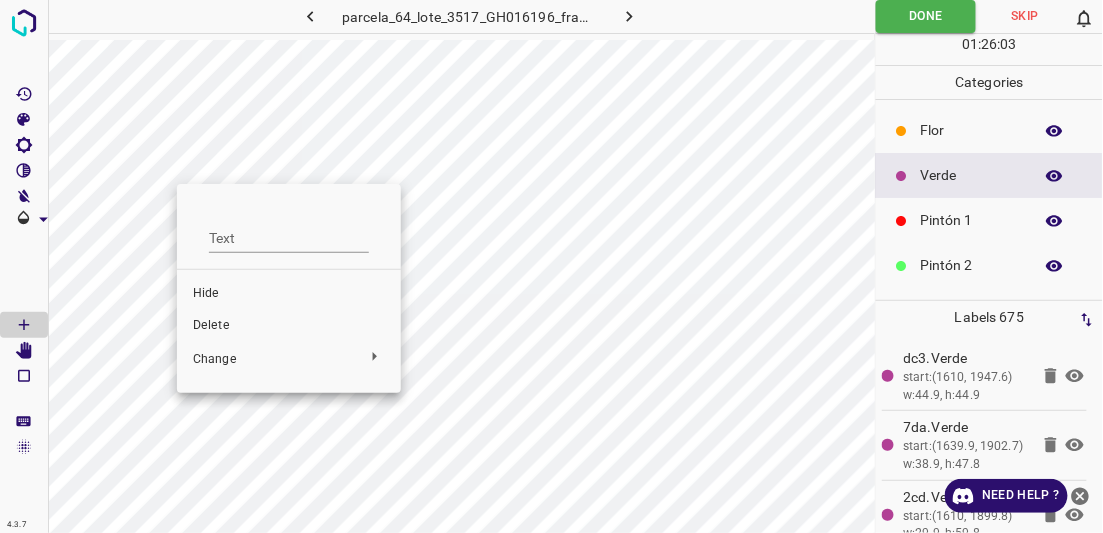 click on "Delete" at bounding box center [289, 326] 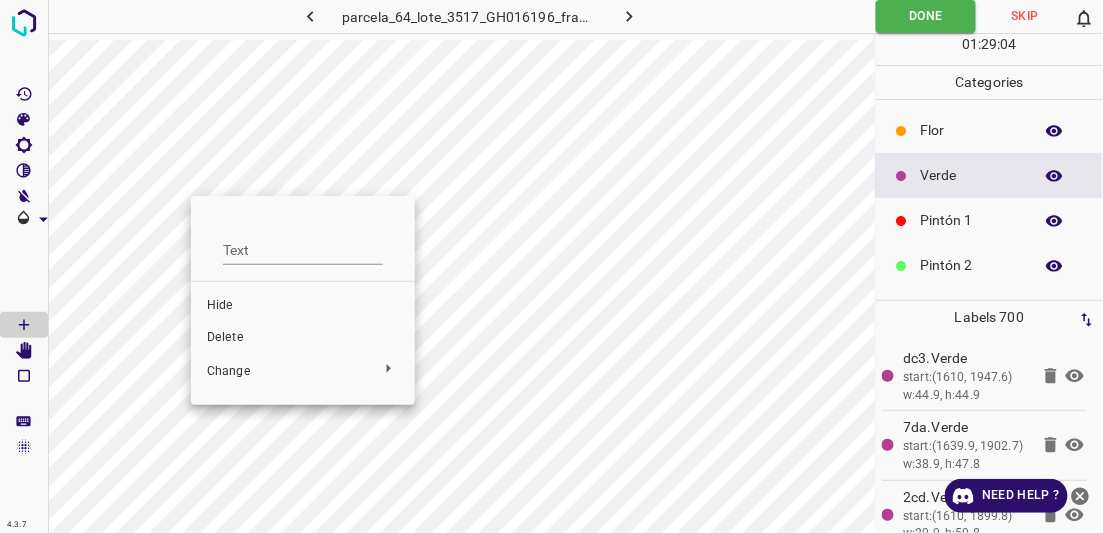 click on "Delete" at bounding box center [303, 338] 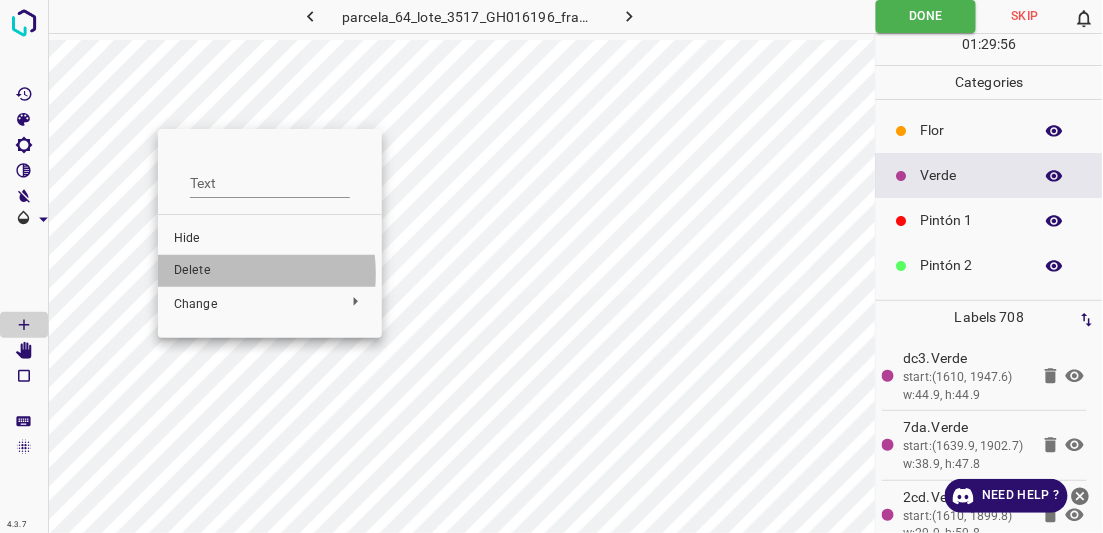 click on "Delete" at bounding box center (270, 271) 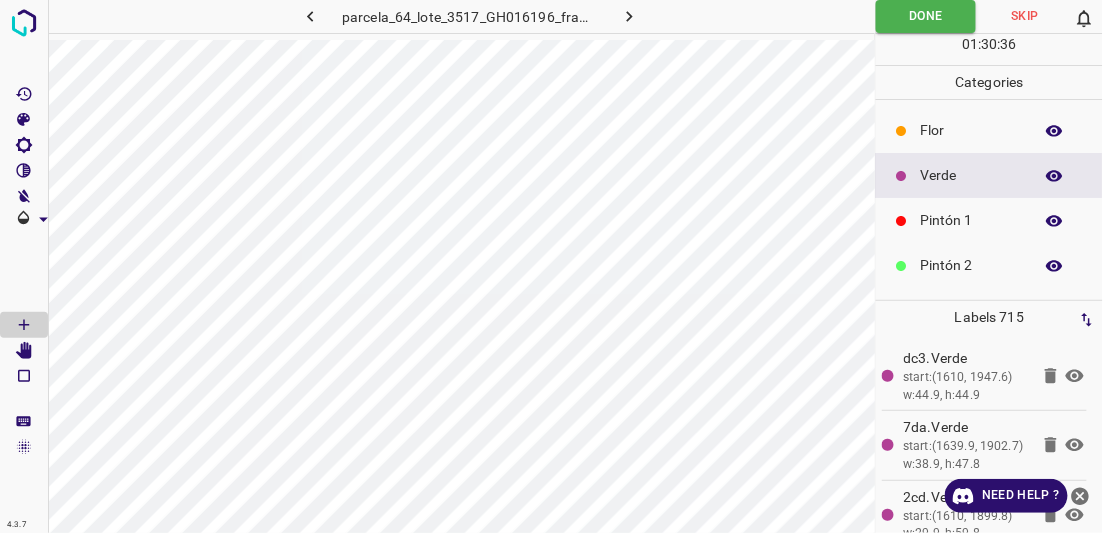 click on "4.3.7 [PLANT_NAME]_[STREET_NAME] [LOT_NUMBER]_[ID]_[FRAME] [YEAR] [FILE_NAME] Done Skip 0 01   : 30   : 36   Categories [PLANT_NAME] [PLANT_NAME] [STREET_NAME] 1 [STREET_NAME] 2 [STREET_NAME] 3 [PLANT_NAME] [PLANT_NAME] [PLANT_NAME] Labels   715 dc3.[PLANT_NAME]
start:([COORDINATES])
w:44.9, h:44.9
7da.[PLANT_NAME]
start:([COORDINATES])
w:38.9, h:47.8
2cd.[PLANT_NAME]
start:([COORDINATES])
w:29.9, h:59.8
55f.[PLANT_NAME]
start:([COORDINATES])
w:35.7, h:34.1
a6f.[PLANT_NAME]
start:([COORDINATES])
w:43.4, h:40.3
de9.[PLANT_NAME]
start:([COORDINATES])
w:29.4, h:40.3
462.[PLANT_NAME]
start:([COORDINATES])
w:34.1, h:52.7
e2a.[PLANT_NAME]
start:([COORDINATES])
w:38.8, h:34.1
d5f.[PLANT_NAME]
start:([COORDINATES])
w:27.9, h:29.4
c8a.[PLANT_NAME]
start:([COORDINATES])
w:35.7, h:31
3c3.[PLANT_NAME]
start:([COORDINATES])
w:32.5, h:40.3
373.[PLANT_NAME] 8b3.[PLANT_NAME] eed.[PLANT_NAME] 746.[PLANT_NAME] fd4.[PLANT_NAME] fe9.[PLANT_NAME] 1c4.[PLANT_NAME]" at bounding box center (551, 266) 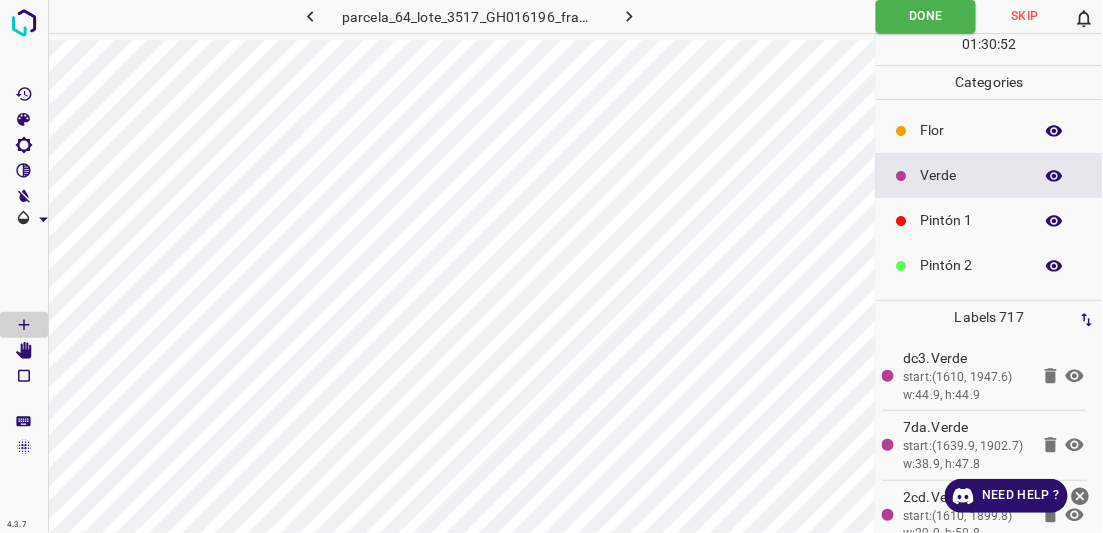 click on "4.3.7 parcela_64_lote_3517_GH016196_frame_00131_126726.jpg Done Skip 0 01   : [TIME]   : [TIME]   Categories Flor Verde Pintón 1 Pintón 2 Pintón 3 Rosado Guinda Azul Labels   717 dc3.Verde
start:([COORD], [COORD])
w:44.9, h:44.9
7da.Verde
start:([COORD], [COORD])
w:38.9, h:47.8
2cd.Verde
start:([COORD], [COORD])
w:29.9, h:59.8
55f.Verde
start:([COORD], [COORD])
w:35.7, h:34.1
a6f.Verde
start:([COORD], [COORD])
w:43.4, h:40.3
de9.Verde
start:([COORD], [COORD])
w:29.4, h:40.3
462.Verde
start:([COORD], [COORD])
w:34.1, h:52.7
e2a.Verde
start:([COORD], [COORD])
w:38.8, h:34.1
d5f.Verde
start:([COORD], [COORD])
w:27.9, h:29.4
c8a.Verde
start:([COORD], [COORD])
w:35.7, h:31
3c3.Verde
start:([COORD], [COORD])
w:32.5, h:40.3
373.Verde 8b3.Verde eed.Verde 746.Verde fd4.Verde fe9.Verde 1c4.Verde" at bounding box center (551, 266) 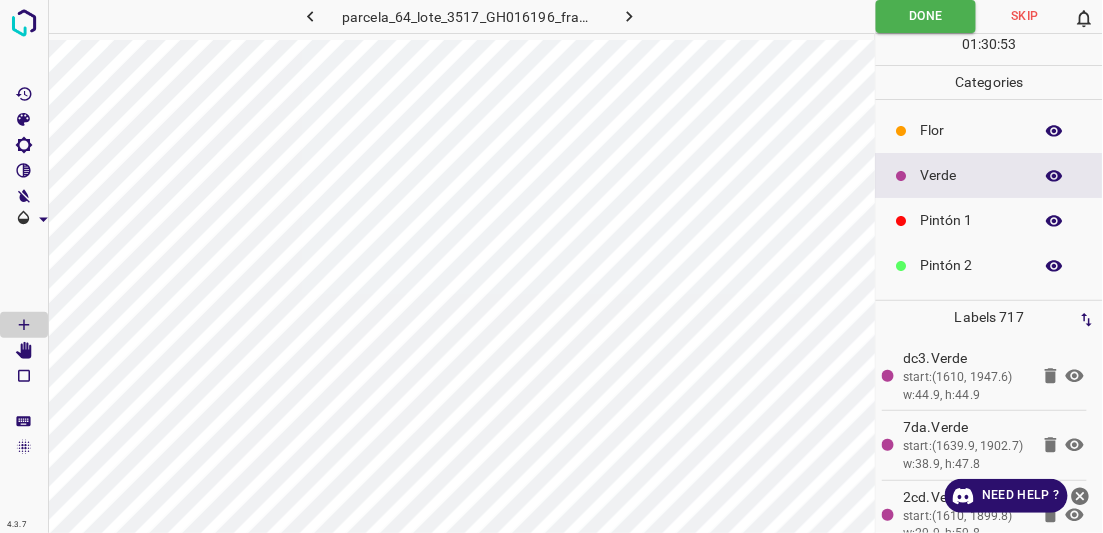 click at bounding box center [24, 272] 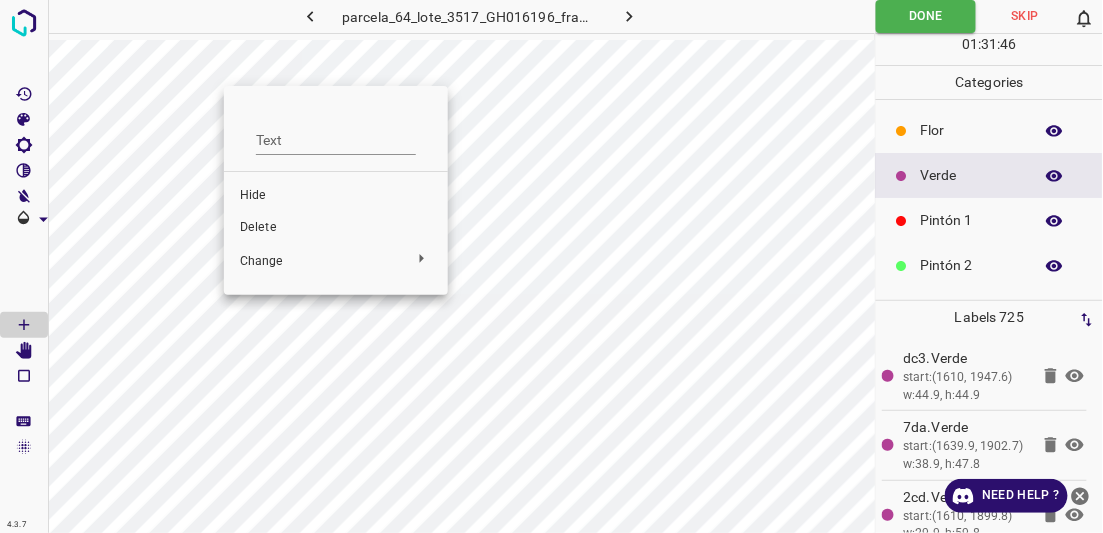 click on "Delete" at bounding box center [336, 228] 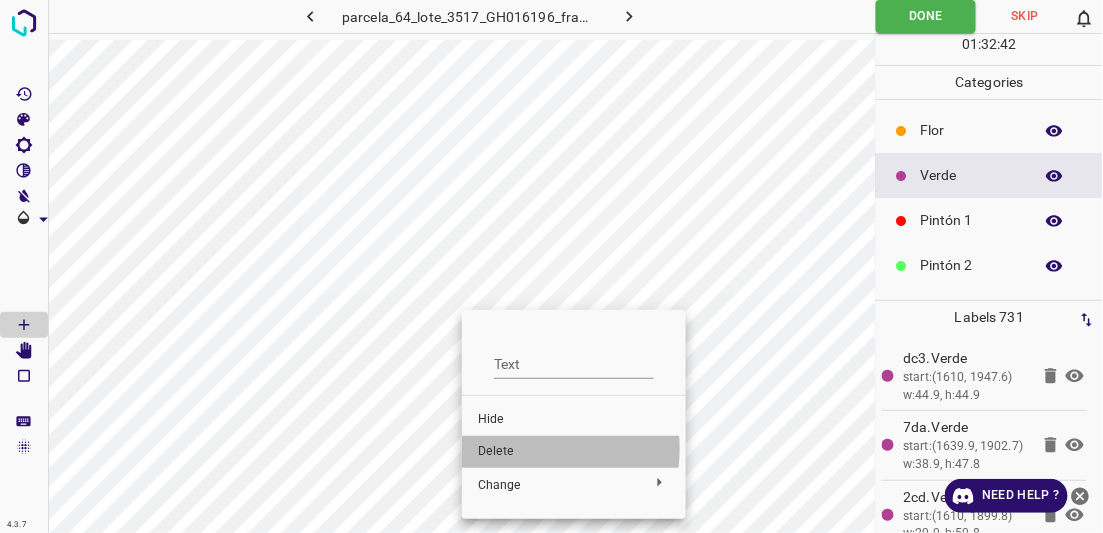 click on "Delete" at bounding box center [574, 452] 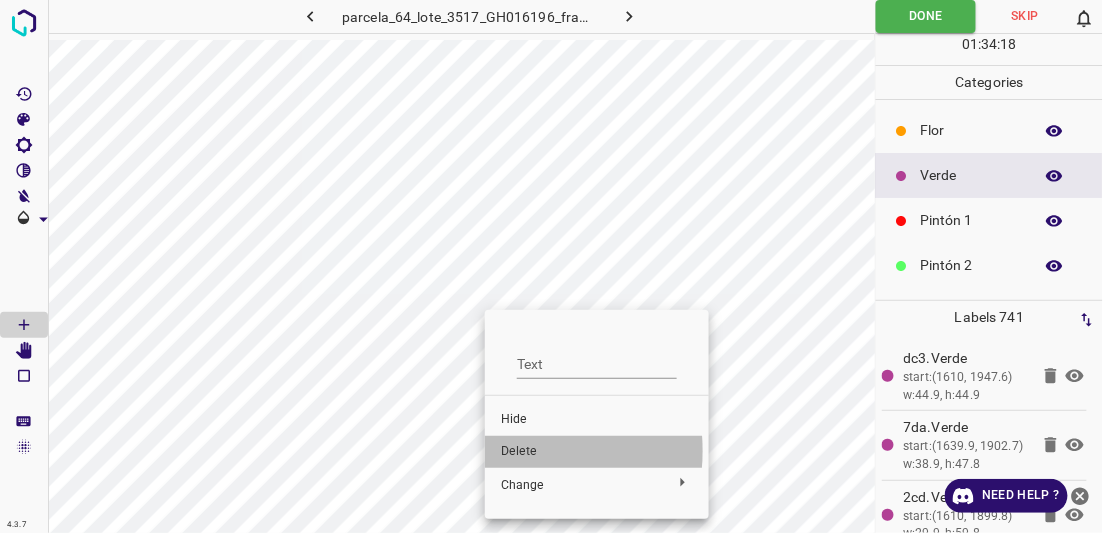 click on "Delete" at bounding box center [597, 452] 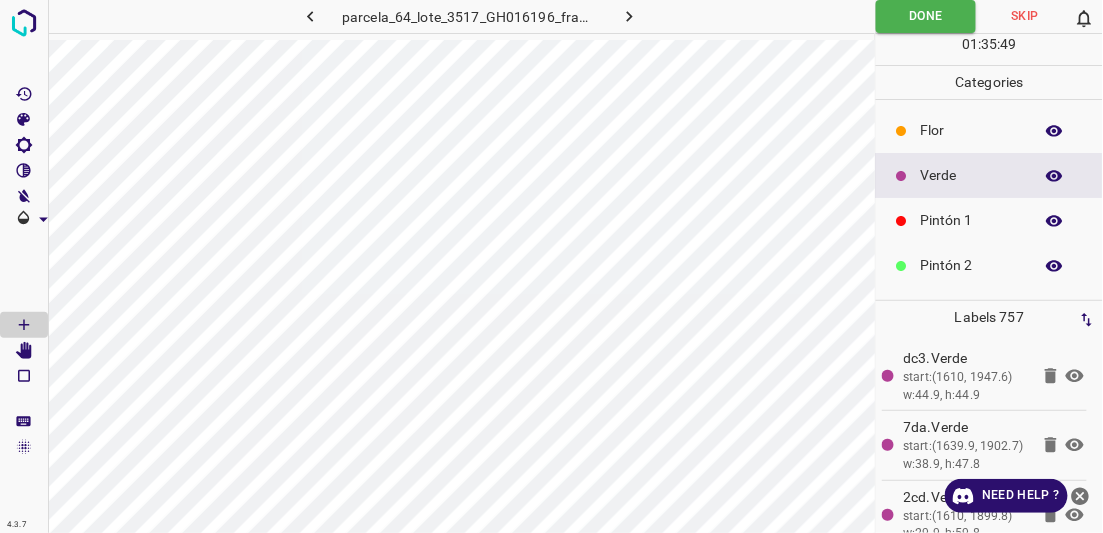click on "Flor" at bounding box center (972, 130) 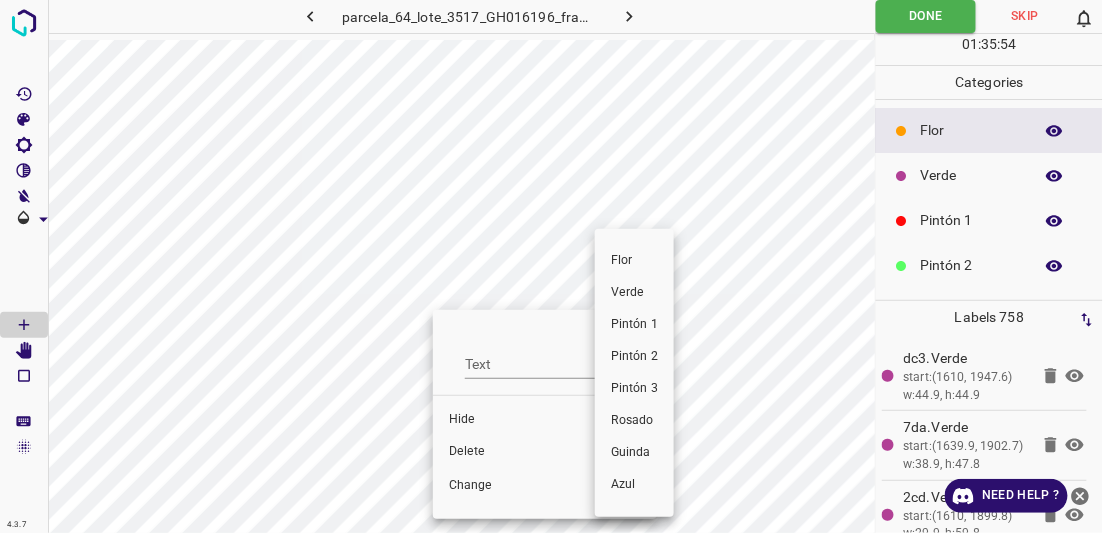click at bounding box center (551, 266) 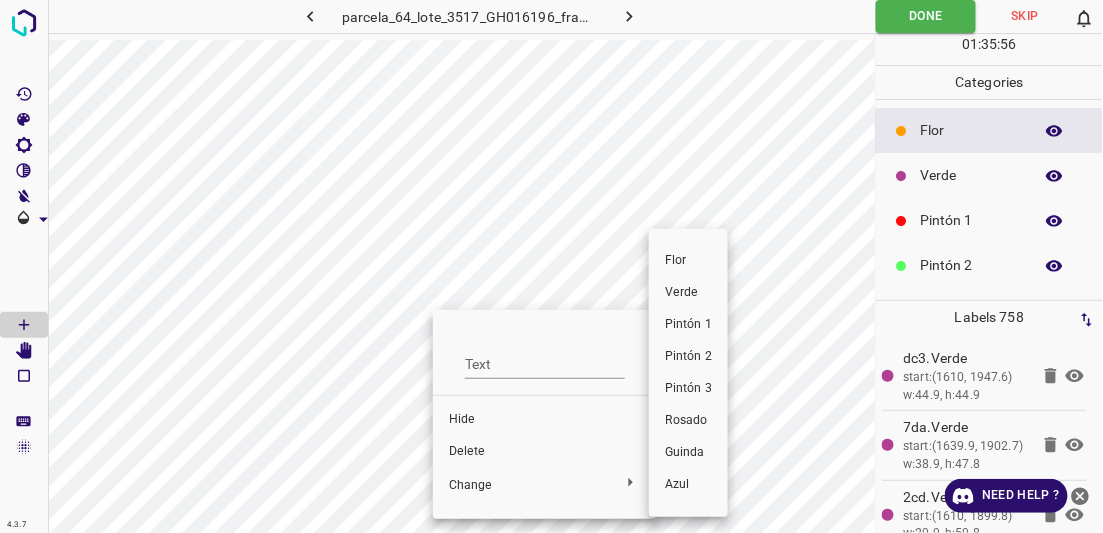 click at bounding box center (551, 266) 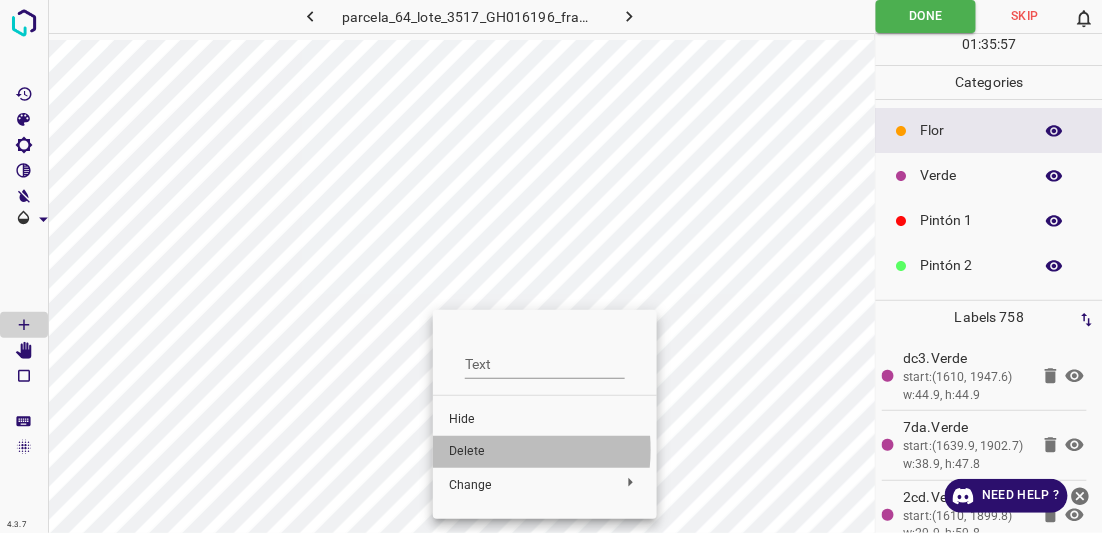 click on "Delete" at bounding box center [545, 452] 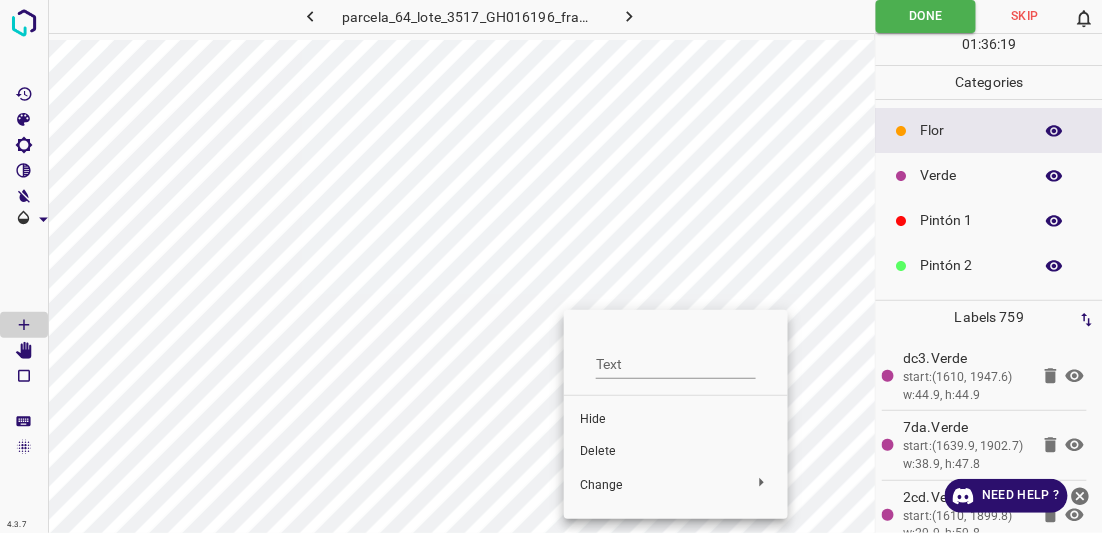 click on "Delete" at bounding box center [676, 452] 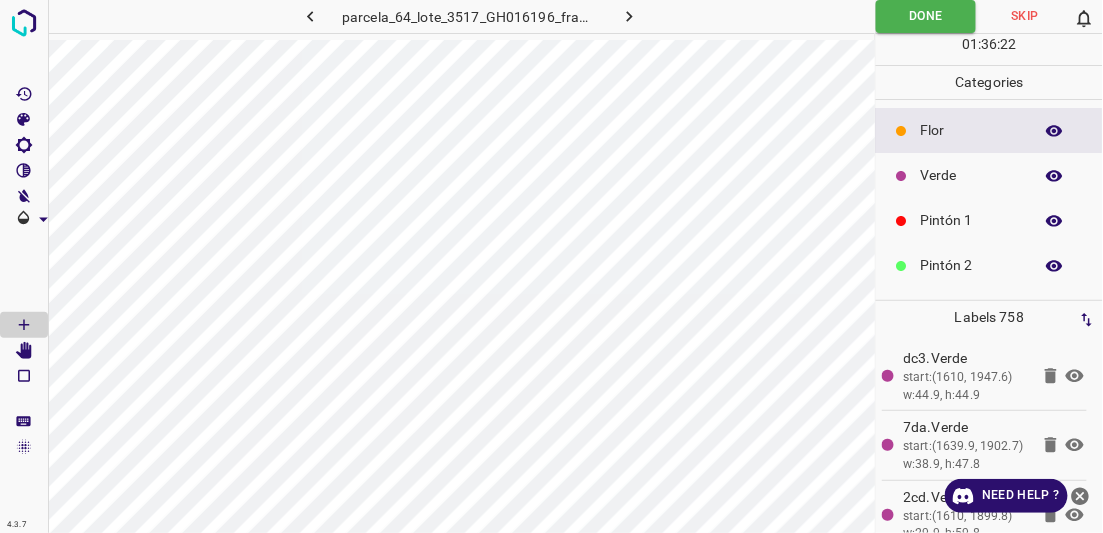 click on "Verde" at bounding box center [972, 175] 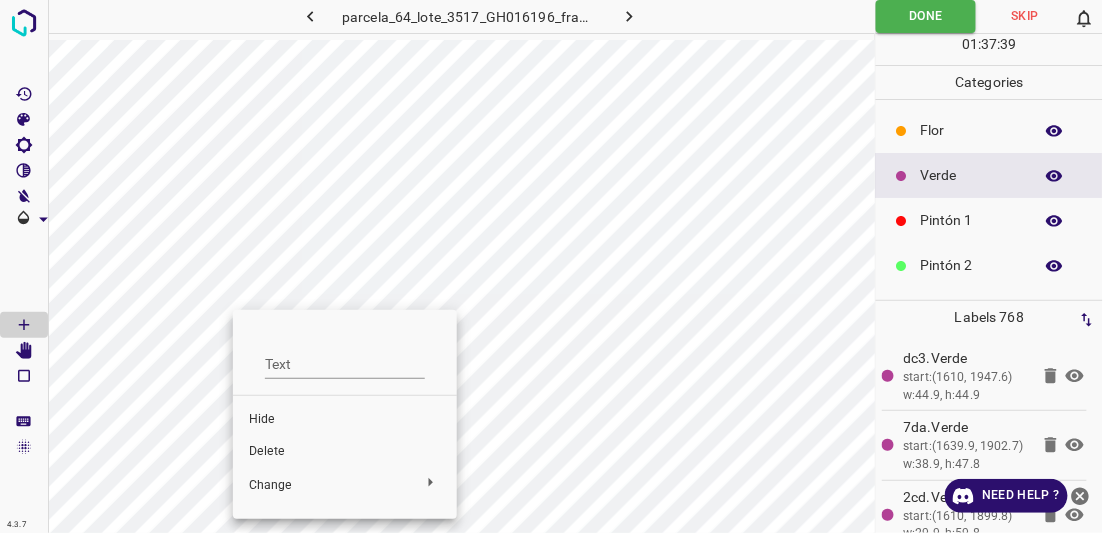 click on "Delete" at bounding box center [345, 452] 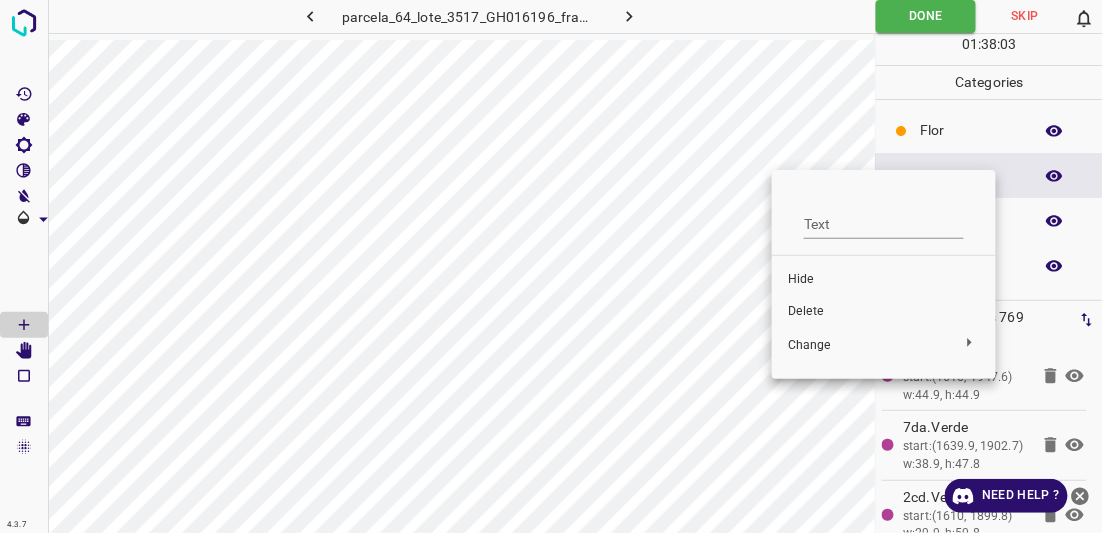 click on "Delete" at bounding box center (884, 312) 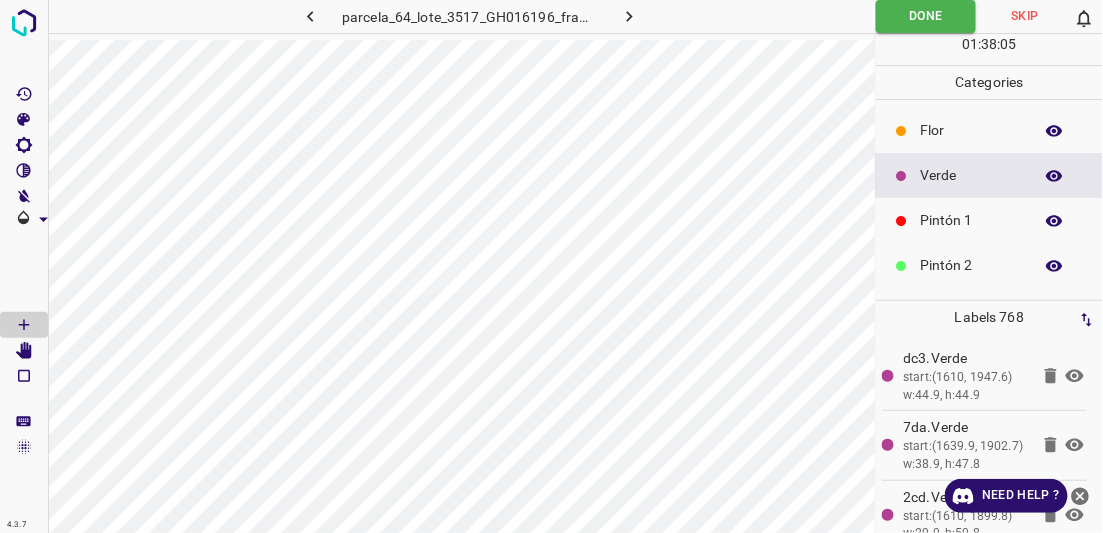 click on "Flor" at bounding box center [989, 130] 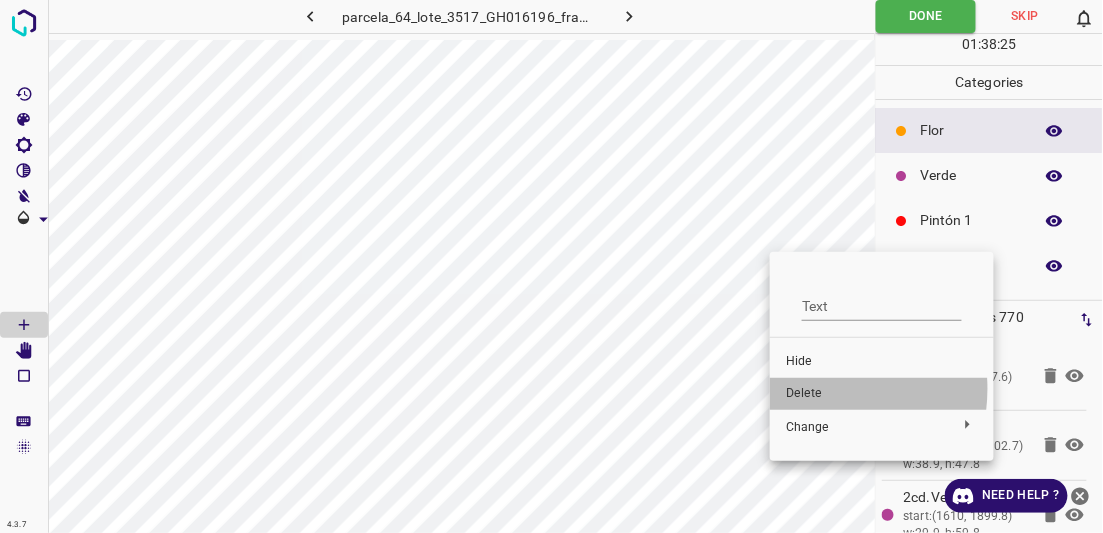 click on "Delete" at bounding box center (882, 394) 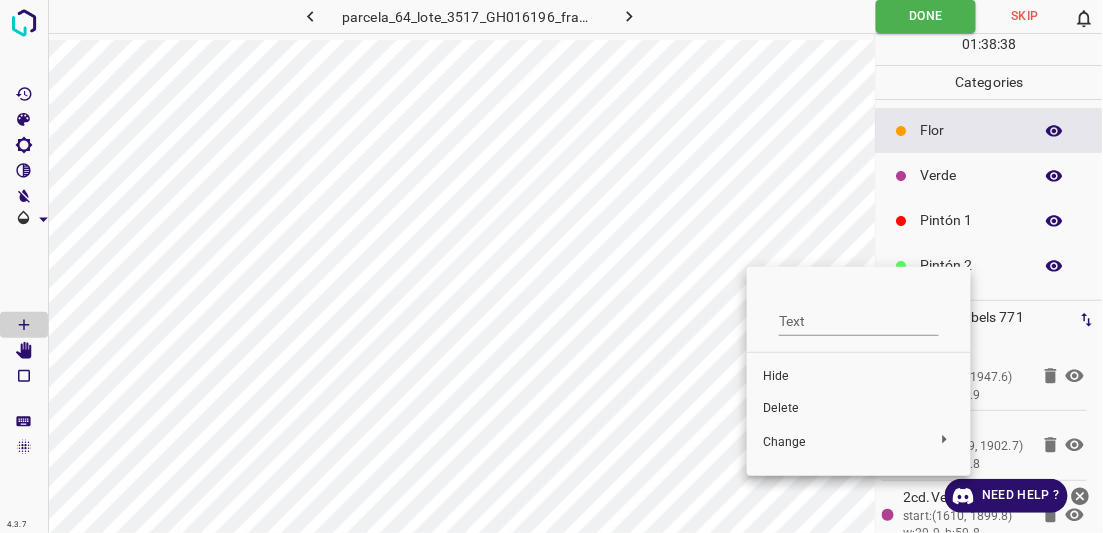 drag, startPoint x: 790, startPoint y: 403, endPoint x: 781, endPoint y: 385, distance: 20.12461 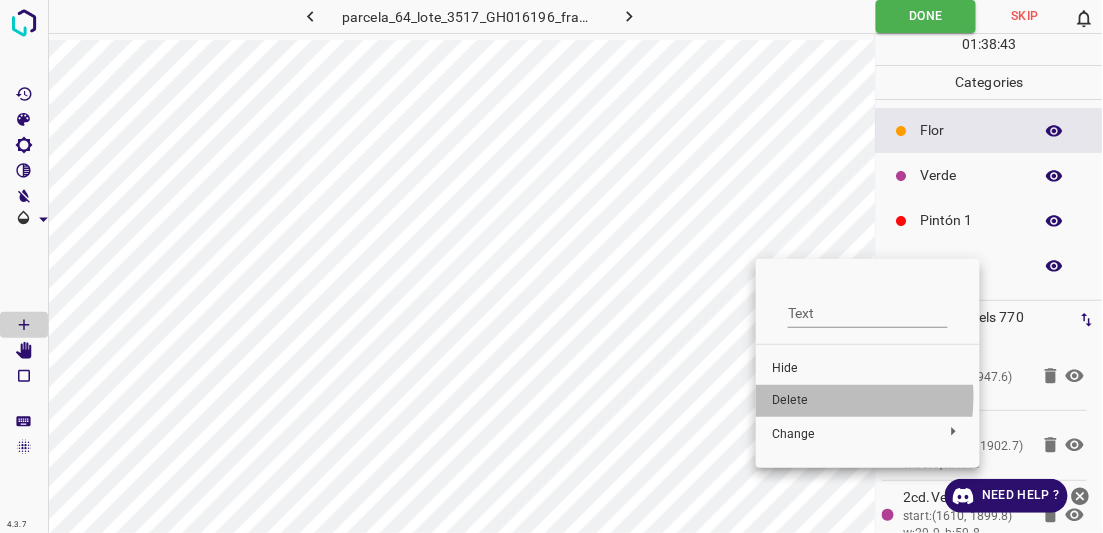 click on "Delete" at bounding box center (868, 401) 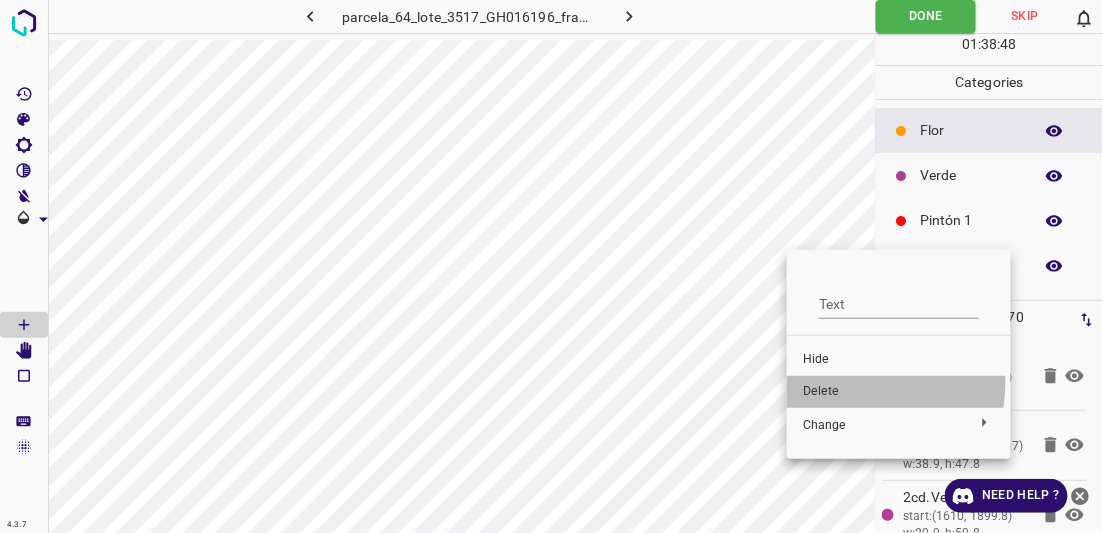 click on "Delete" at bounding box center [899, 392] 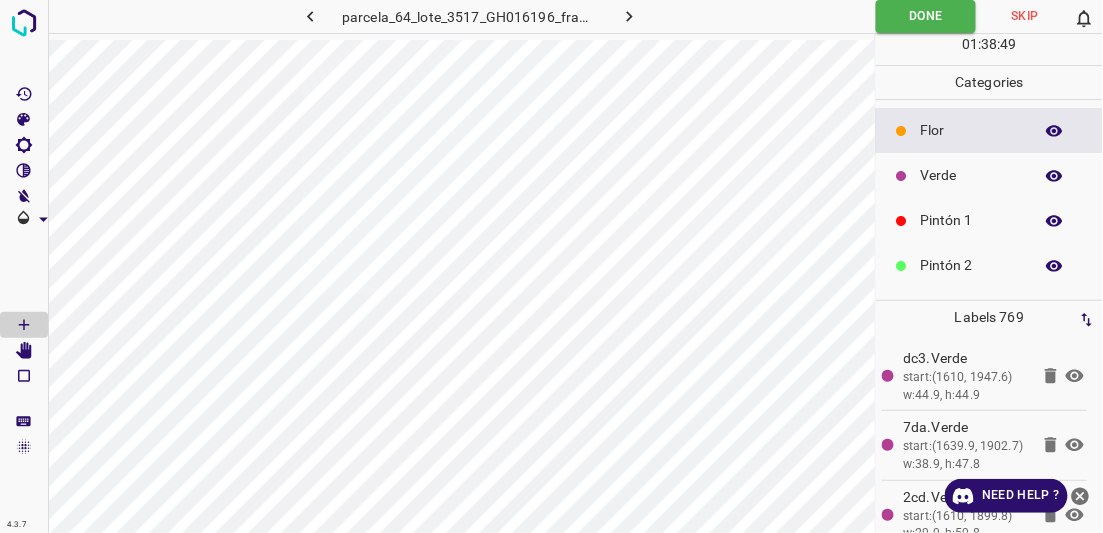 click on "Verde" at bounding box center (972, 175) 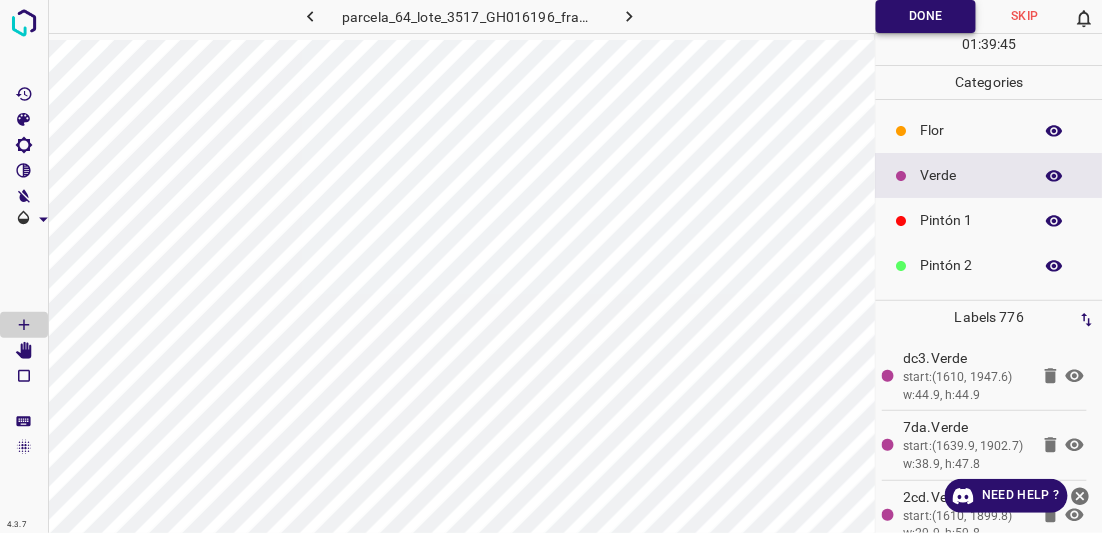 click on "Done" at bounding box center [926, 16] 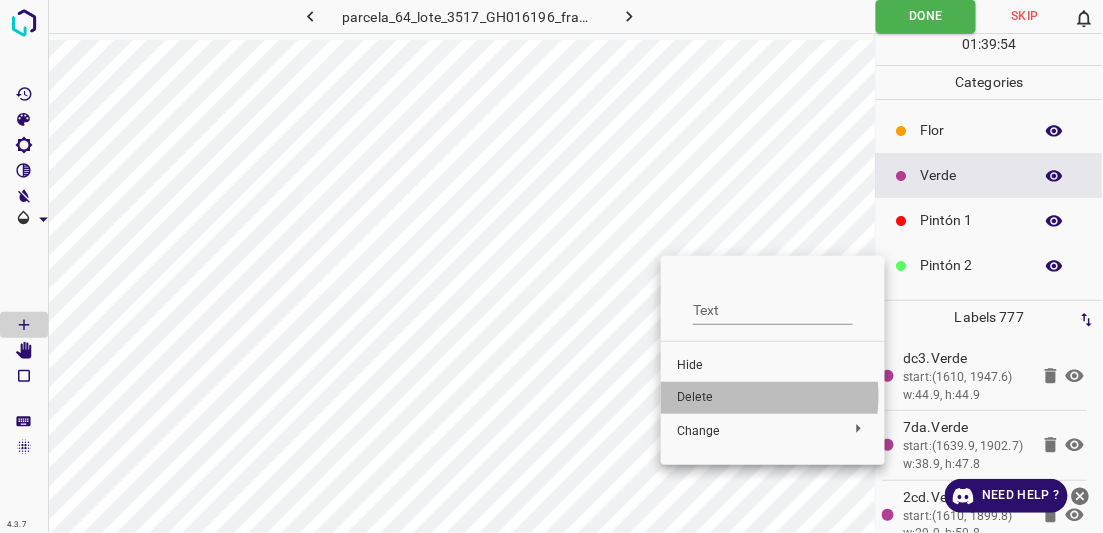 click on "Delete" at bounding box center (773, 398) 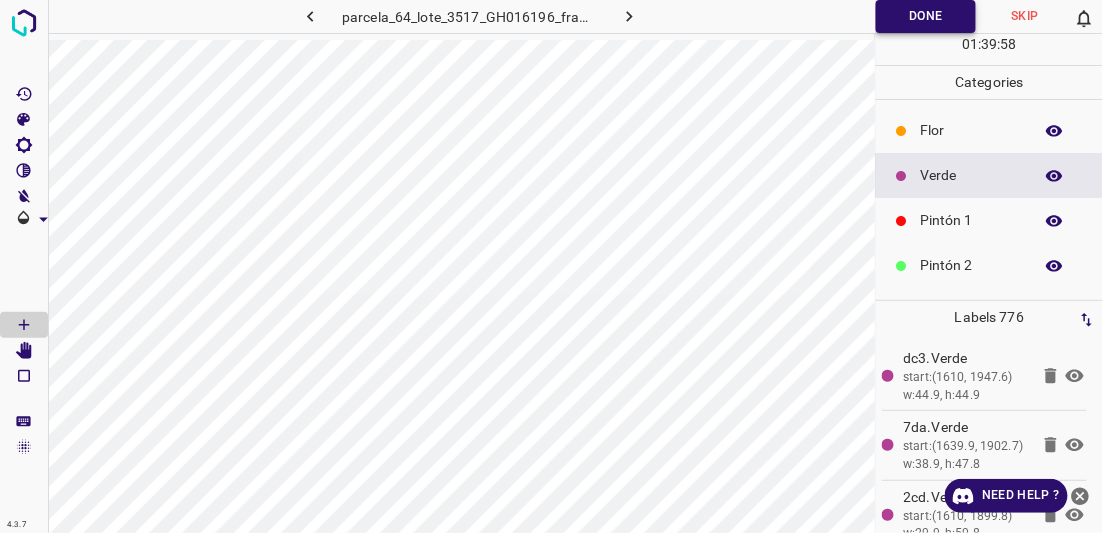 click on "Done" at bounding box center (926, 16) 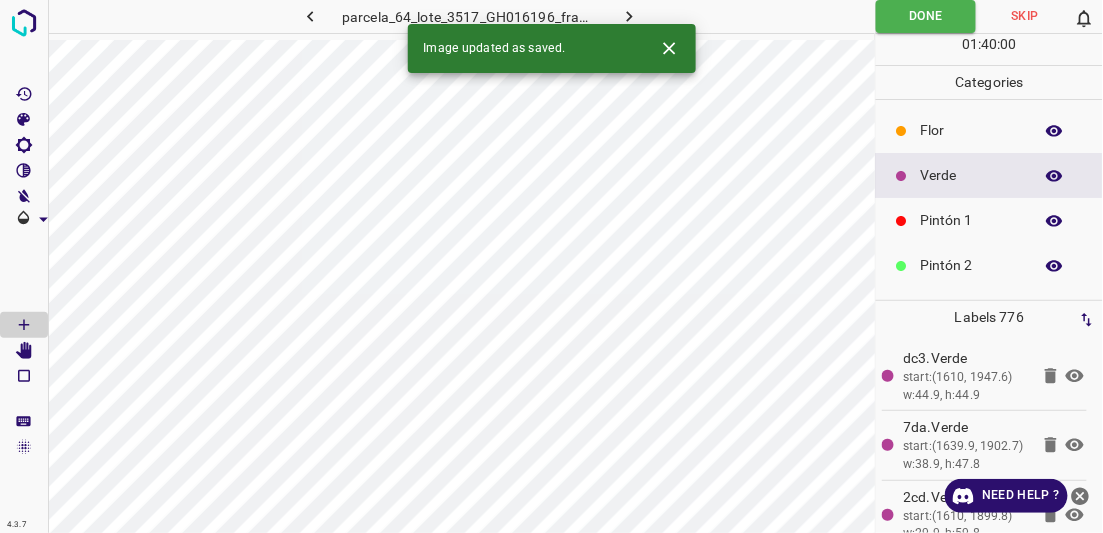 click 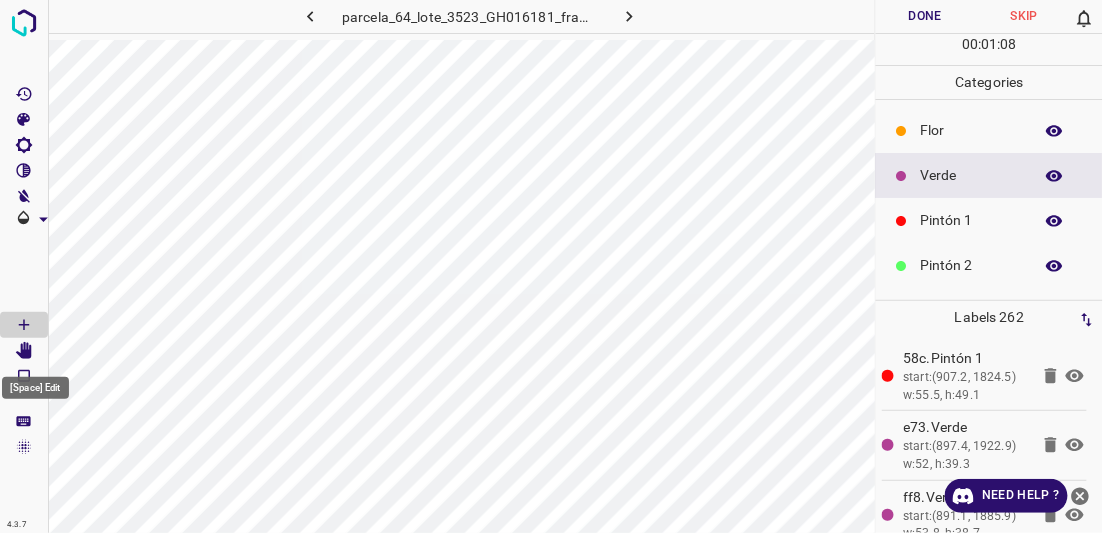 click 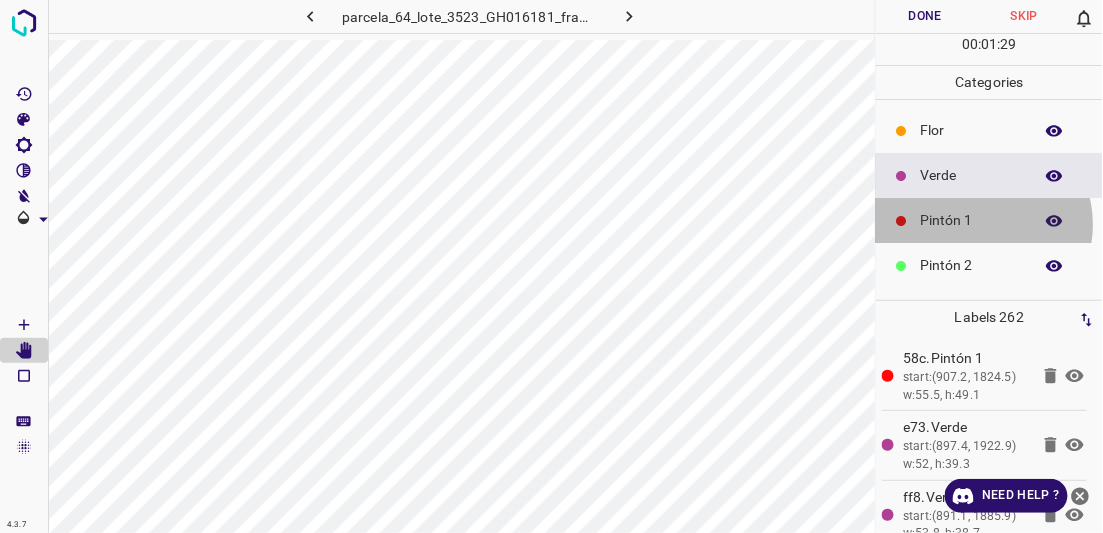 click on "Pintón 1" at bounding box center [972, 220] 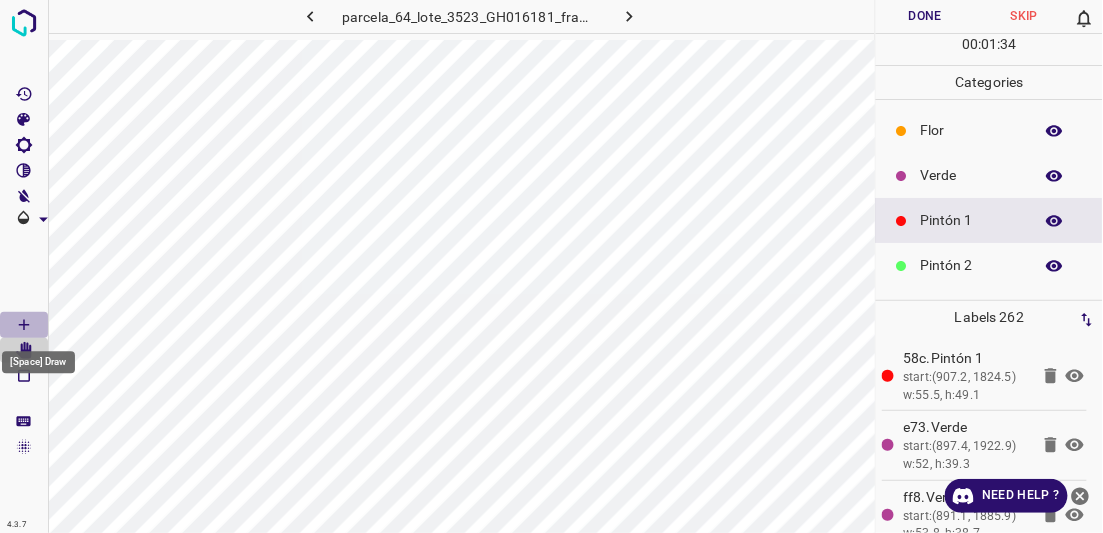 click 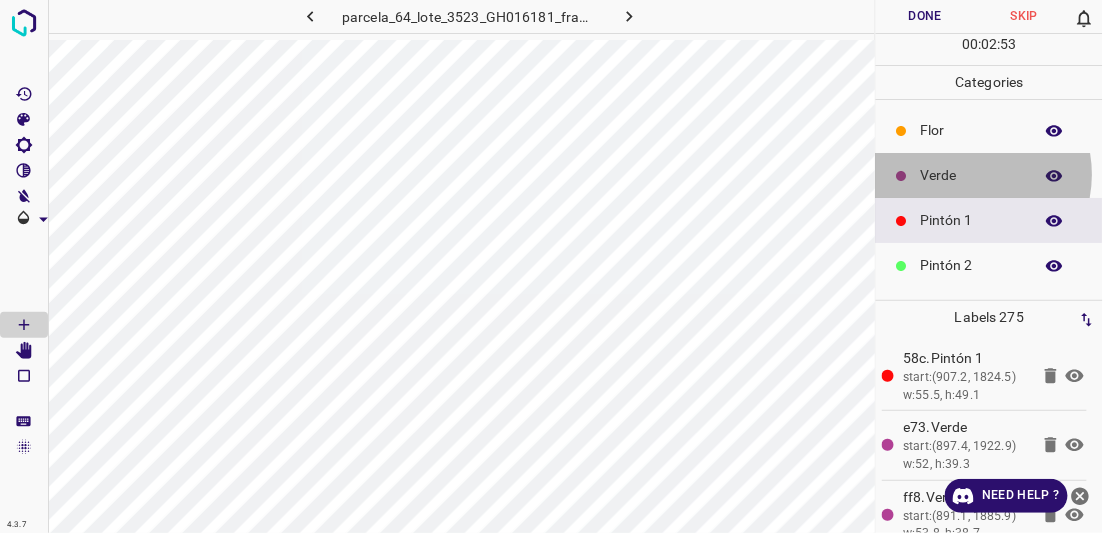 click on "Verde" at bounding box center (972, 175) 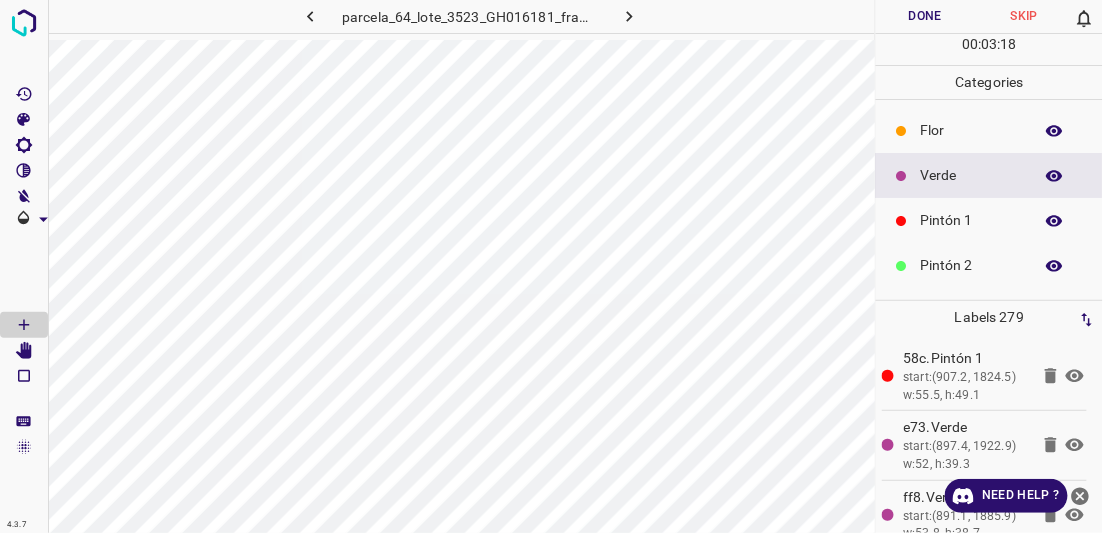 click on "Pintón 1" at bounding box center (972, 220) 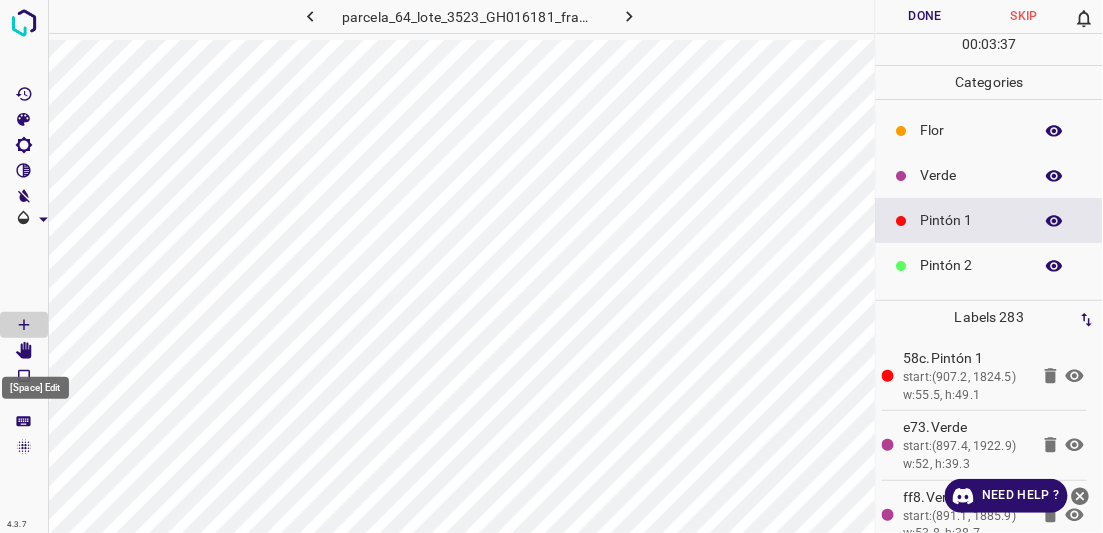click 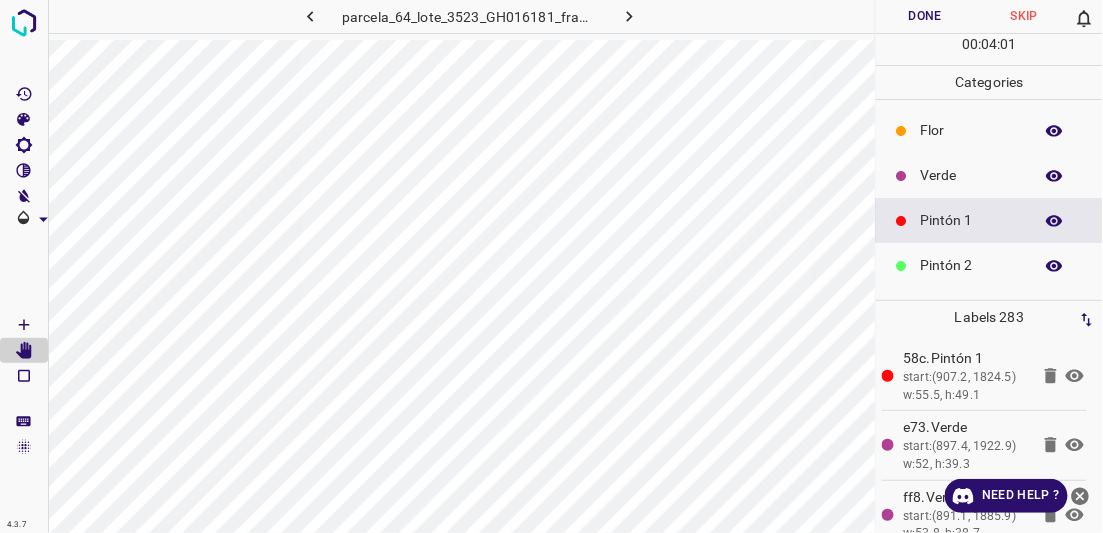 click on "Pintón 1" at bounding box center [972, 220] 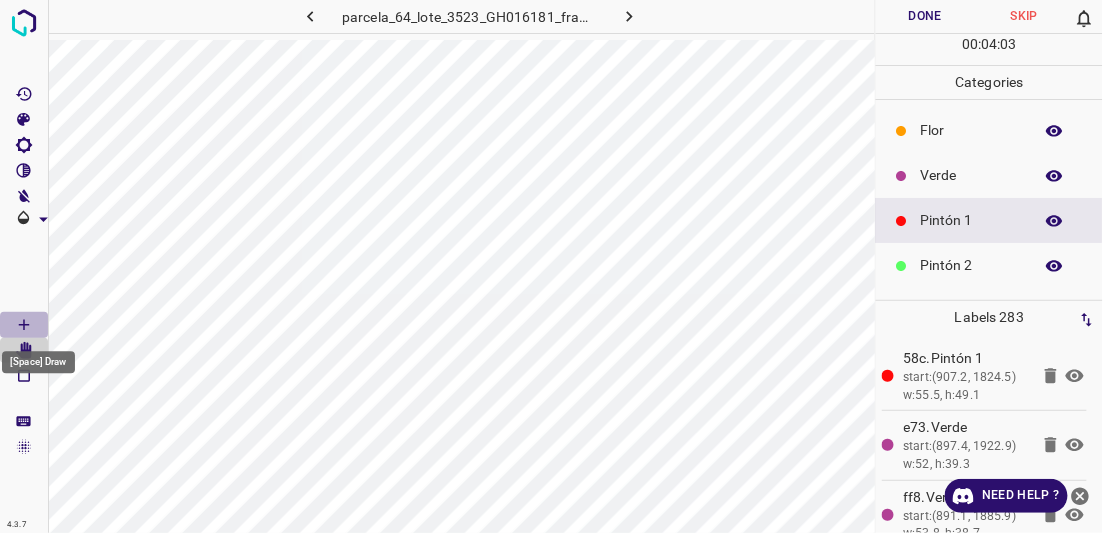 click 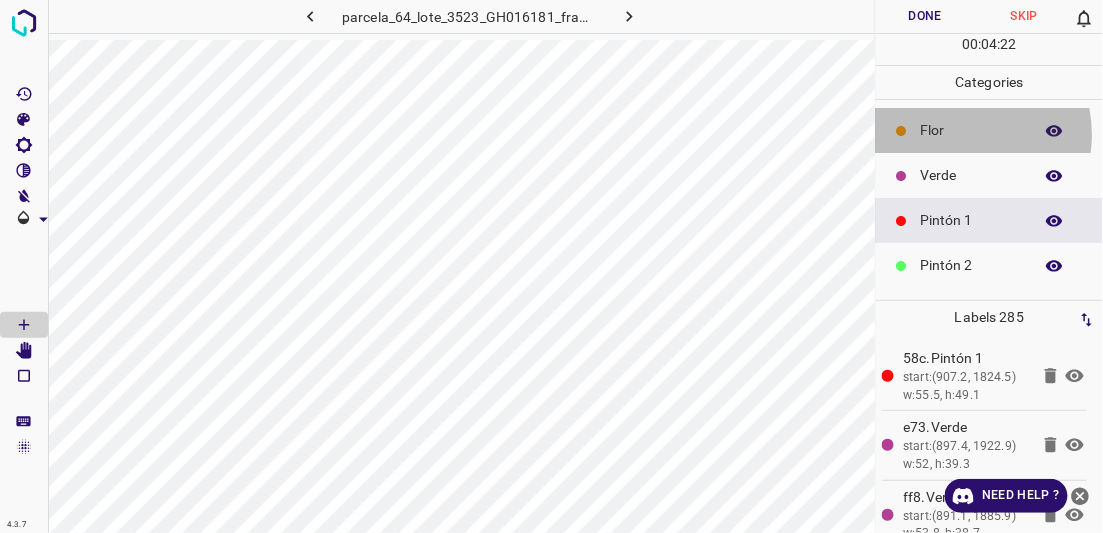 click on "Flor" at bounding box center [972, 130] 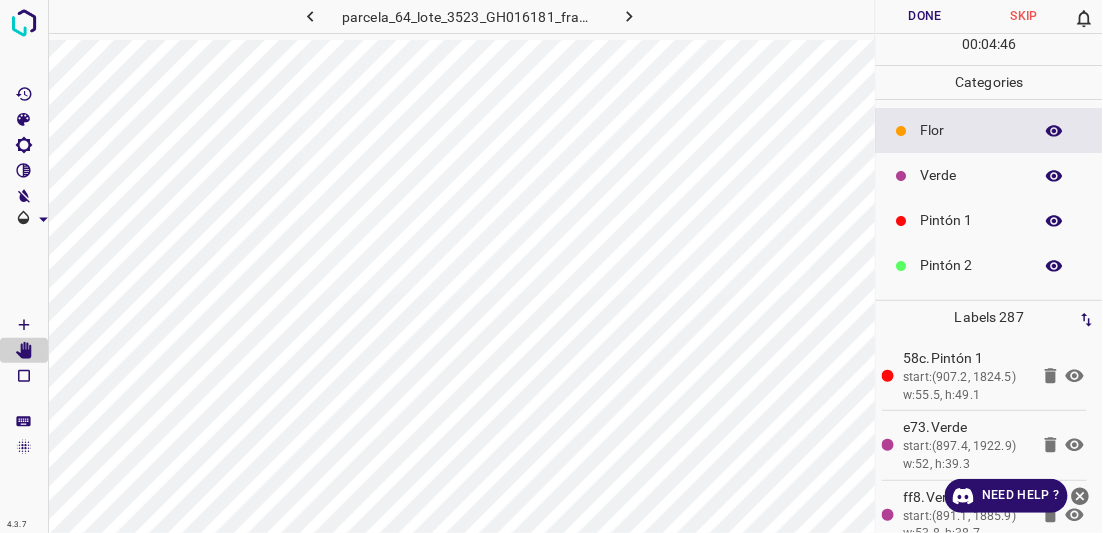 click on "Pintón 2" at bounding box center (972, 265) 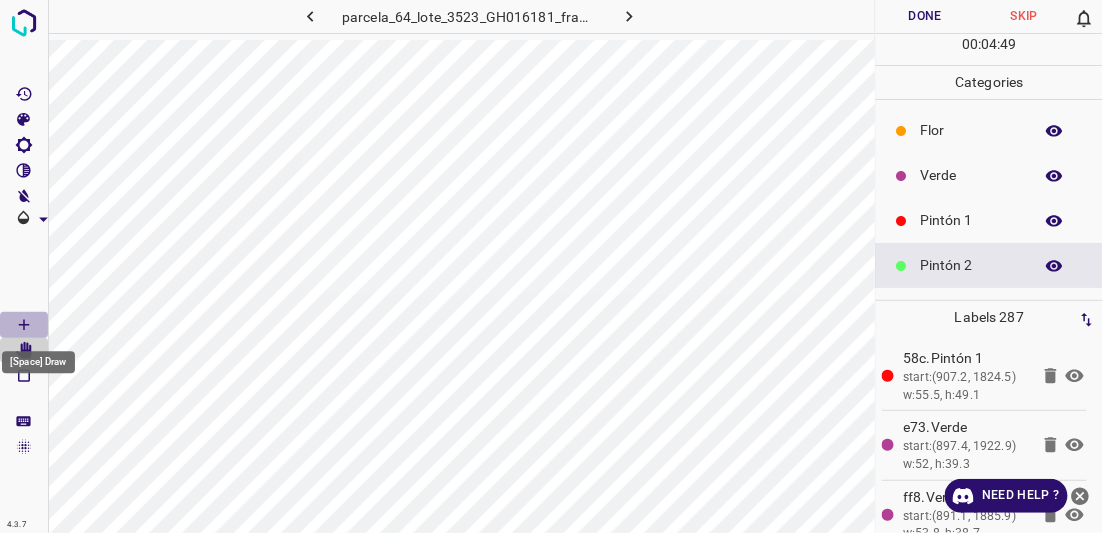 click 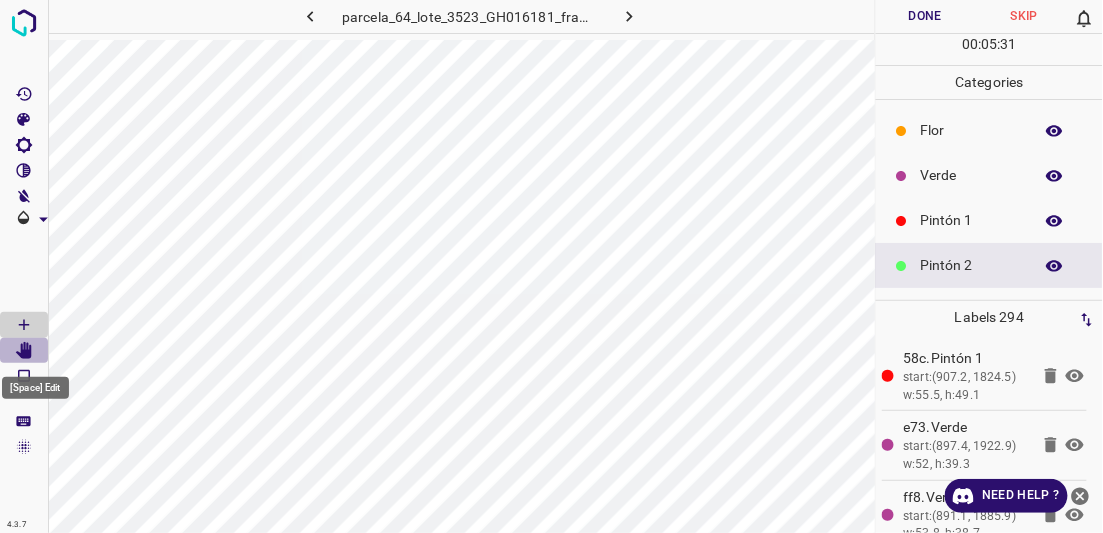 click 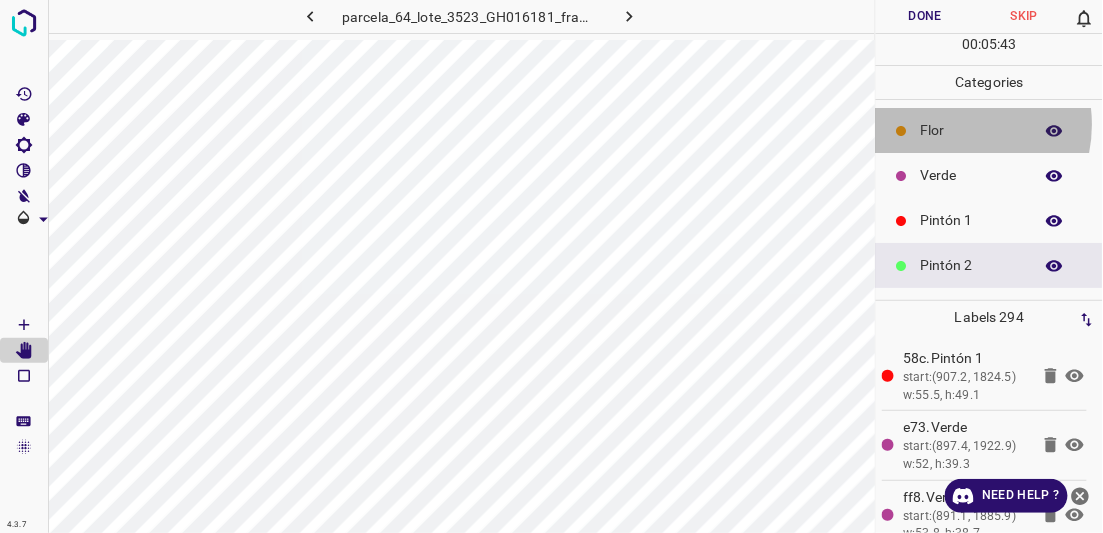 click on "Flor" at bounding box center (972, 130) 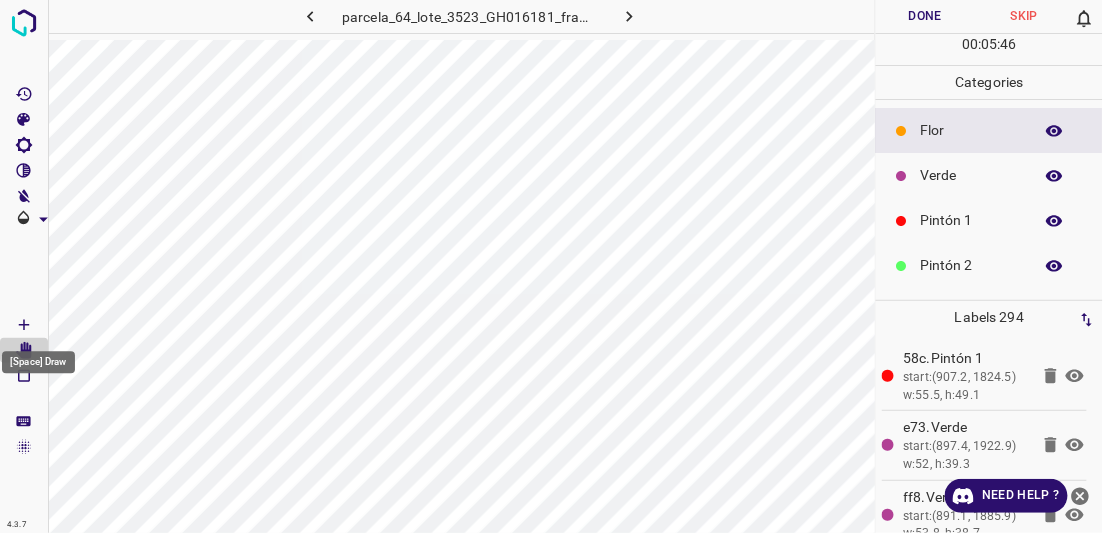 click 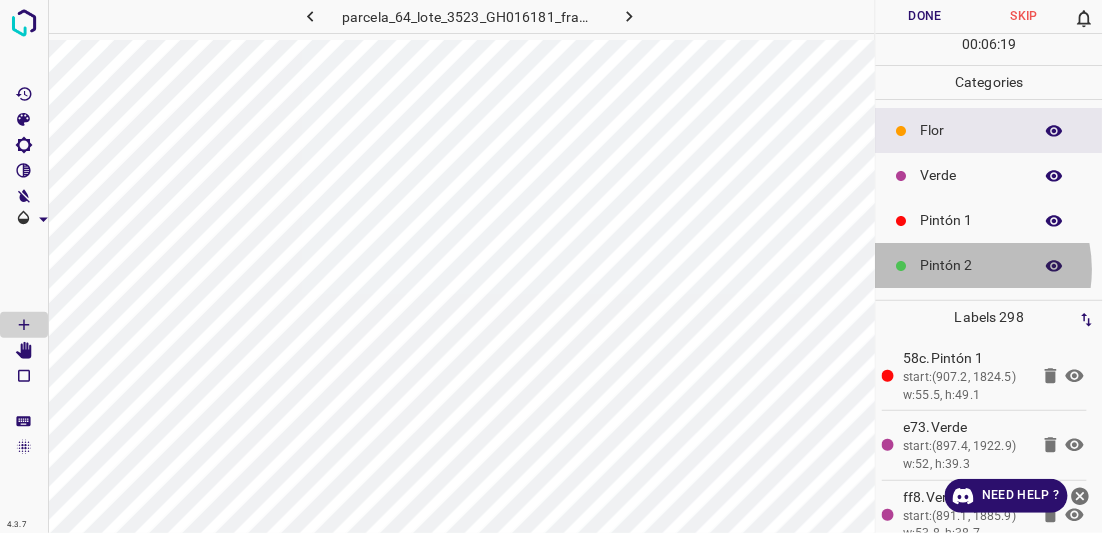 click on "Pintón 2" at bounding box center [972, 265] 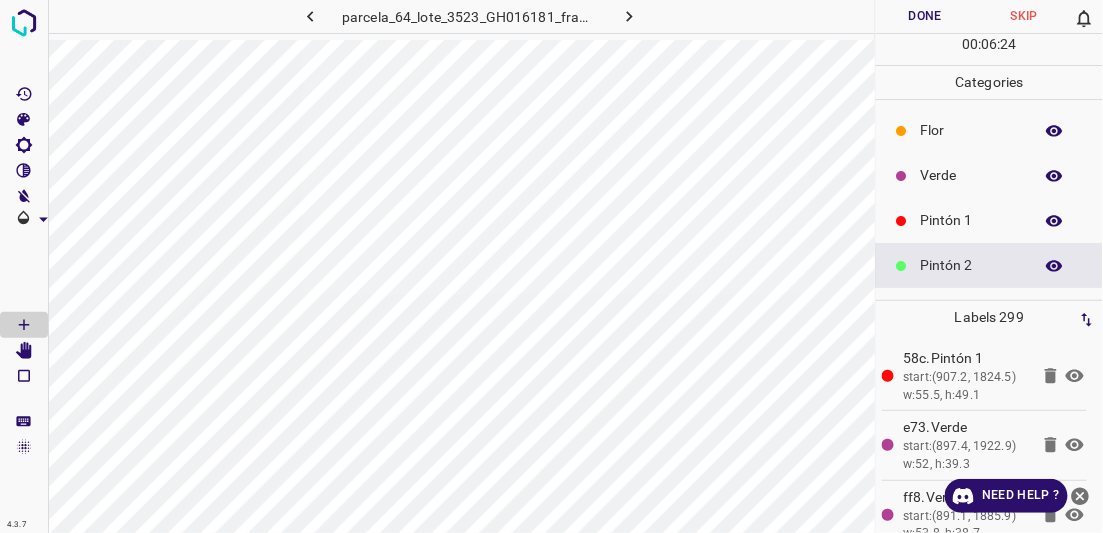 click on "Pintón 1" at bounding box center [972, 220] 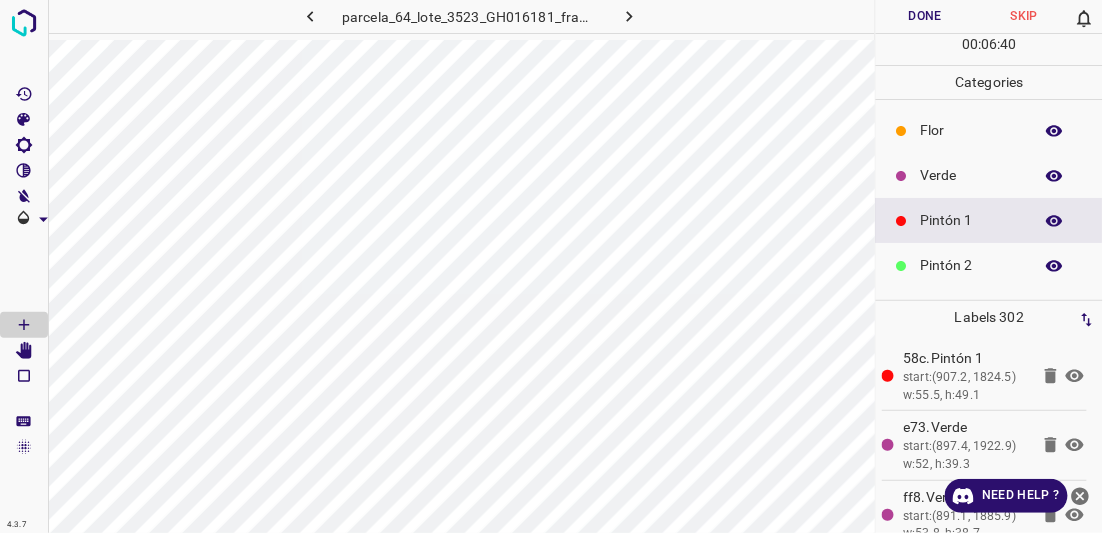 click on "Flor" at bounding box center [972, 130] 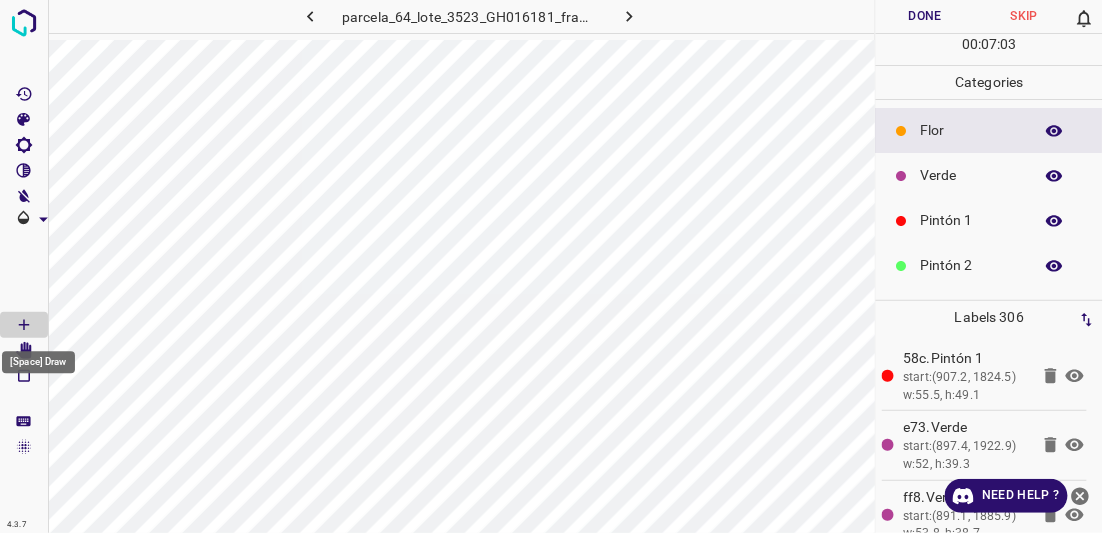 click on "[Space] Draw" at bounding box center (38, 357) 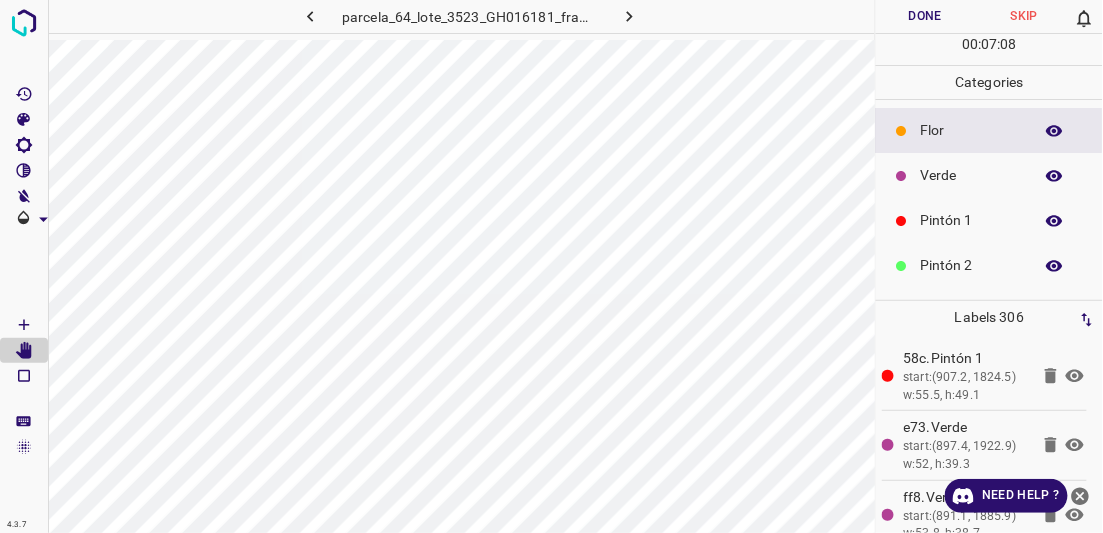 click 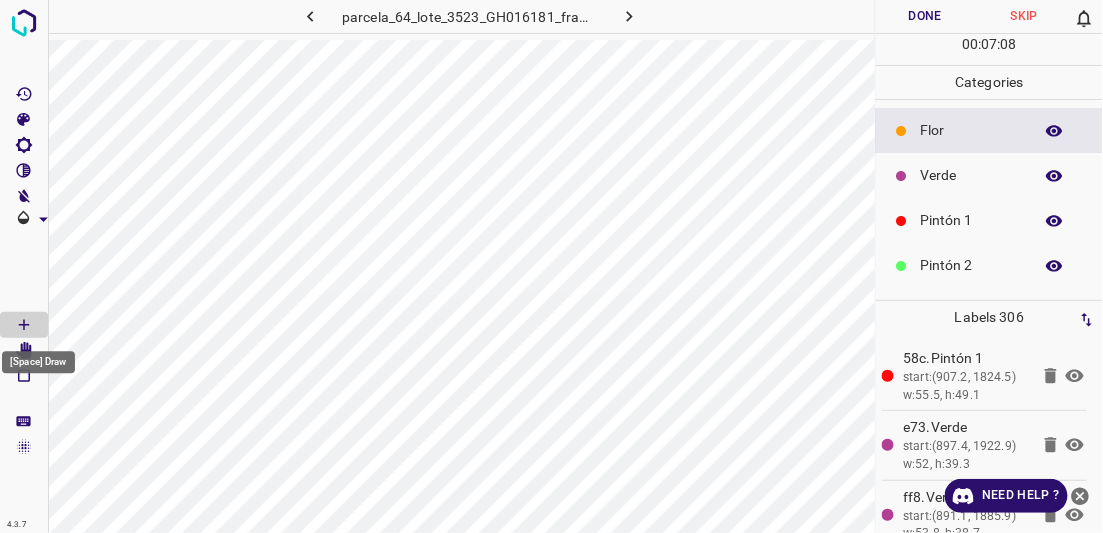 click on "[Space] Draw" at bounding box center [38, 357] 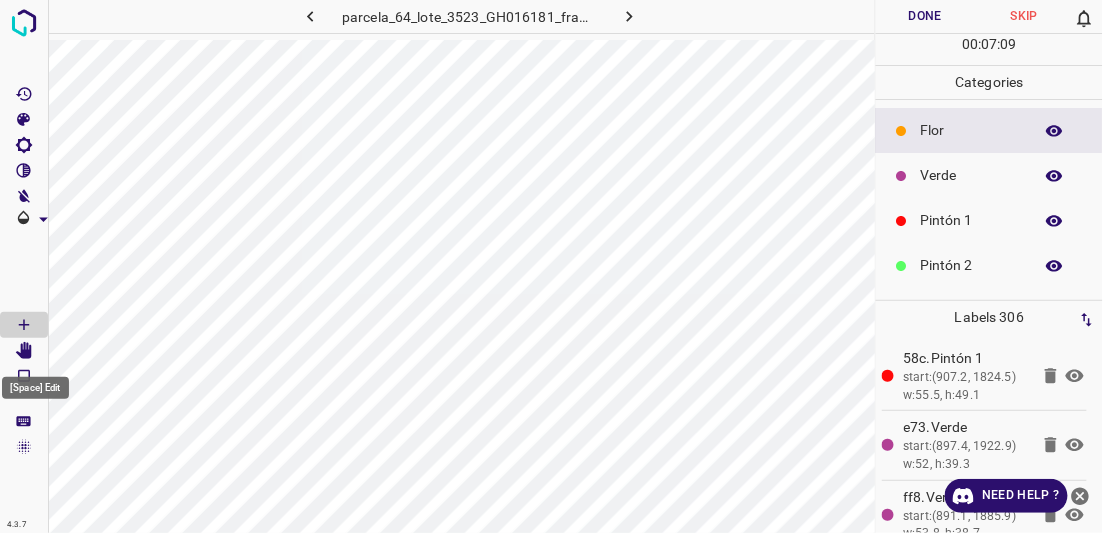 click 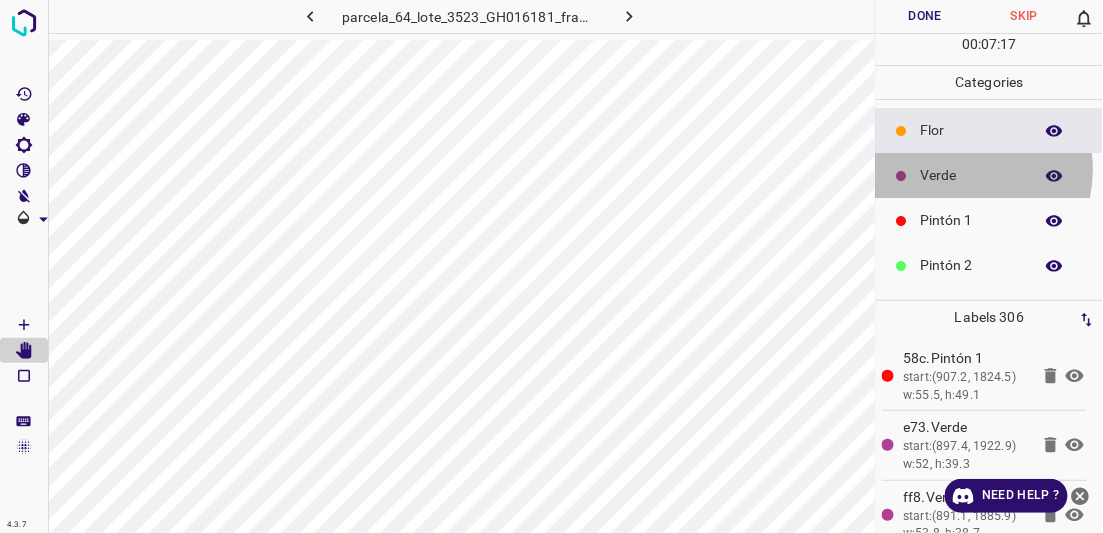 click on "Verde" at bounding box center [972, 175] 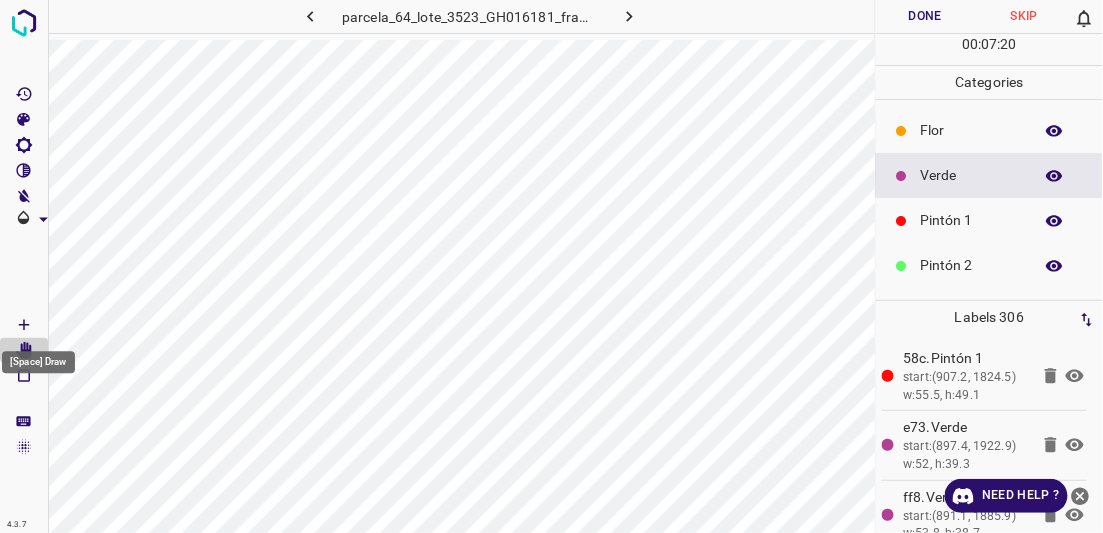 click 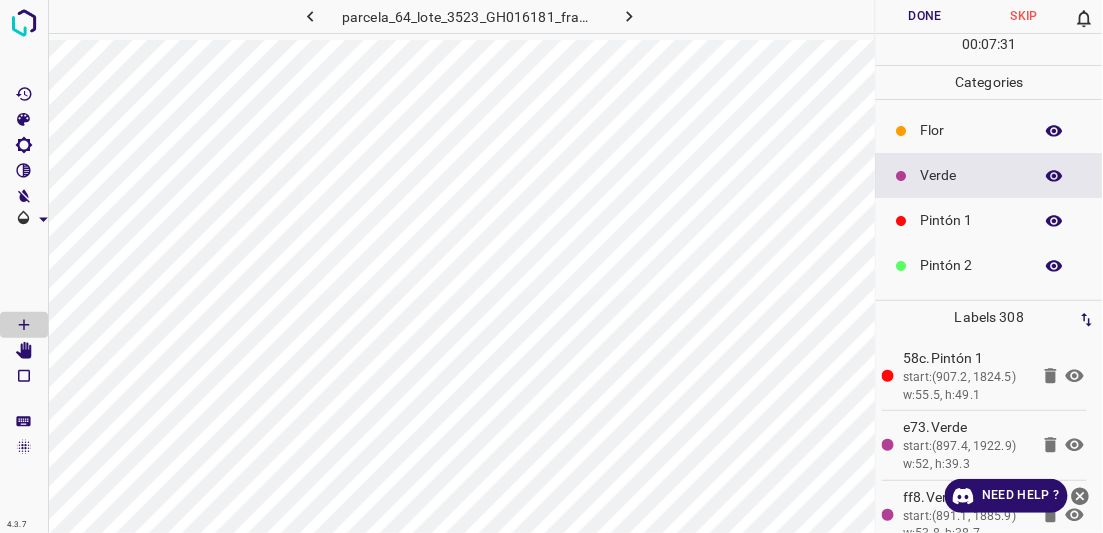 click on "Pintón 1" at bounding box center [972, 220] 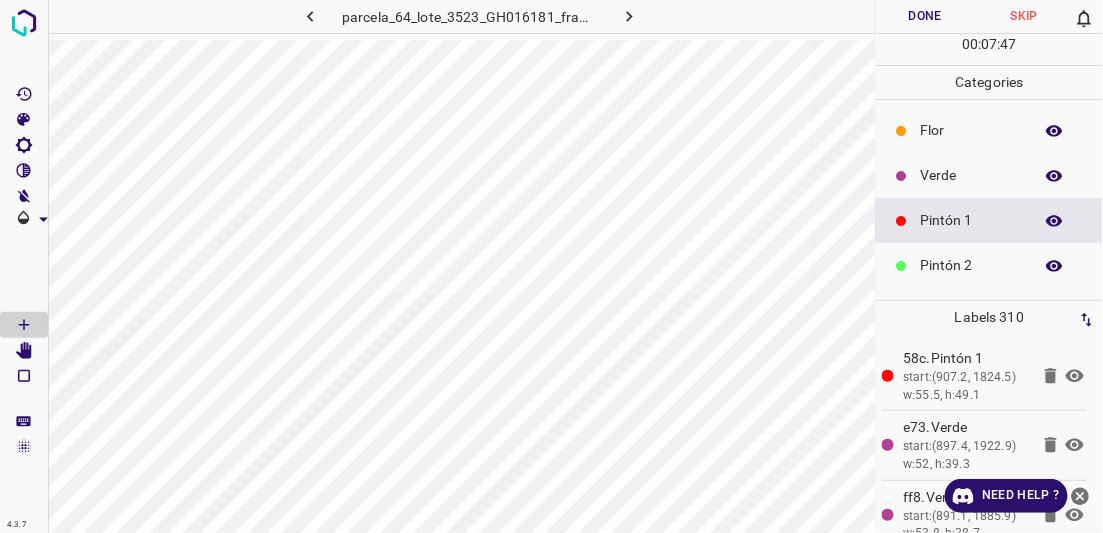 click on "Verde" at bounding box center [972, 175] 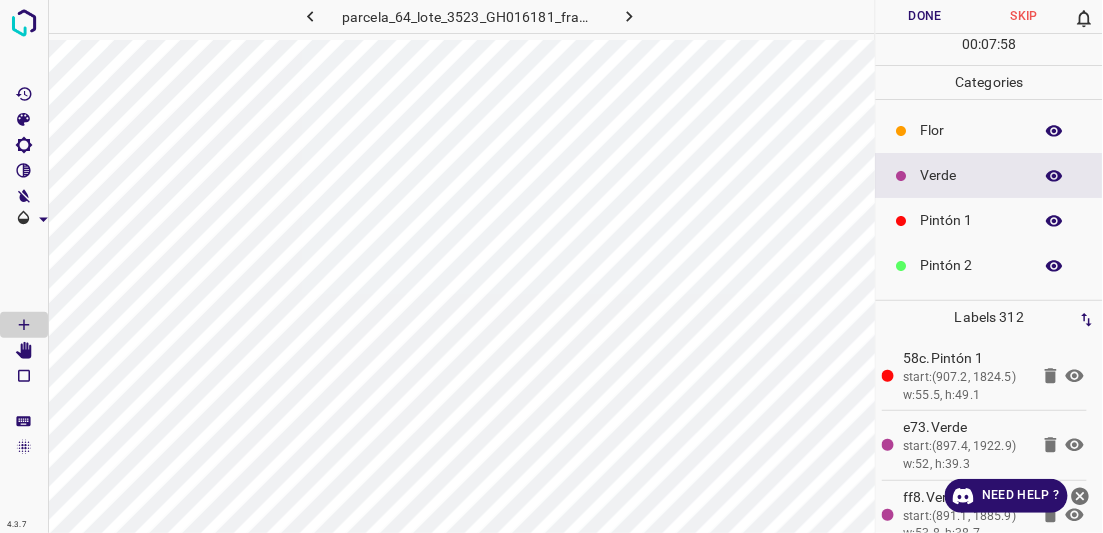 click on "Pintón 1" at bounding box center [972, 220] 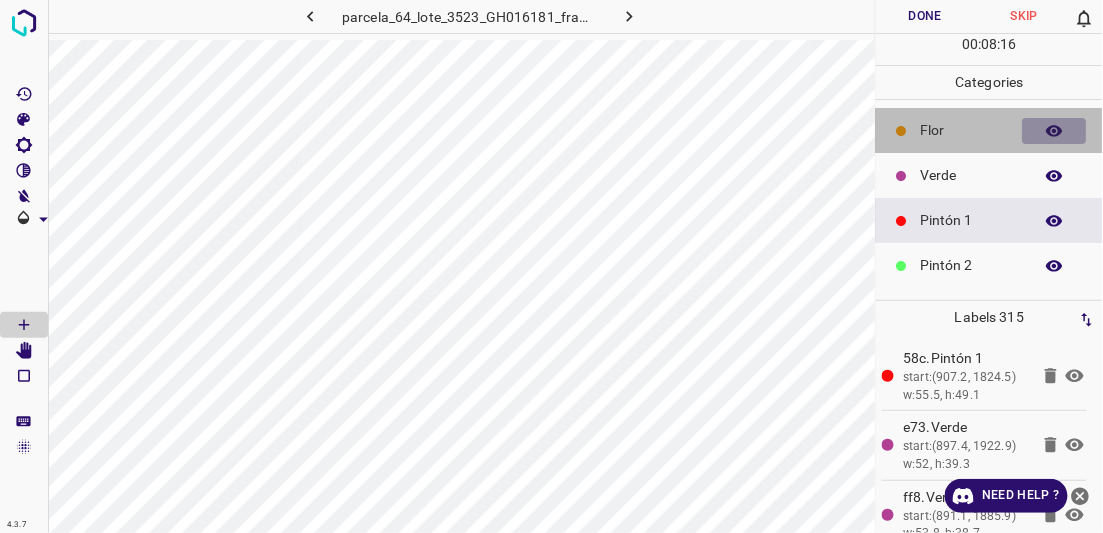 click 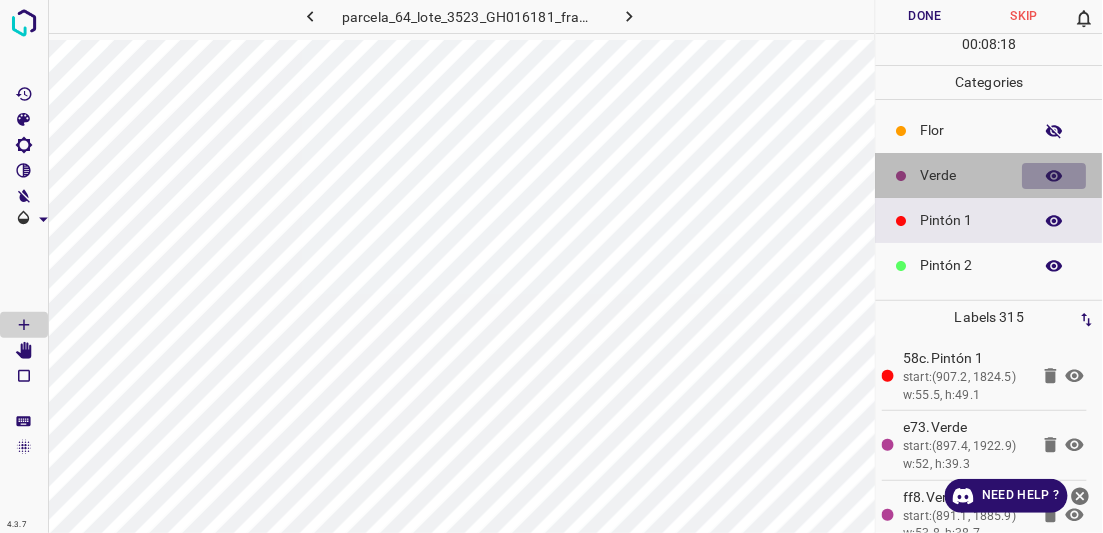 click 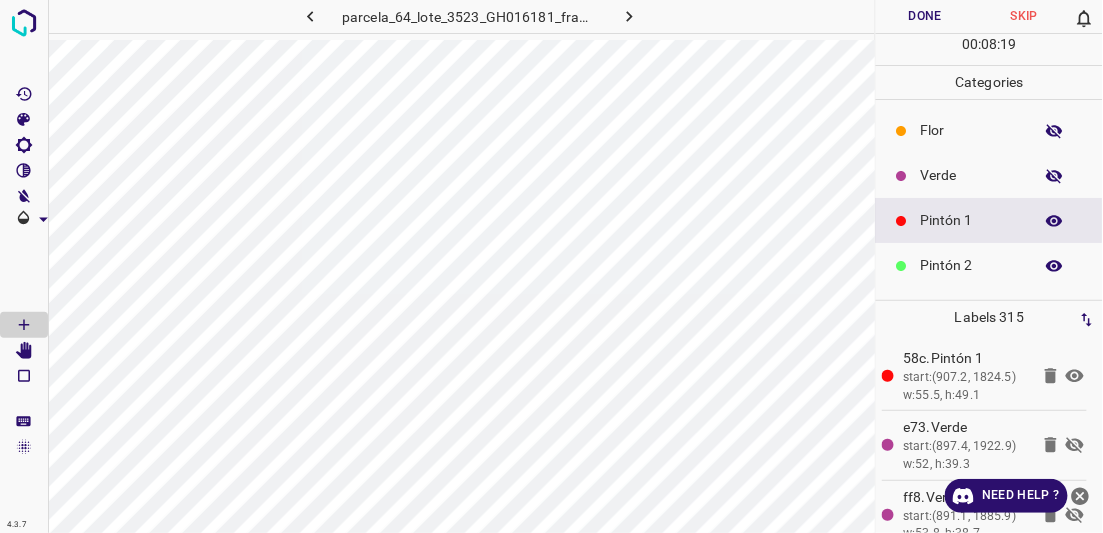 click 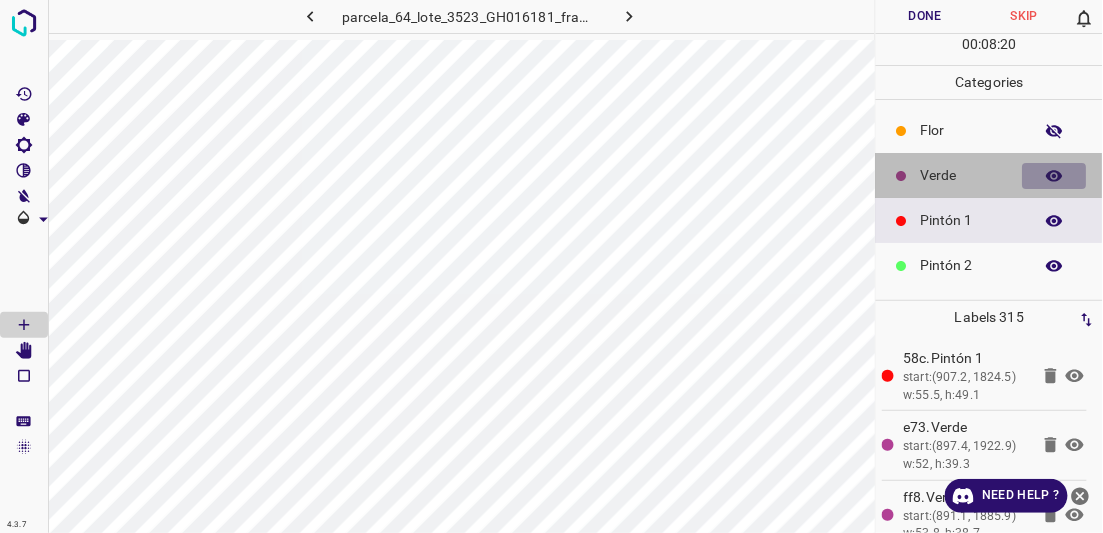 click 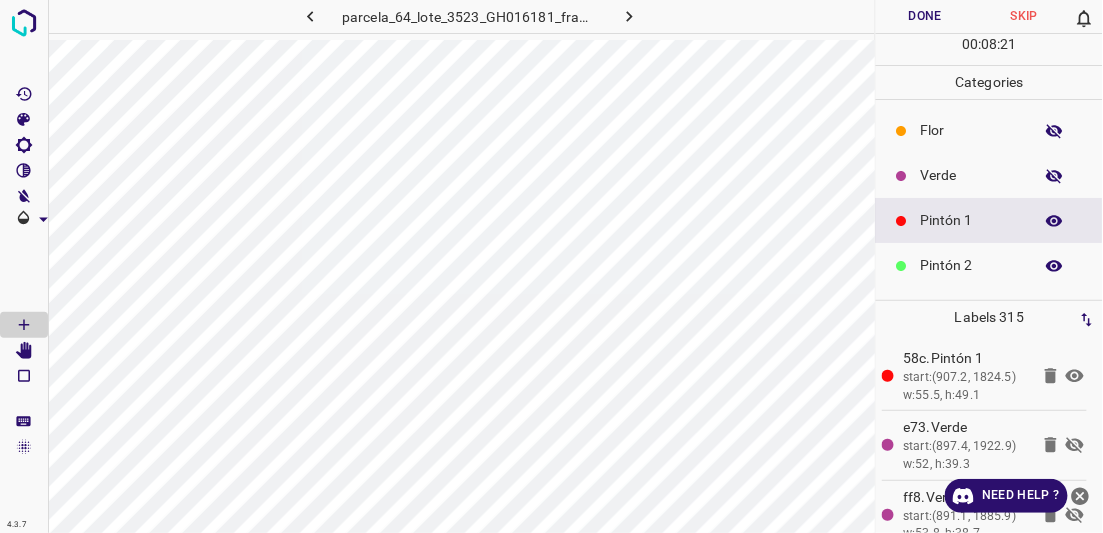 click 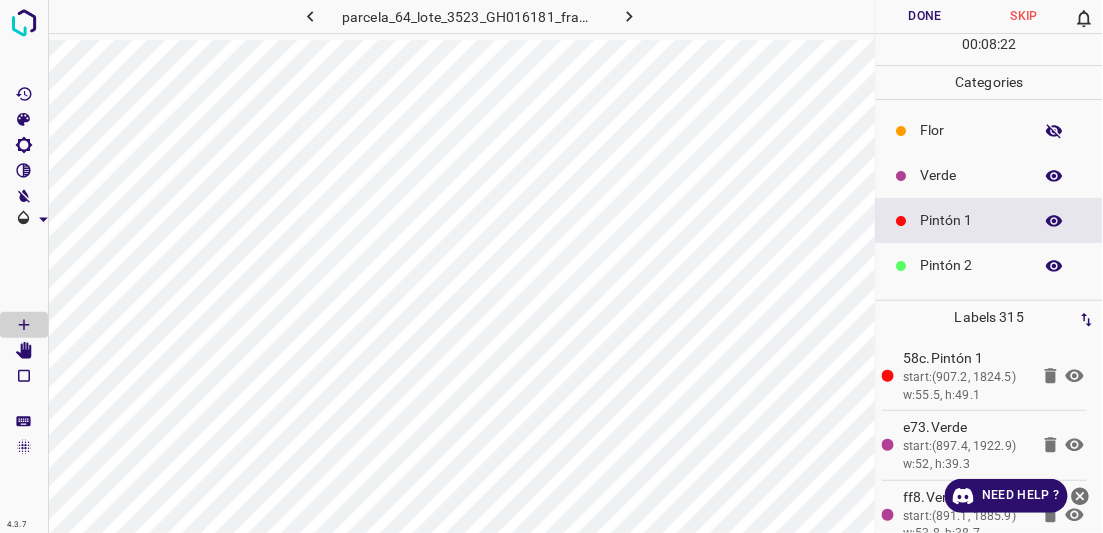 click 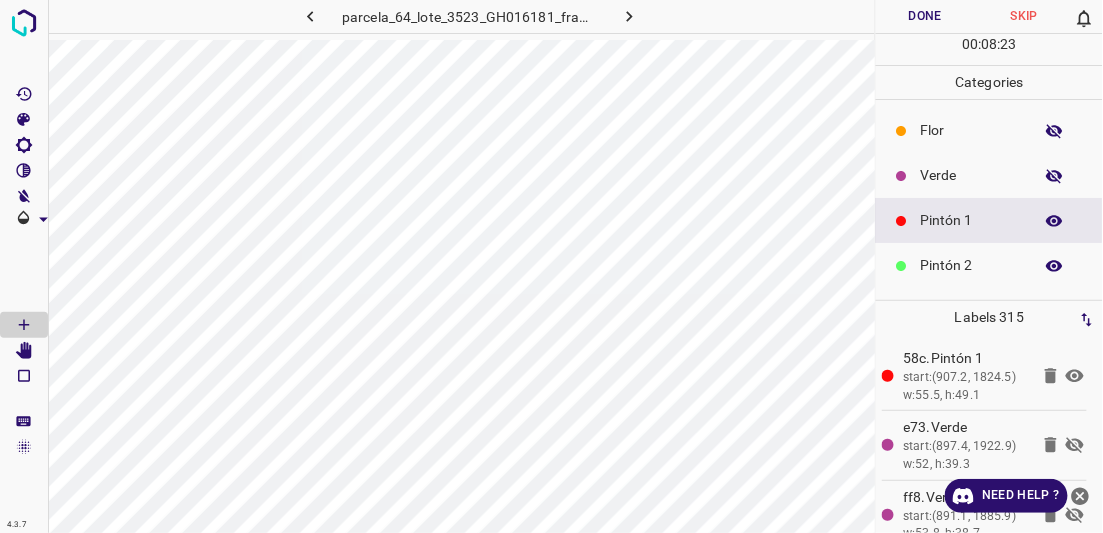 click 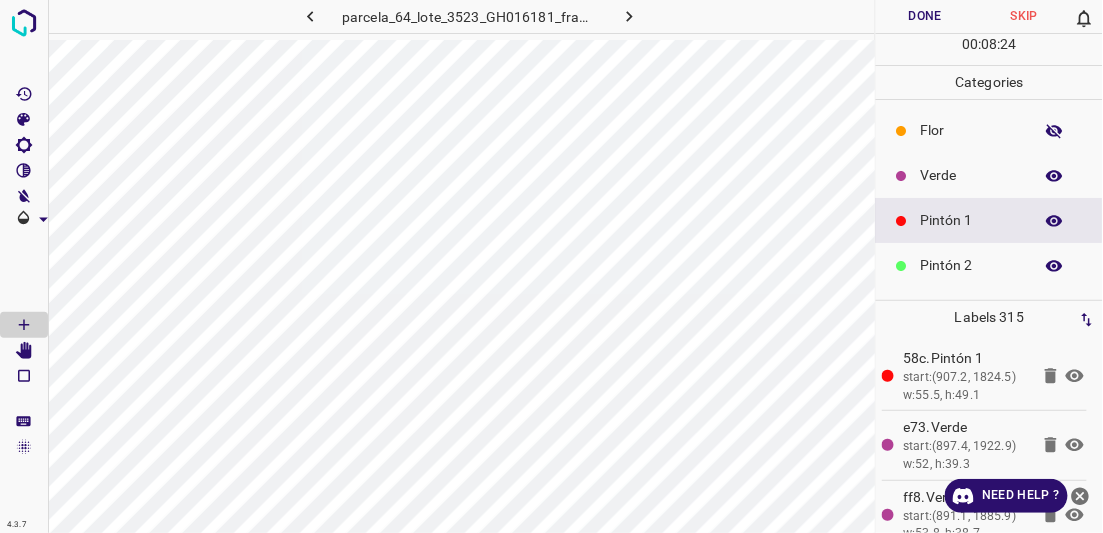 click 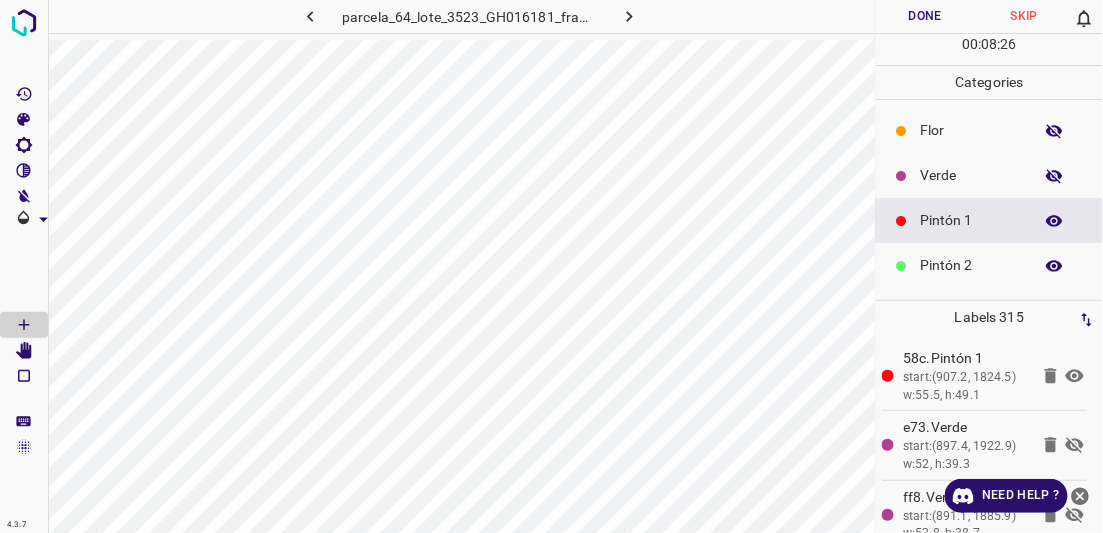 click 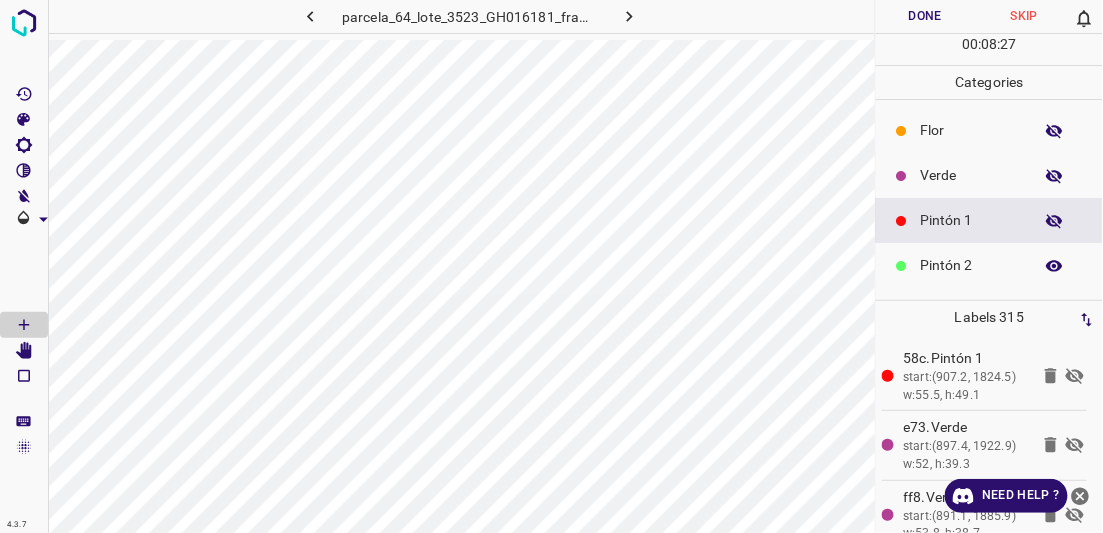 click 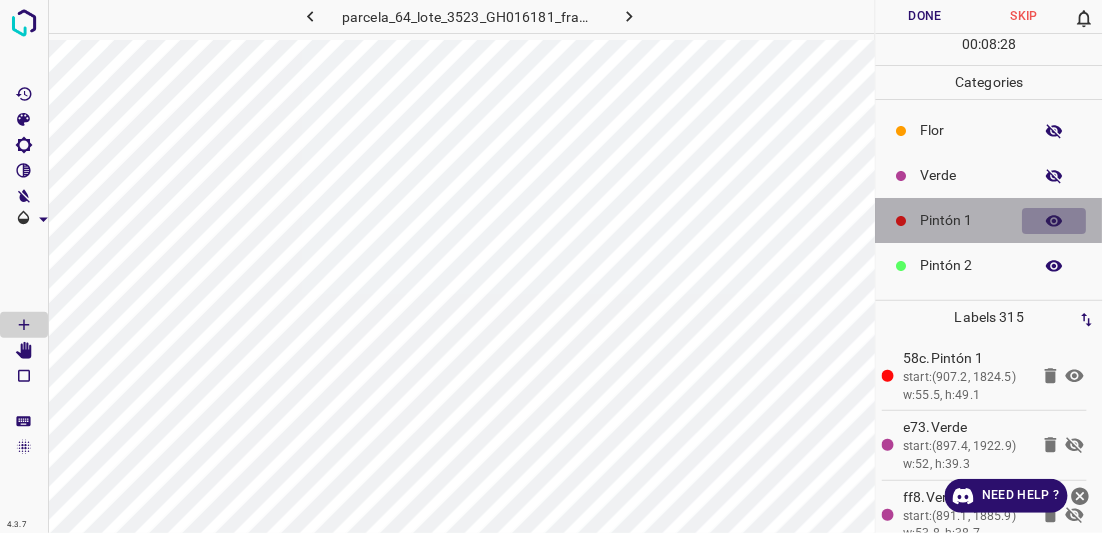 click 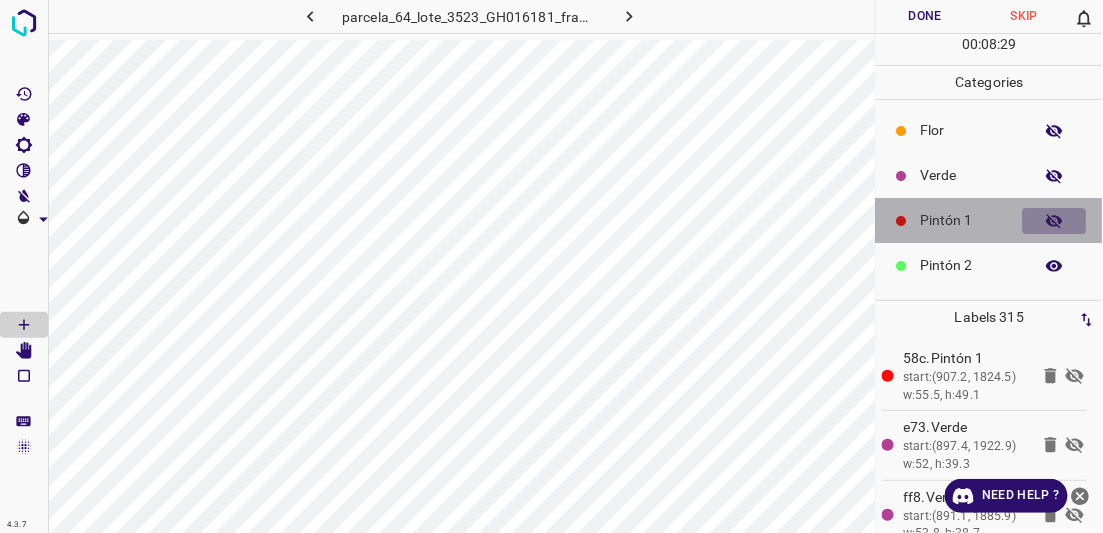click 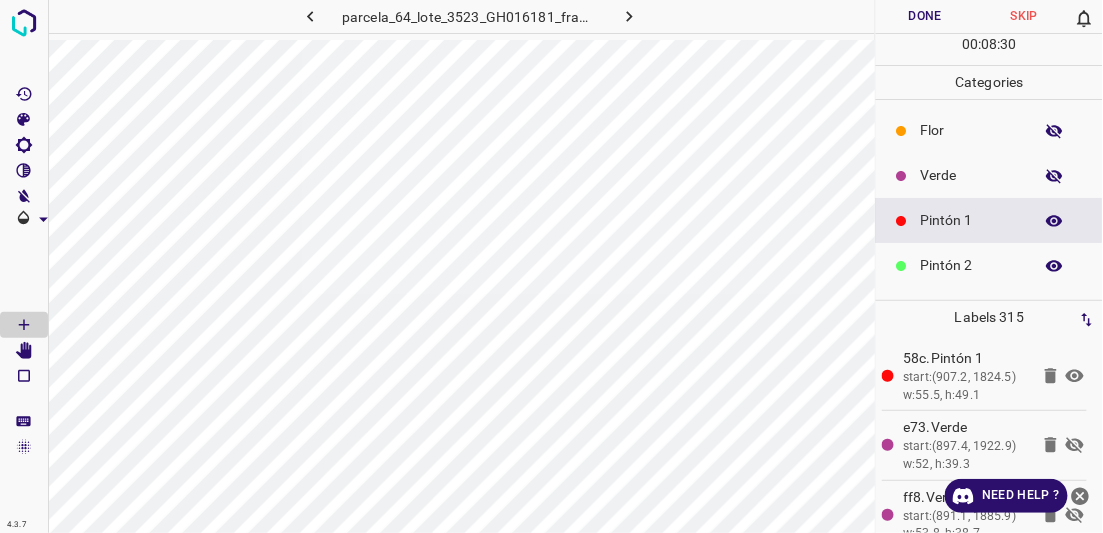 click 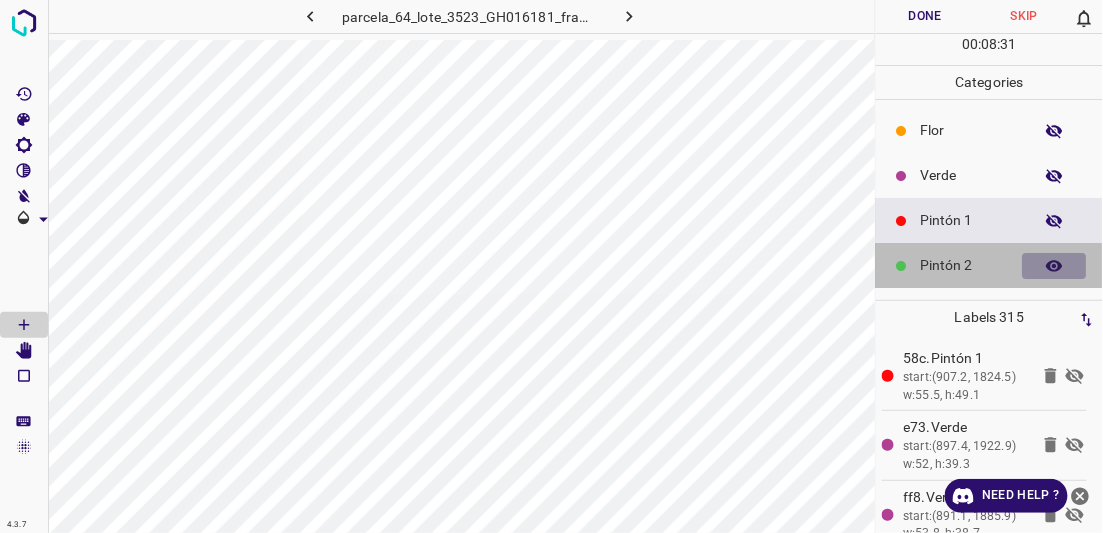 click 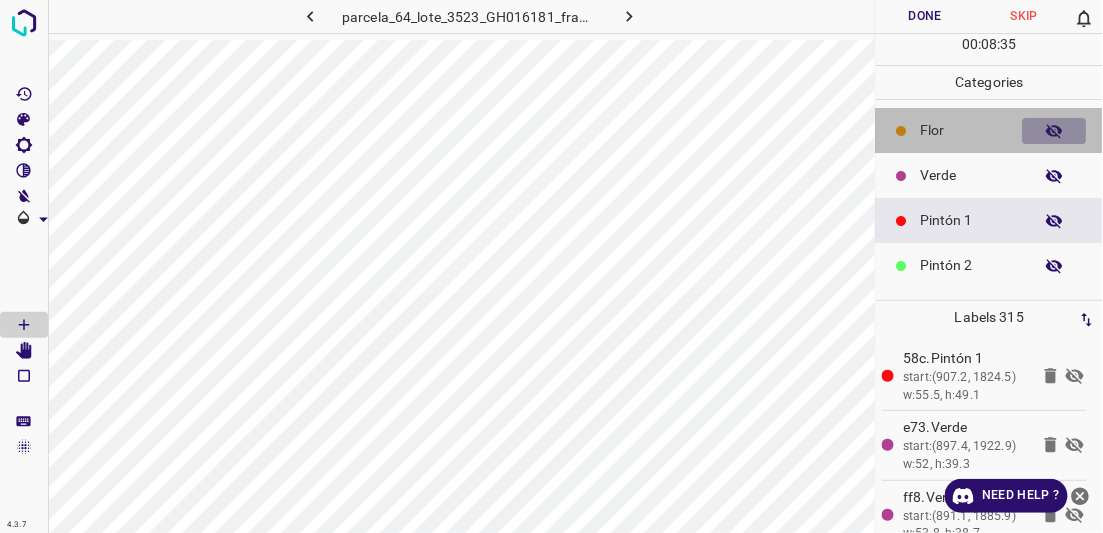 click 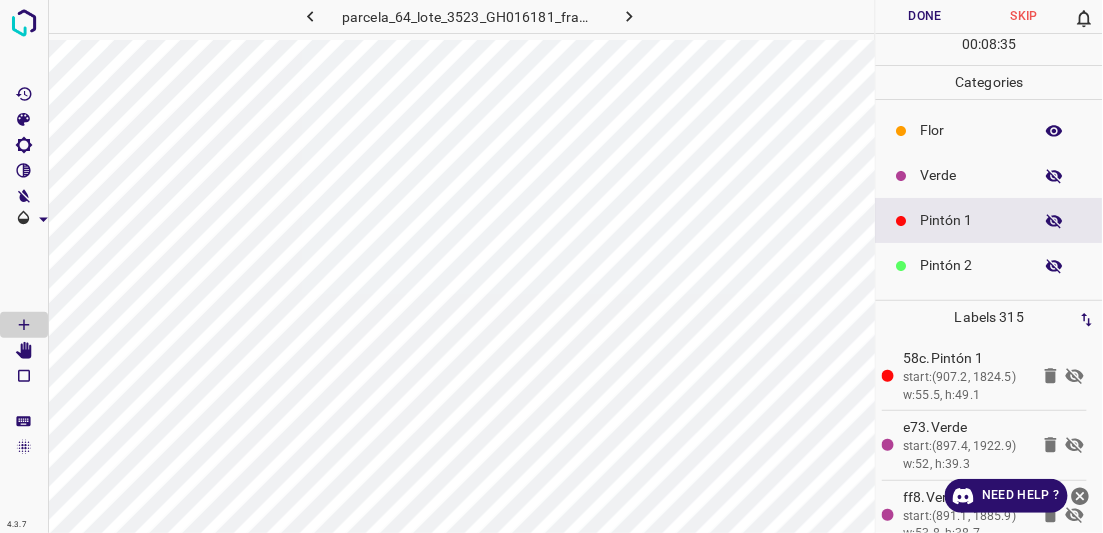 click 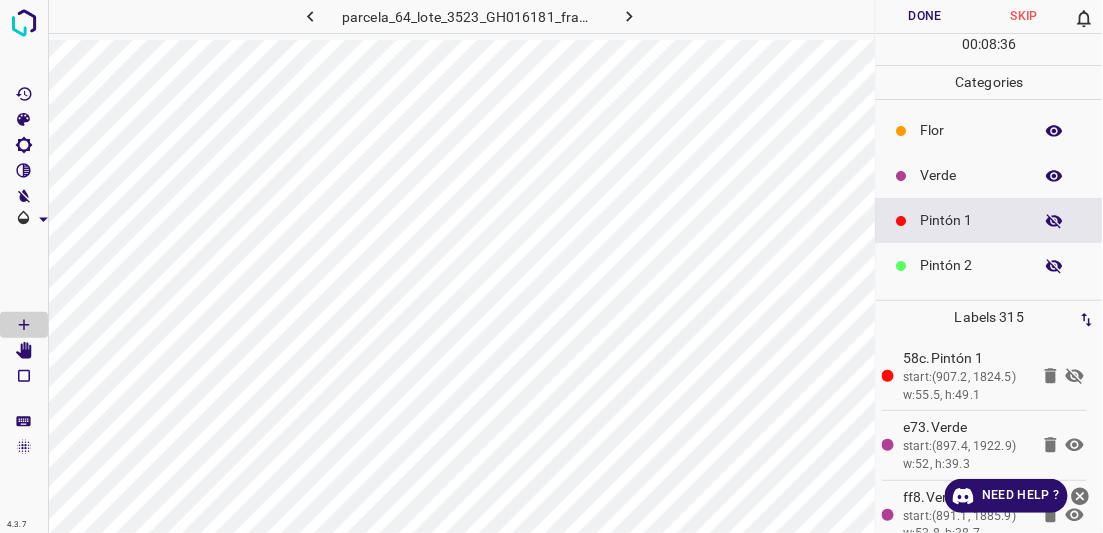 click 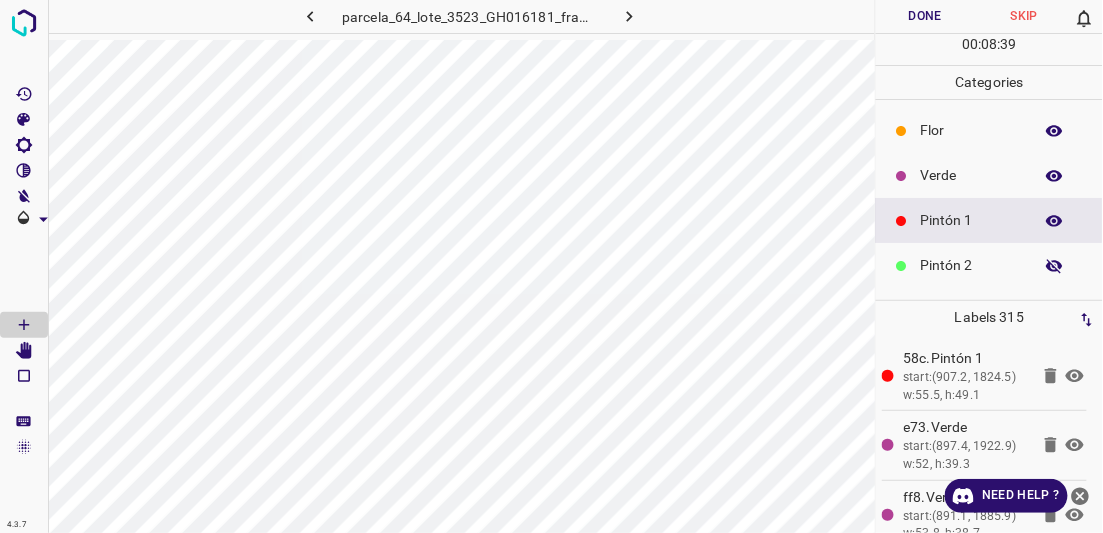 click 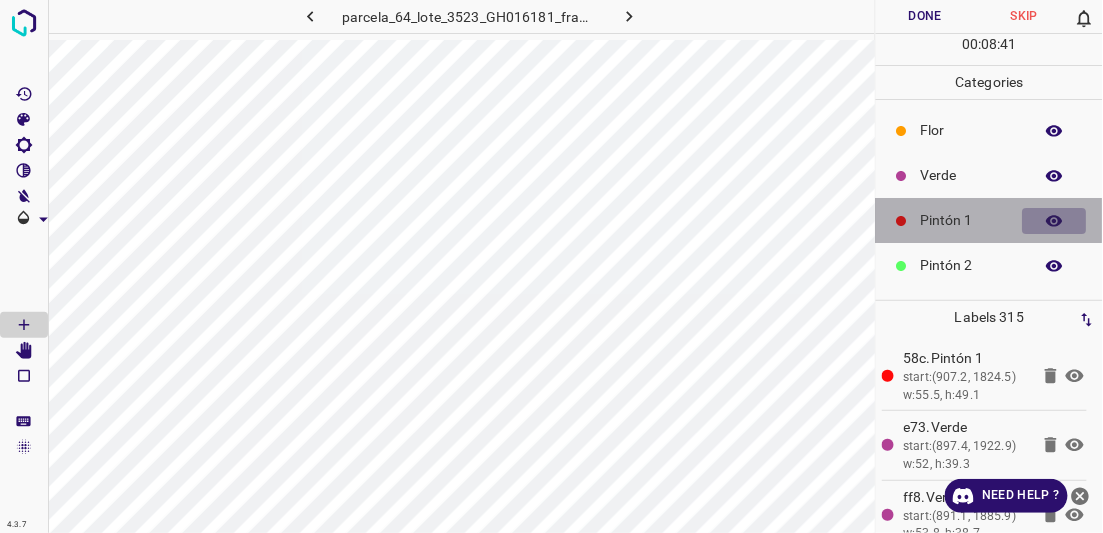 click 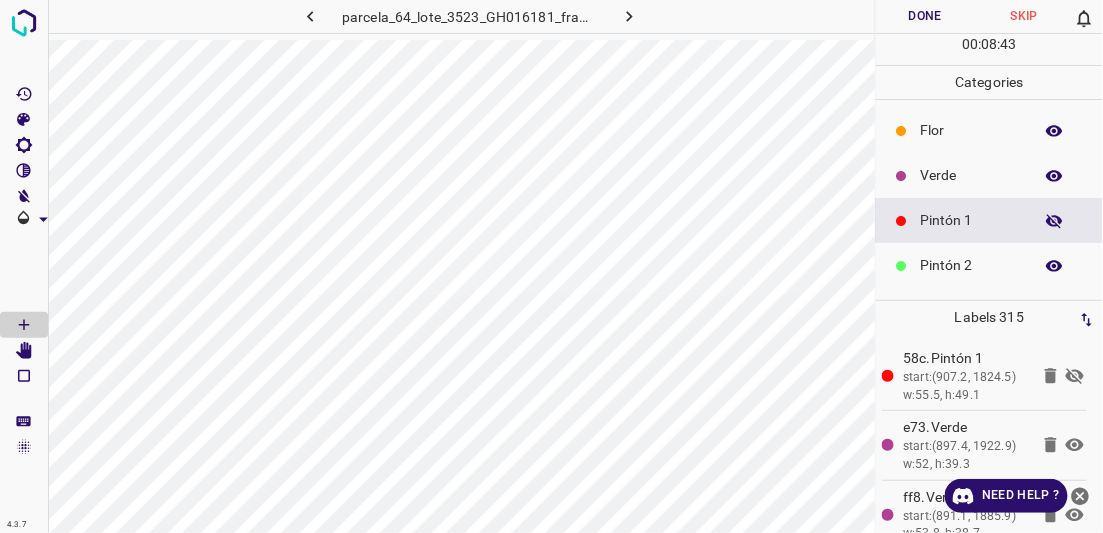 click 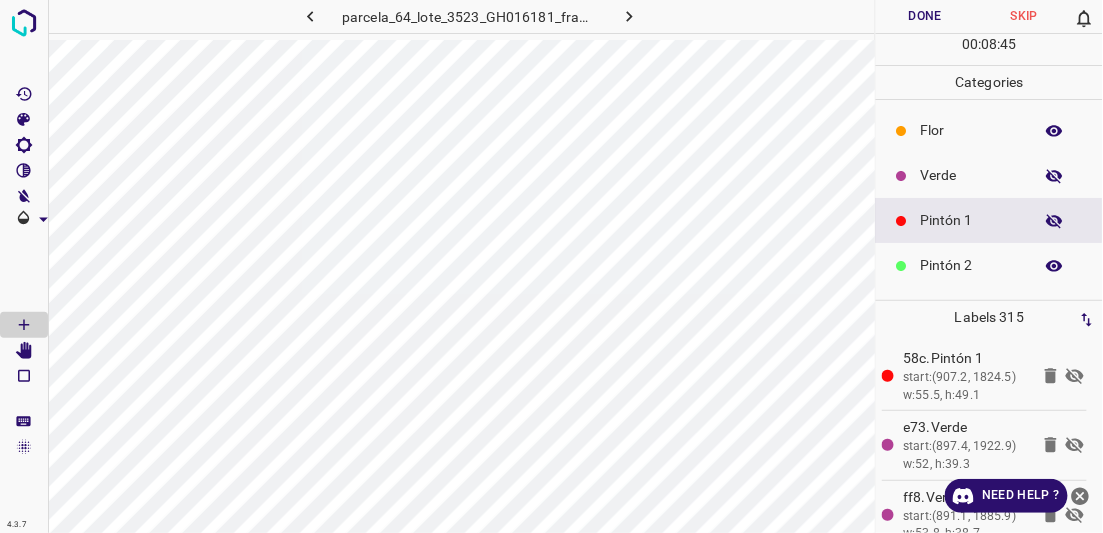 click 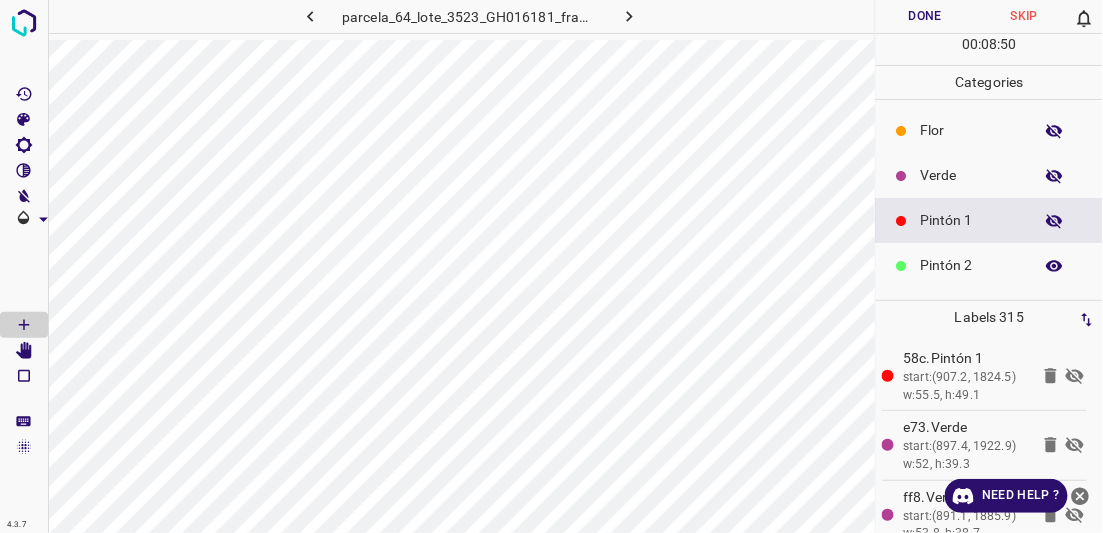 click 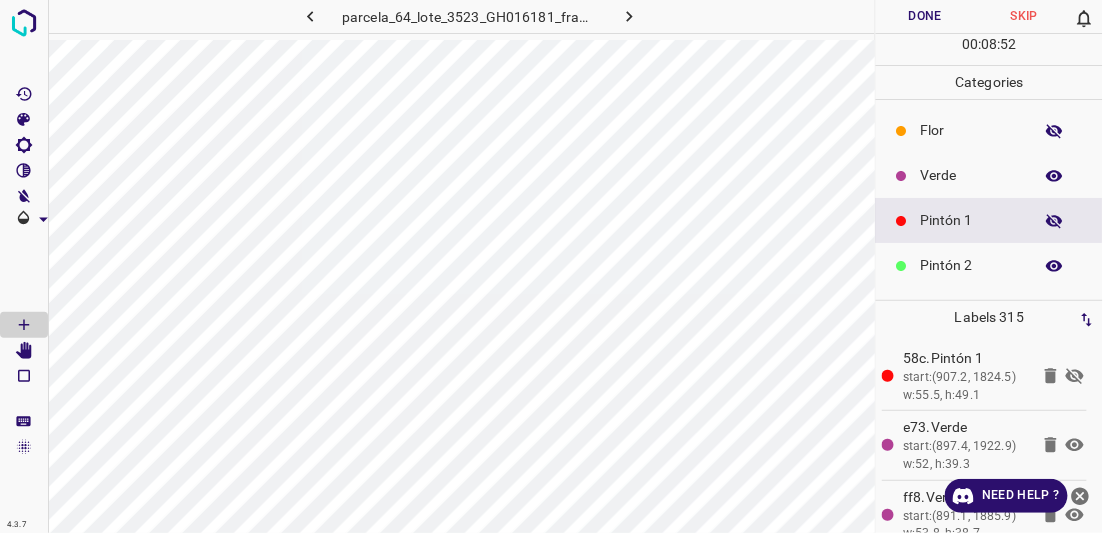 click 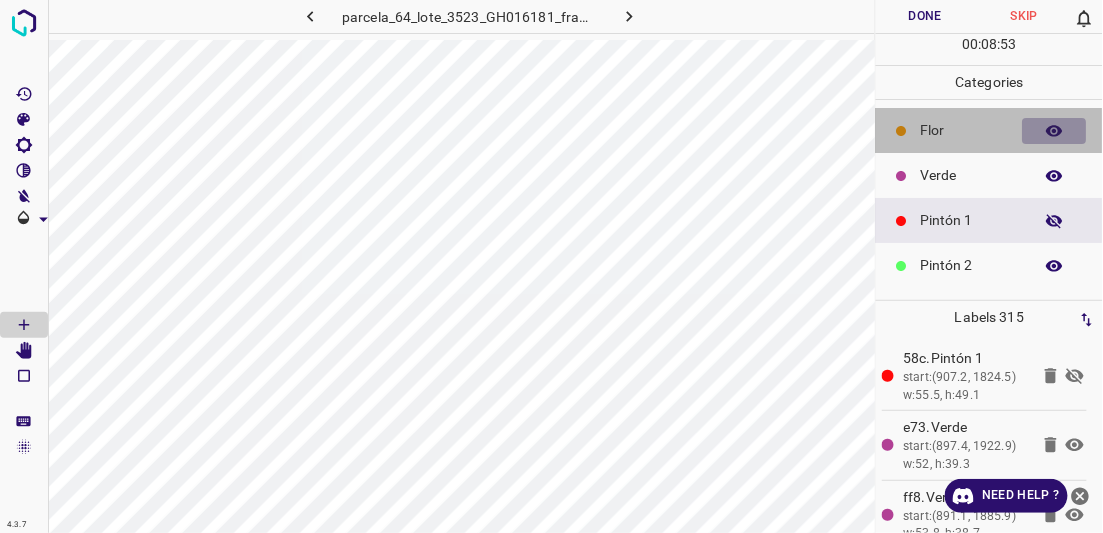 click 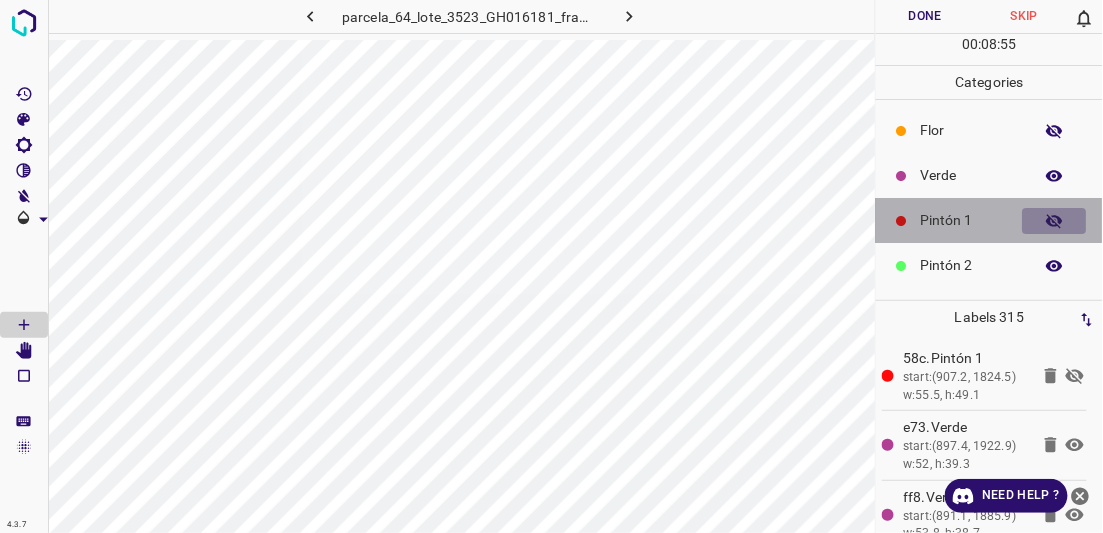 click 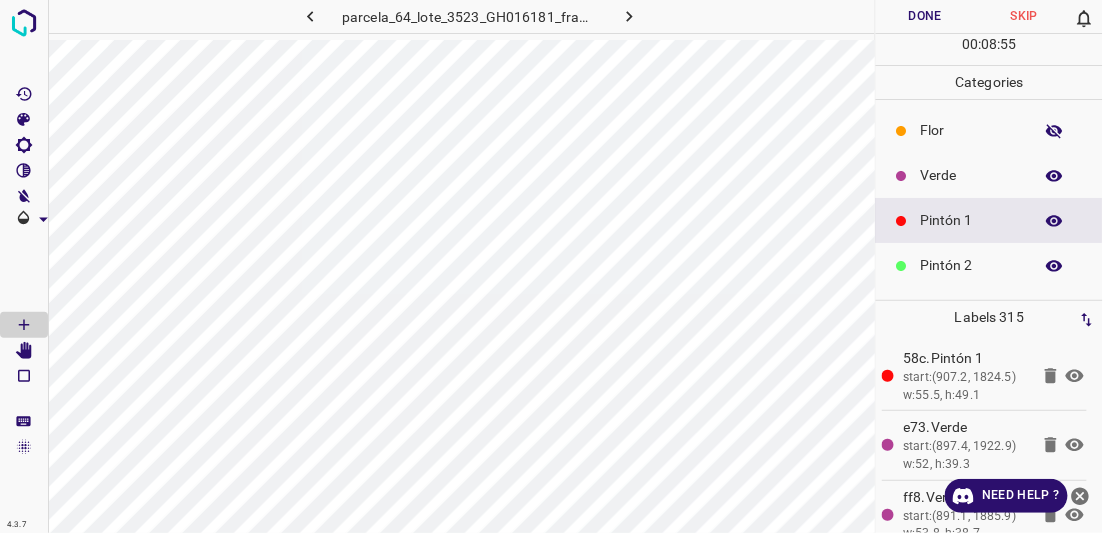 click 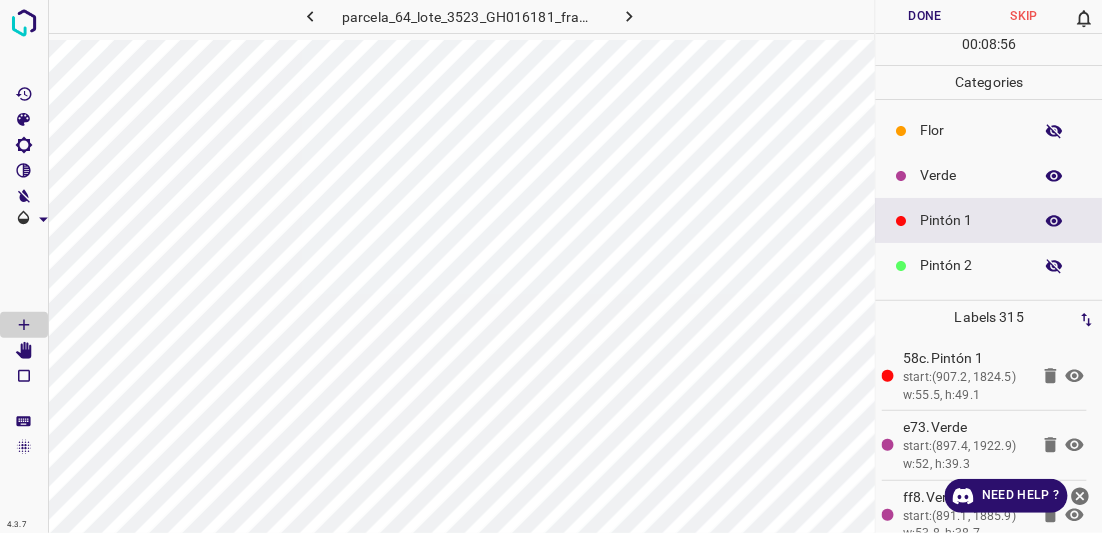 click 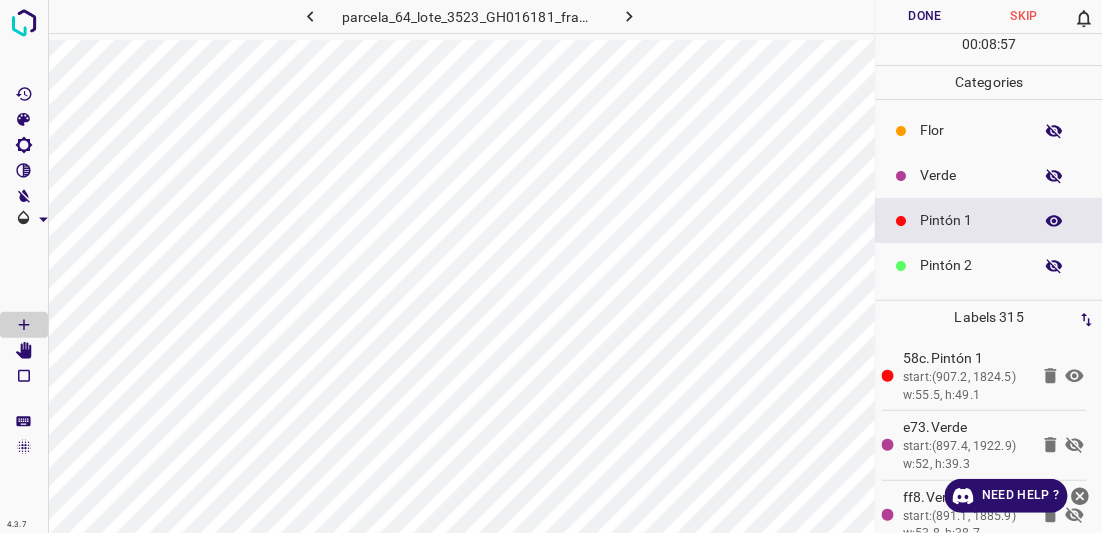 click 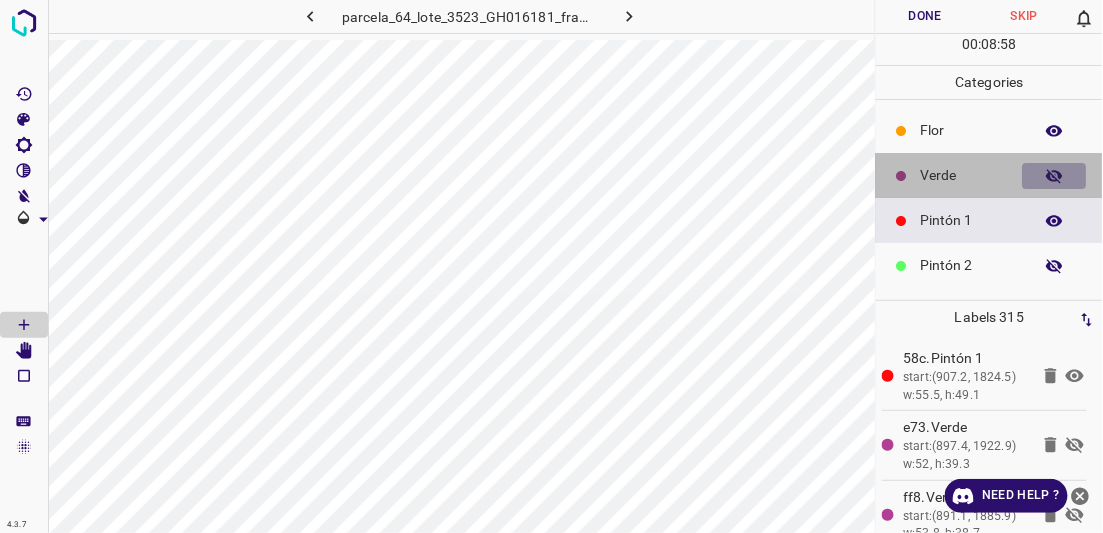 click 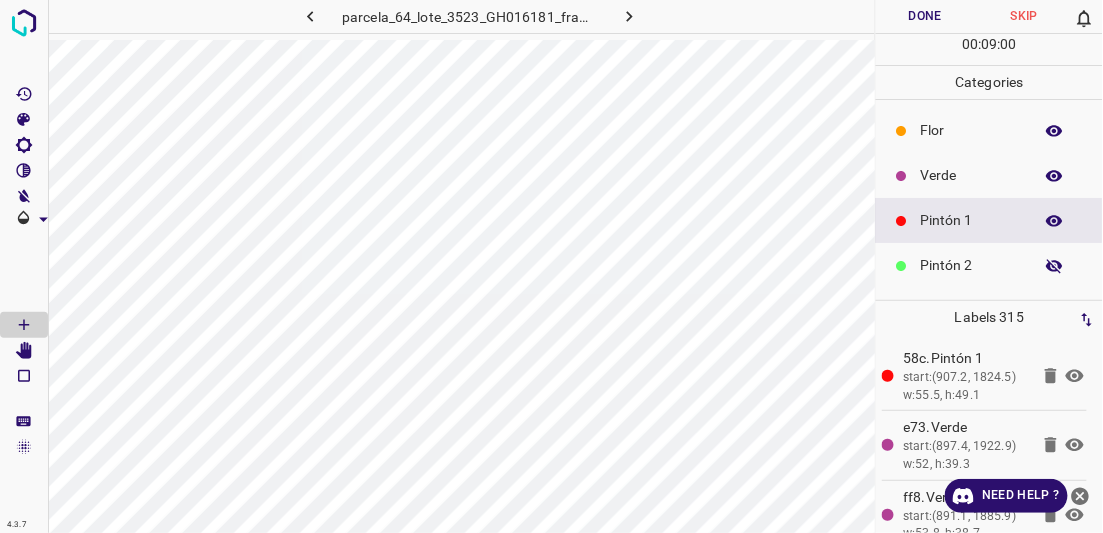 click at bounding box center [1055, 266] 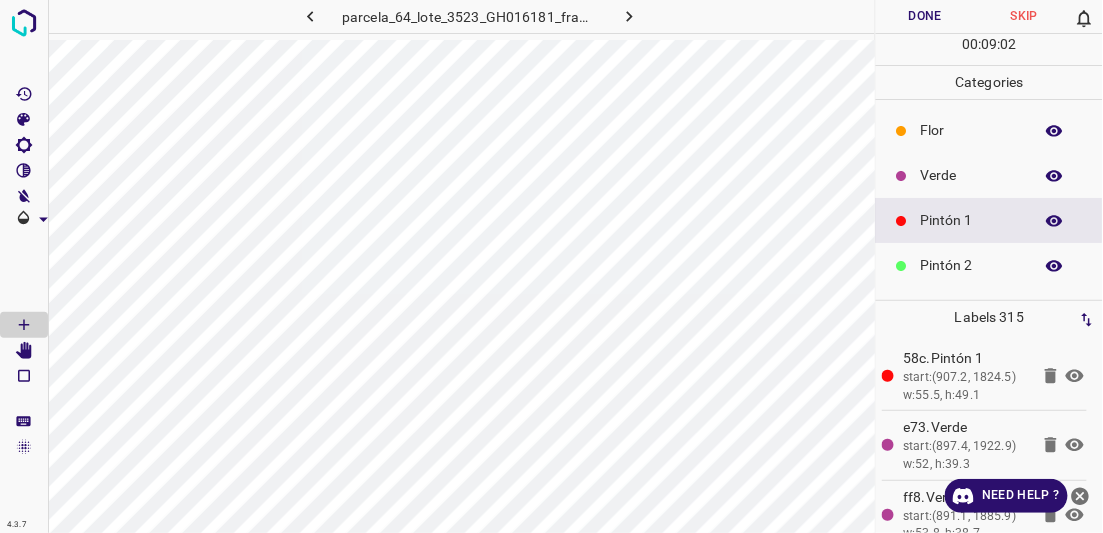 click 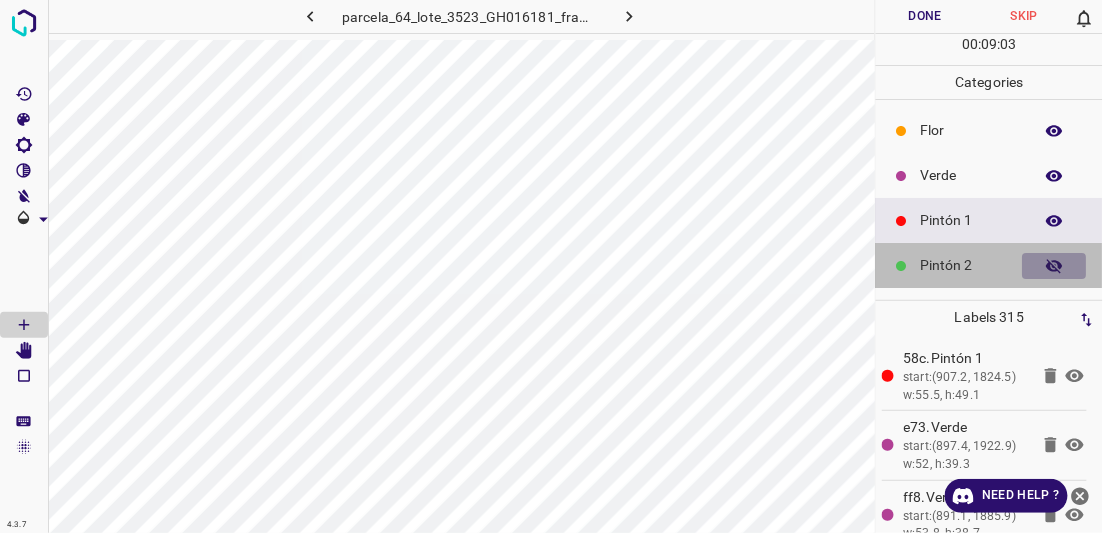 click 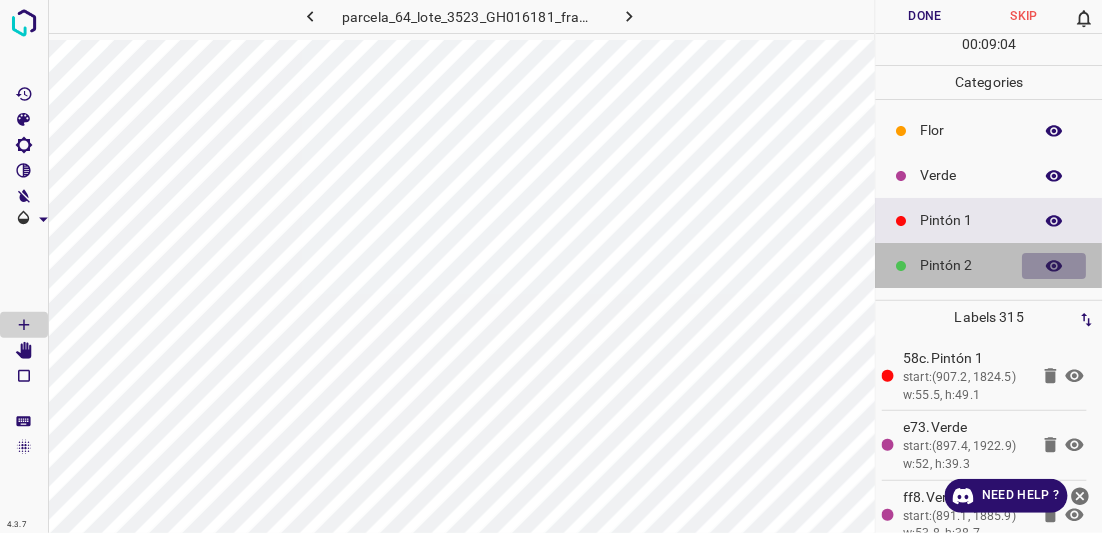 click 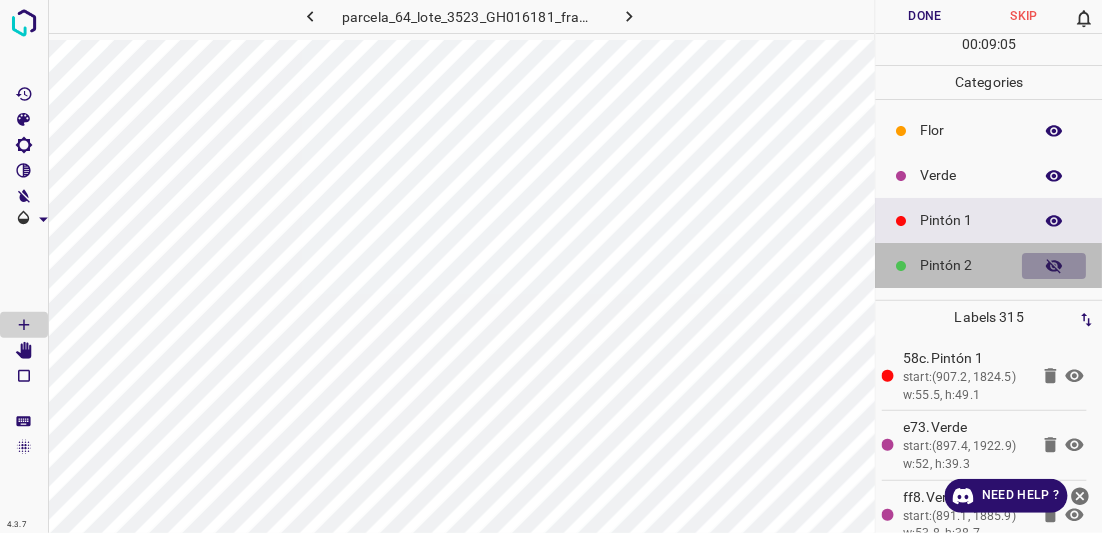 click 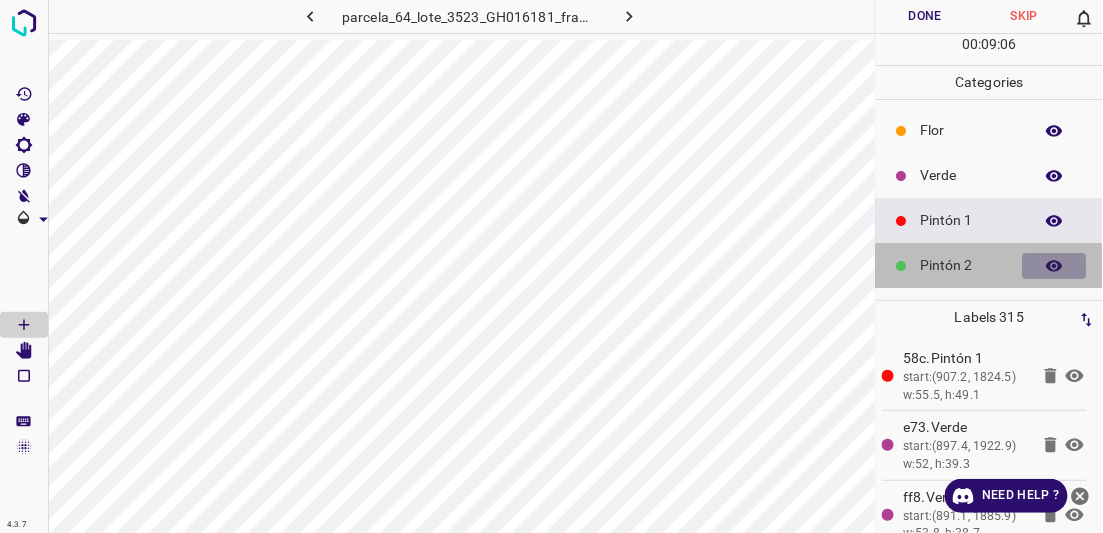 click 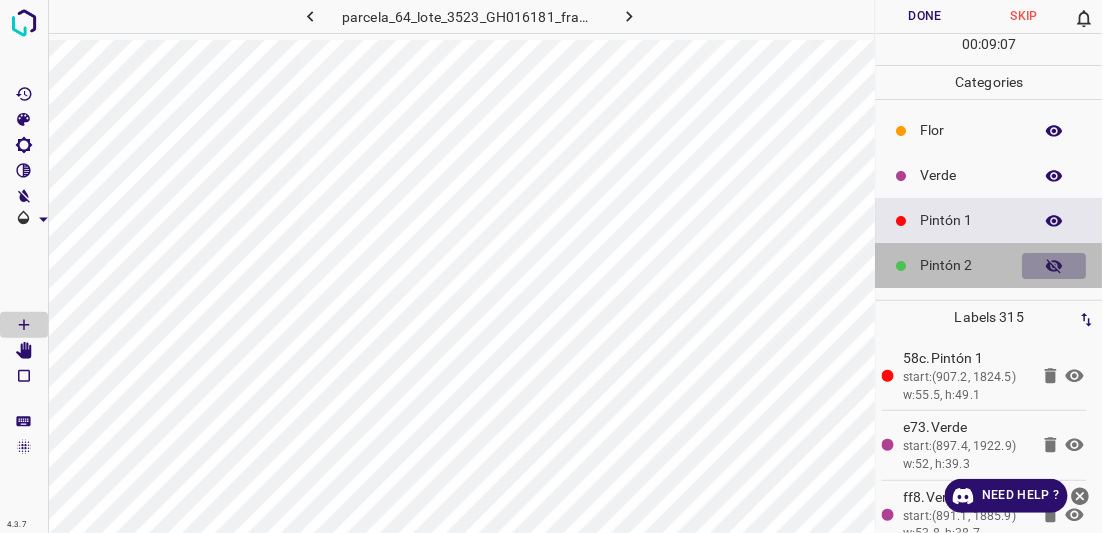 click 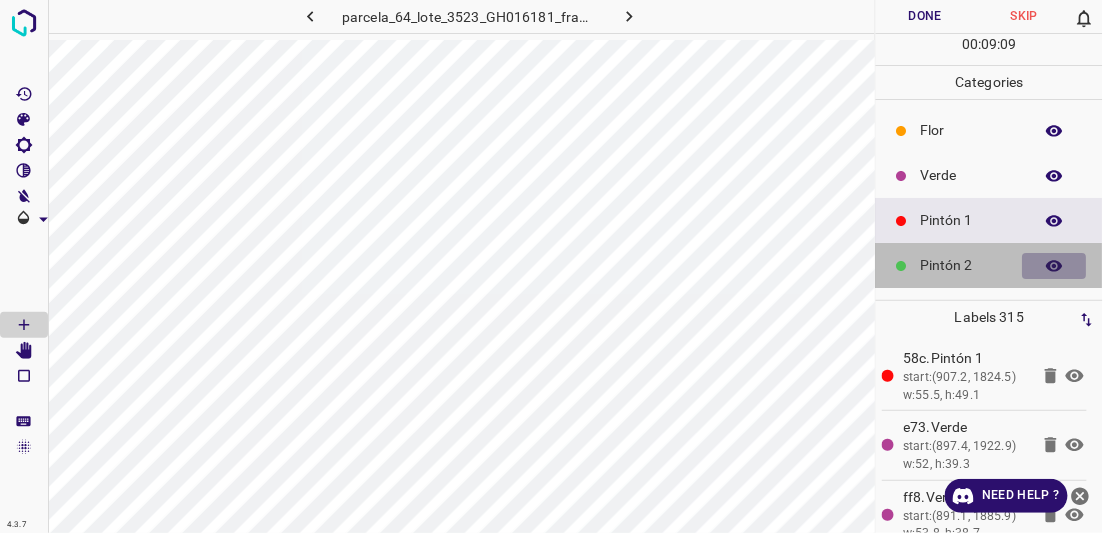click 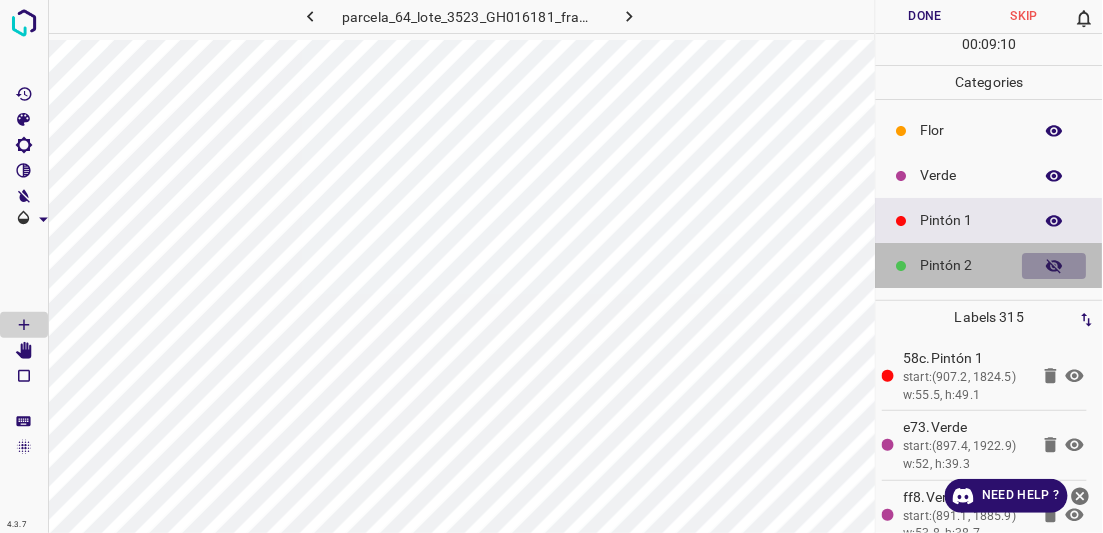 click 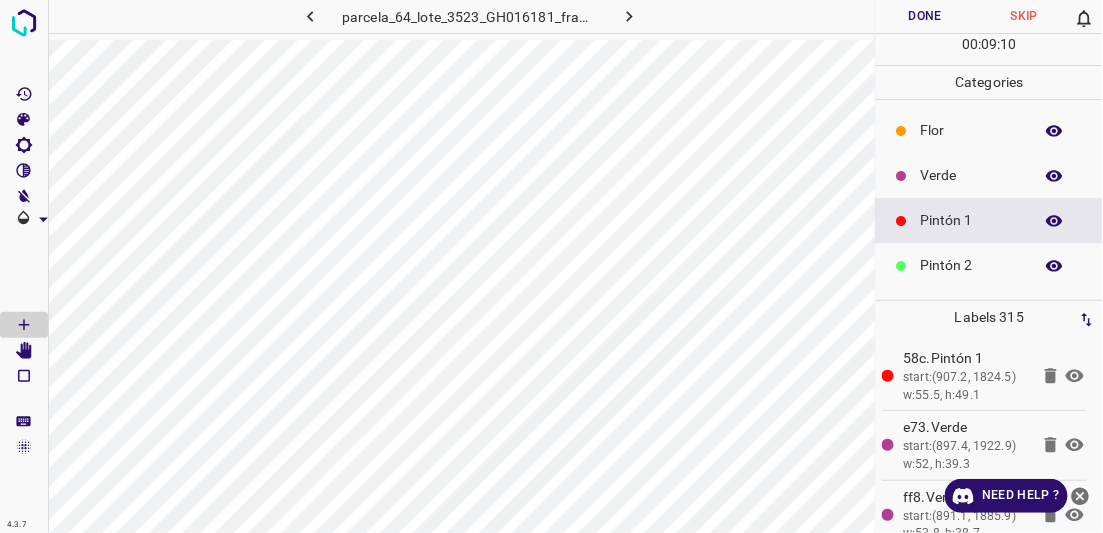 click 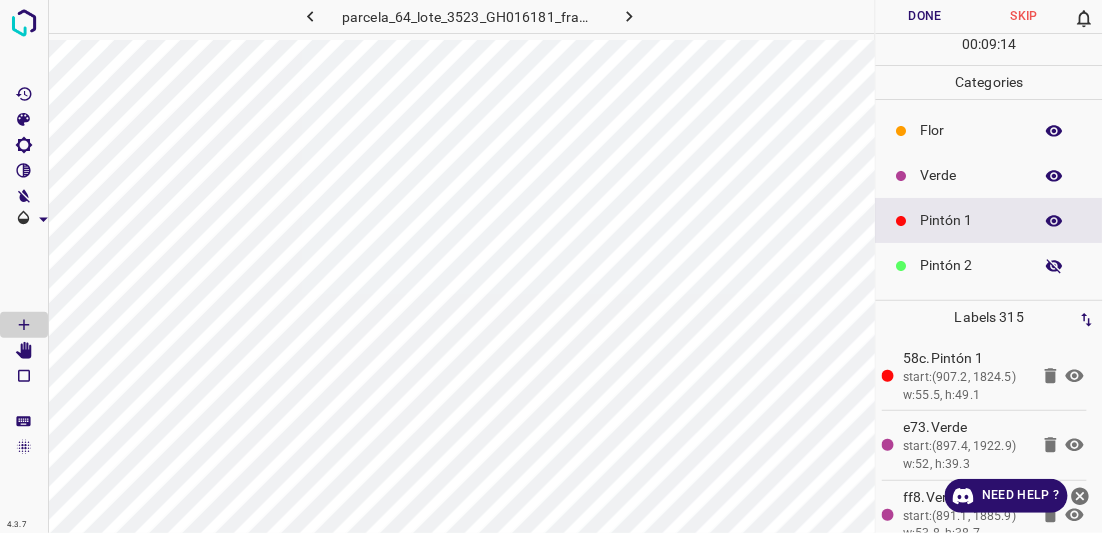 click 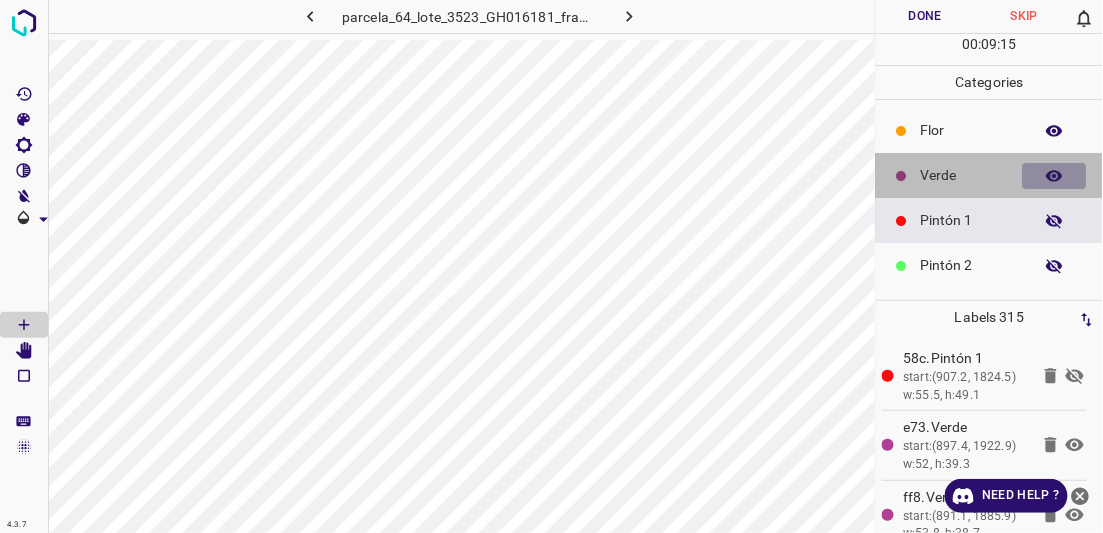 click 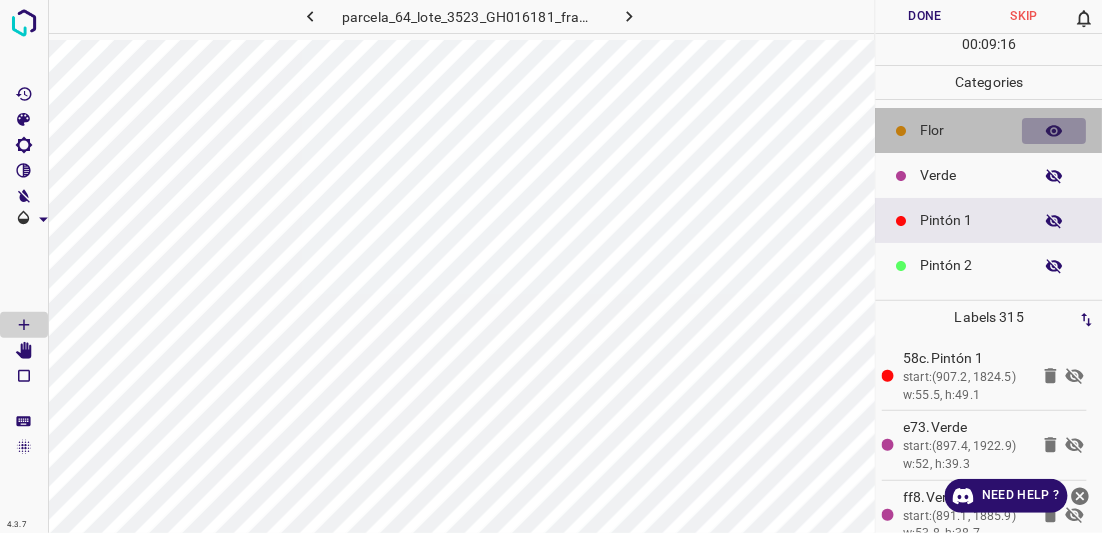 click 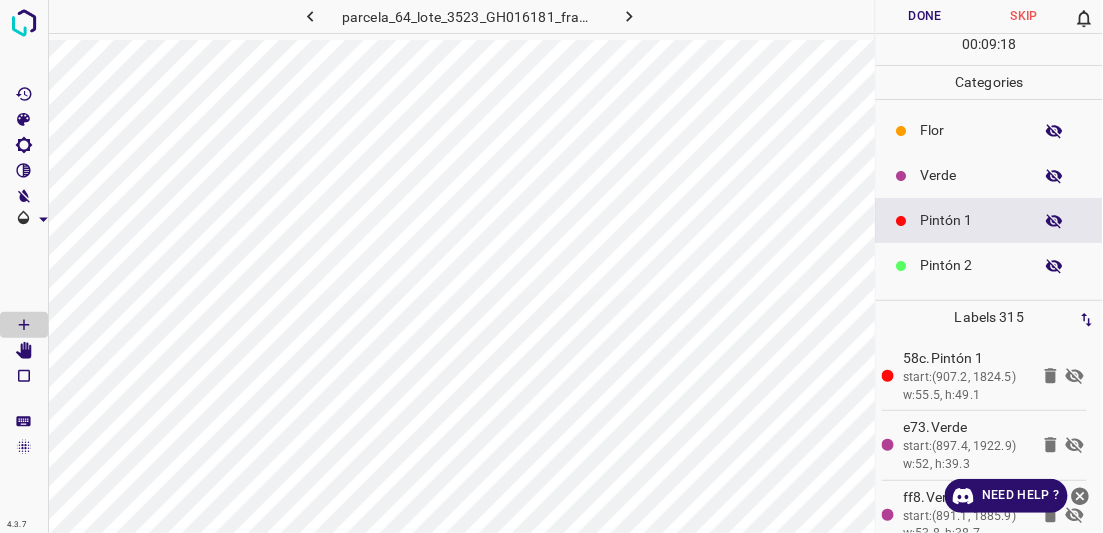 click 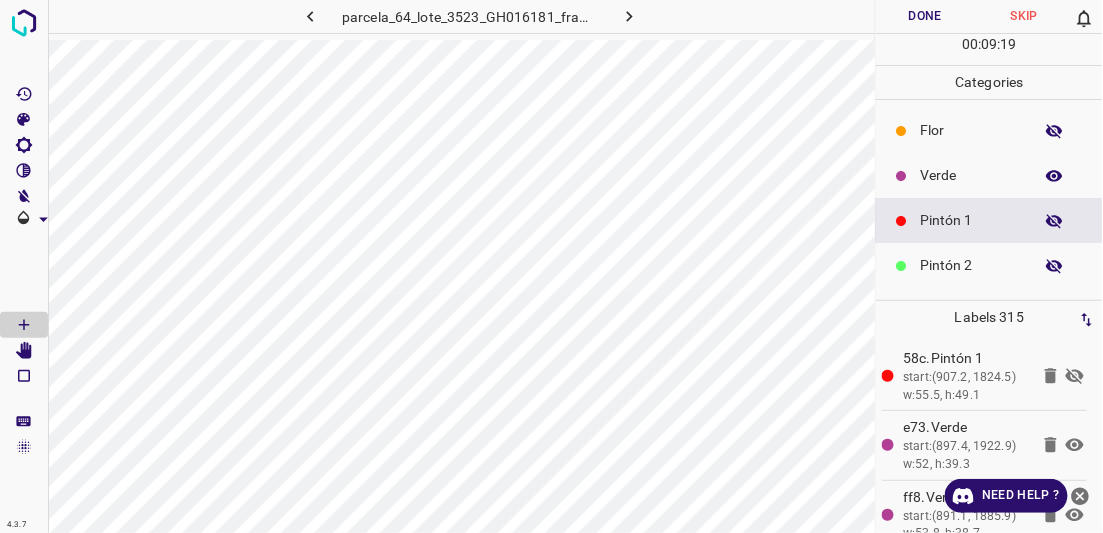 click 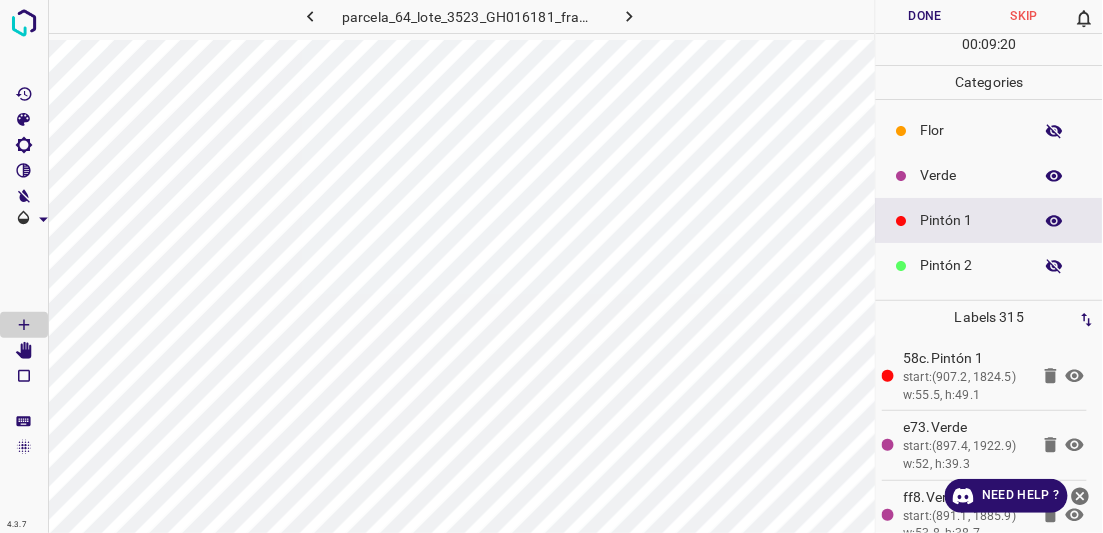 click 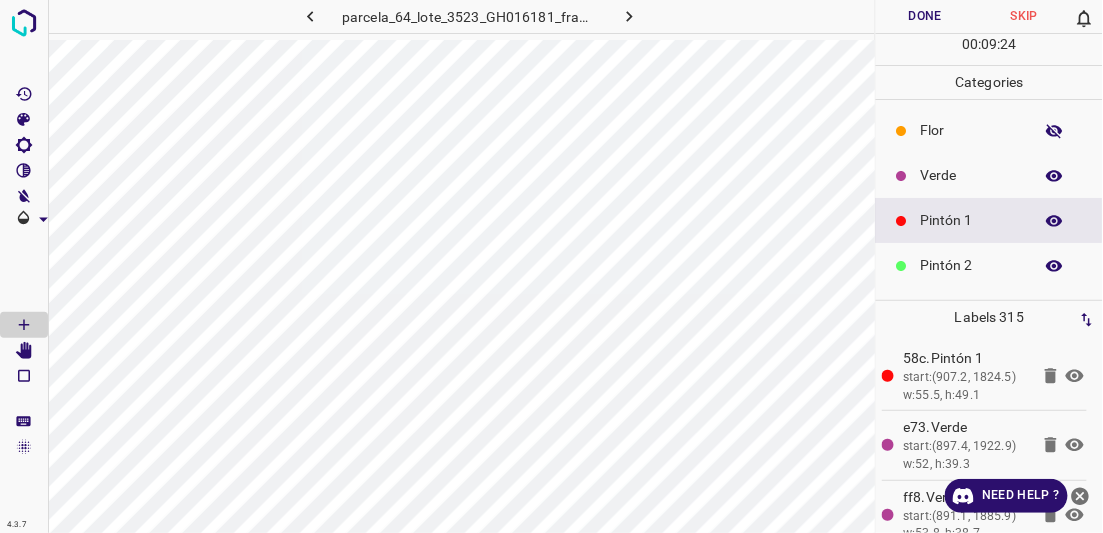click at bounding box center (1055, 131) 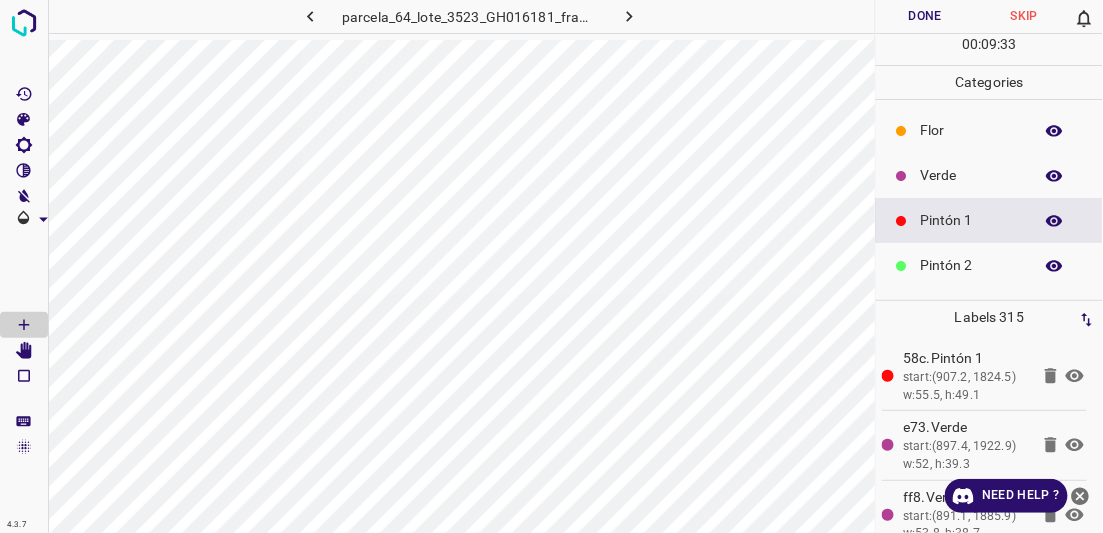 click on "Pintón 1" at bounding box center (972, 220) 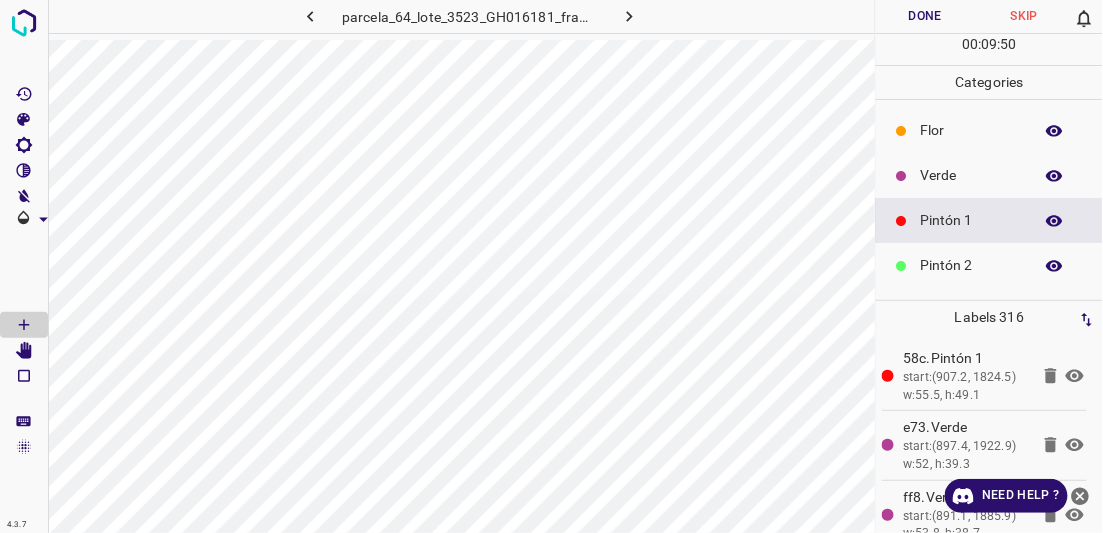 click on "Flor" at bounding box center (972, 130) 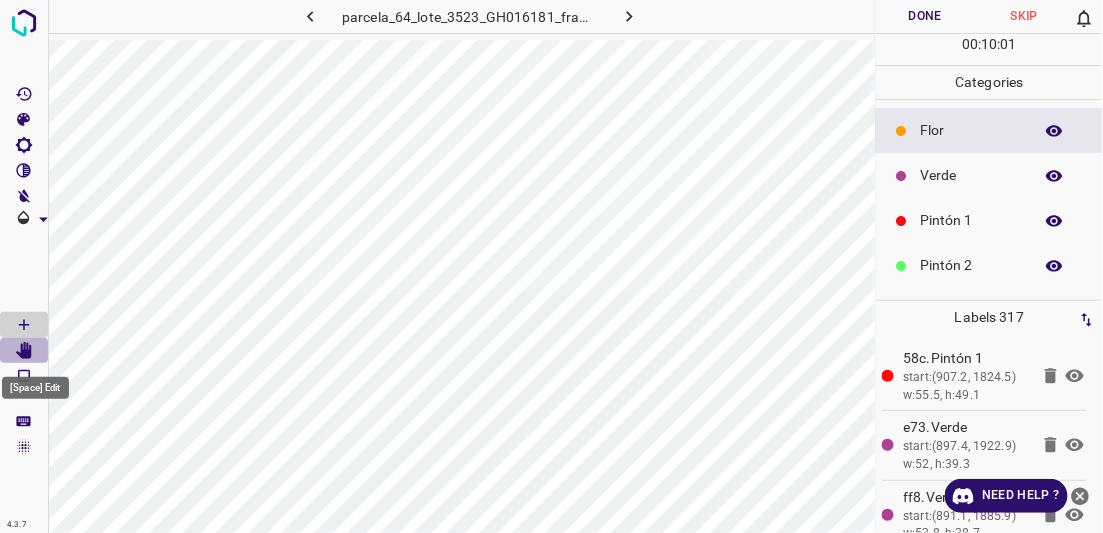 click 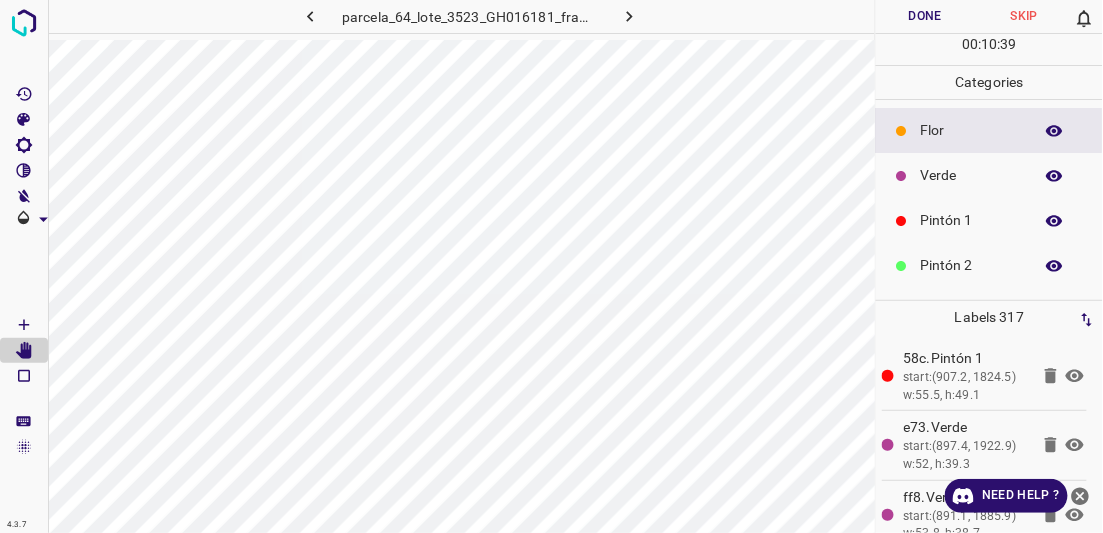 click 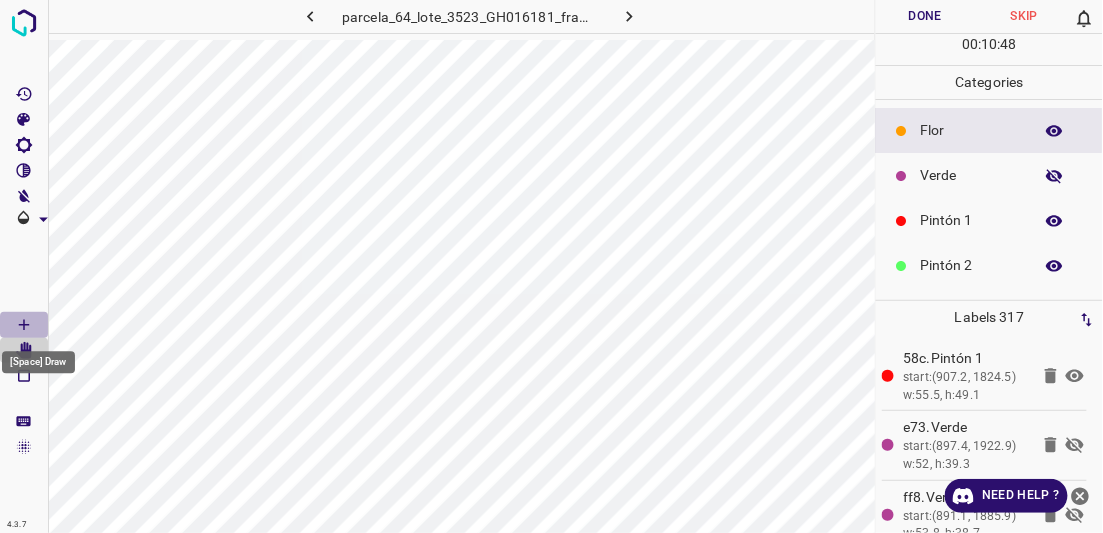 click 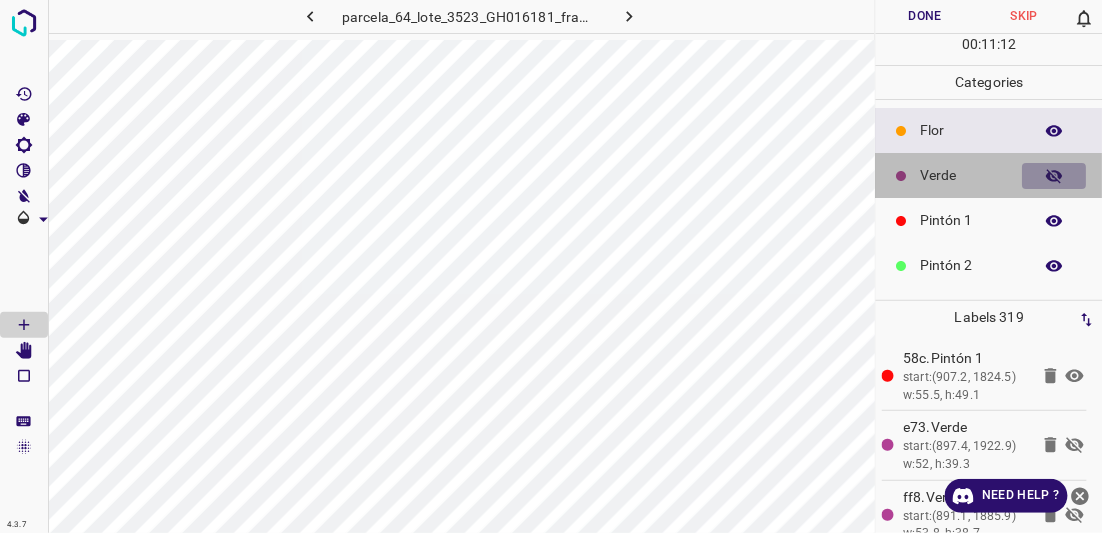 click 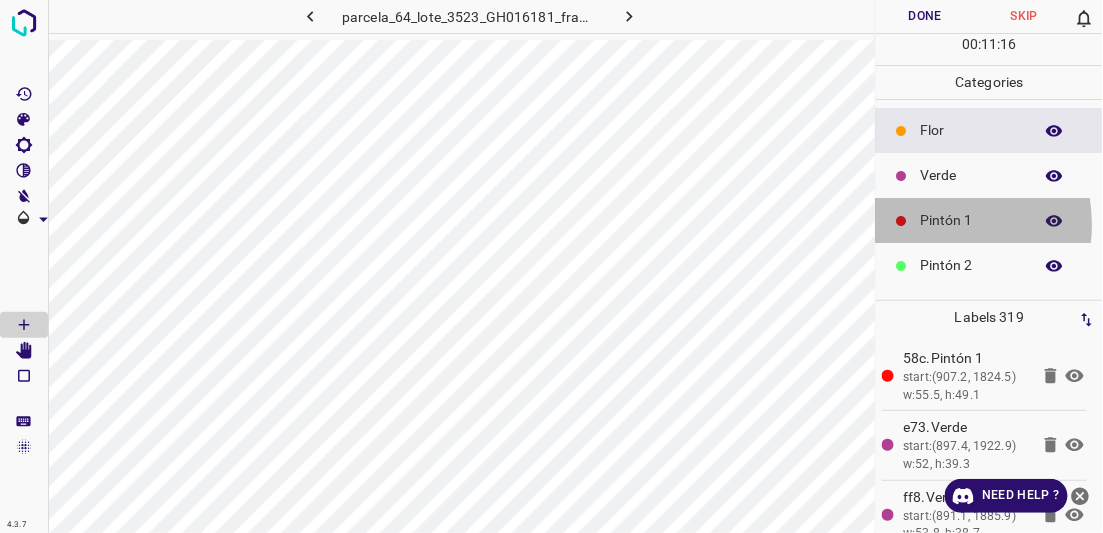 click on "Pintón 1" at bounding box center [972, 220] 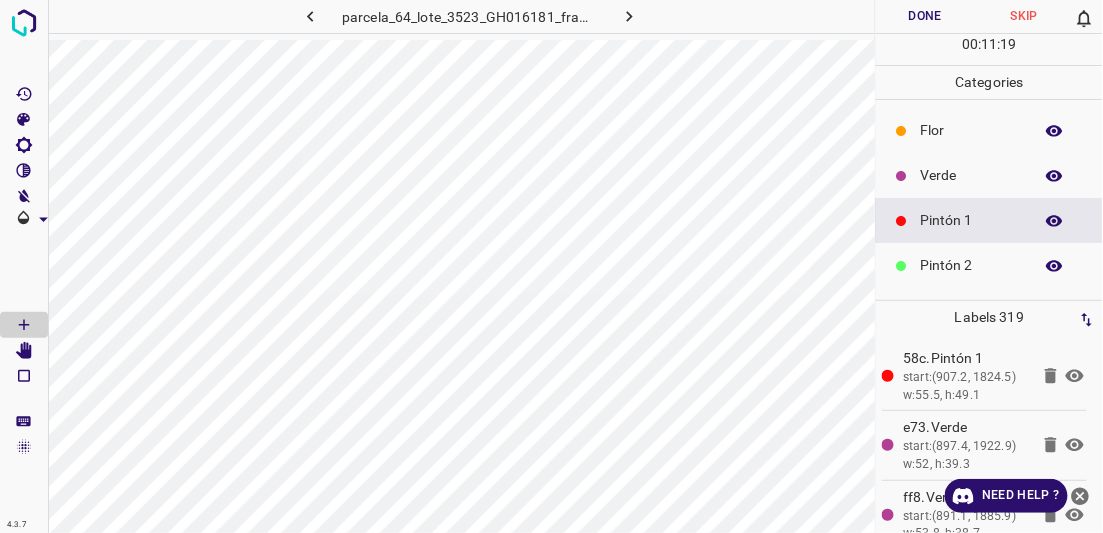 click 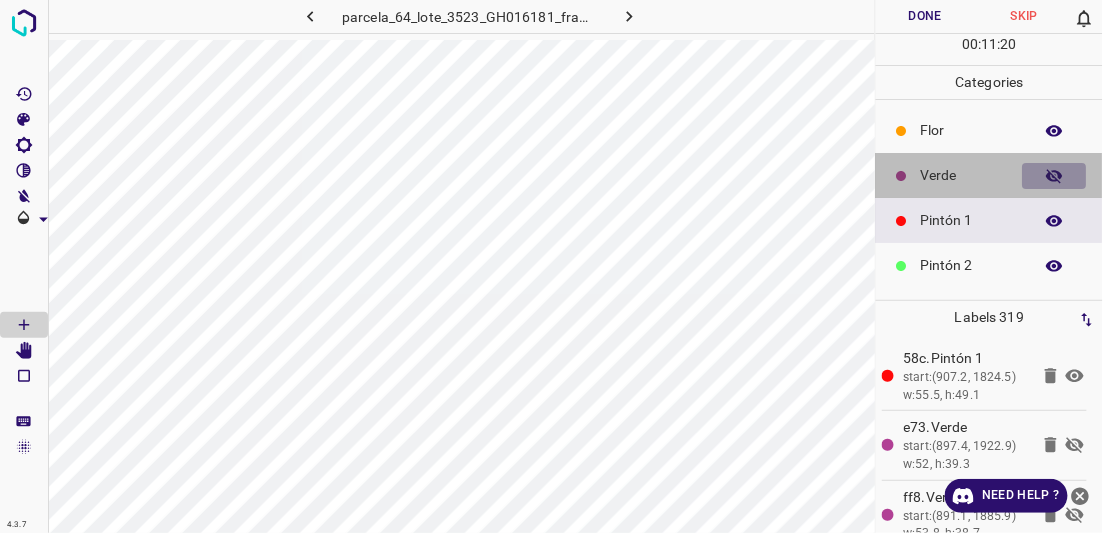 click 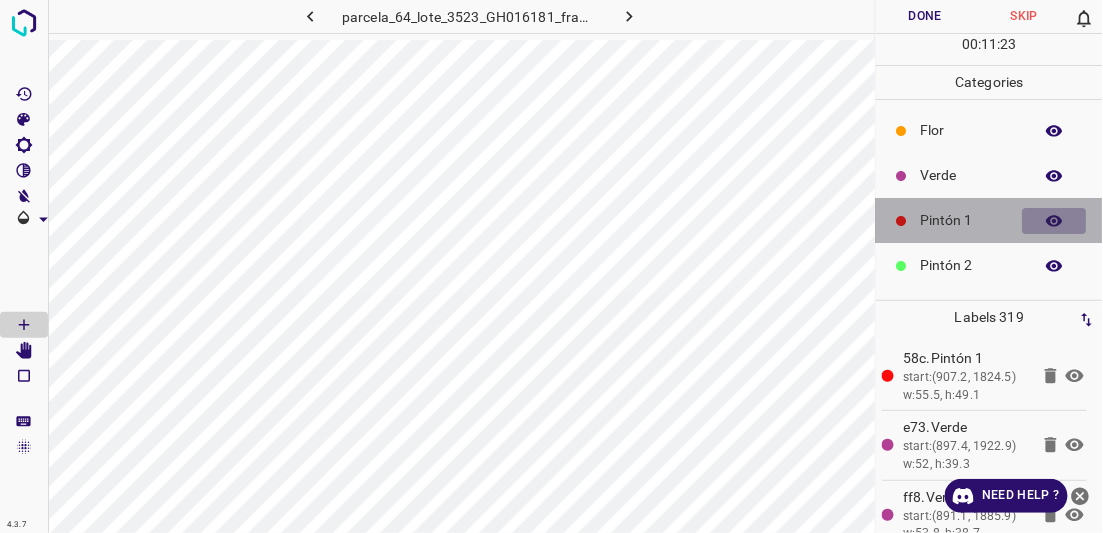 click 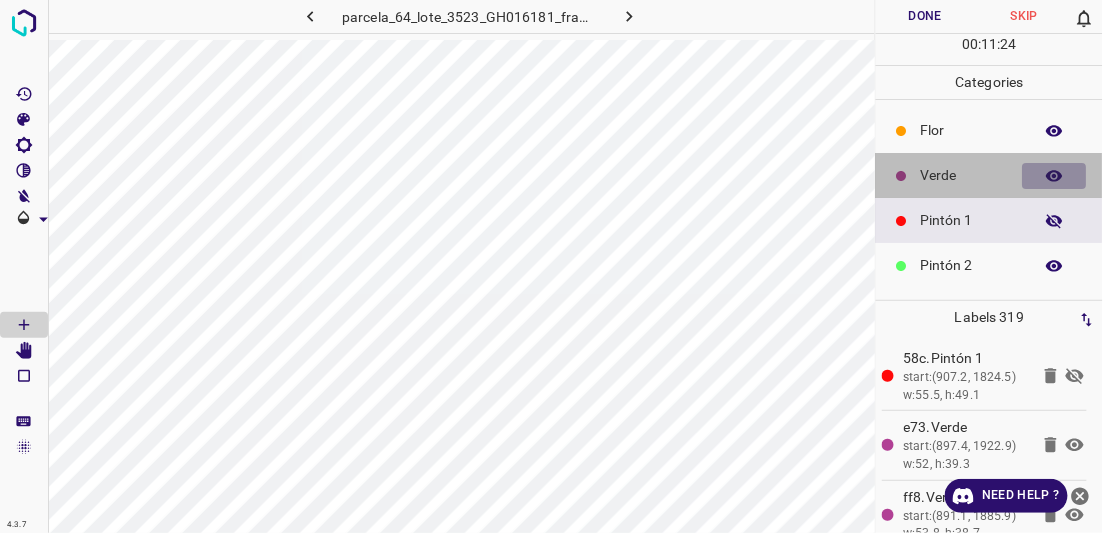 click 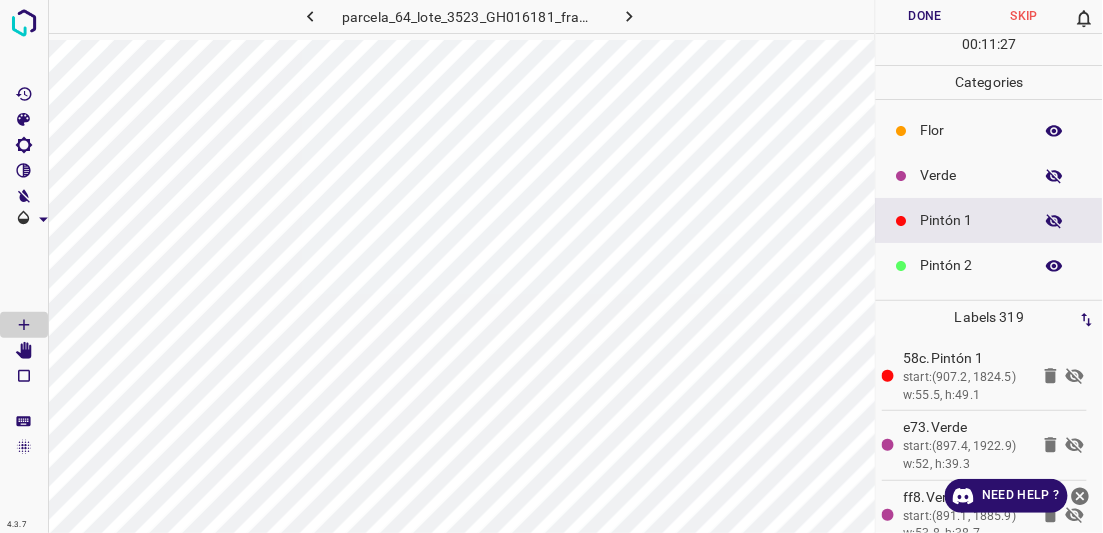 click 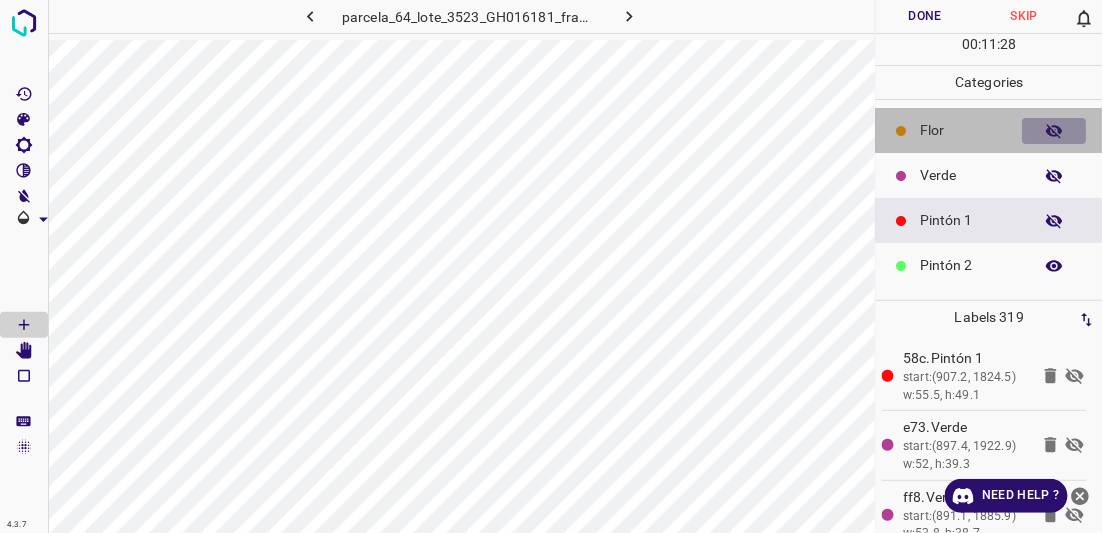 click 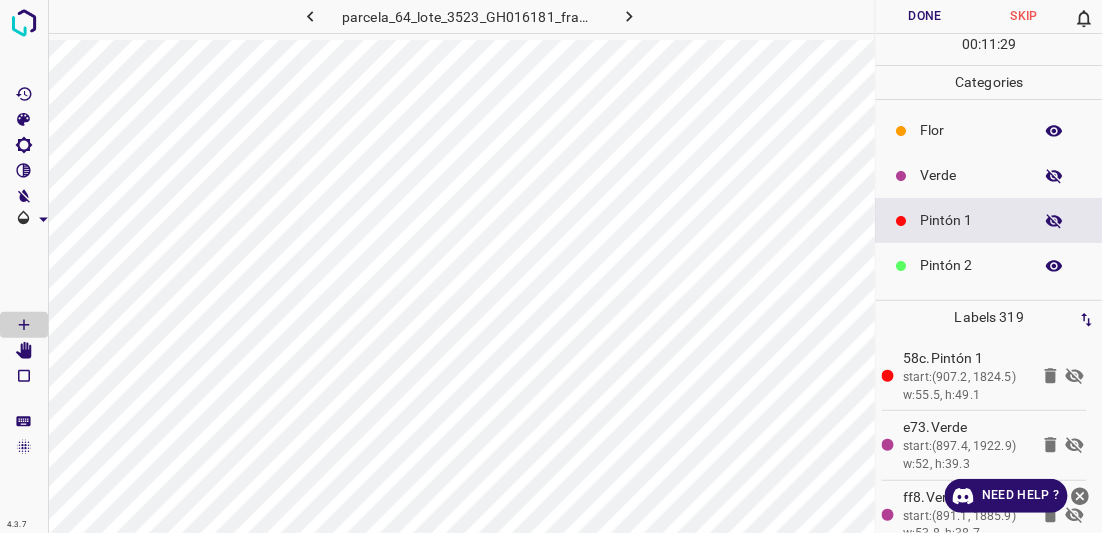 click 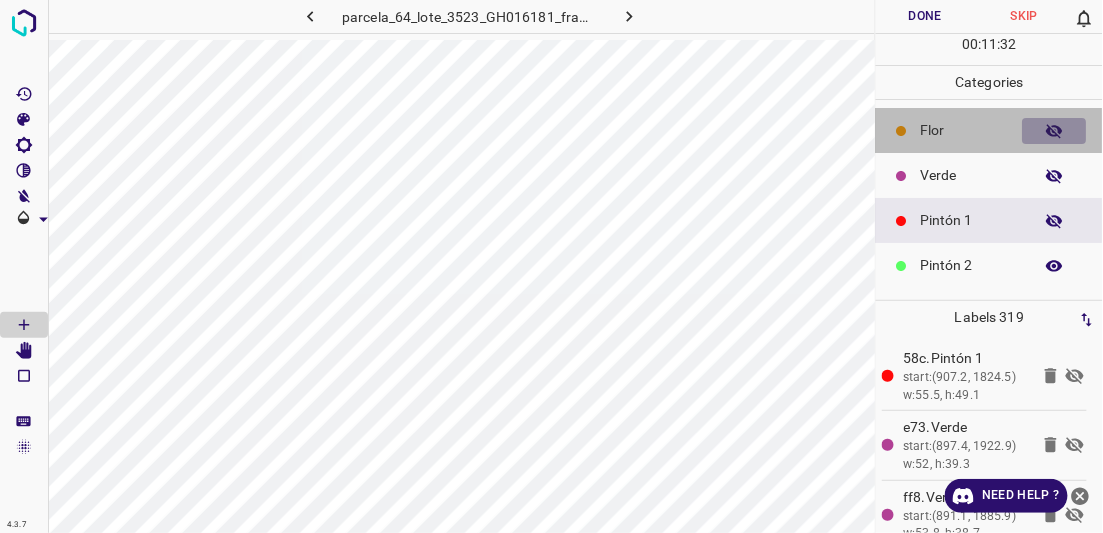 click 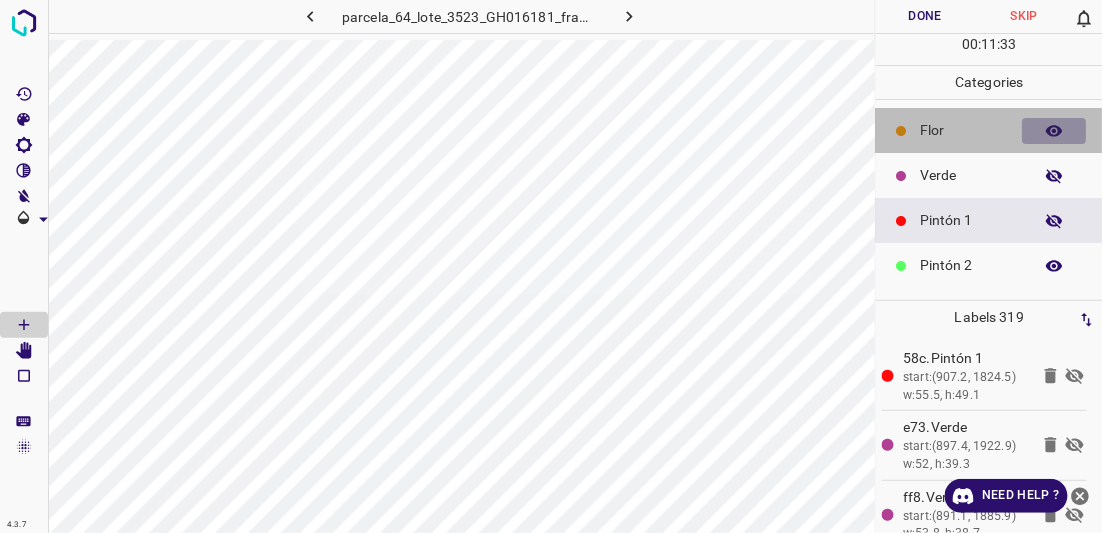 click 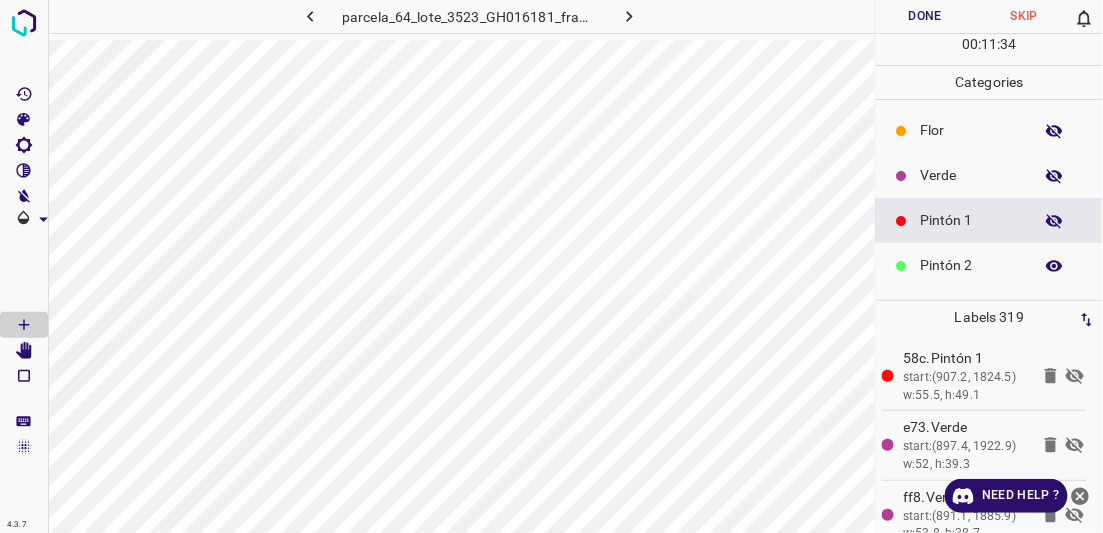 click 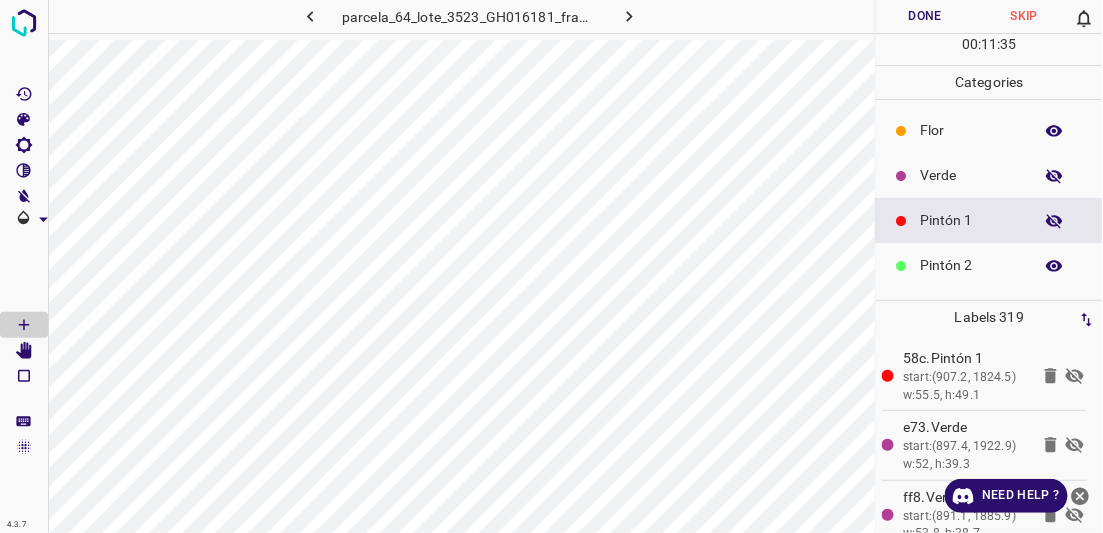 click 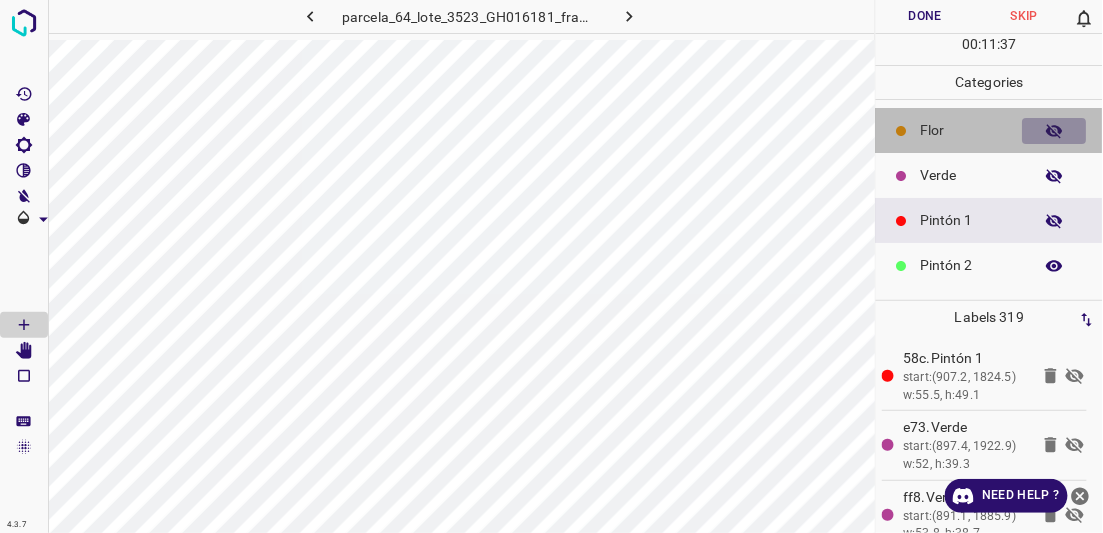 click 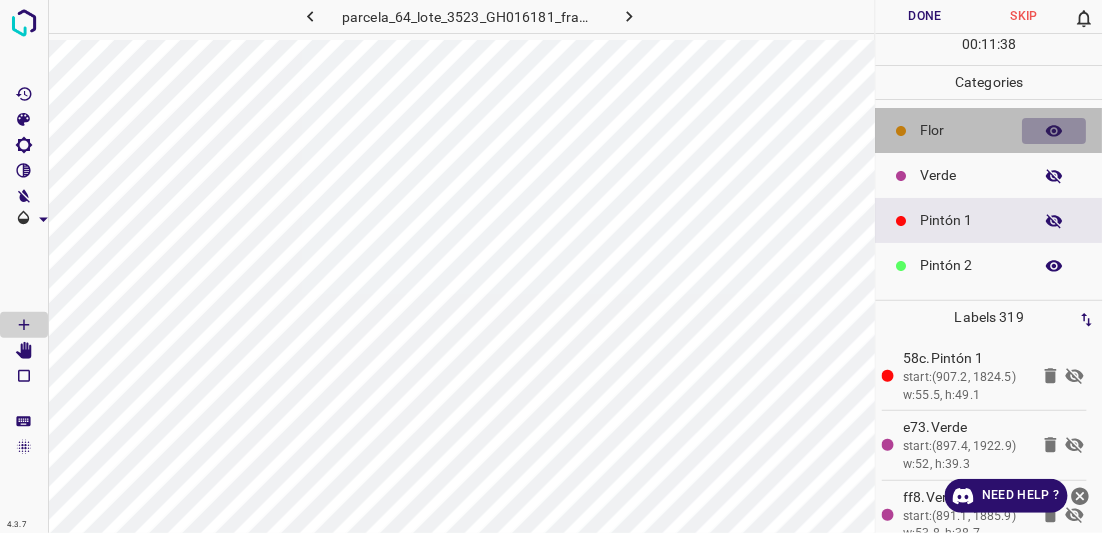 click 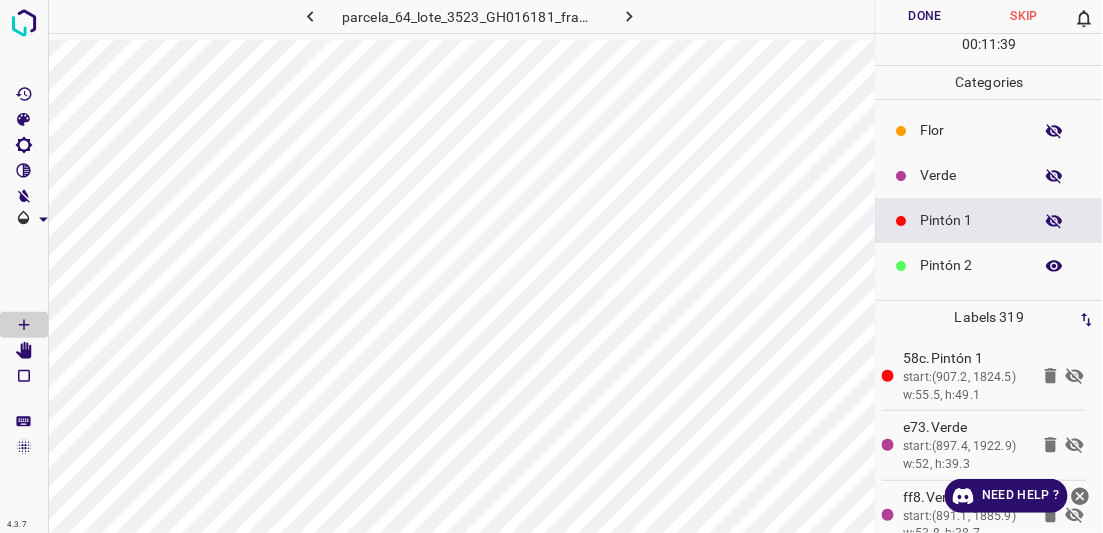click 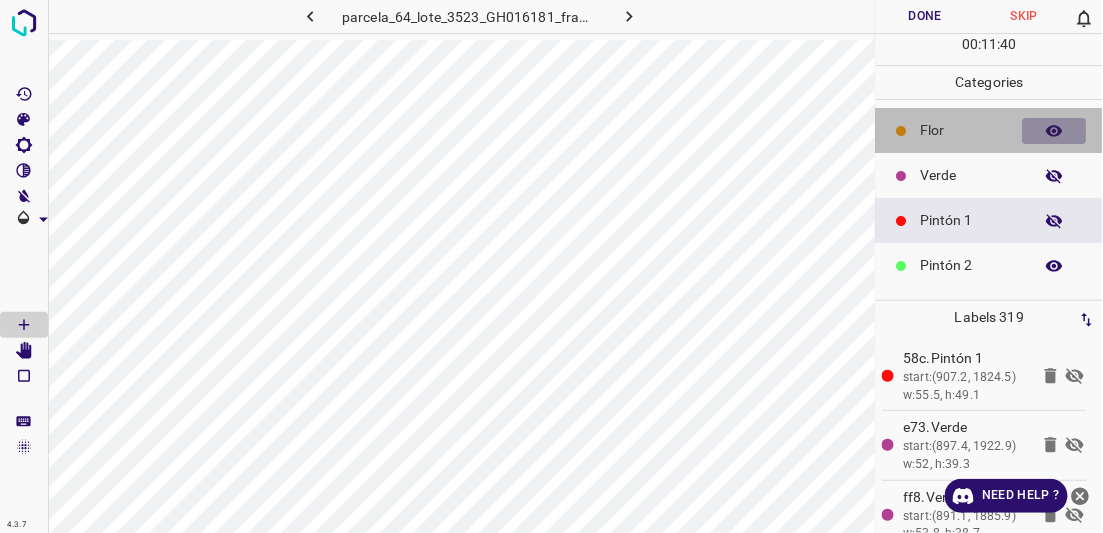 click 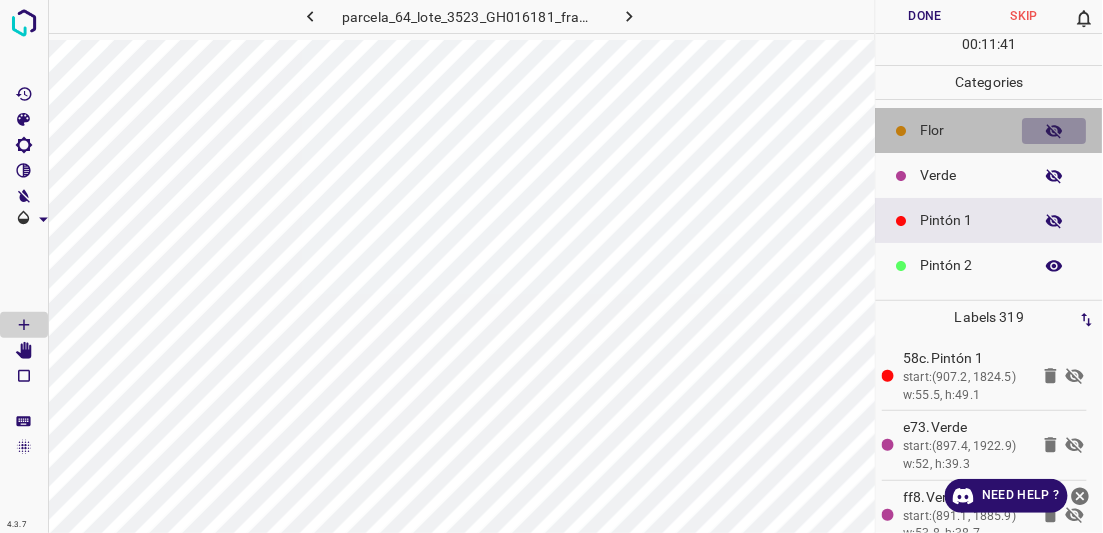 click 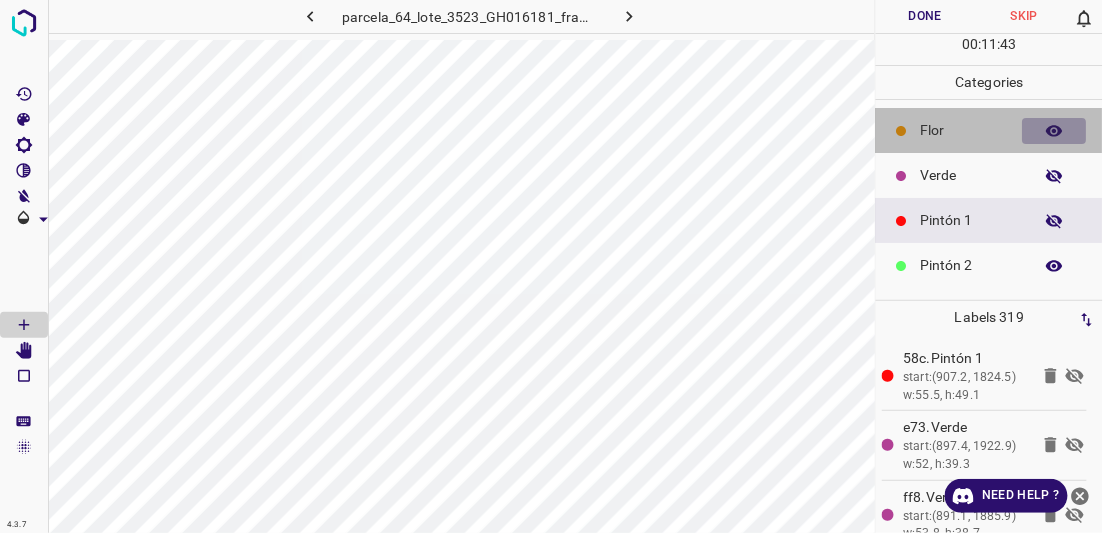 click 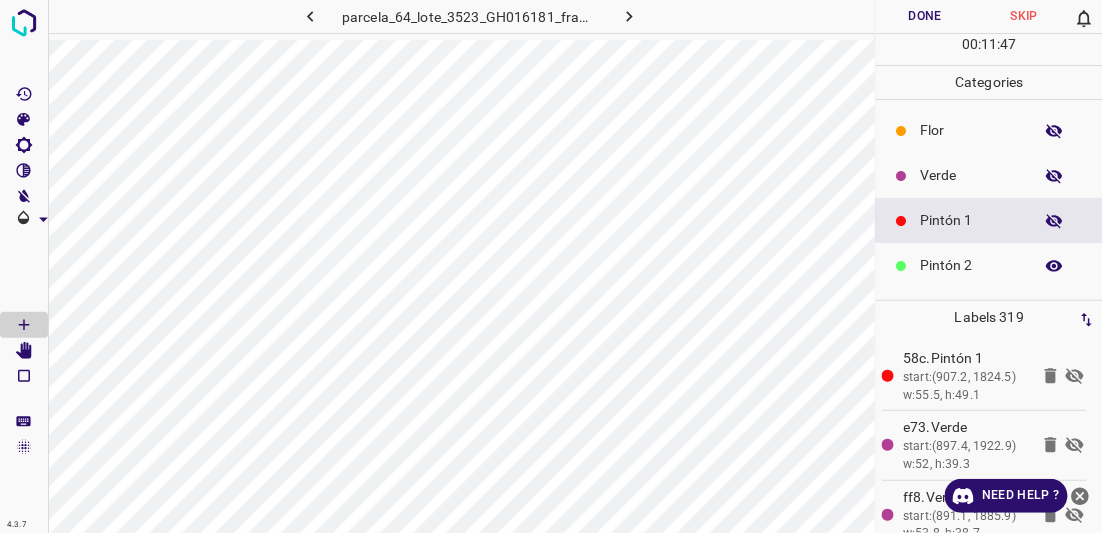 click 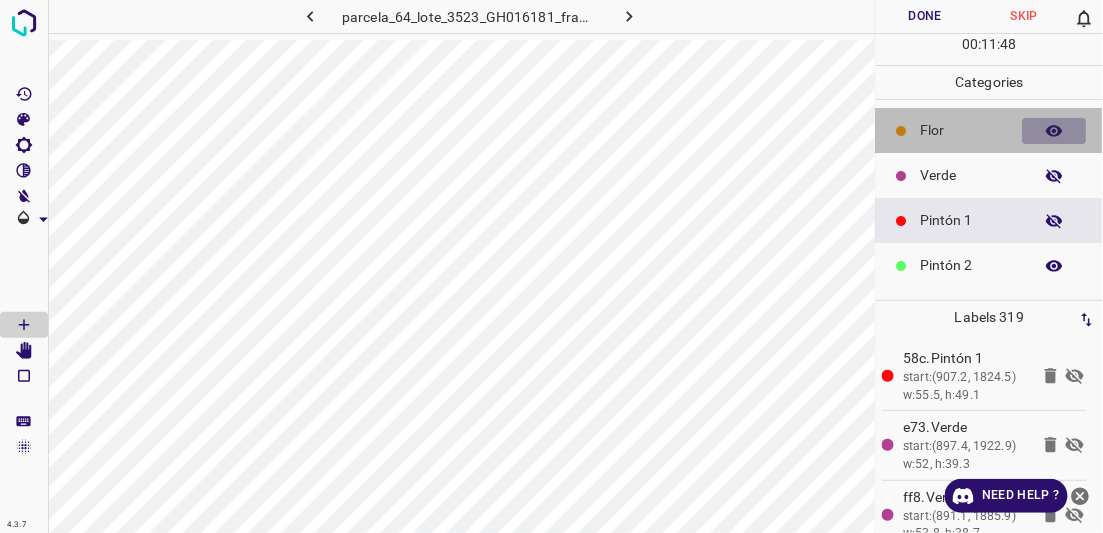click 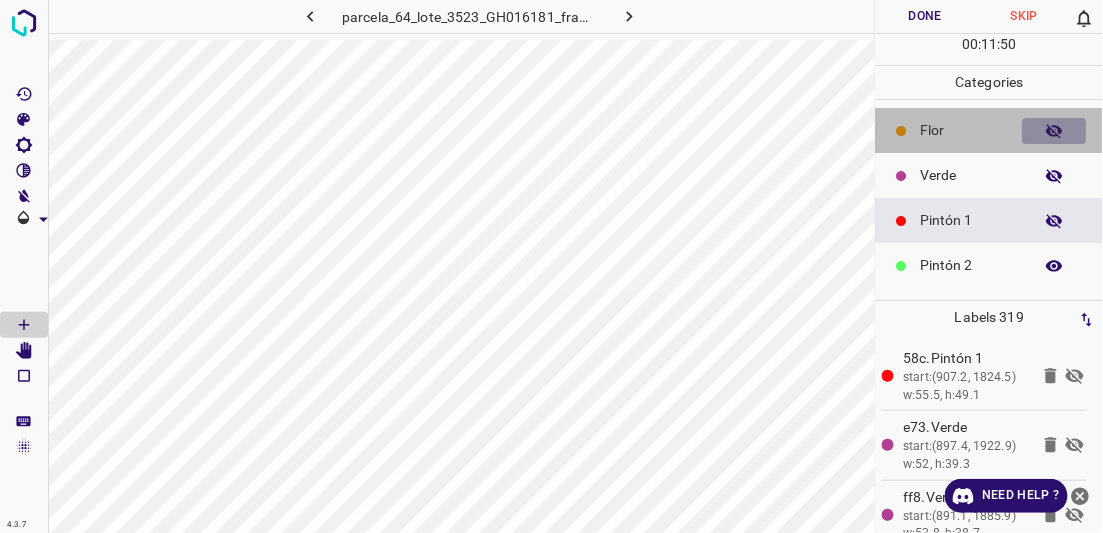 click 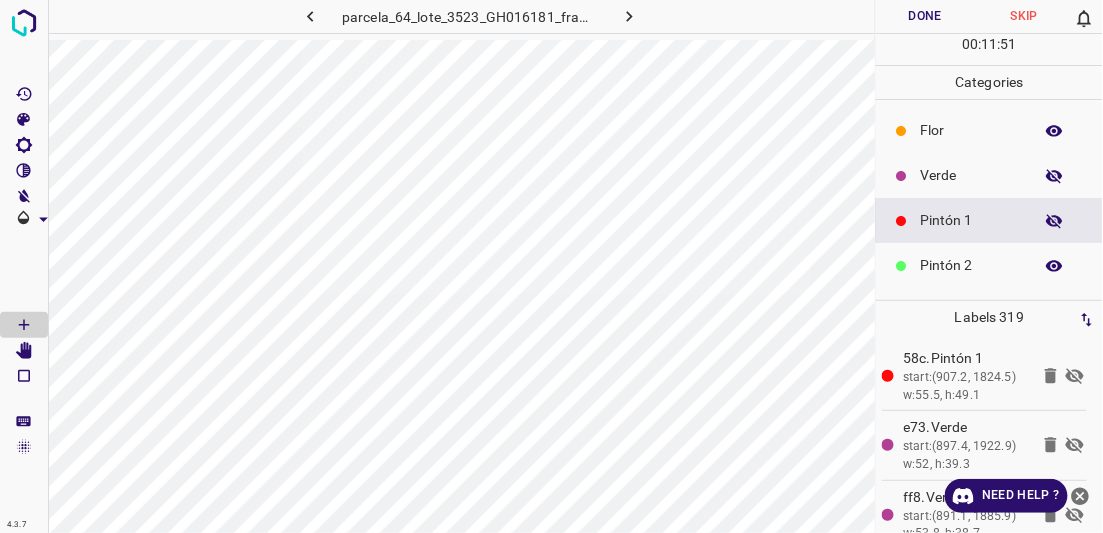 click 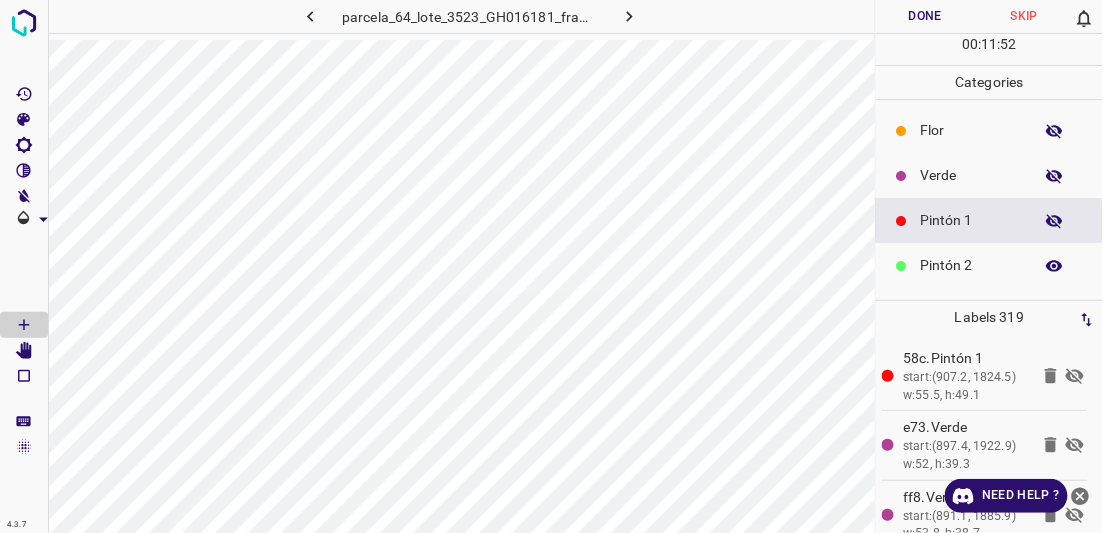 click 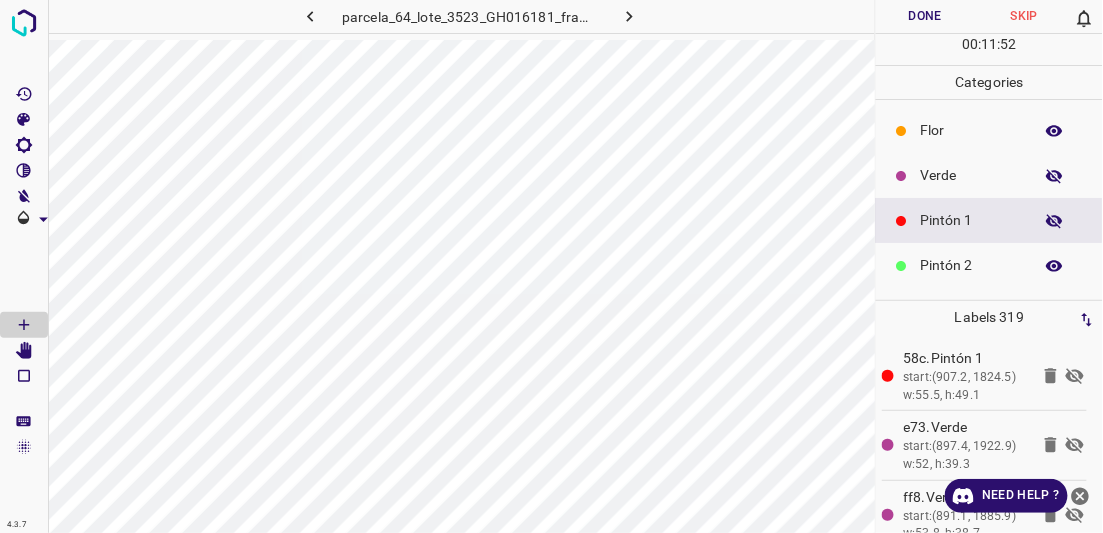 click 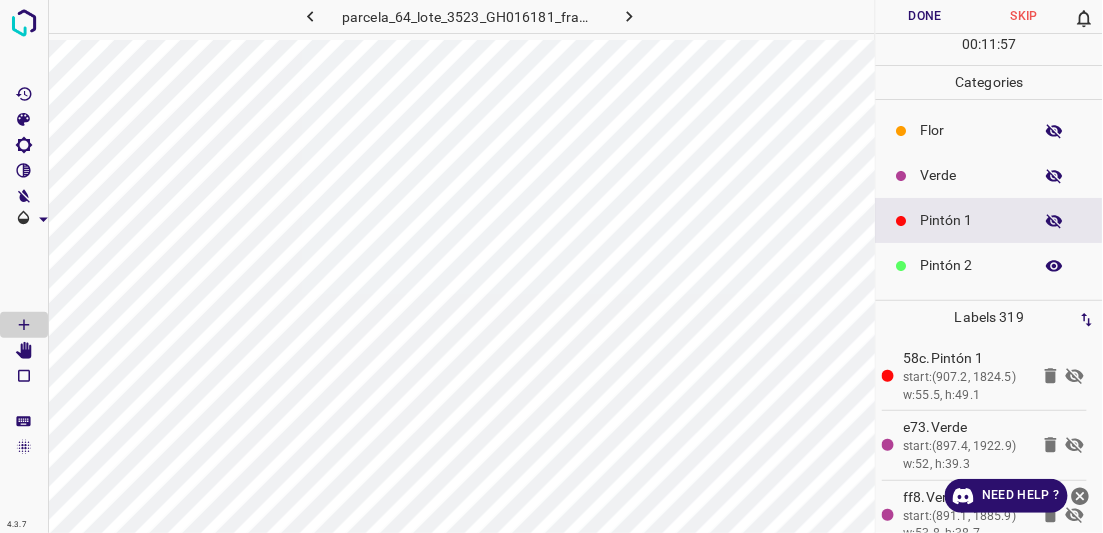 type 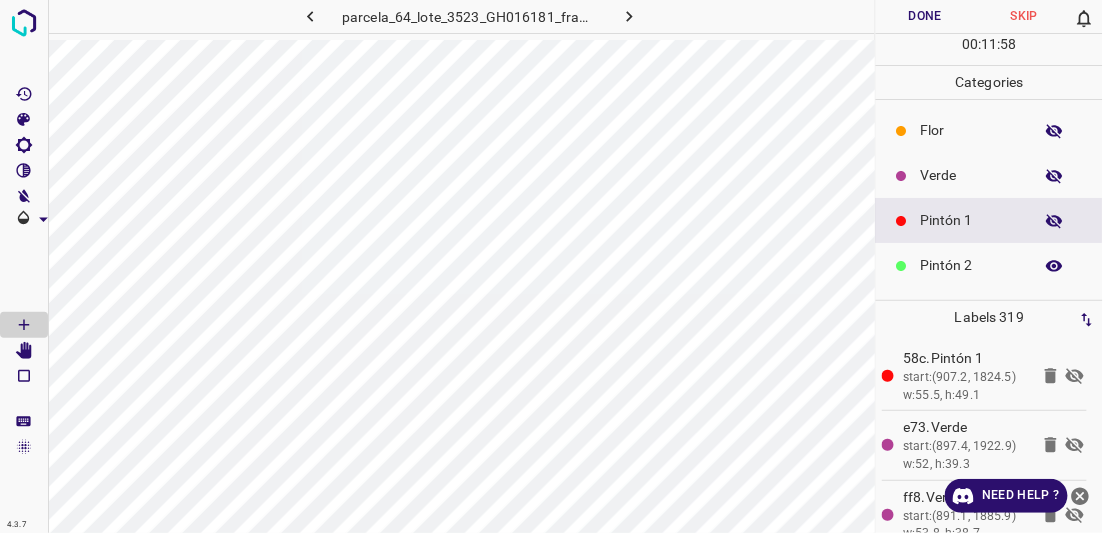 click at bounding box center [1055, 131] 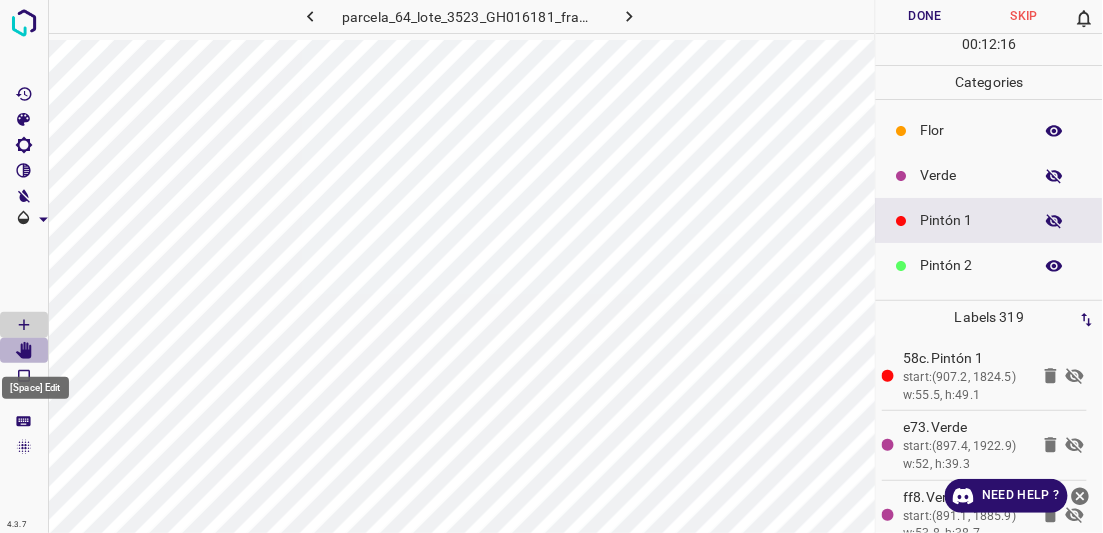 click 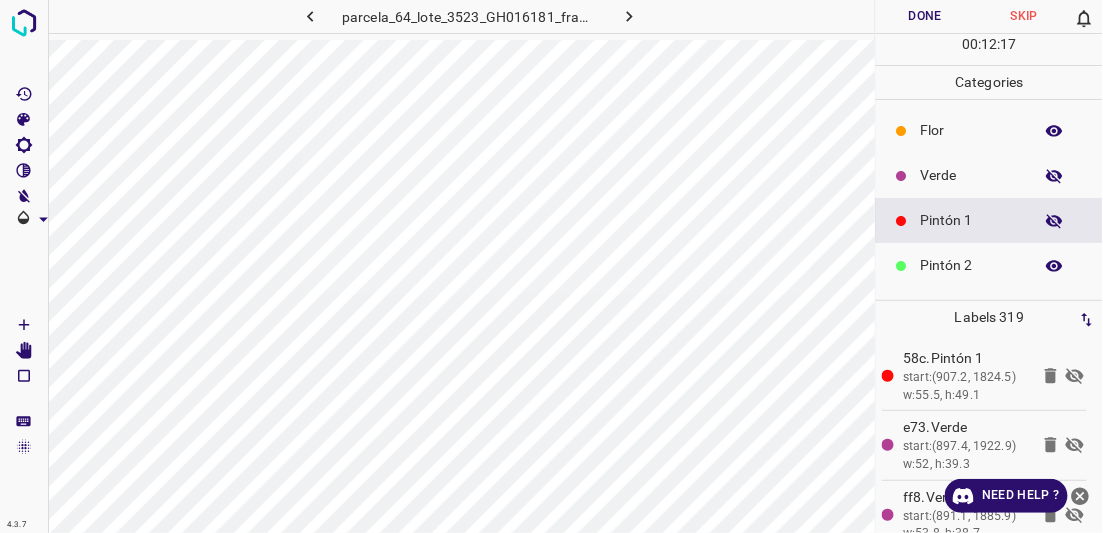type 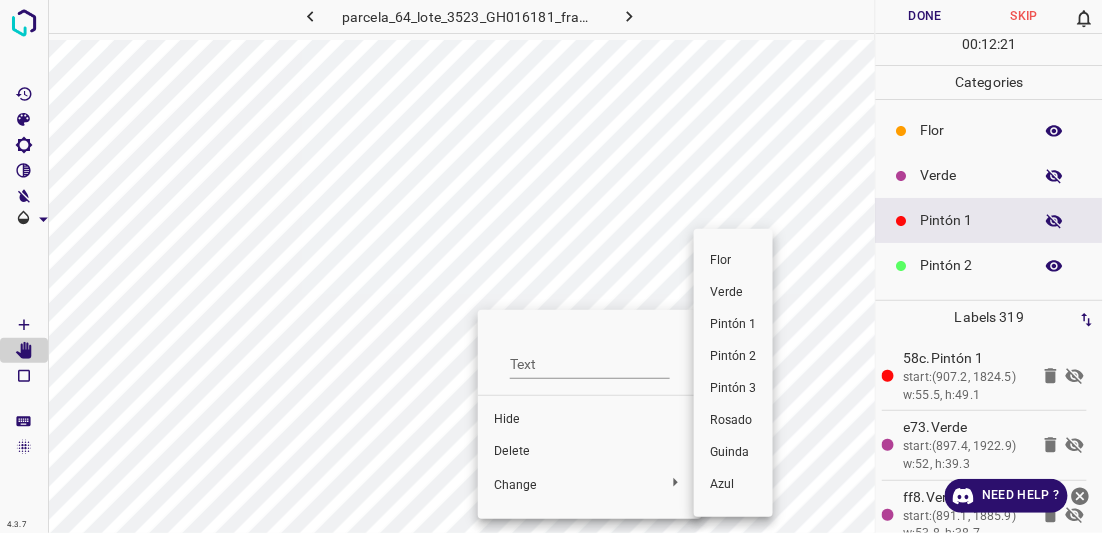 click at bounding box center (551, 266) 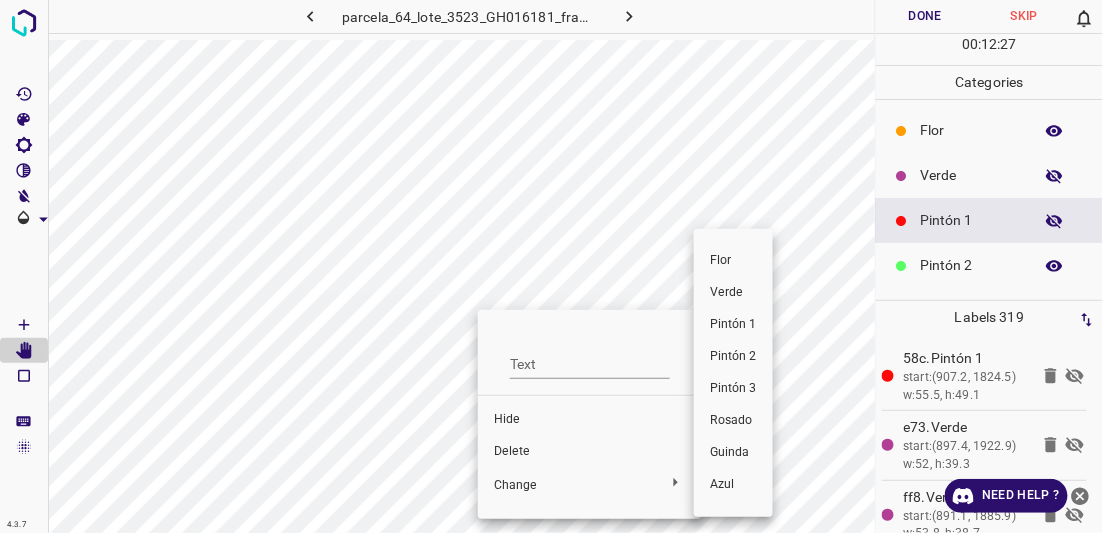 click on "Verde" at bounding box center (733, 293) 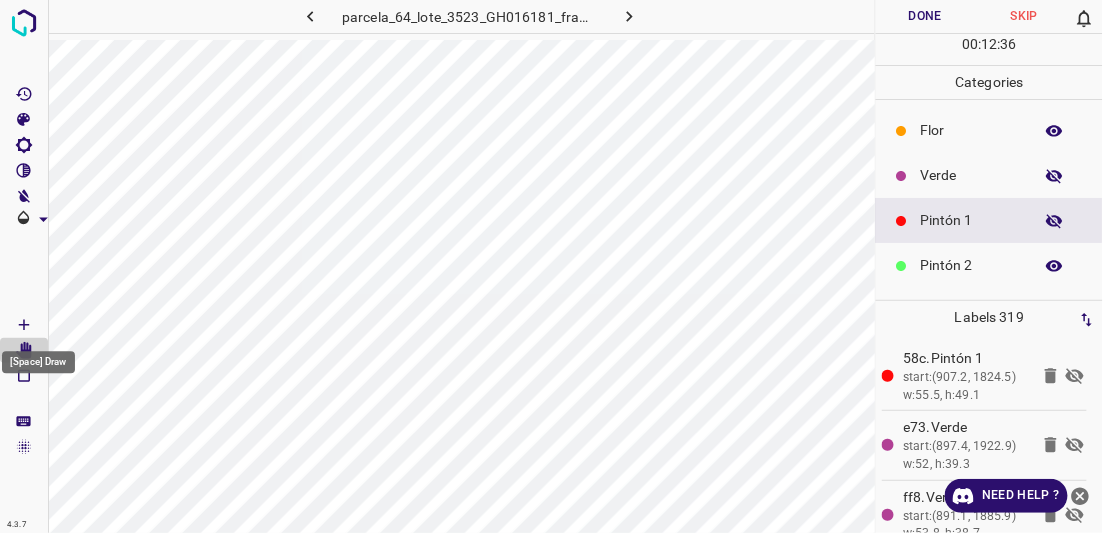 click on "[Space] Draw" at bounding box center (38, 357) 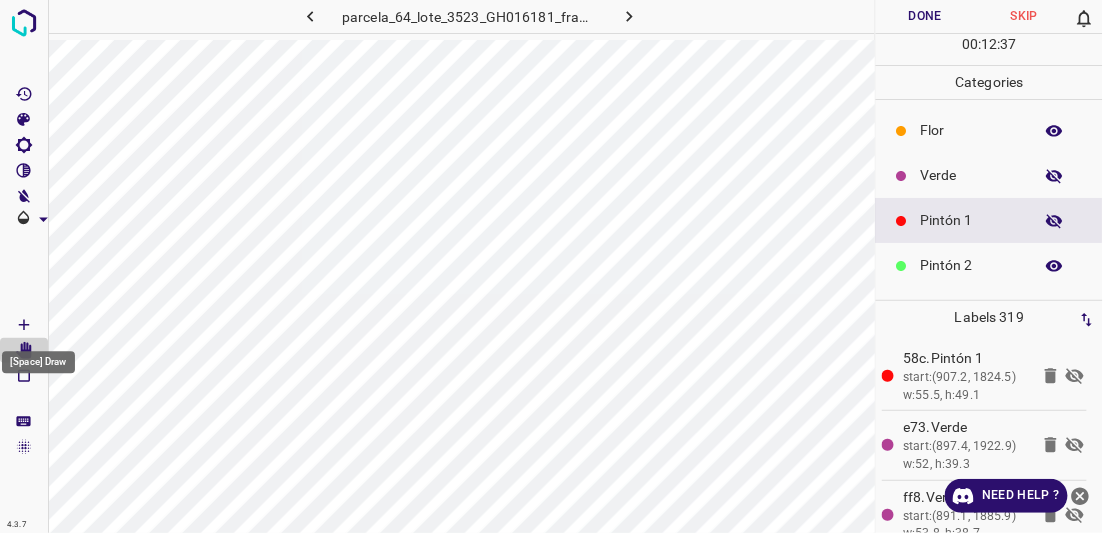 click 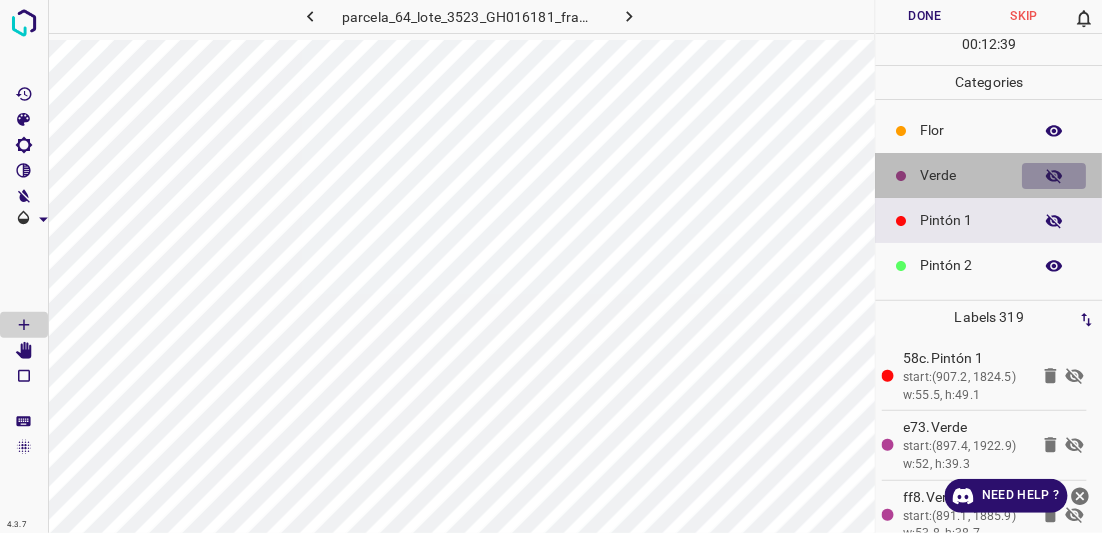 click 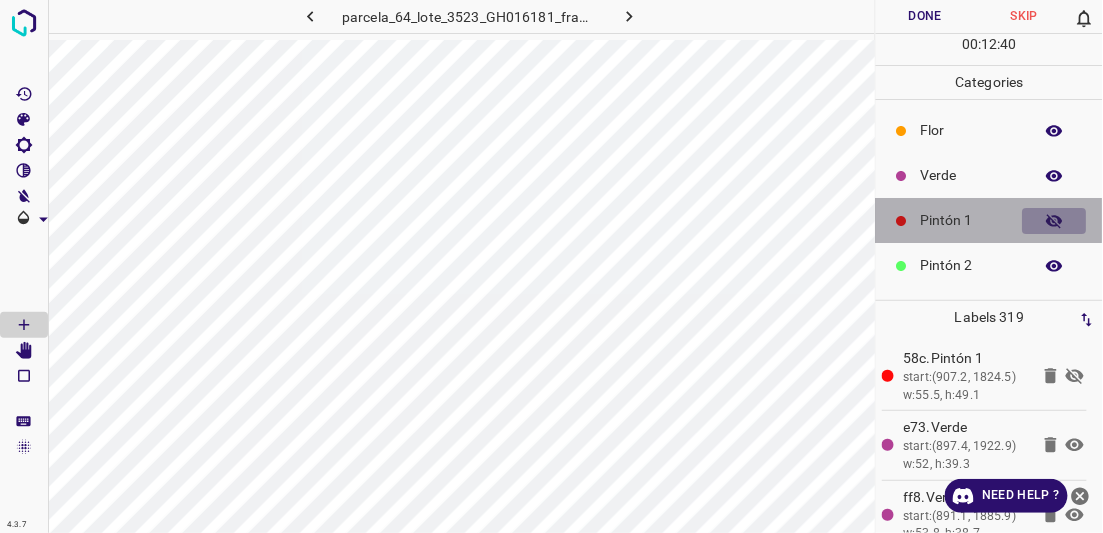 click 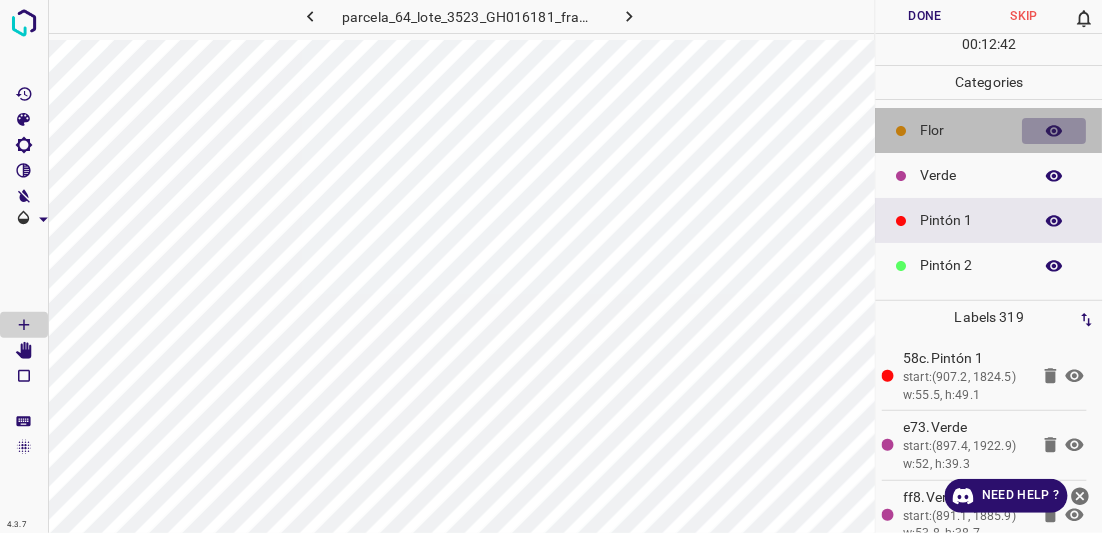 click 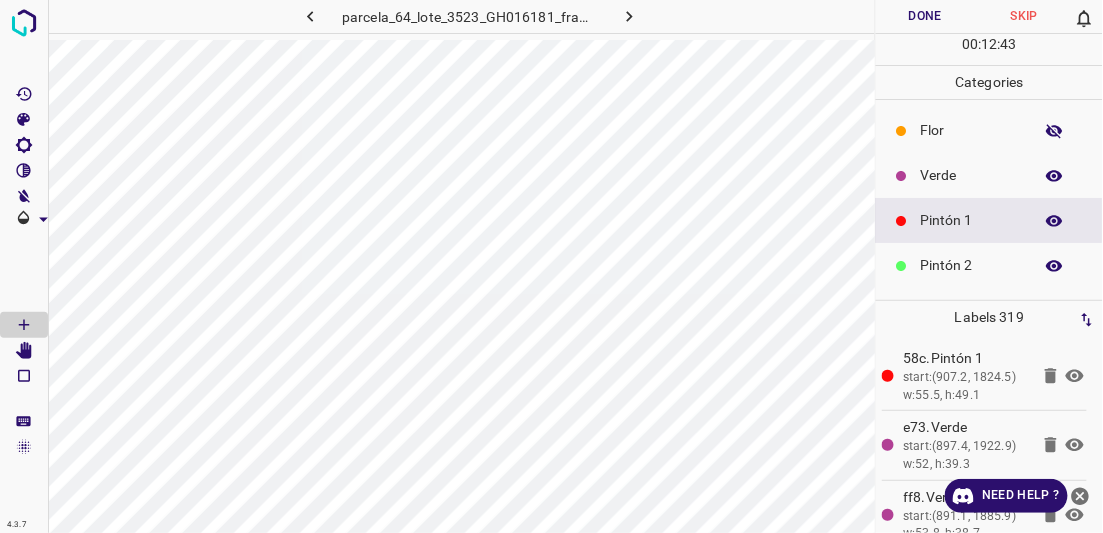 click 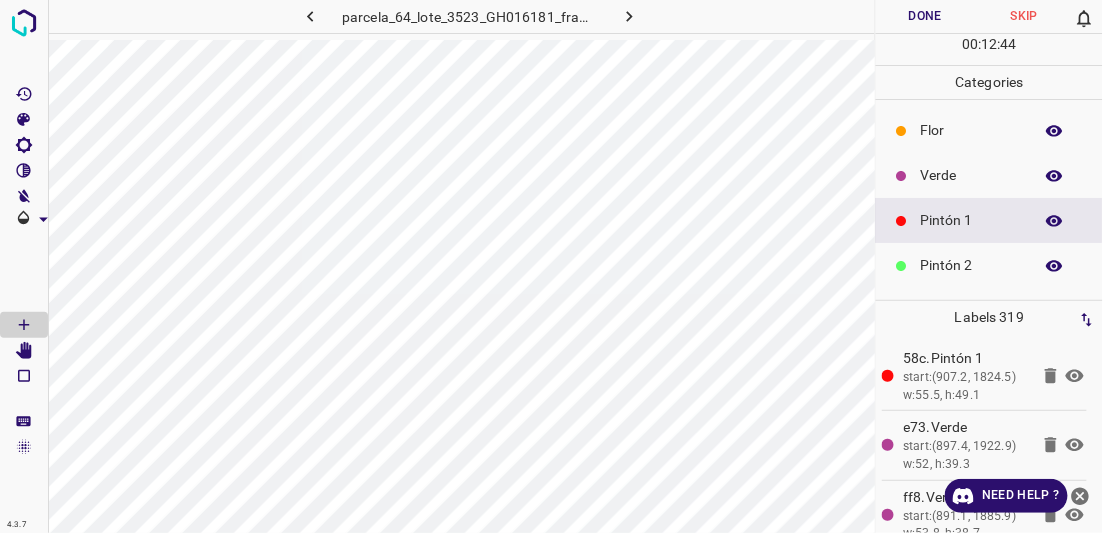click 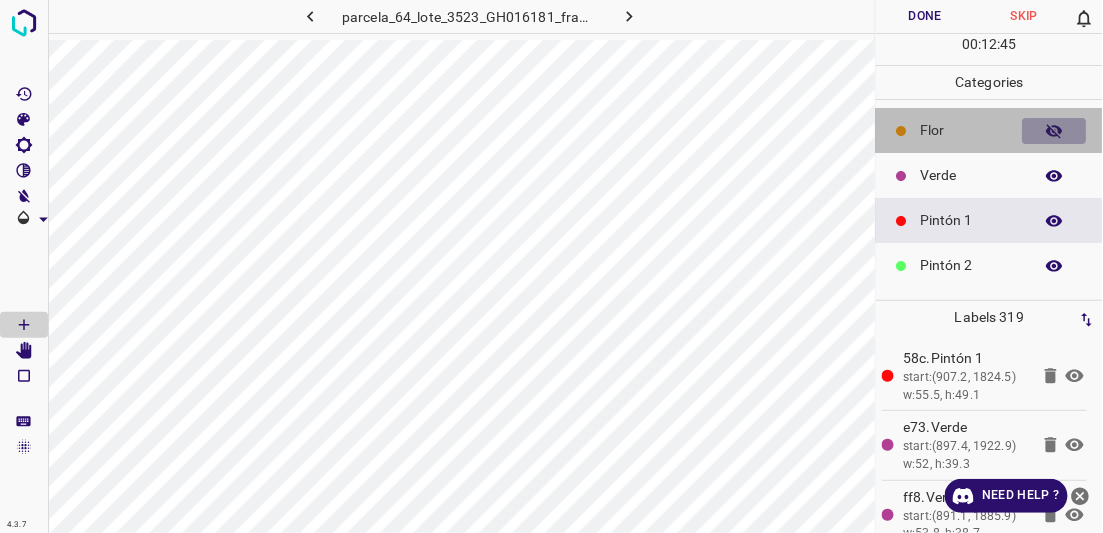 click 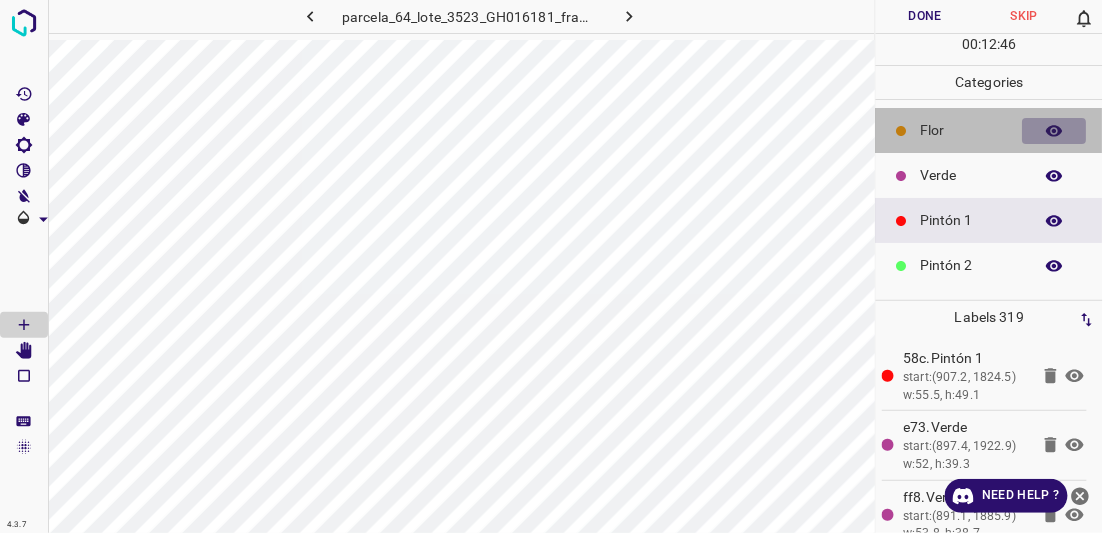 click 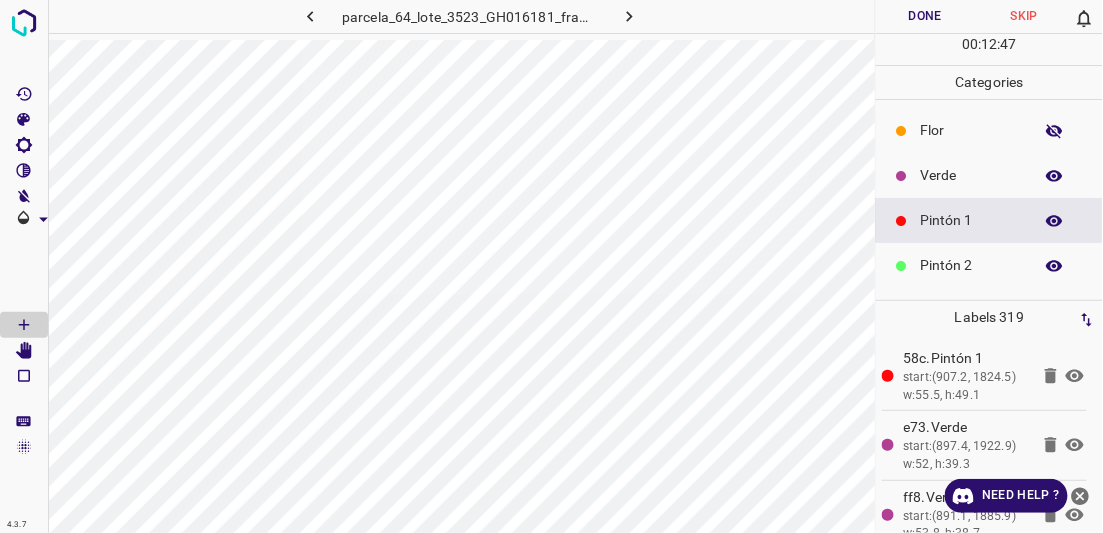 click 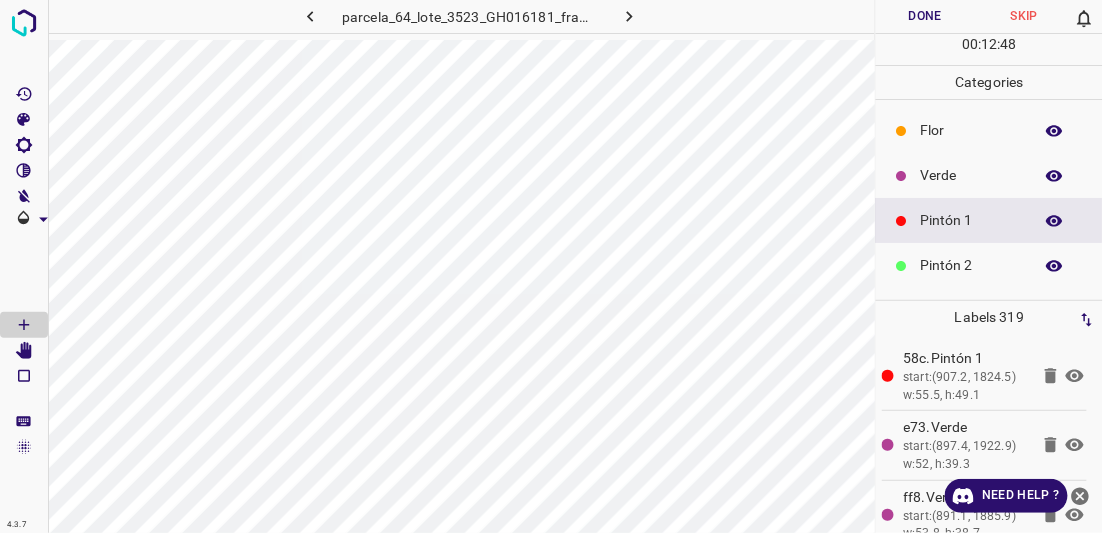 click 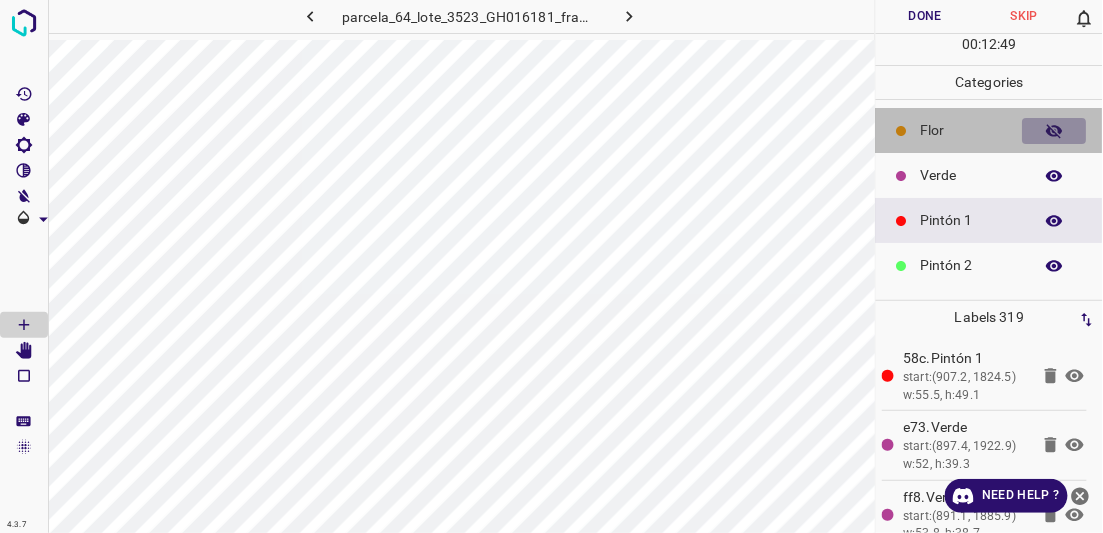 click 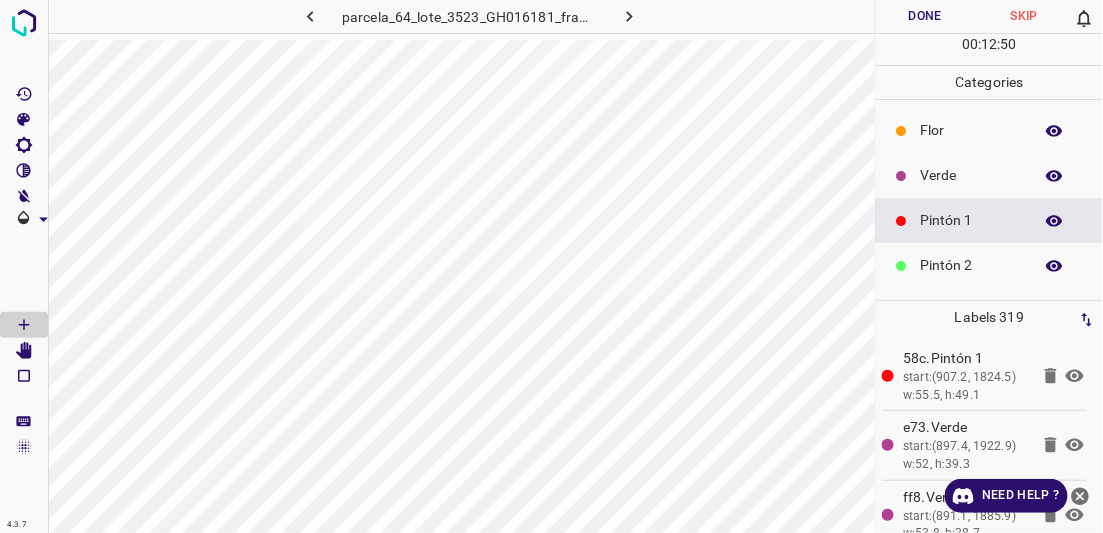 click 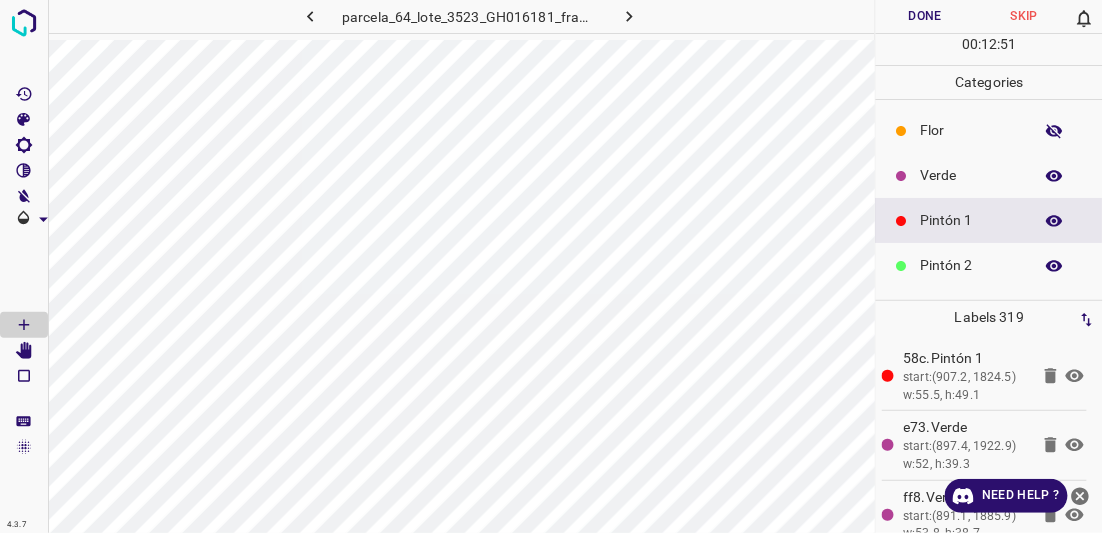 click 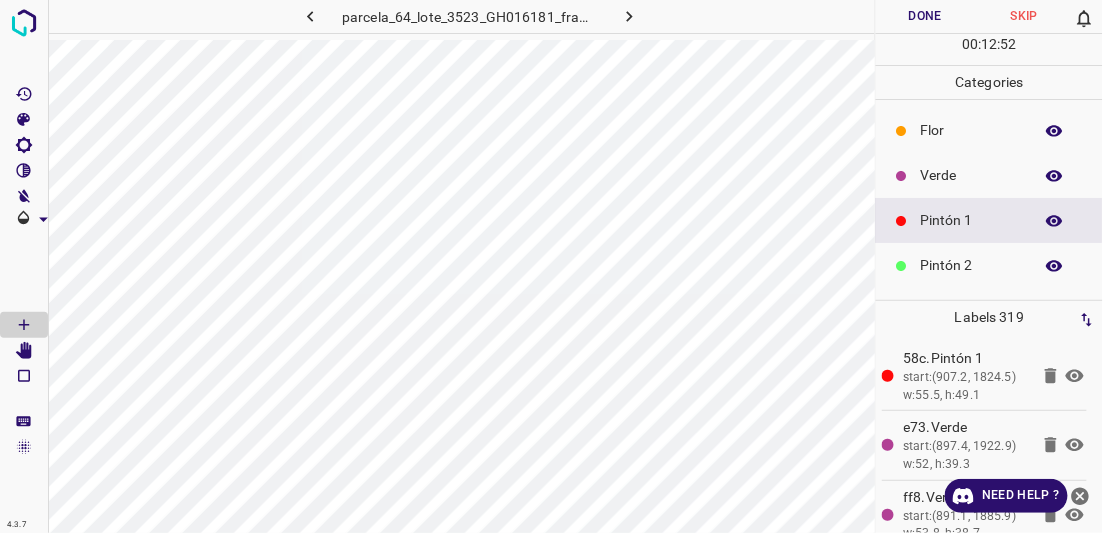 click 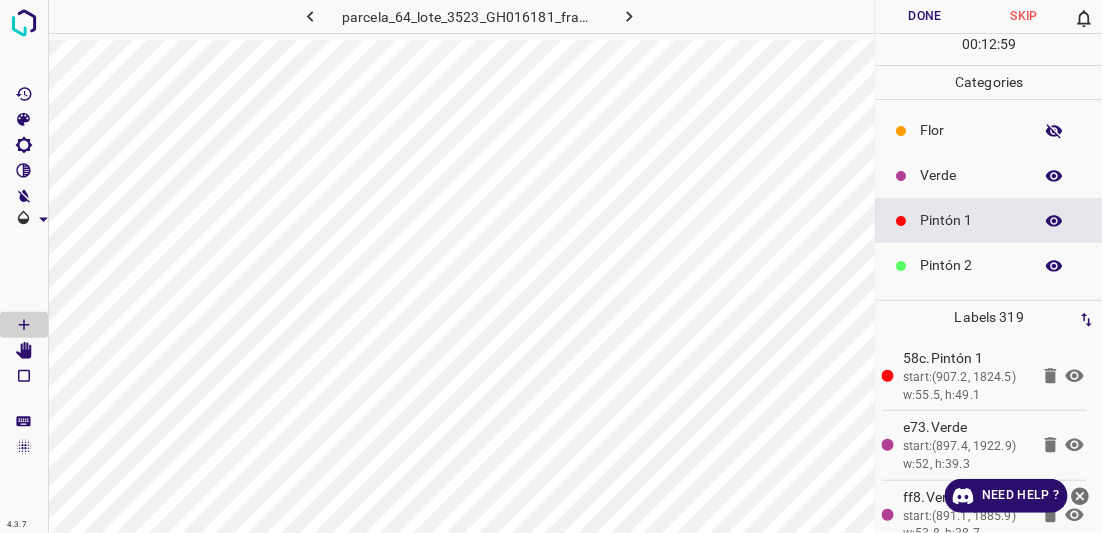 click at bounding box center [1055, 131] 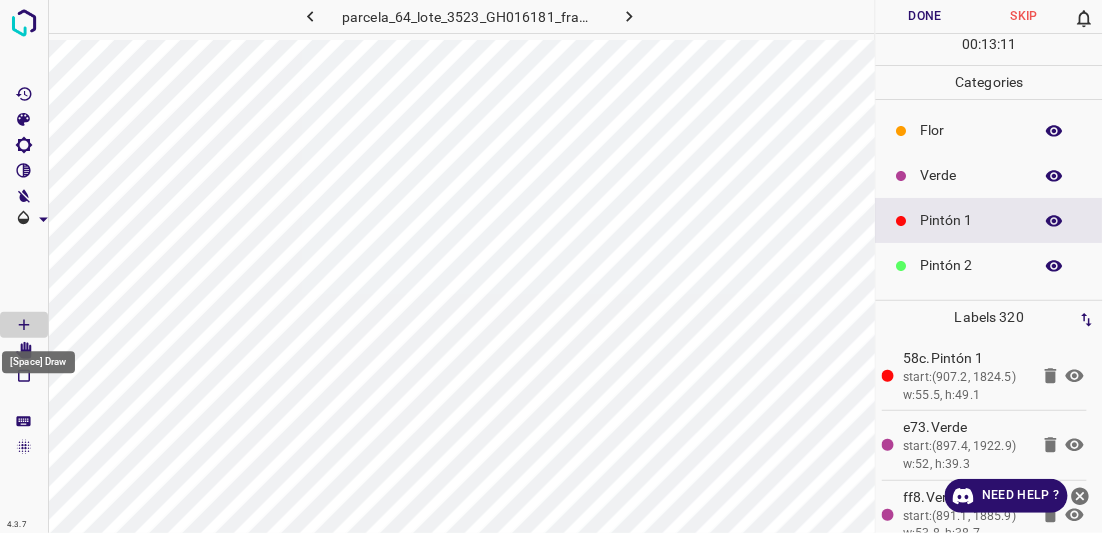 click on "[Space] Draw" at bounding box center [38, 357] 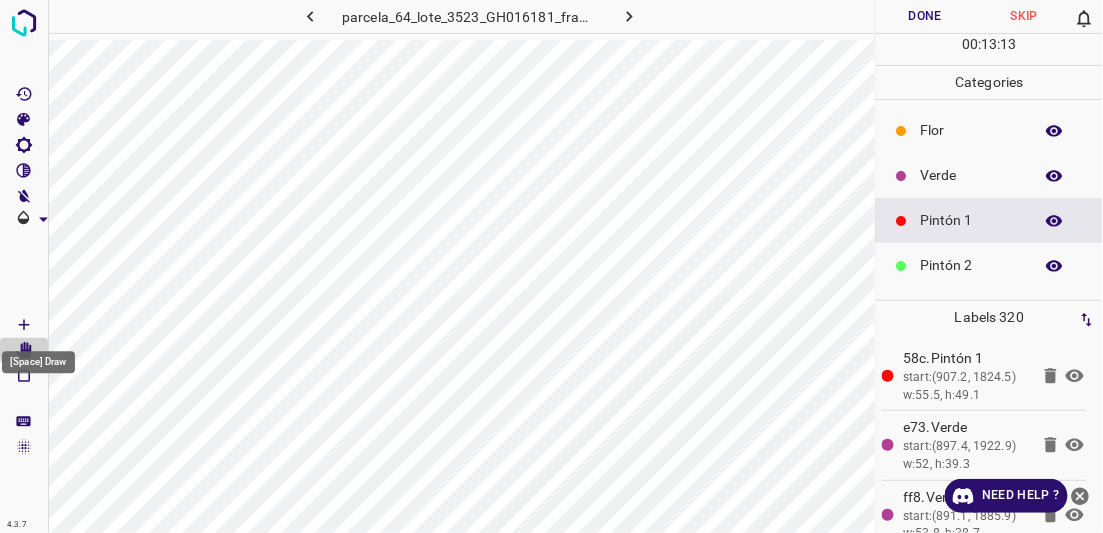 click on "[Space] Draw" at bounding box center (38, 357) 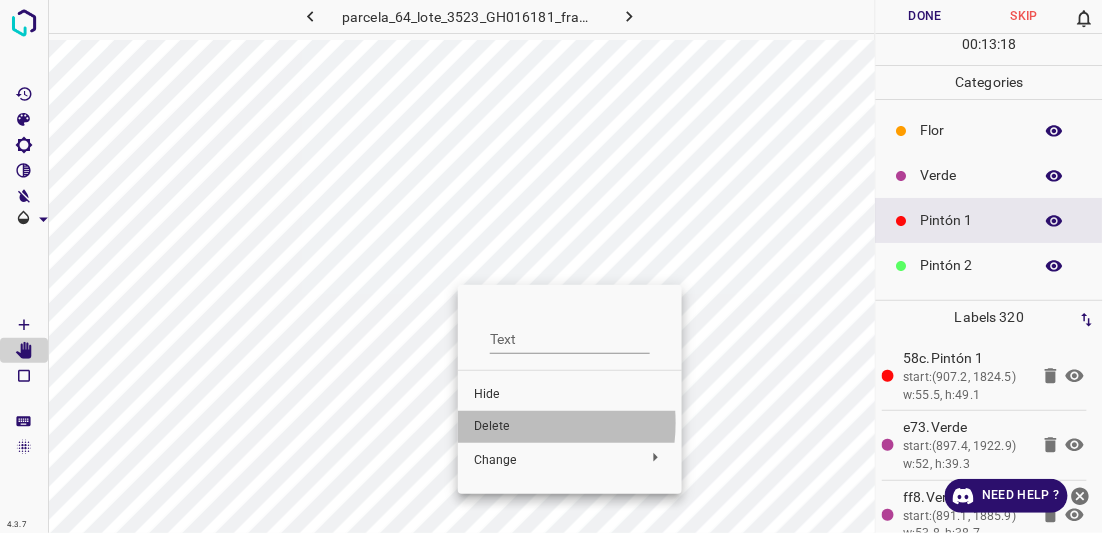 click on "Delete" at bounding box center [570, 427] 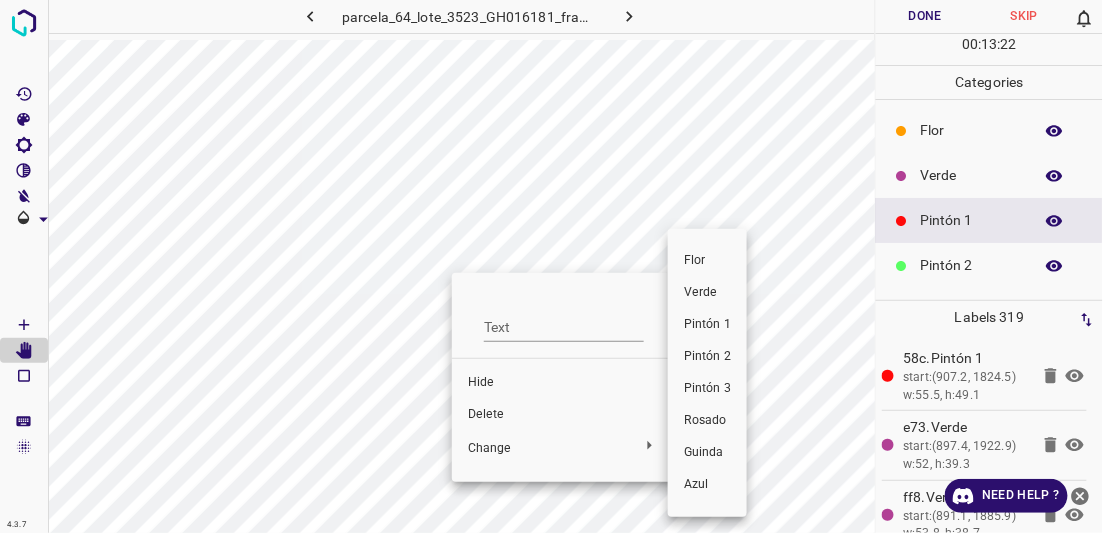 click on "Verde" at bounding box center (707, 293) 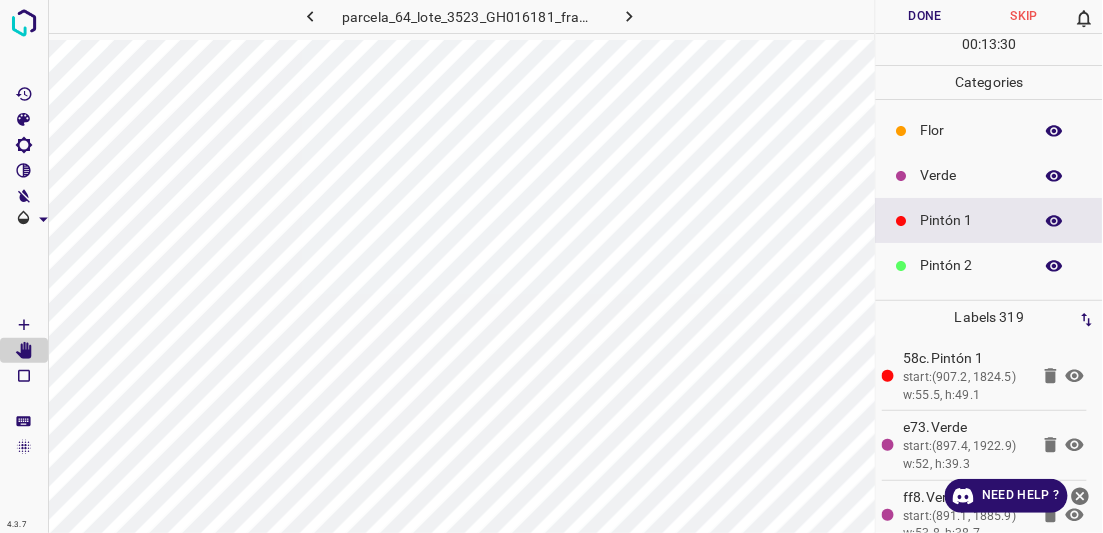 click at bounding box center [1055, 176] 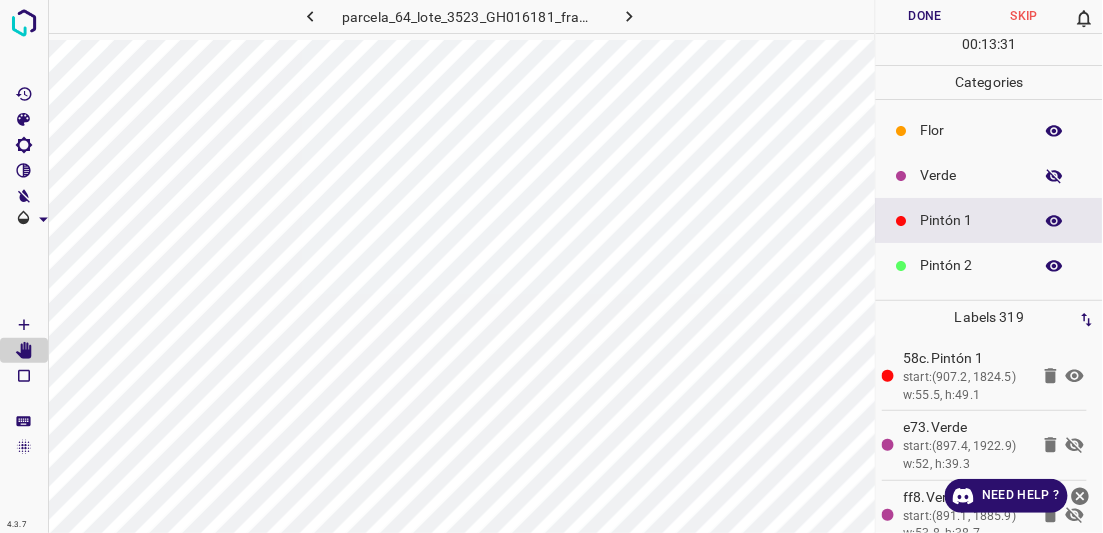 click 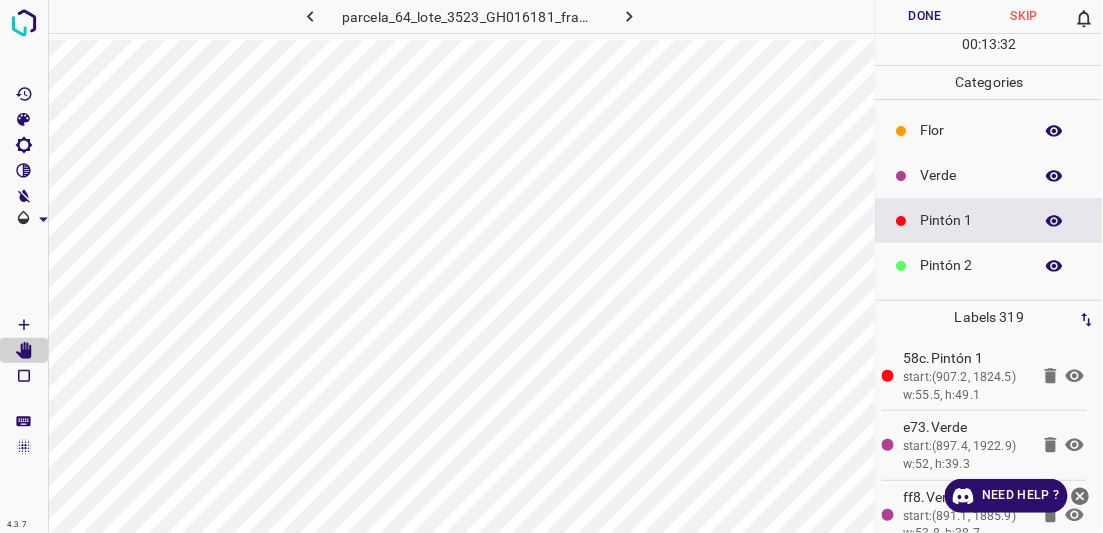 click on "Verde" at bounding box center [972, 175] 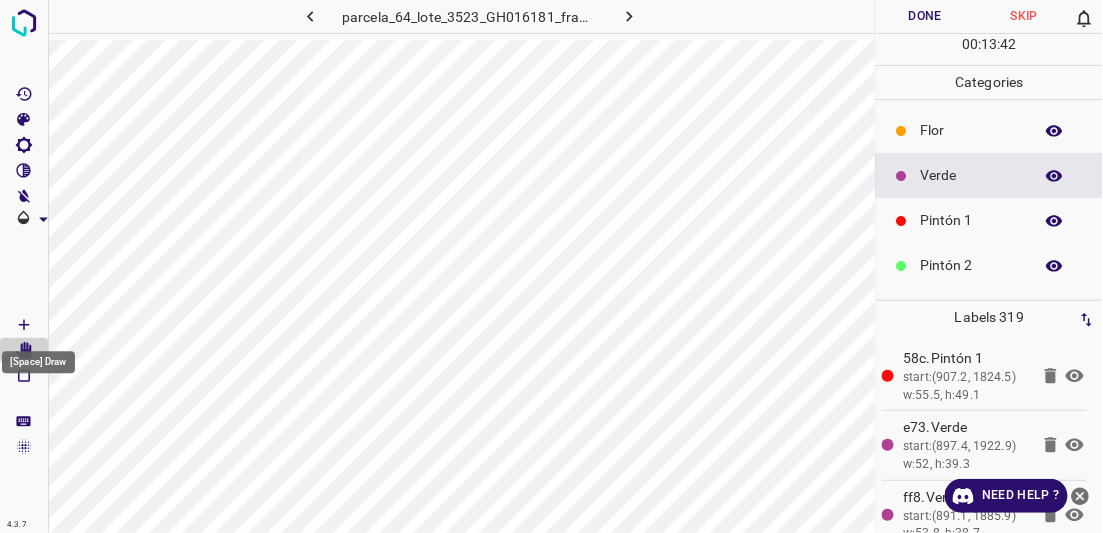 click 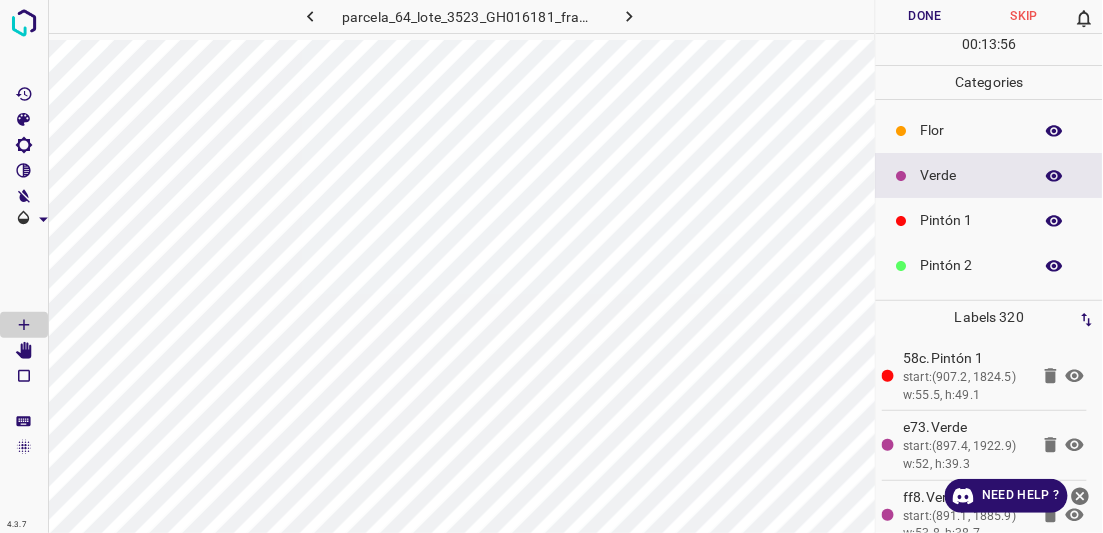 click on "Pintón 1" at bounding box center (972, 220) 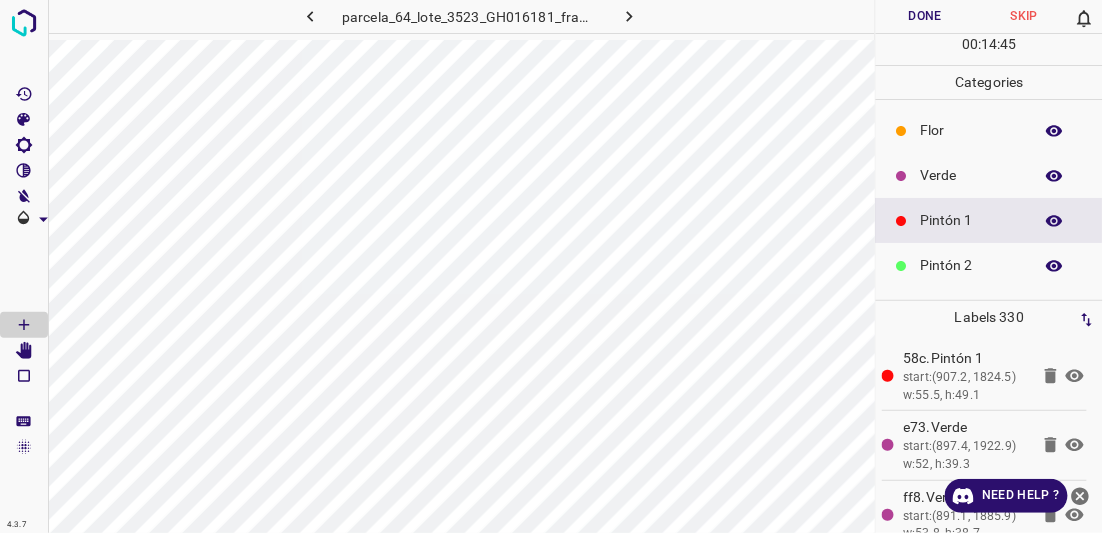 click on "Pintón 2" at bounding box center [972, 265] 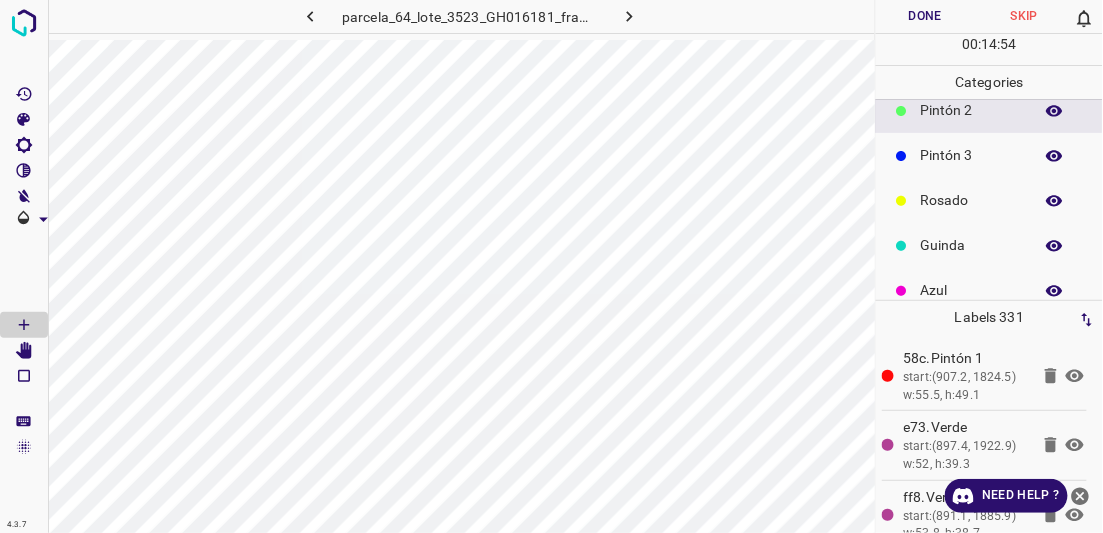 scroll, scrollTop: 167, scrollLeft: 0, axis: vertical 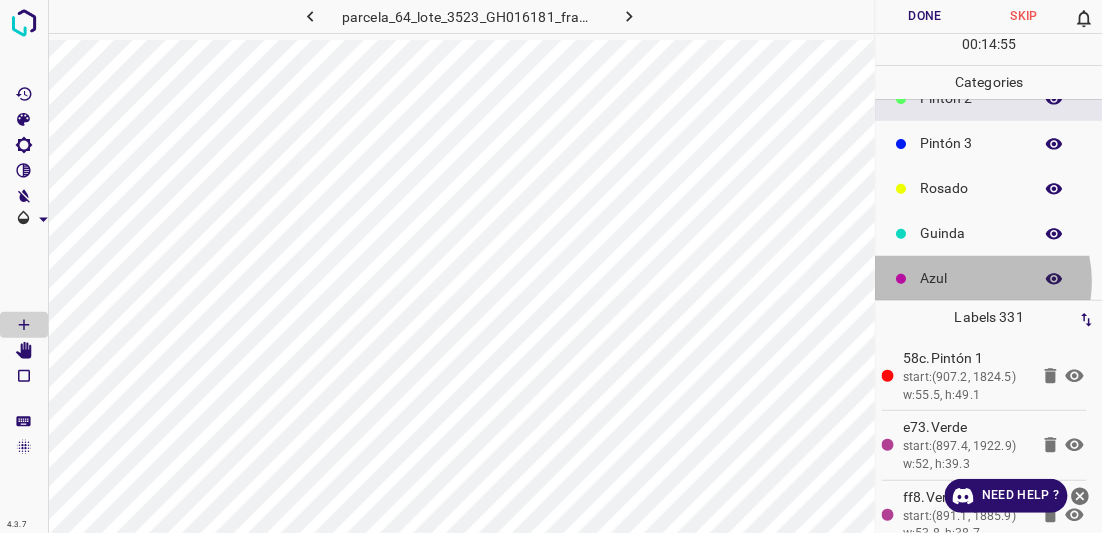 click on "Azul" at bounding box center (972, 278) 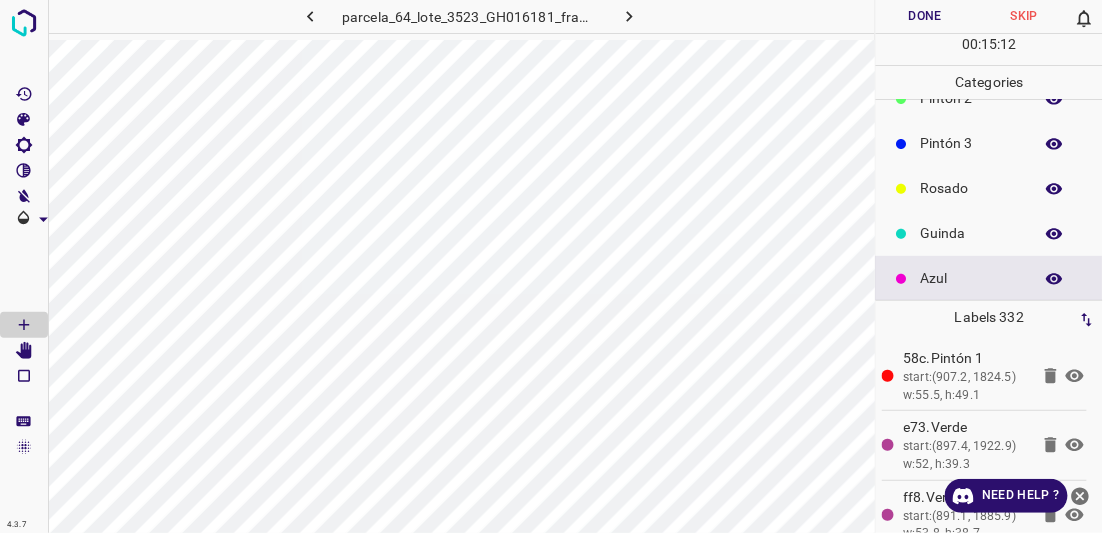 scroll, scrollTop: 129, scrollLeft: 0, axis: vertical 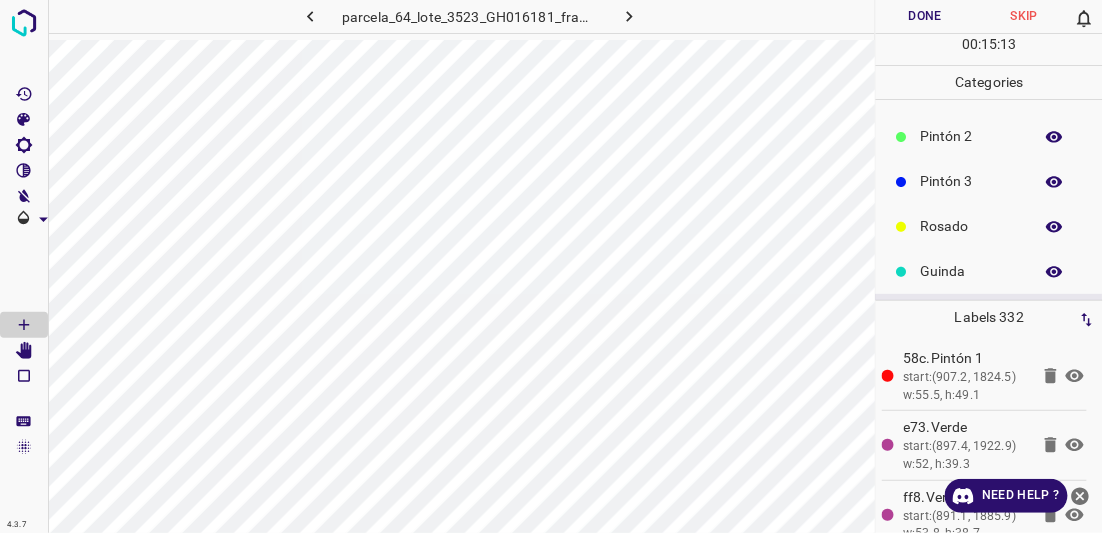 click on "Pintón 2" at bounding box center [972, 136] 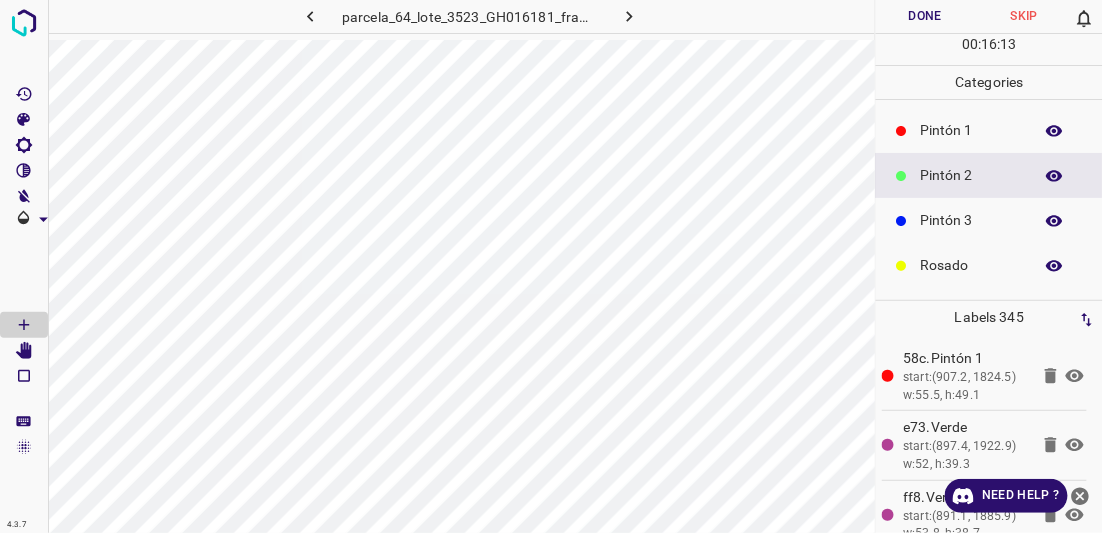 scroll, scrollTop: 82, scrollLeft: 0, axis: vertical 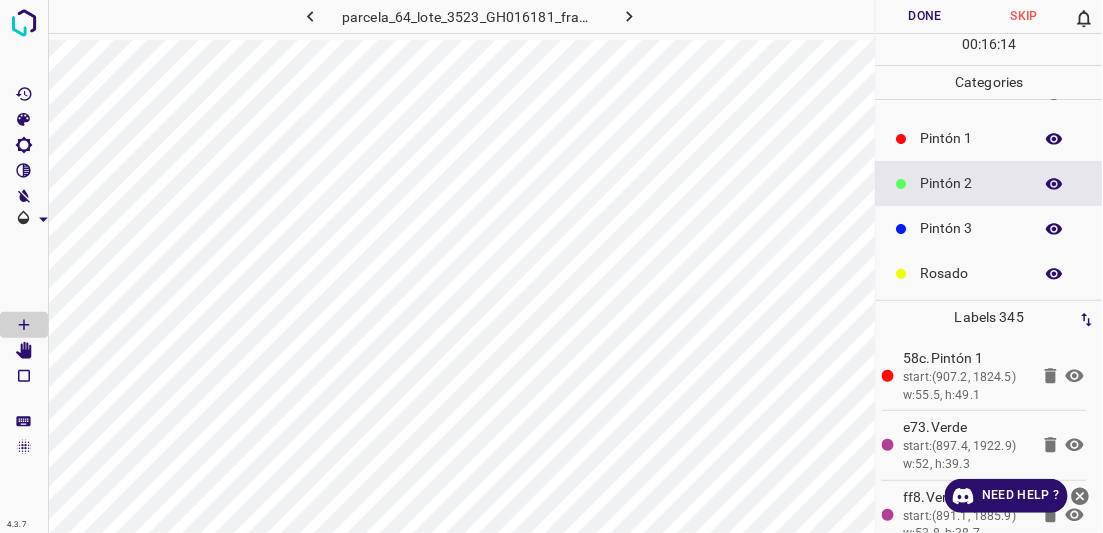 click on "Pintón 1" at bounding box center [972, 138] 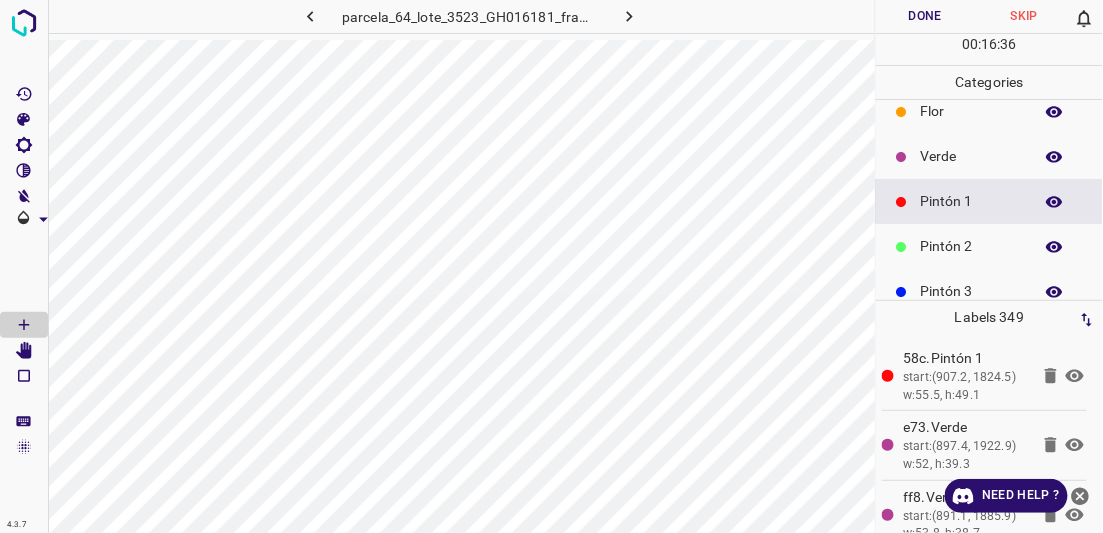 scroll, scrollTop: 17, scrollLeft: 0, axis: vertical 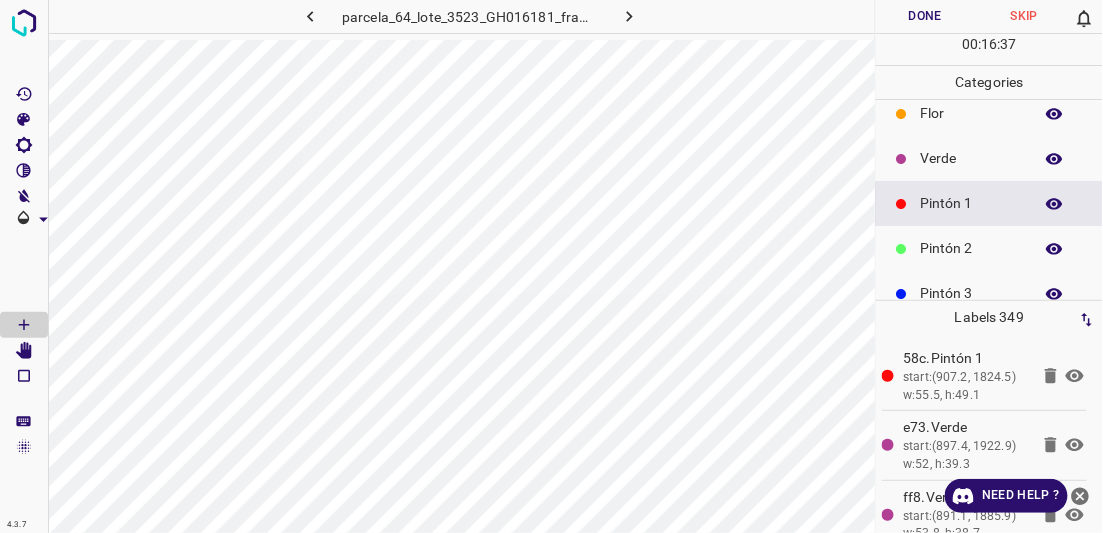 click on "Verde" at bounding box center [972, 158] 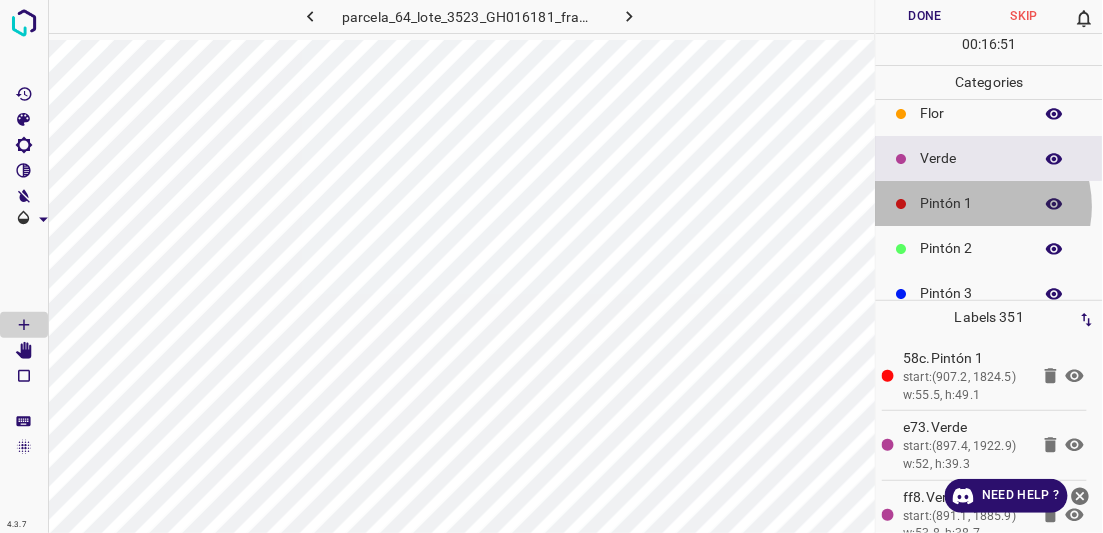 click on "Pintón 1" at bounding box center (972, 203) 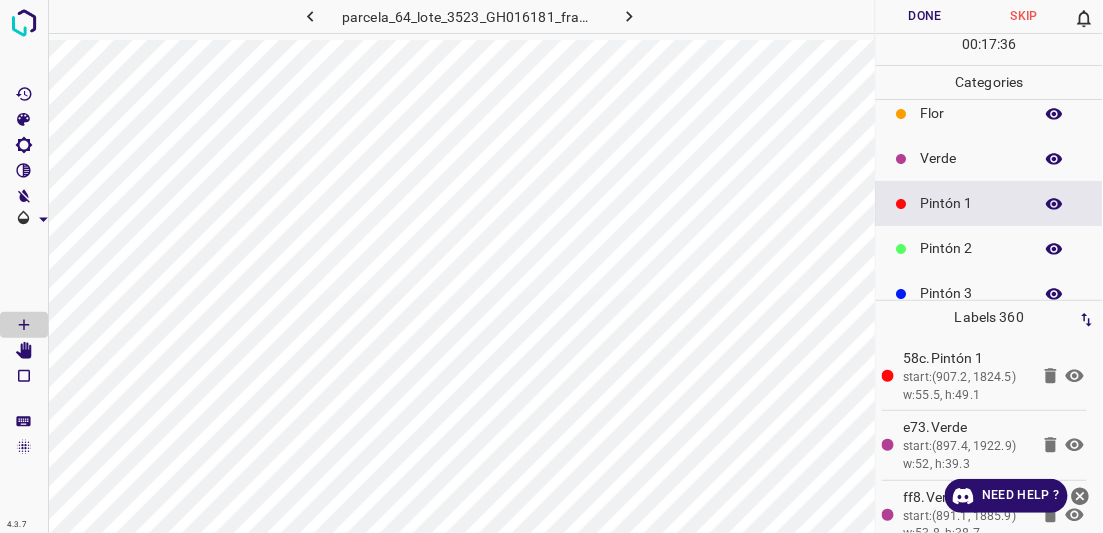 click 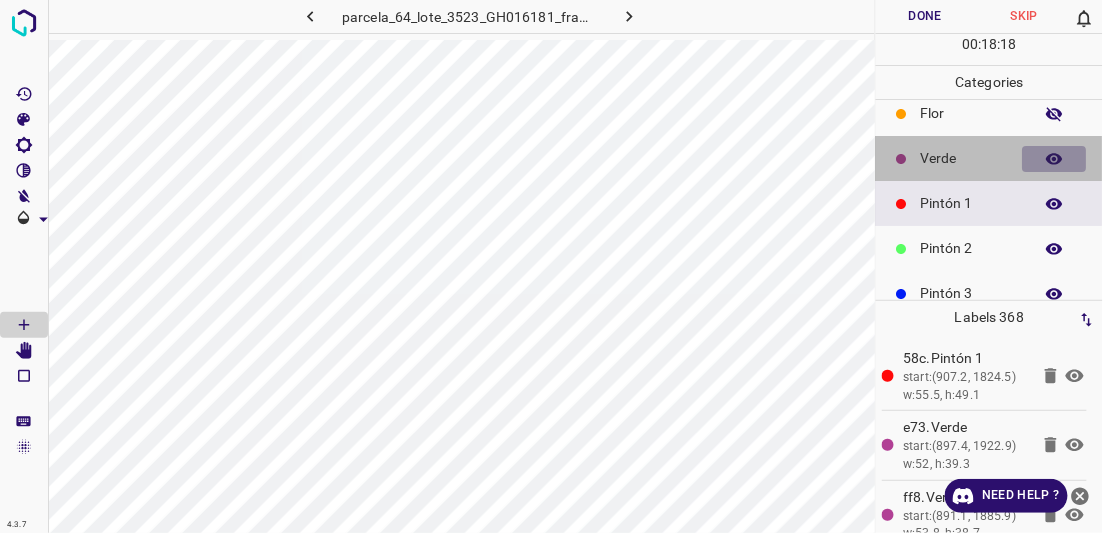 click at bounding box center (1055, 159) 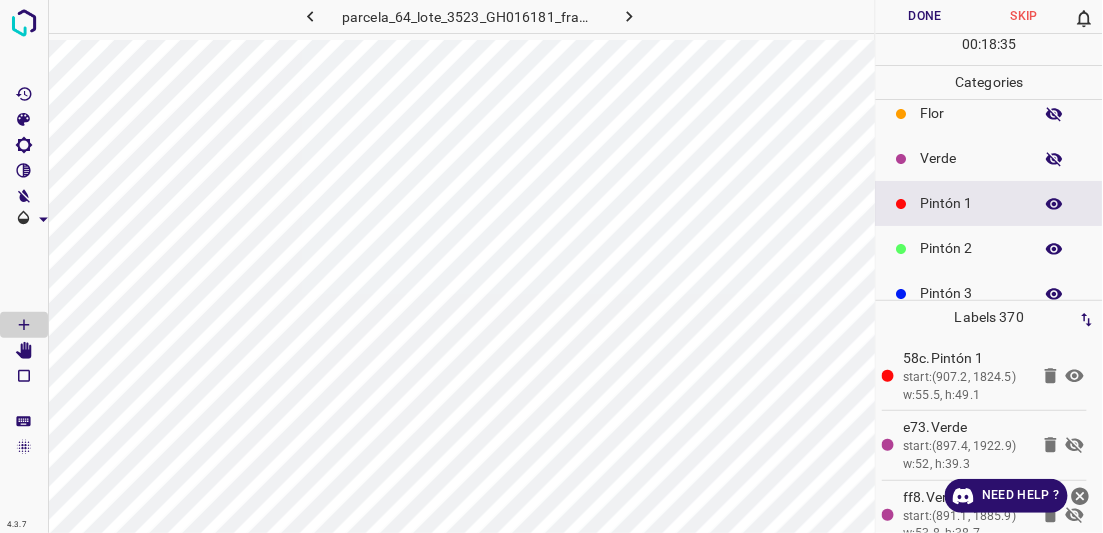 click on "Verde" at bounding box center (972, 158) 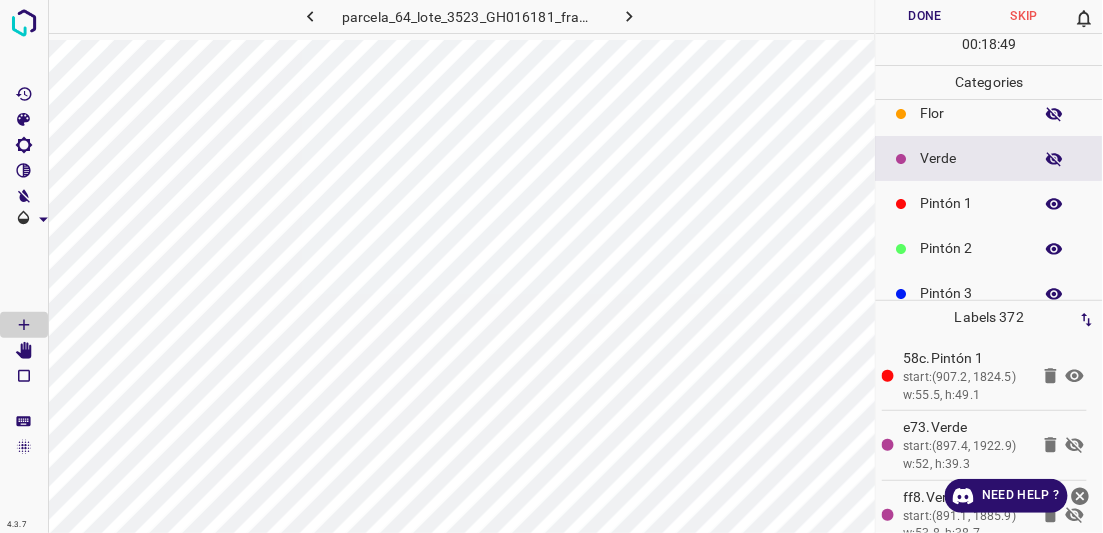 click 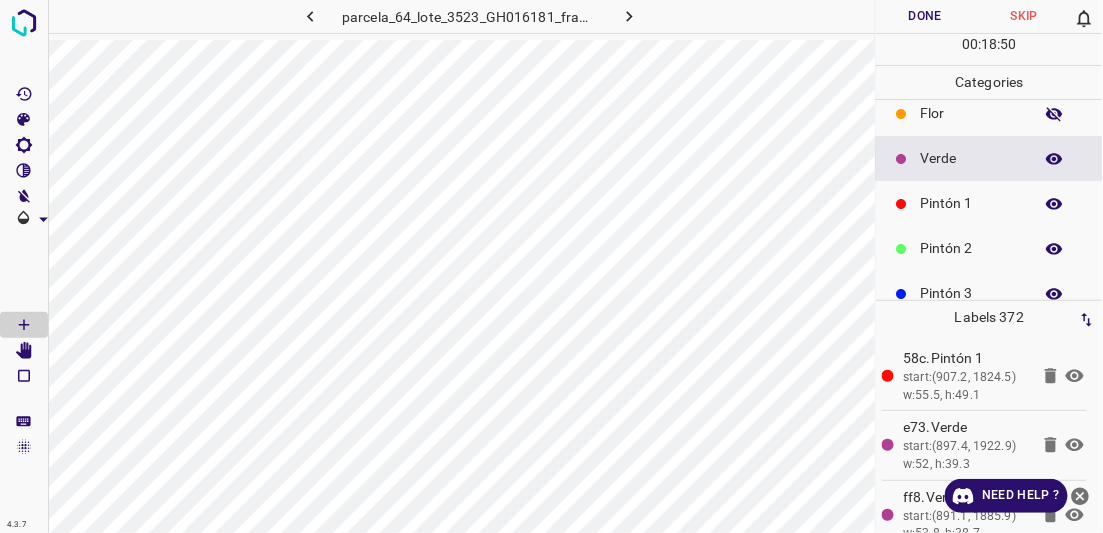 click 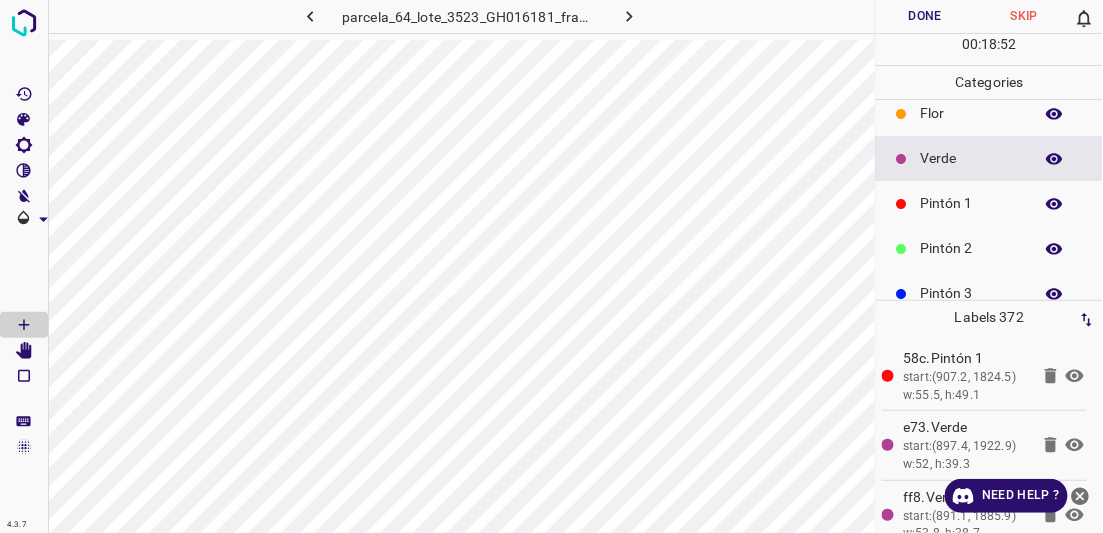 click 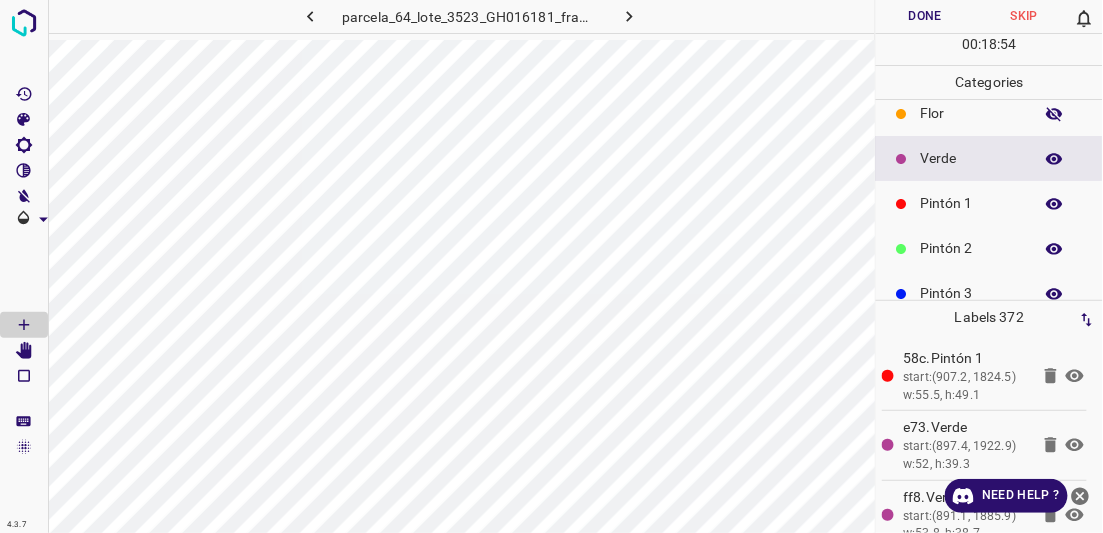 click 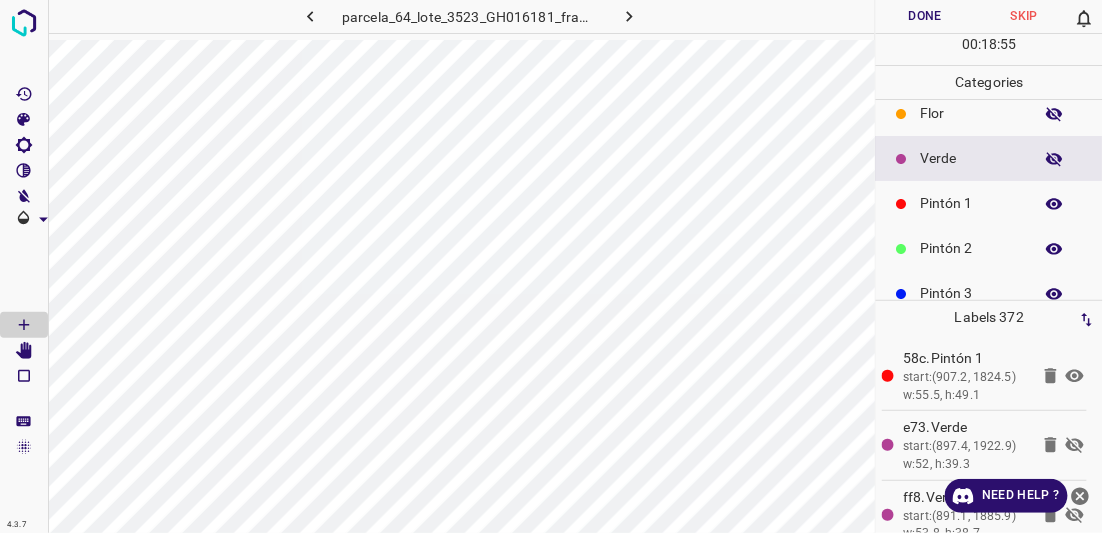 click at bounding box center (1055, 204) 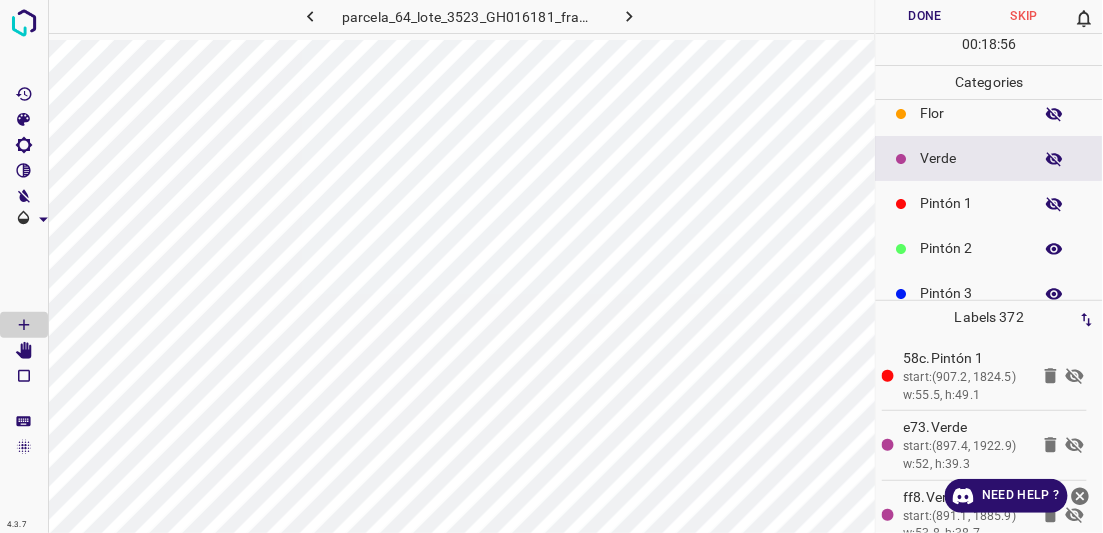 click 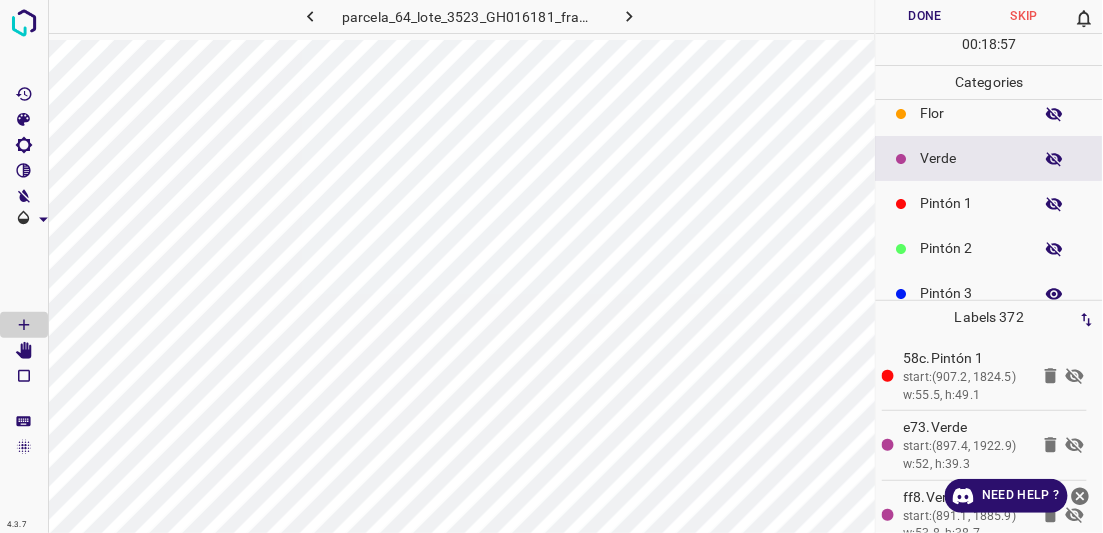 click 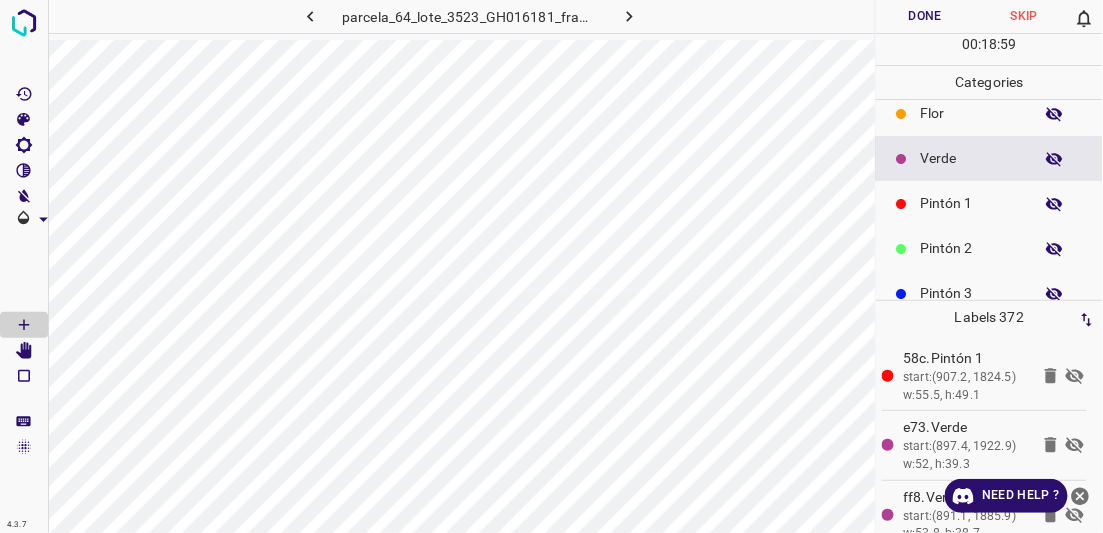 click 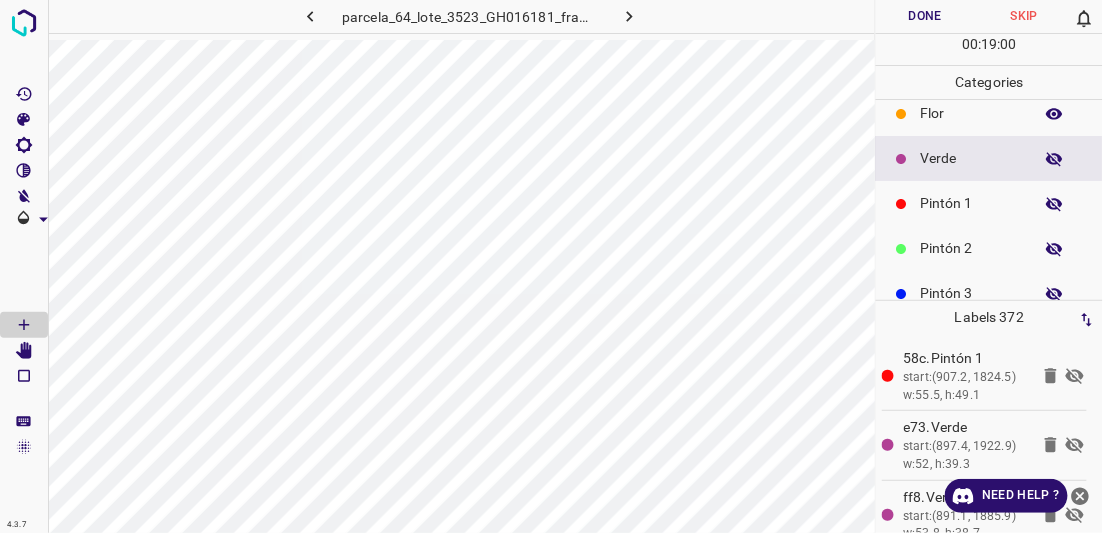 click 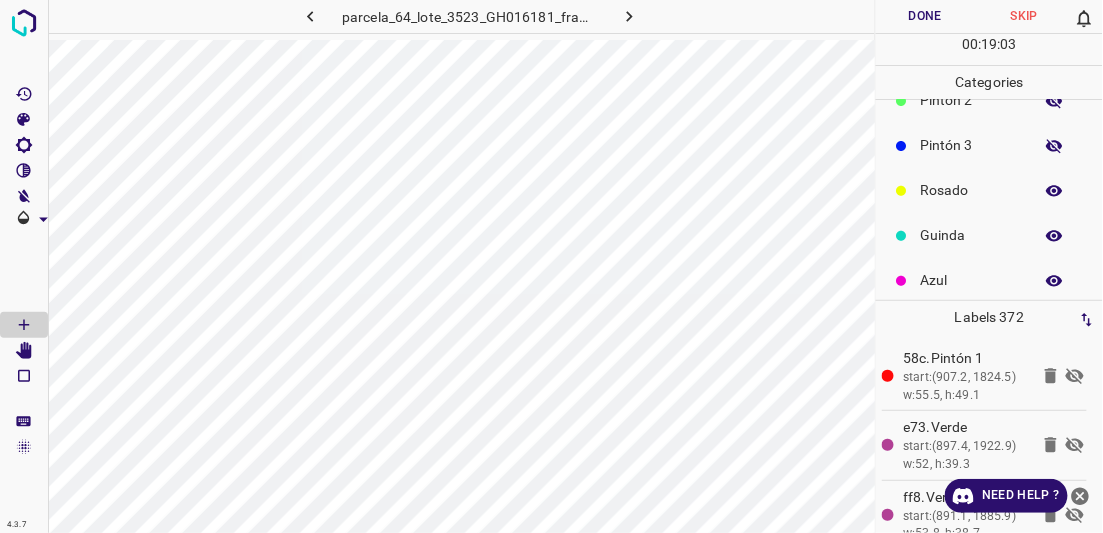 scroll, scrollTop: 167, scrollLeft: 0, axis: vertical 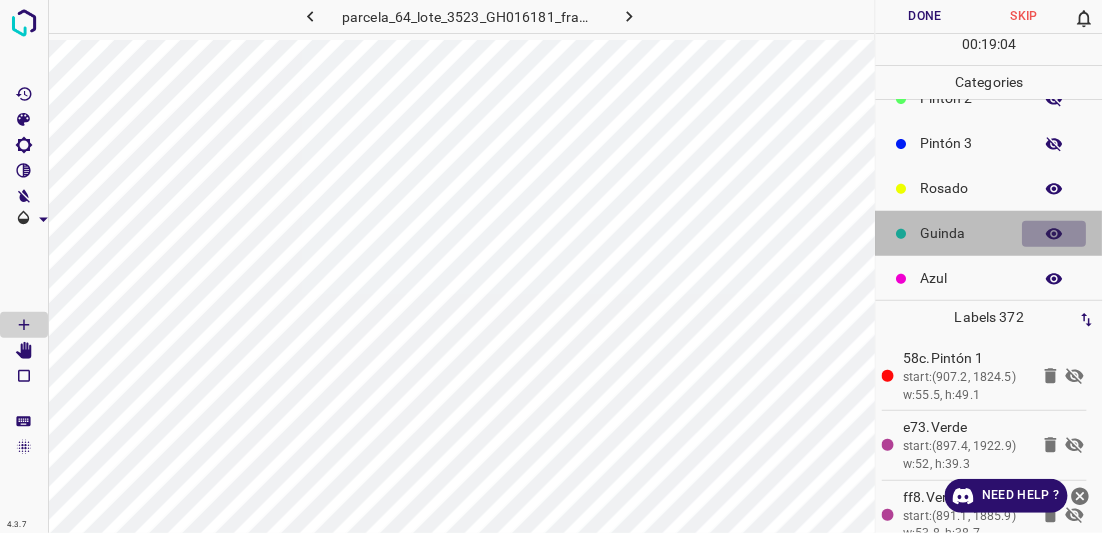 click 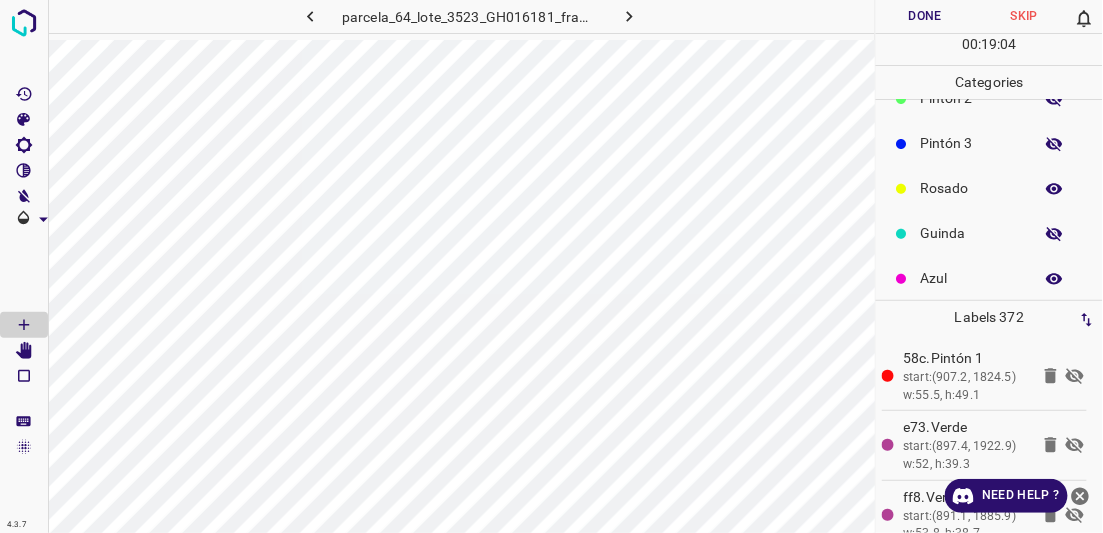 click 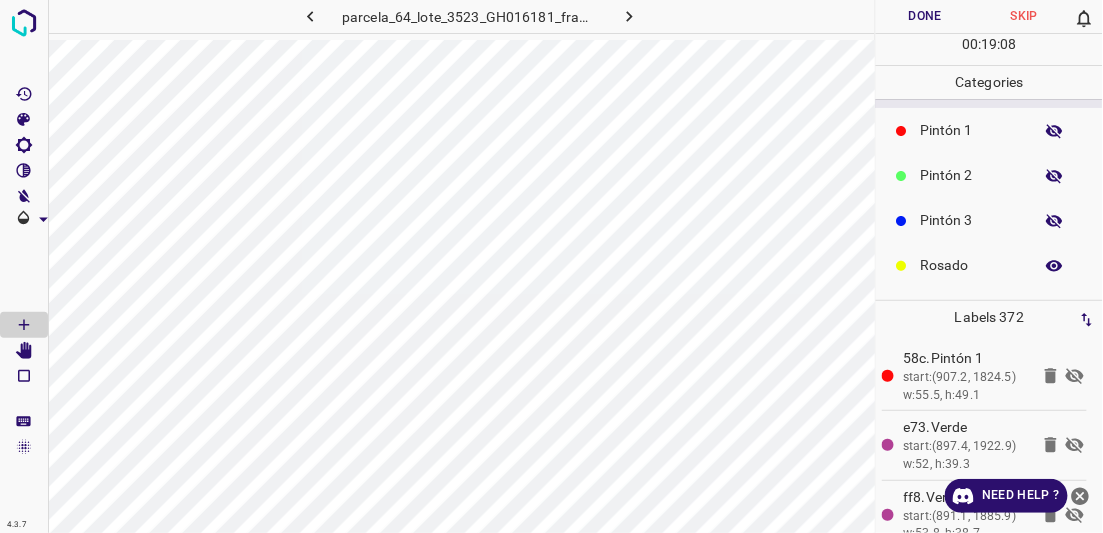 scroll, scrollTop: 0, scrollLeft: 0, axis: both 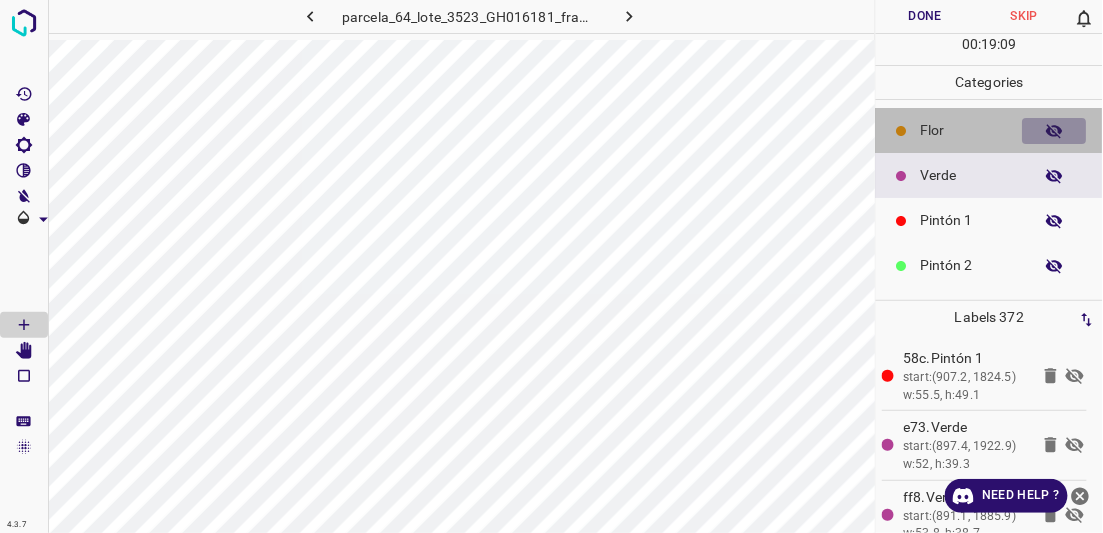 click 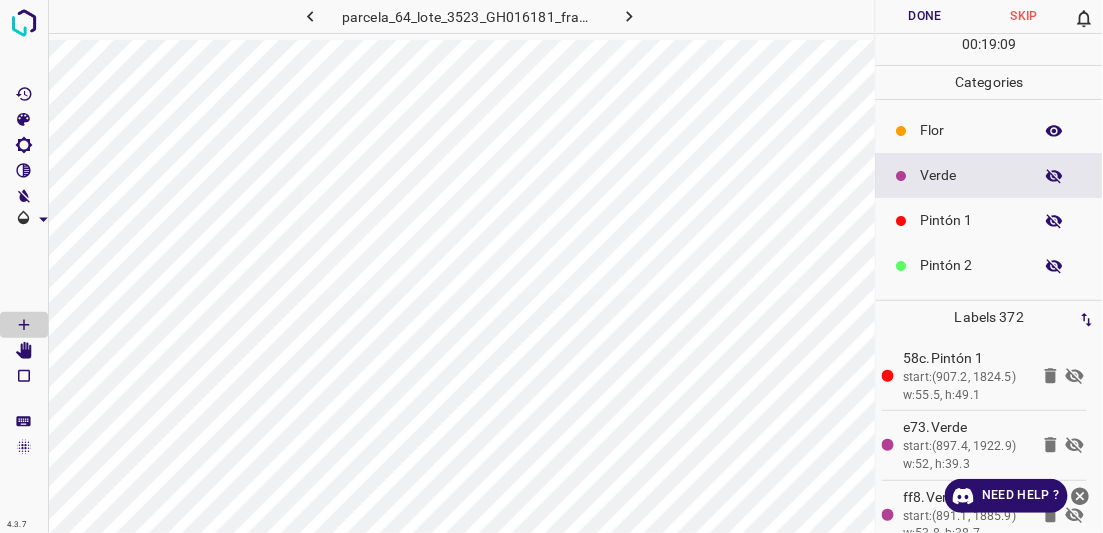 click 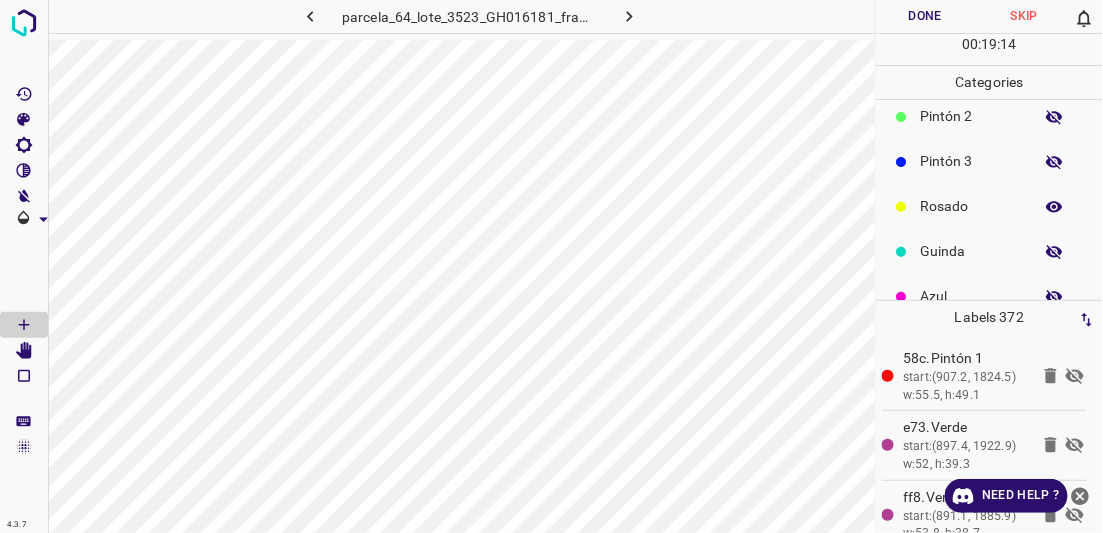 scroll, scrollTop: 161, scrollLeft: 0, axis: vertical 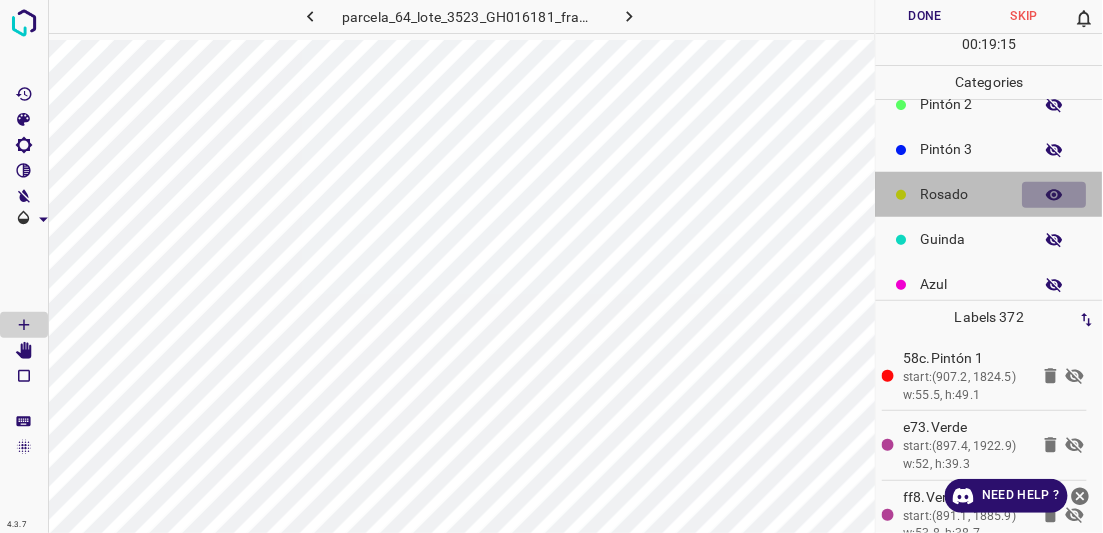 click 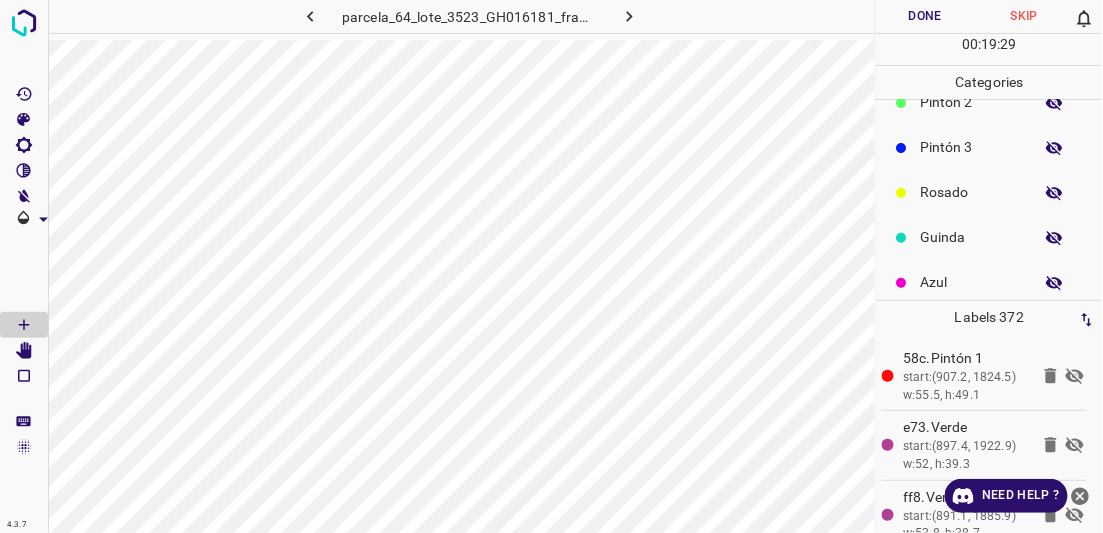 scroll, scrollTop: 175, scrollLeft: 0, axis: vertical 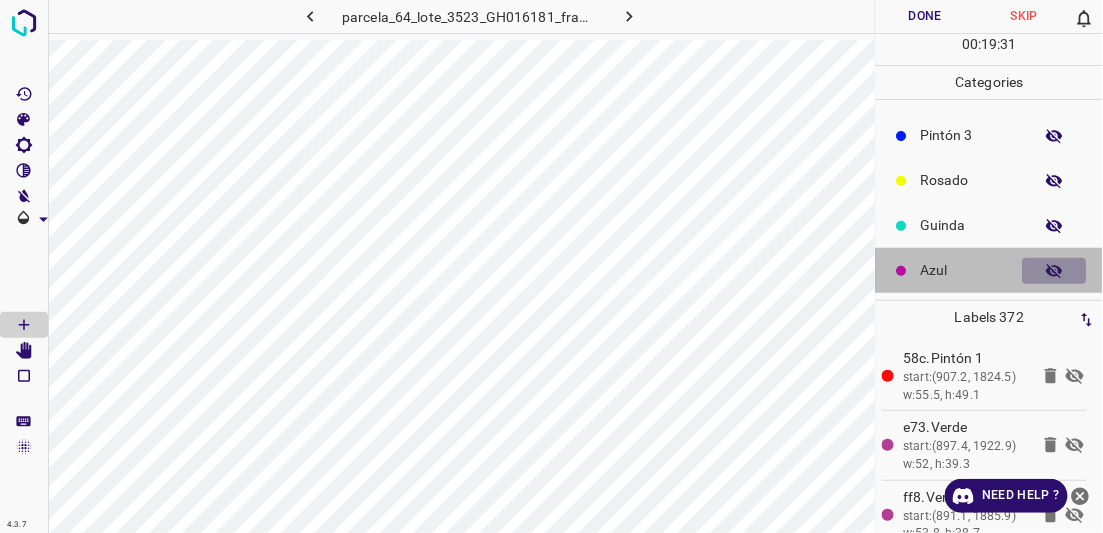 click 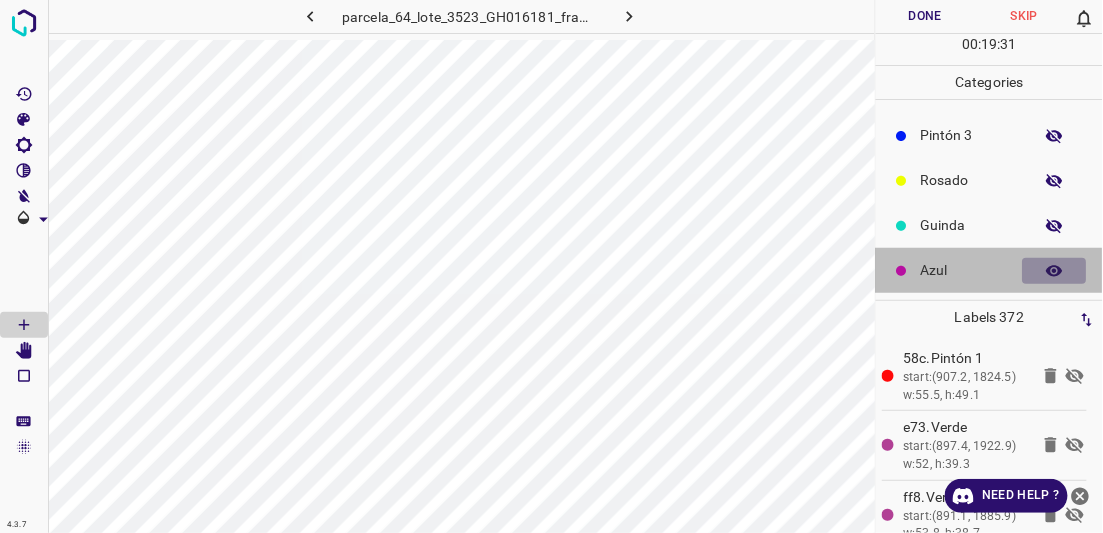 click 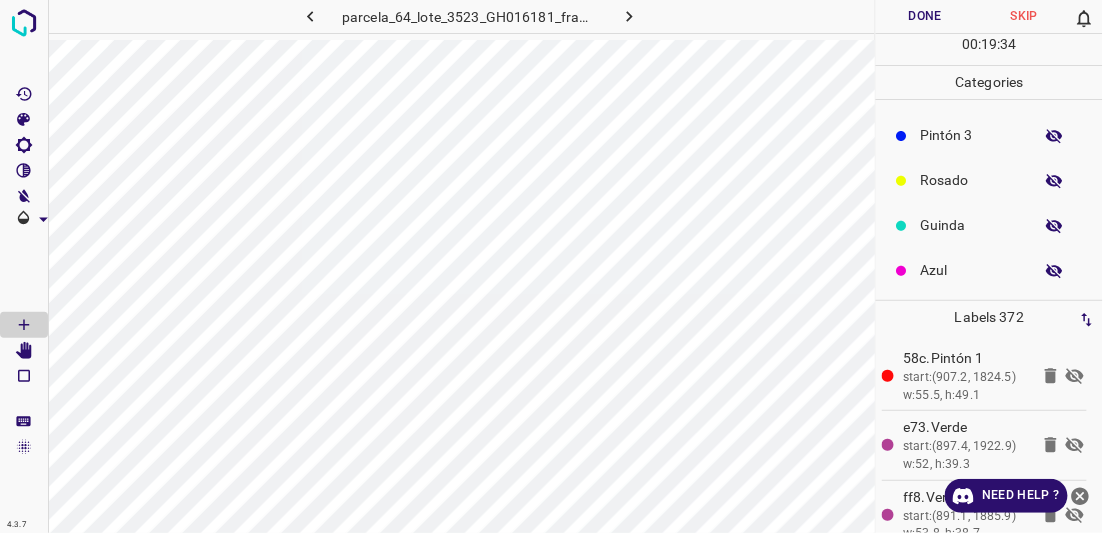 scroll, scrollTop: 0, scrollLeft: 0, axis: both 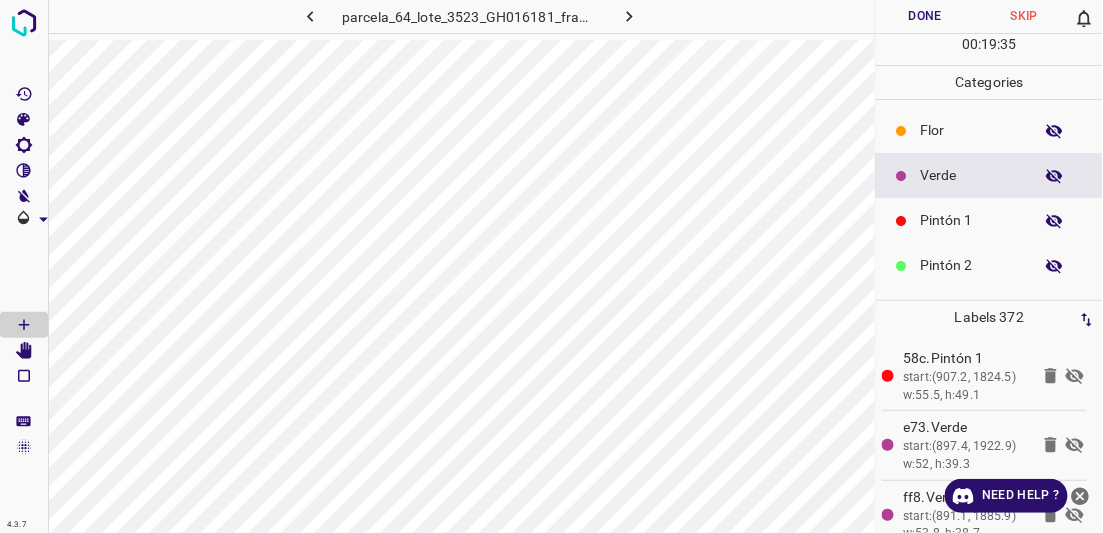 click 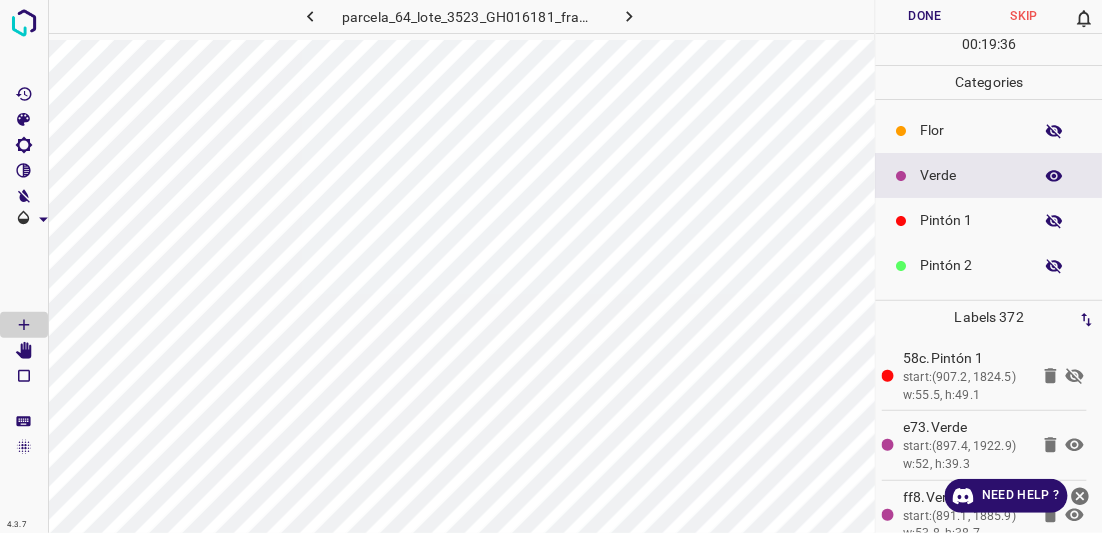 click 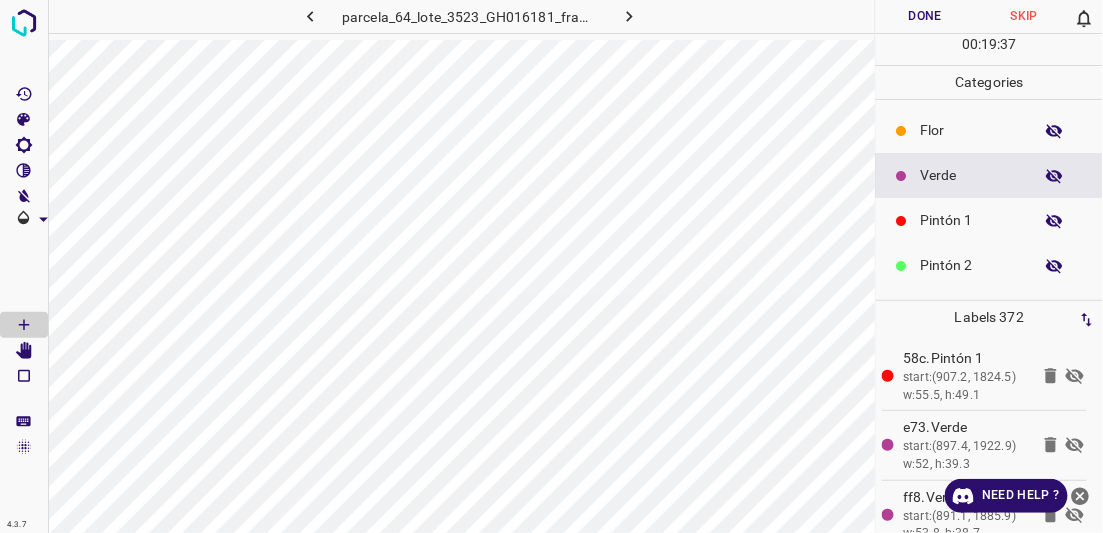 click 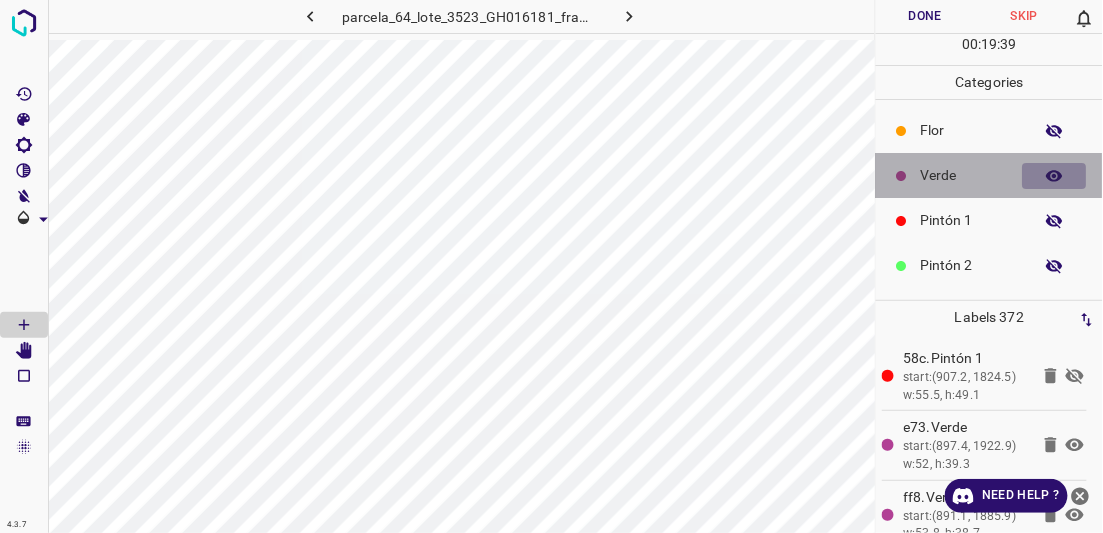 click 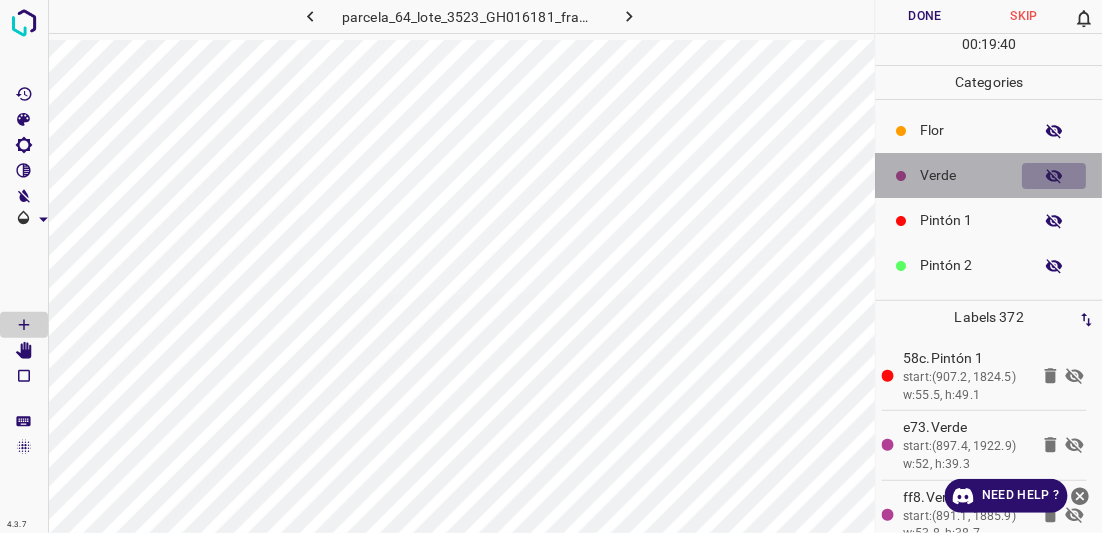 click 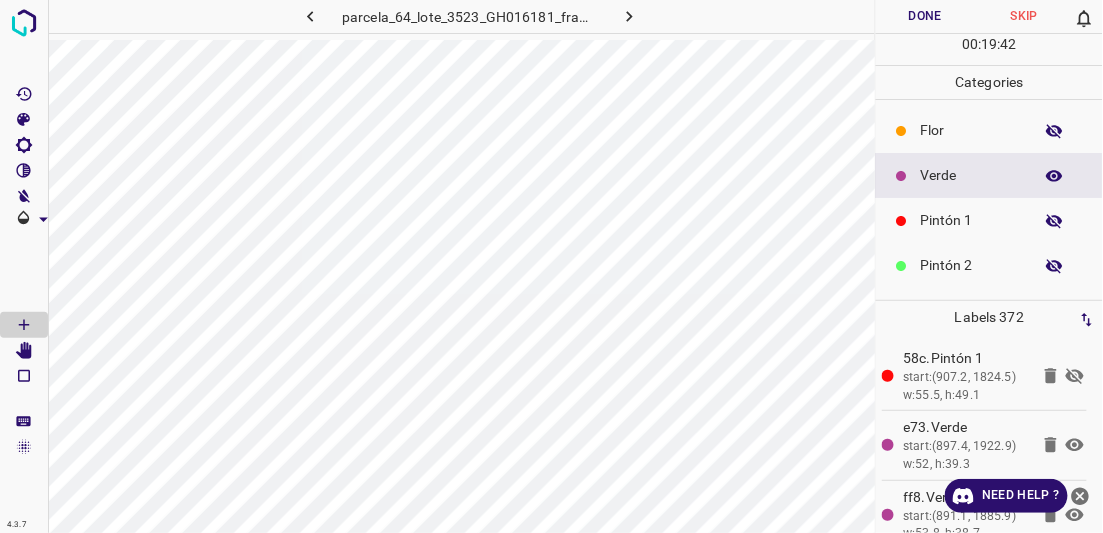 click 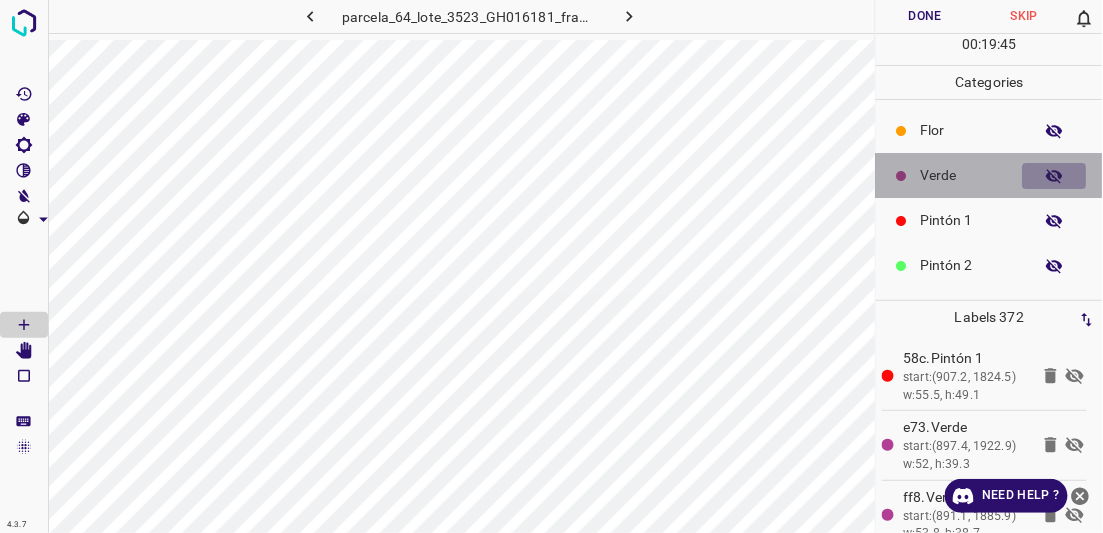 click 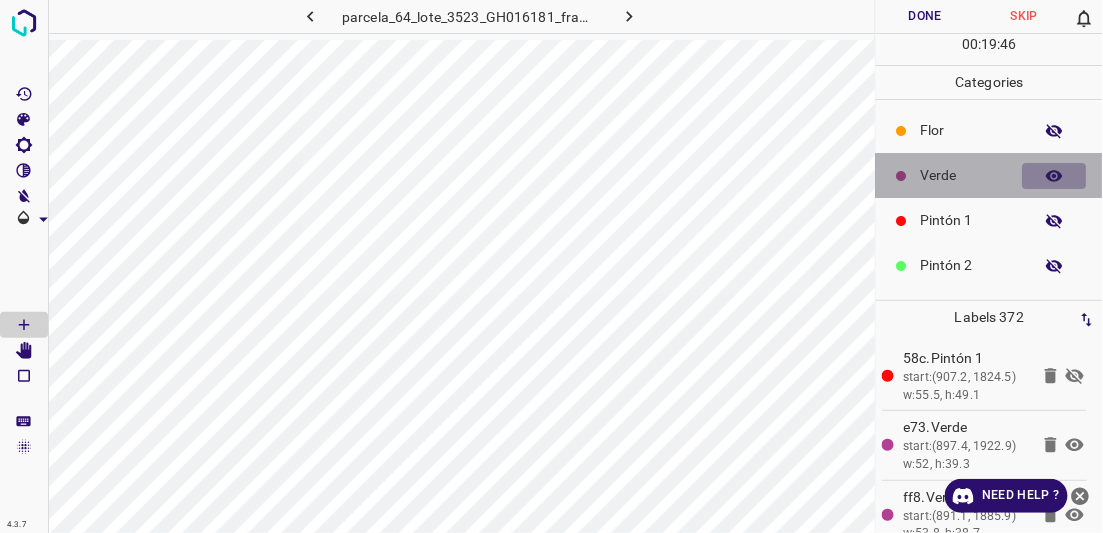 click 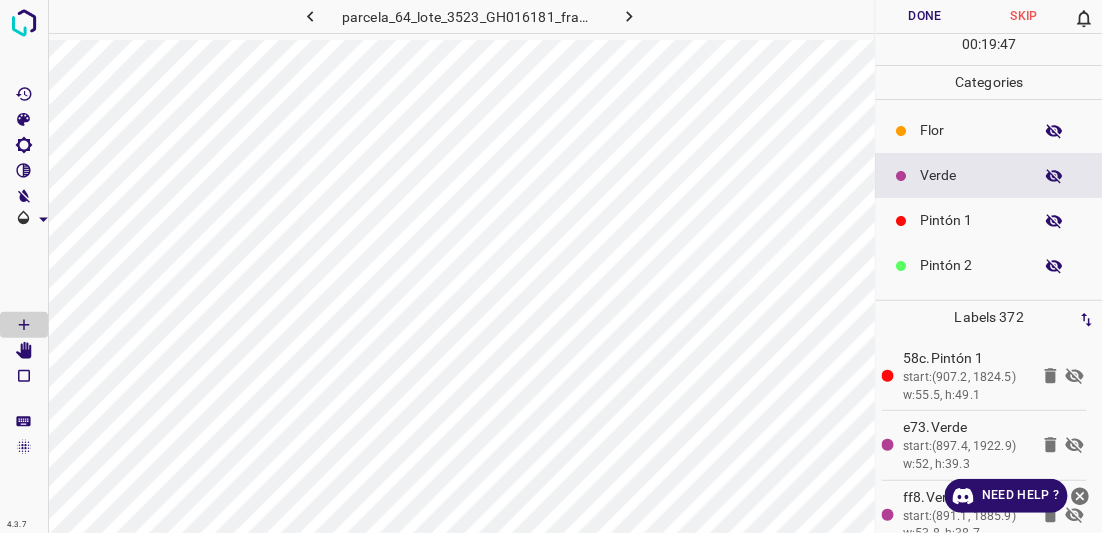 click 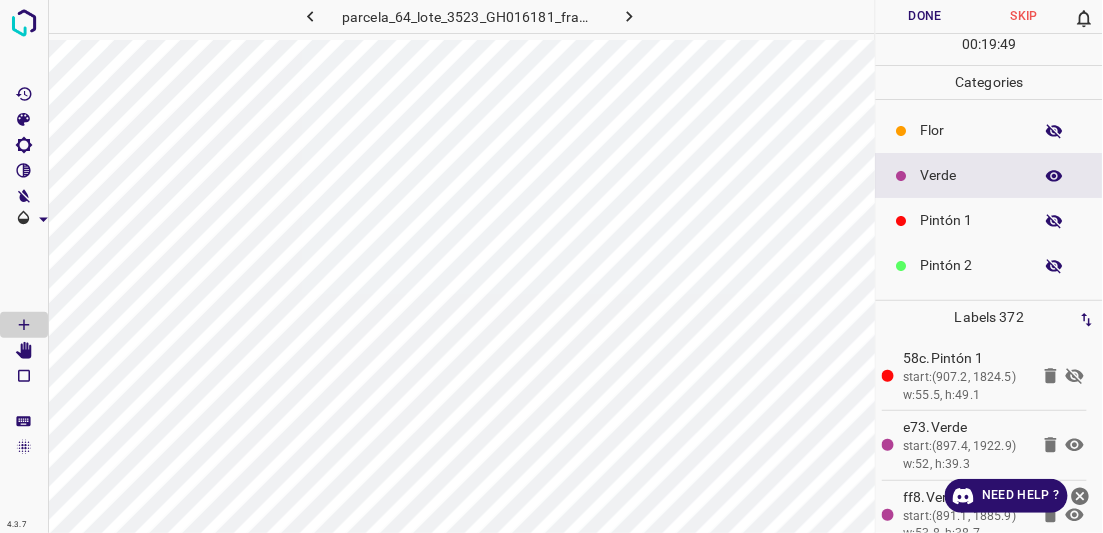 click 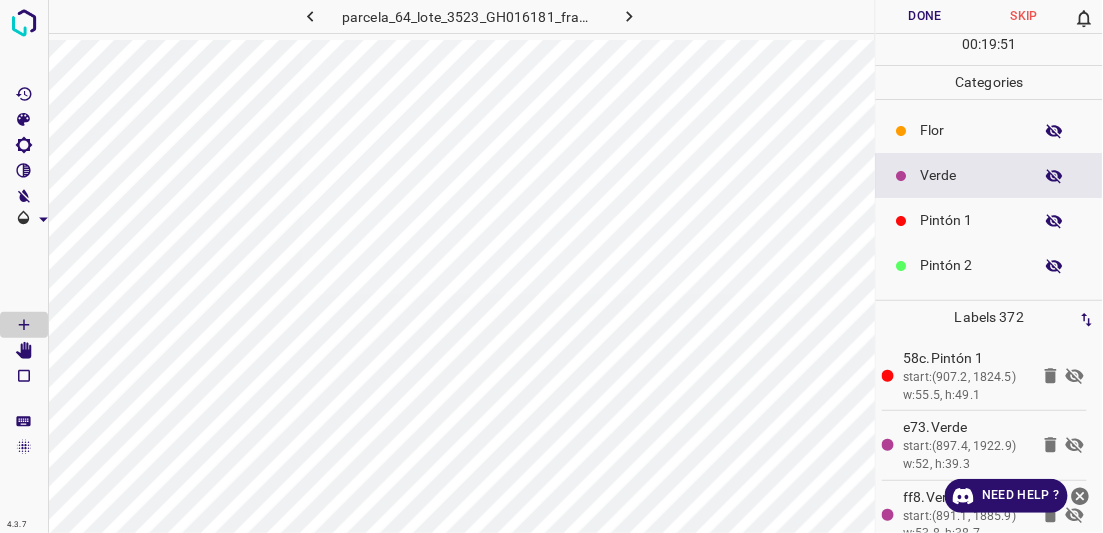 click 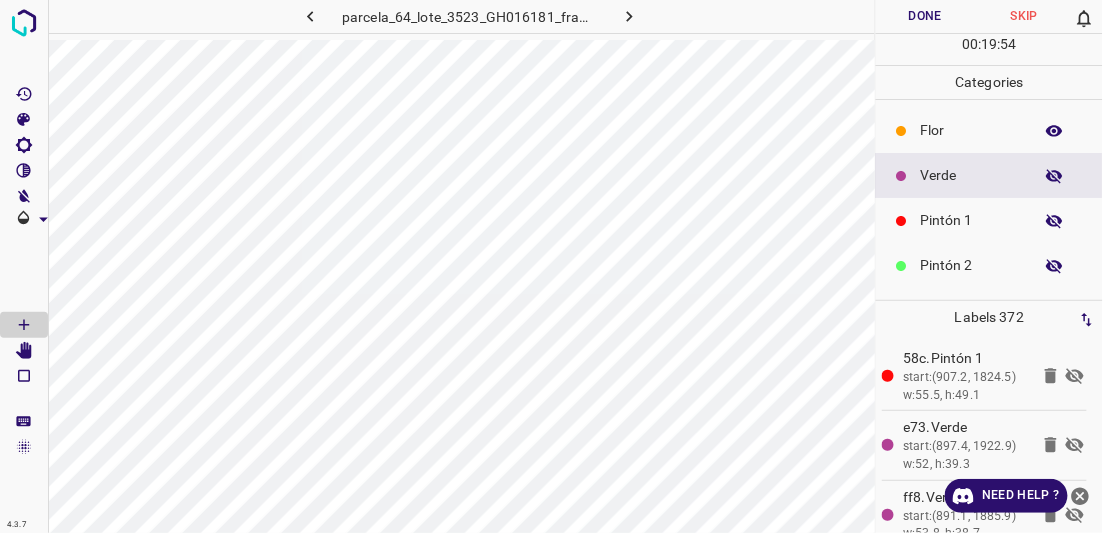 click 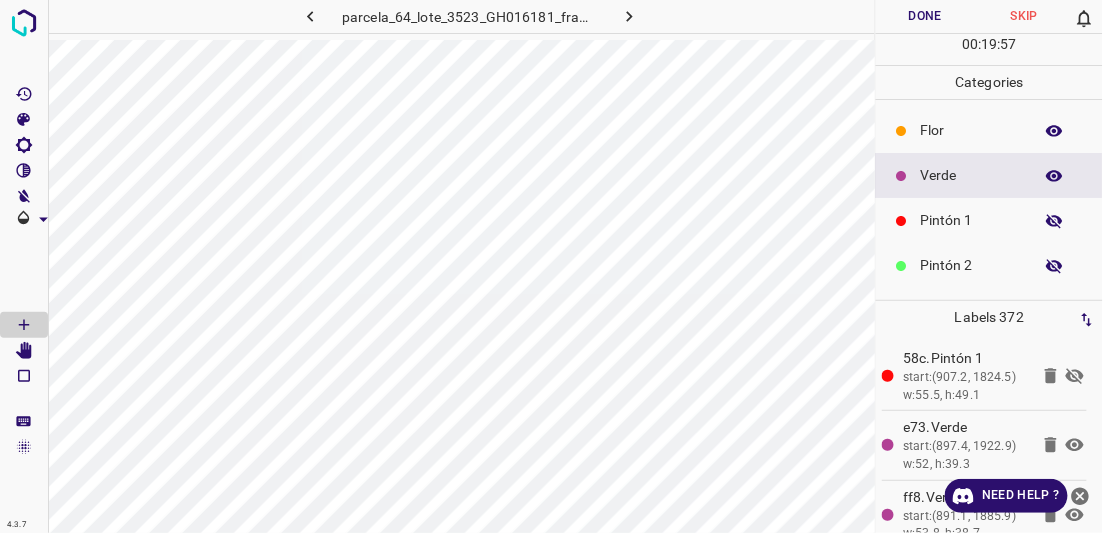 click 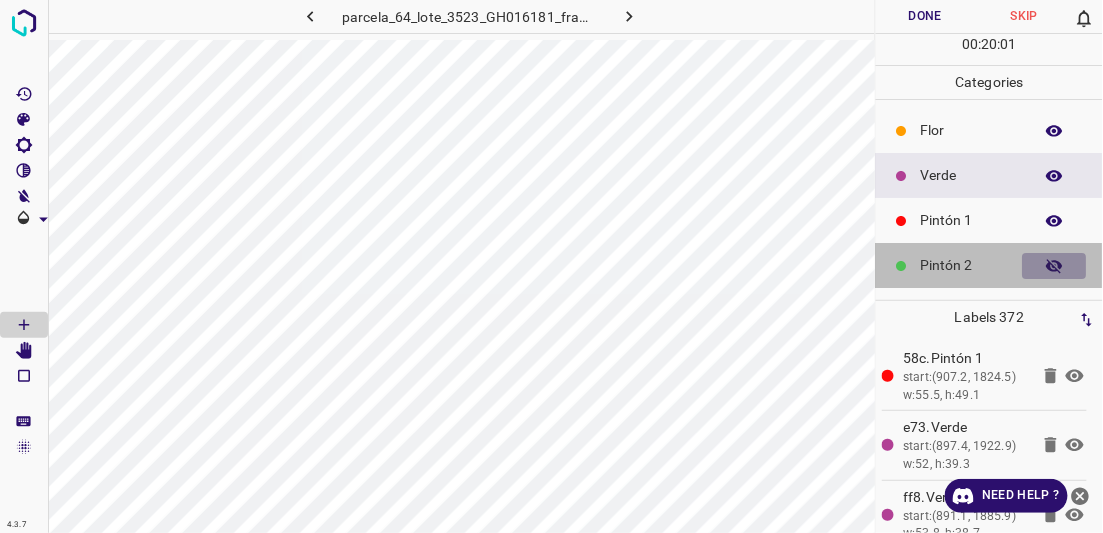 click 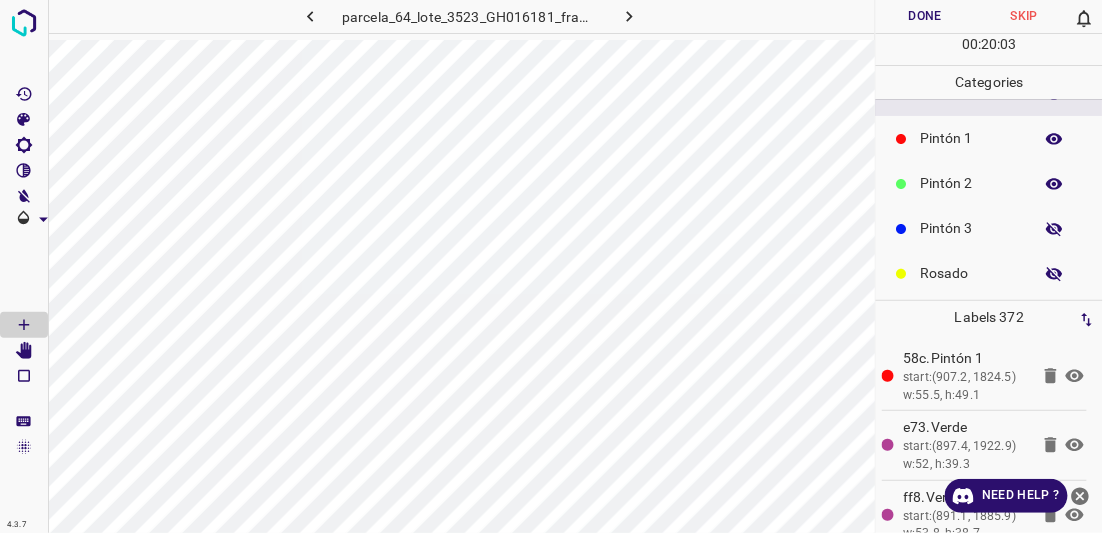scroll, scrollTop: 83, scrollLeft: 0, axis: vertical 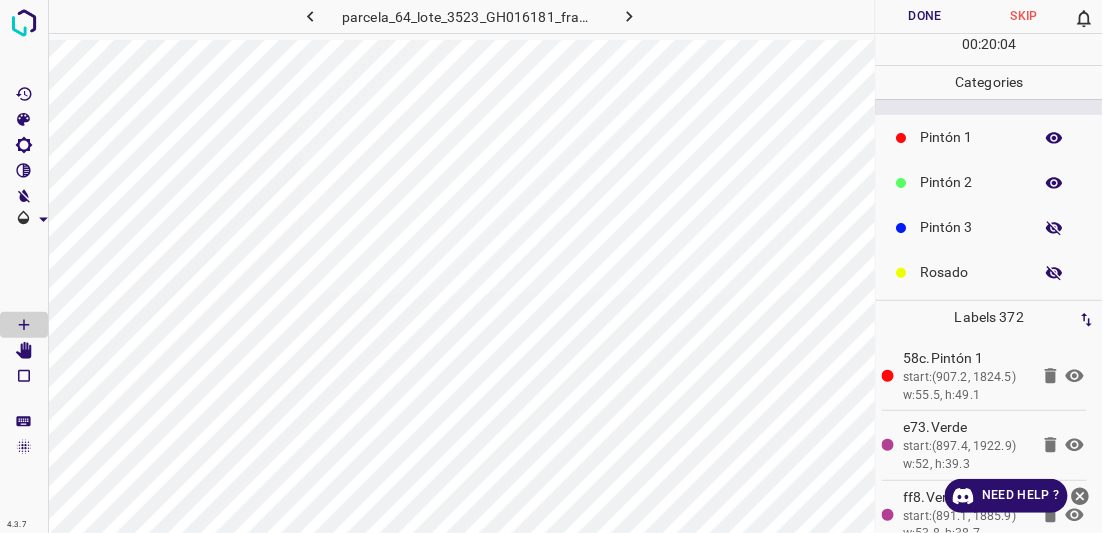 click 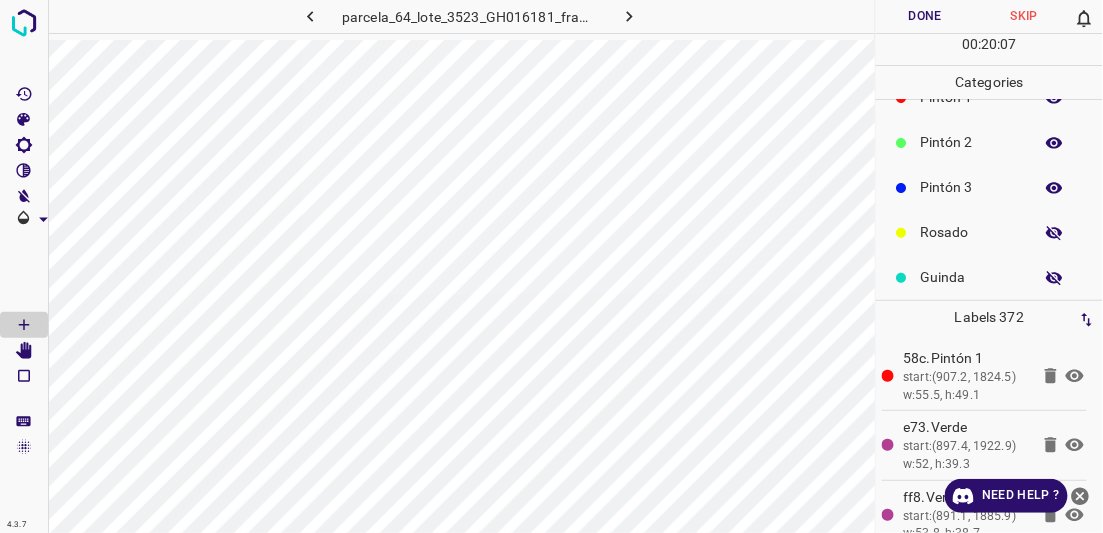 scroll, scrollTop: 128, scrollLeft: 0, axis: vertical 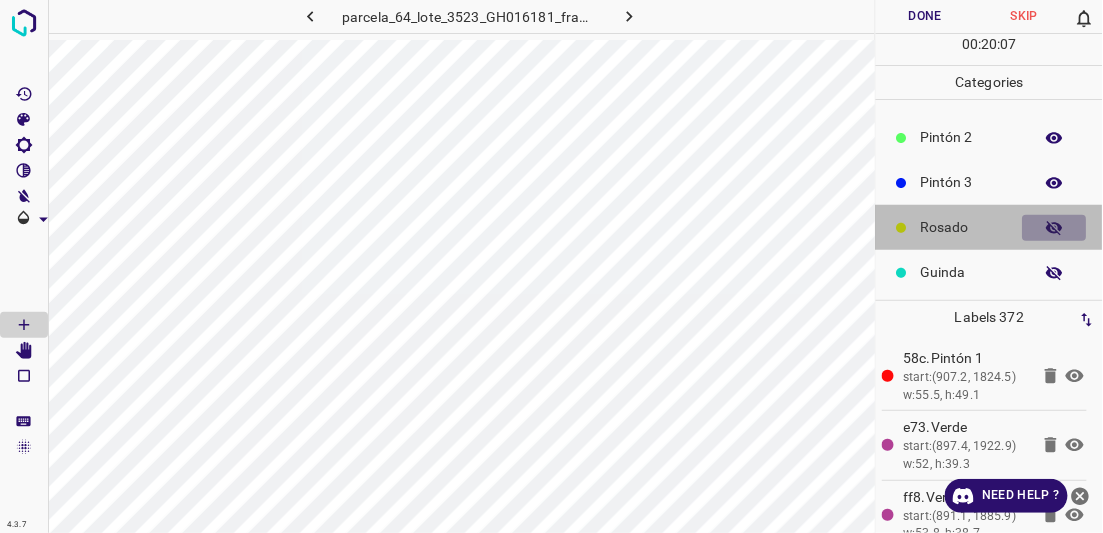 click 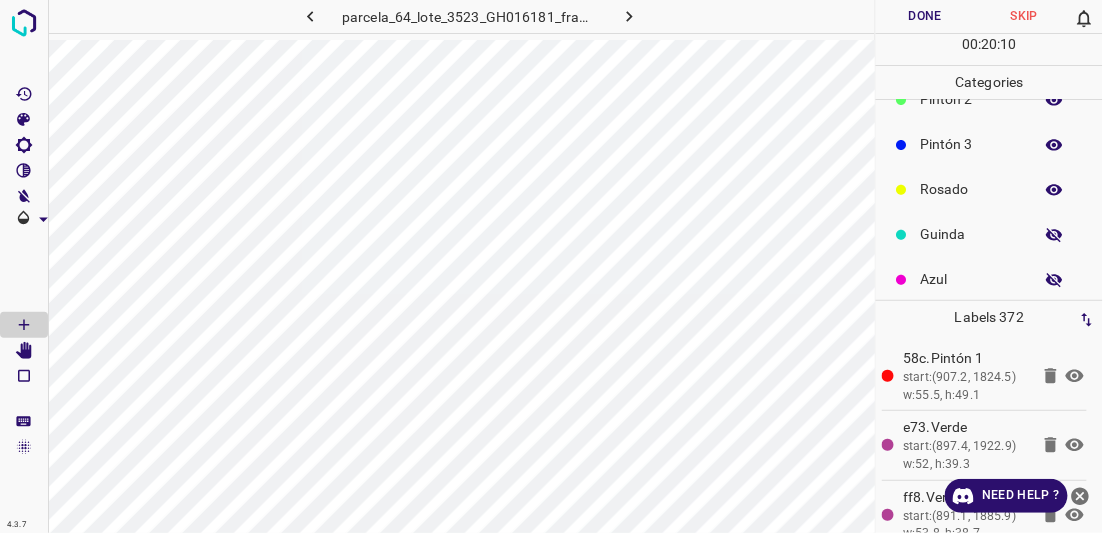 scroll, scrollTop: 175, scrollLeft: 0, axis: vertical 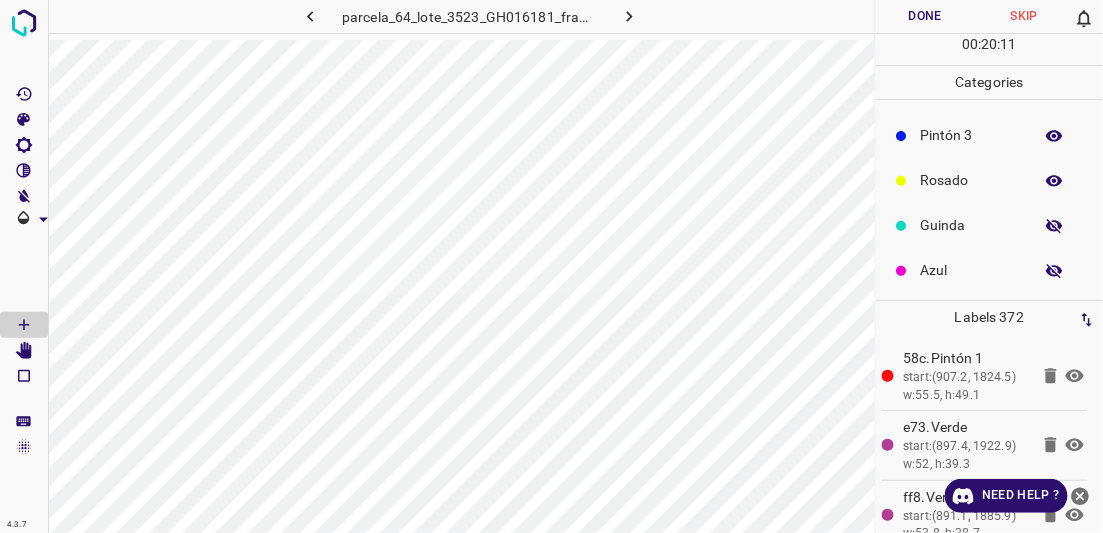 click 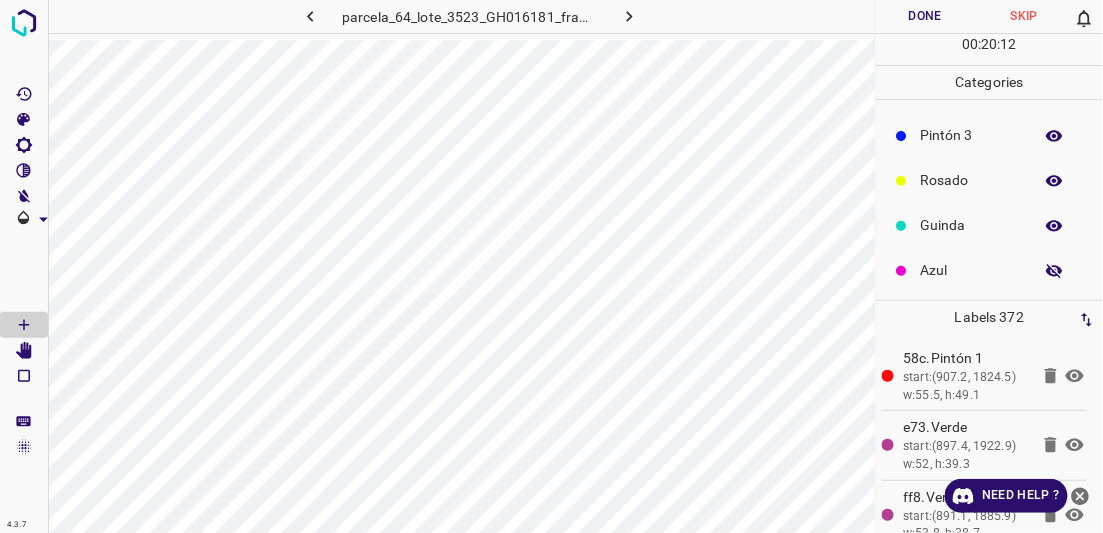 click 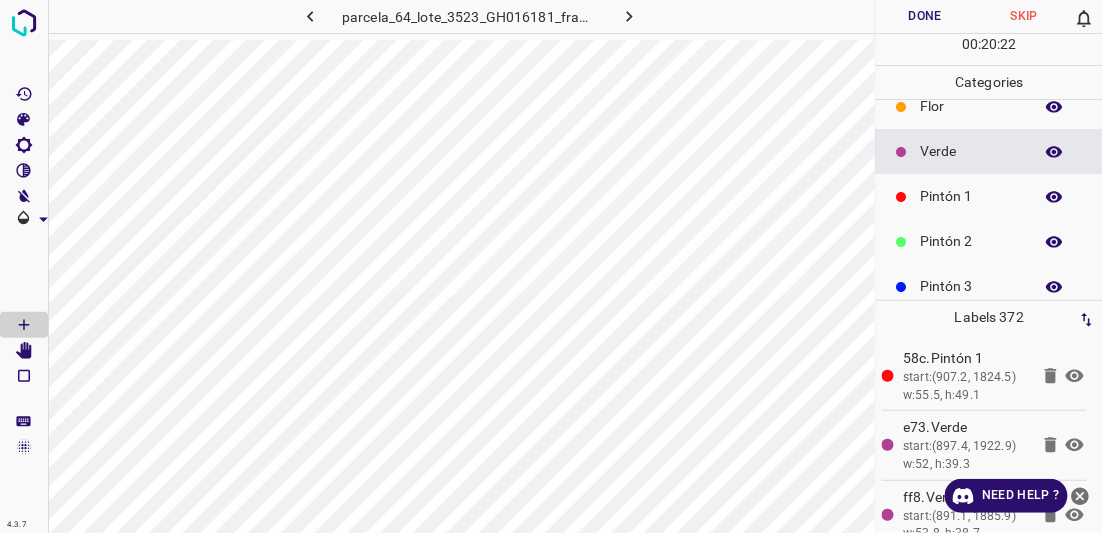 scroll, scrollTop: 8, scrollLeft: 0, axis: vertical 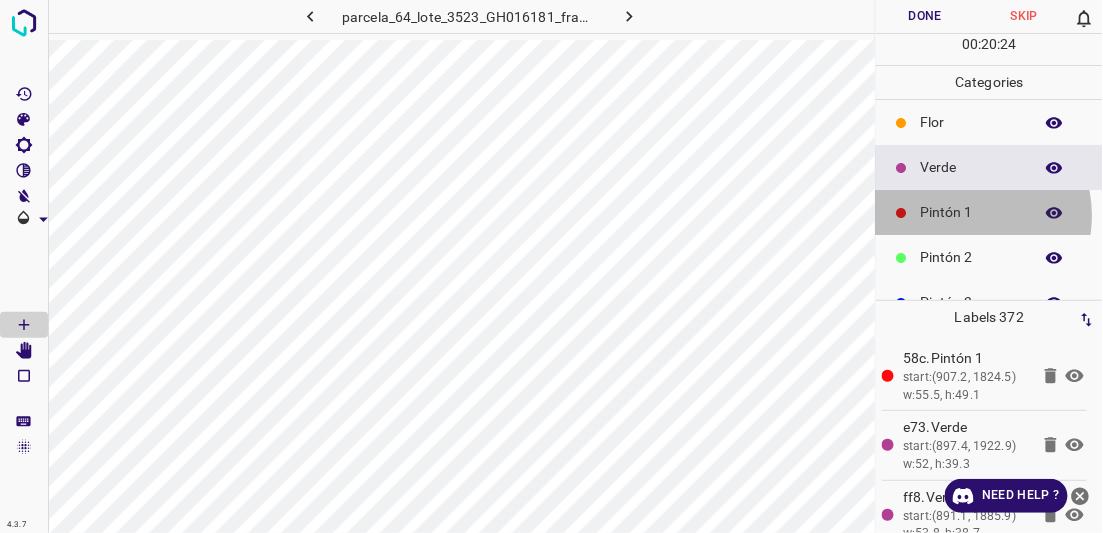 click on "Pintón 1" at bounding box center (972, 212) 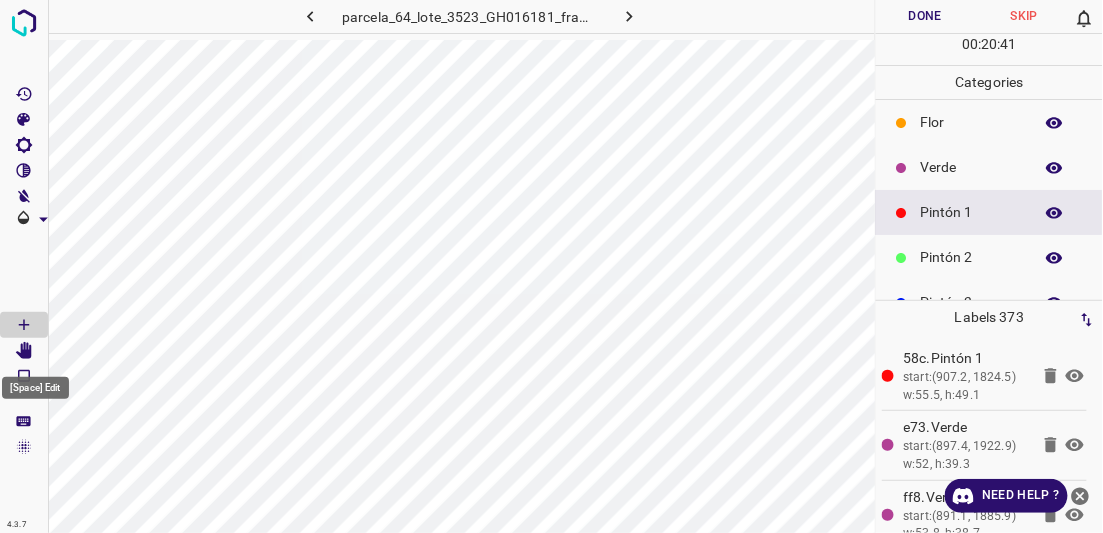 click 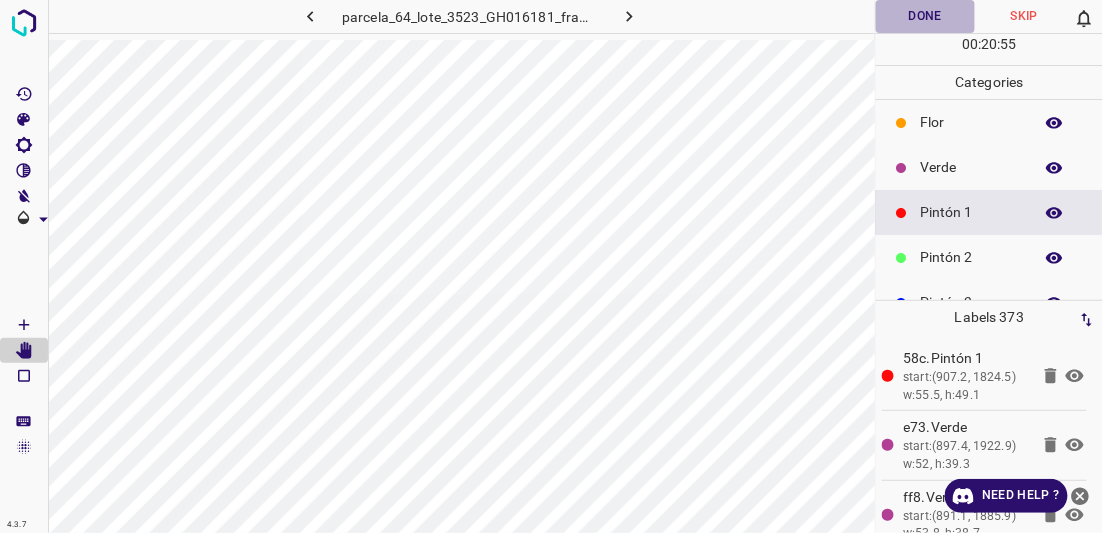 click on "Done" at bounding box center (925, 16) 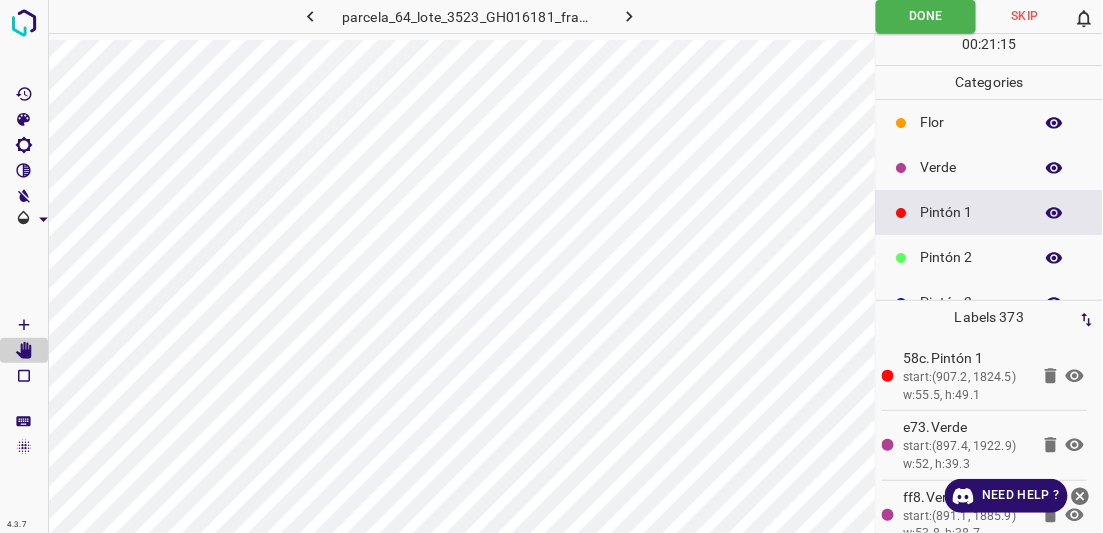 click at bounding box center [1055, 123] 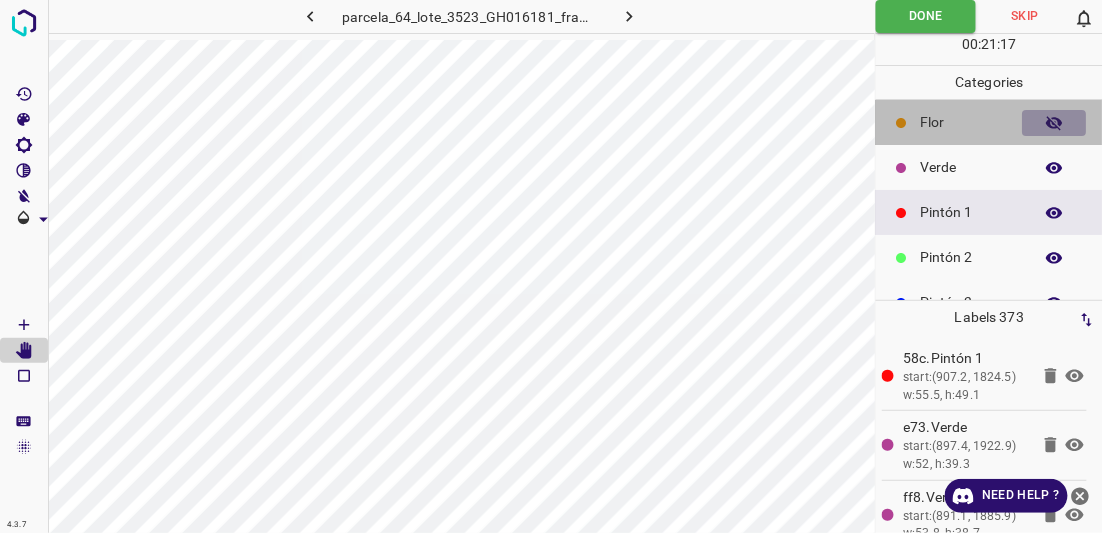 click at bounding box center [1055, 123] 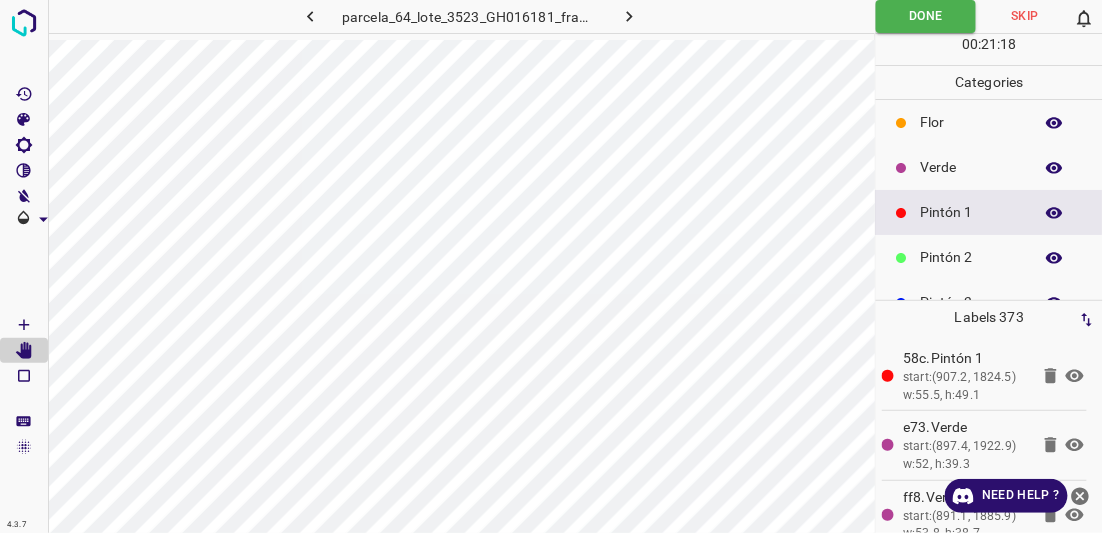 click on "Flor" at bounding box center (972, 122) 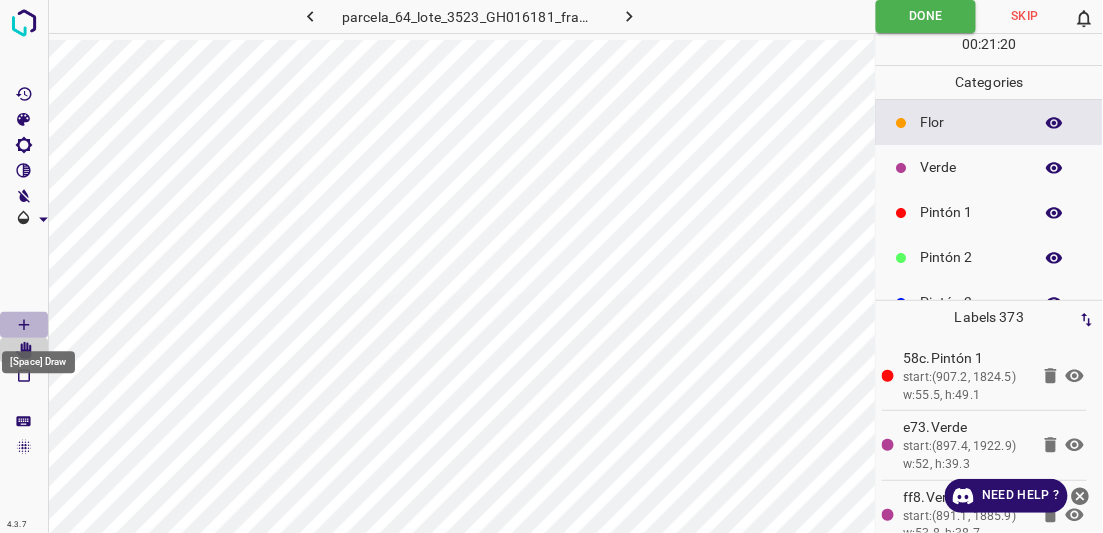 click 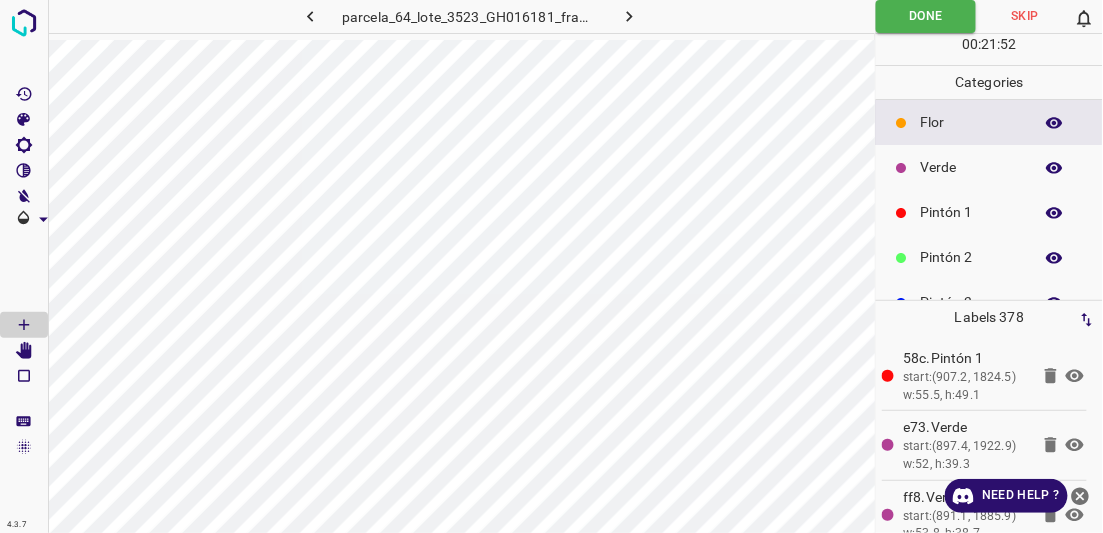 click on "Verde" at bounding box center [972, 167] 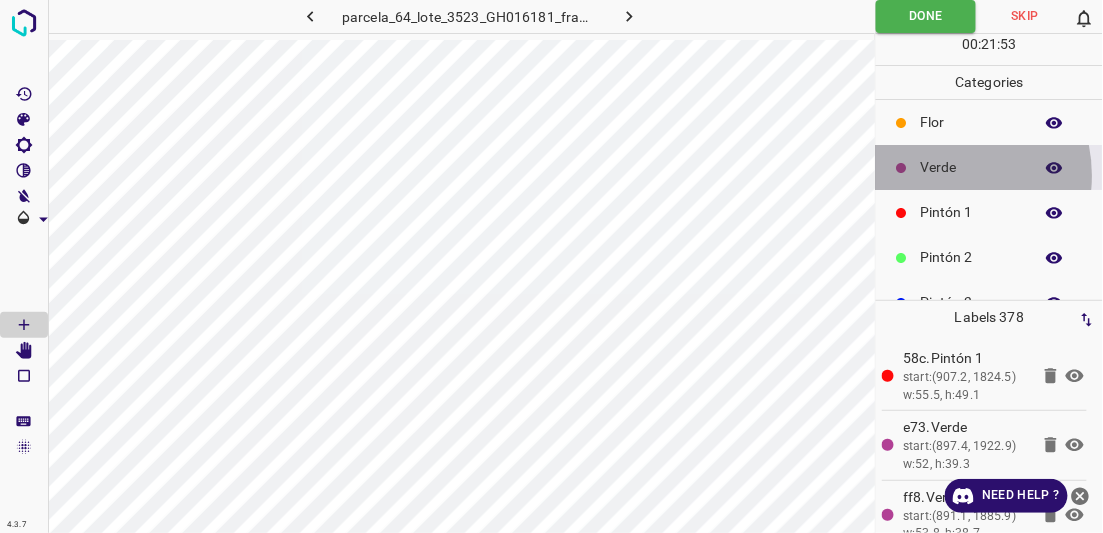 click on "Verde" at bounding box center (972, 167) 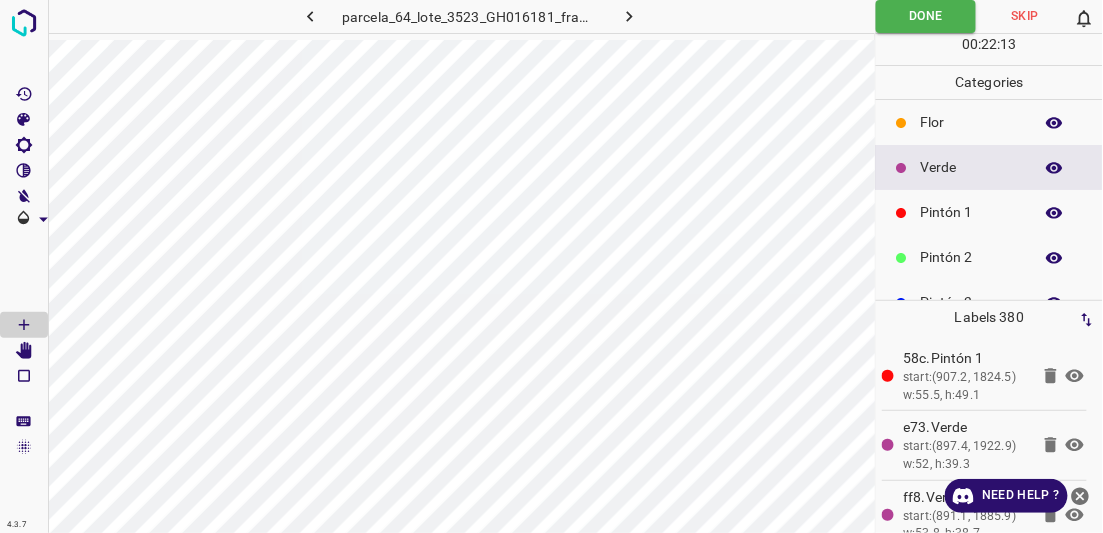 click on "Pintón 1" at bounding box center (972, 212) 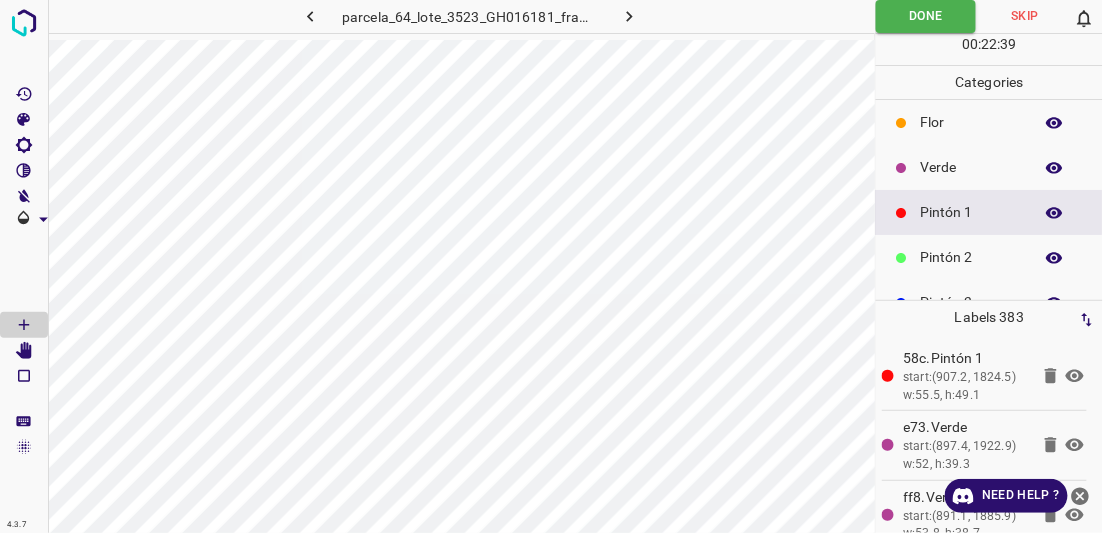 click on "Pintón 2" at bounding box center [972, 257] 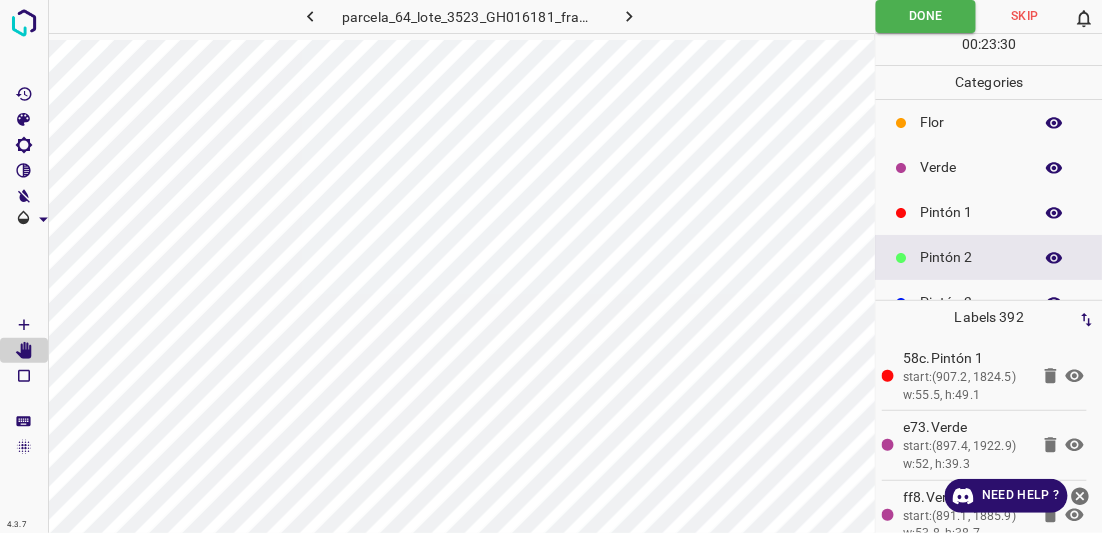 click on "Pintón 2" at bounding box center [972, 257] 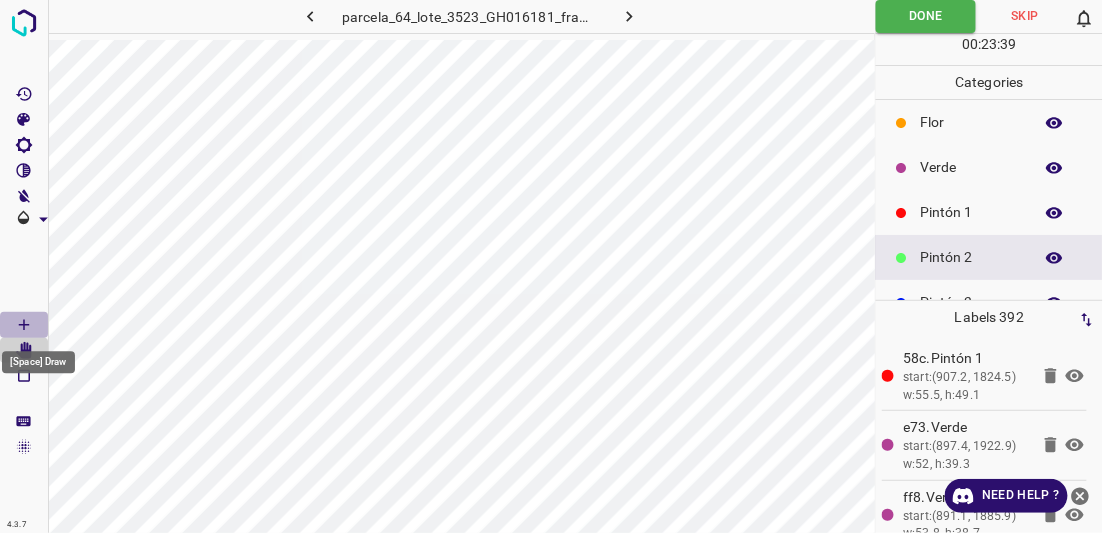 click 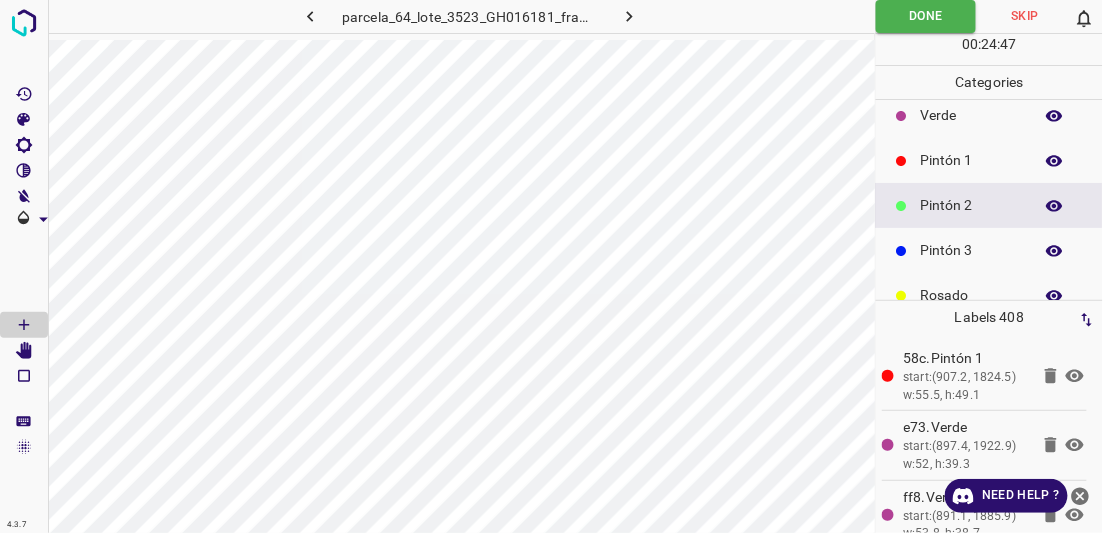 scroll, scrollTop: 66, scrollLeft: 0, axis: vertical 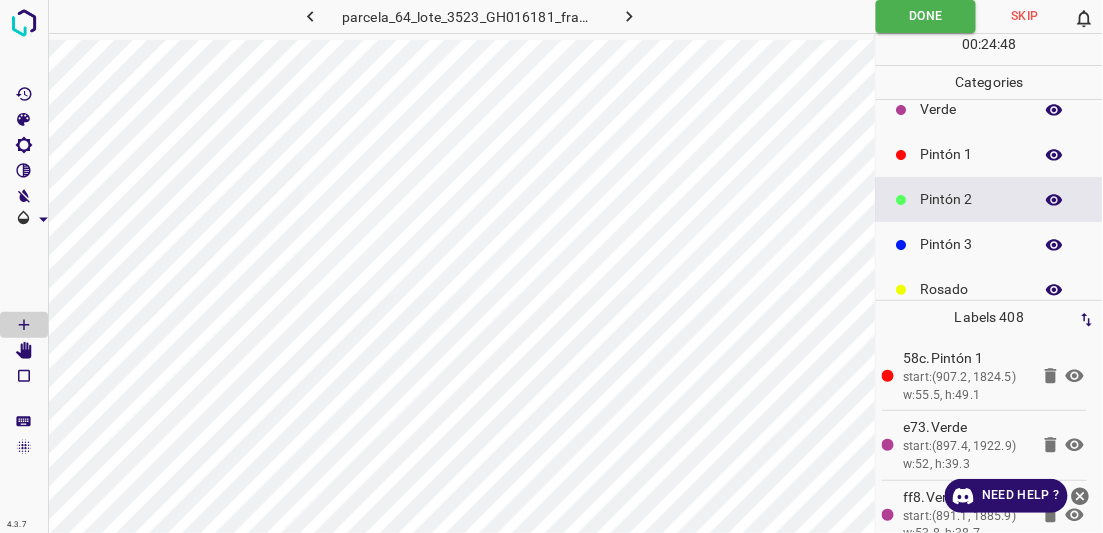 click on "Pintón 3" at bounding box center [972, 244] 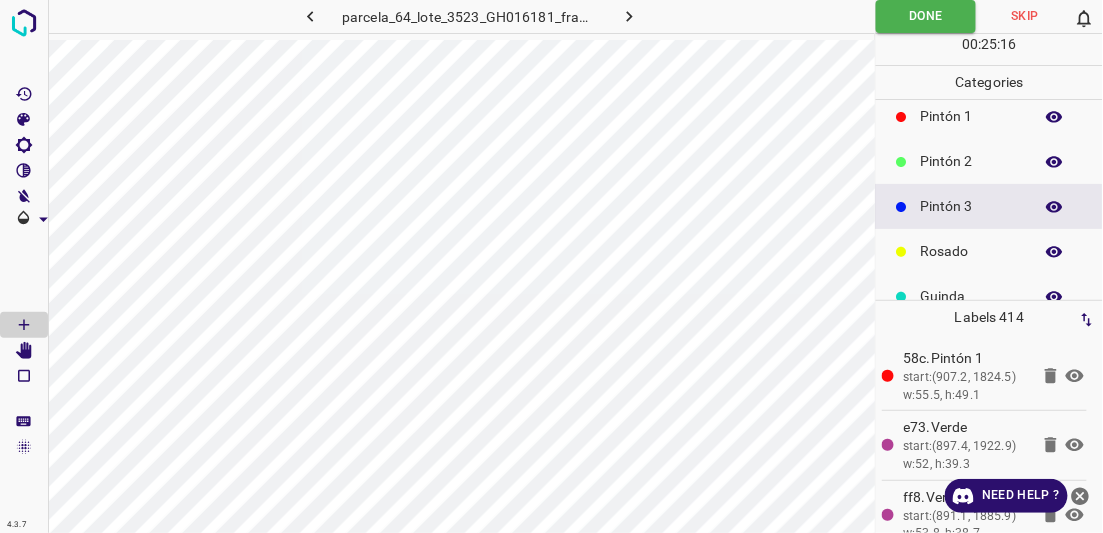 scroll, scrollTop: 175, scrollLeft: 0, axis: vertical 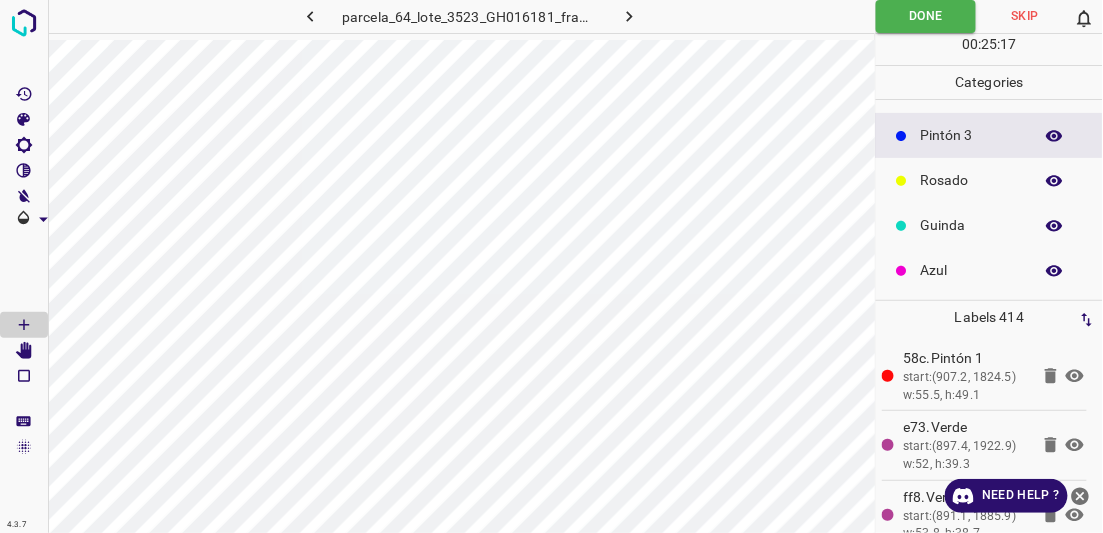 click on "Azul" at bounding box center (972, 270) 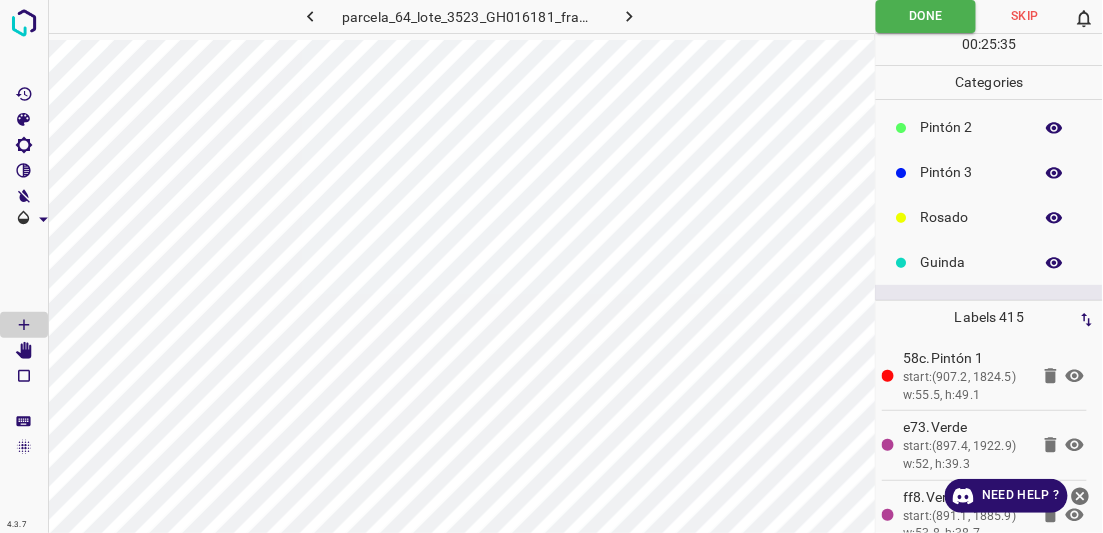scroll, scrollTop: 123, scrollLeft: 0, axis: vertical 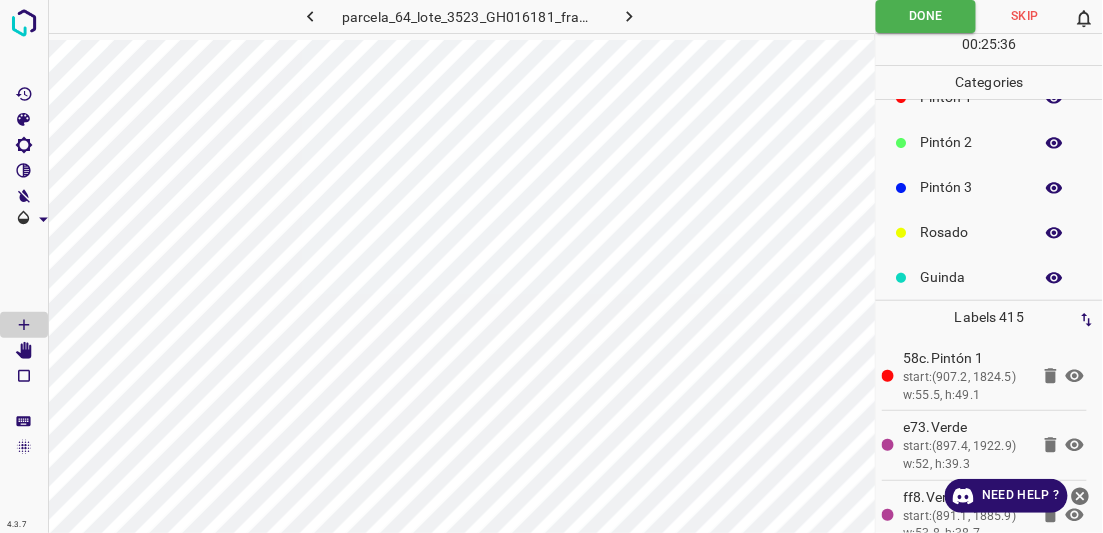 click on "Pintón 3" at bounding box center (972, 187) 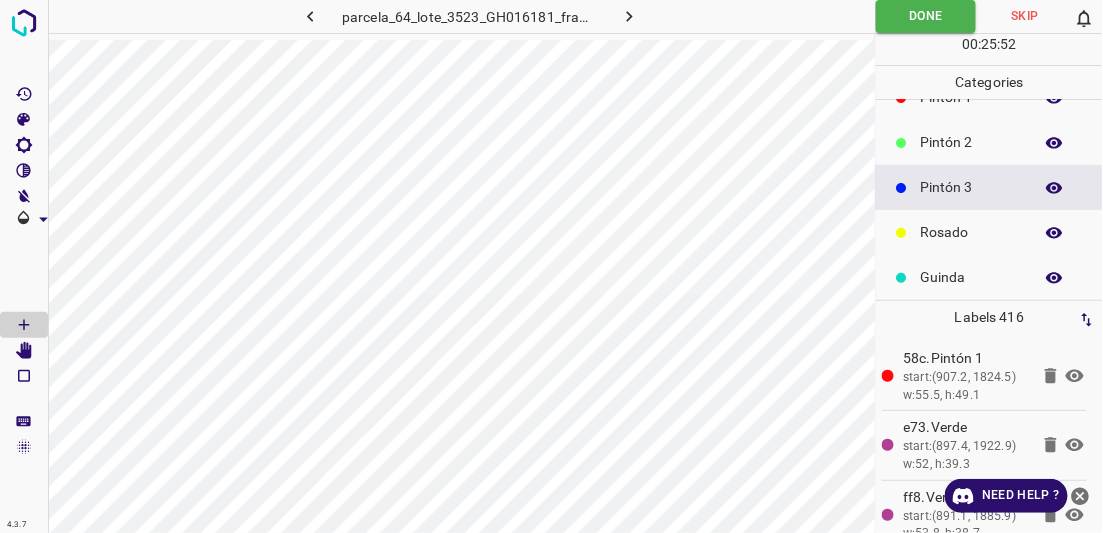 scroll, scrollTop: 0, scrollLeft: 0, axis: both 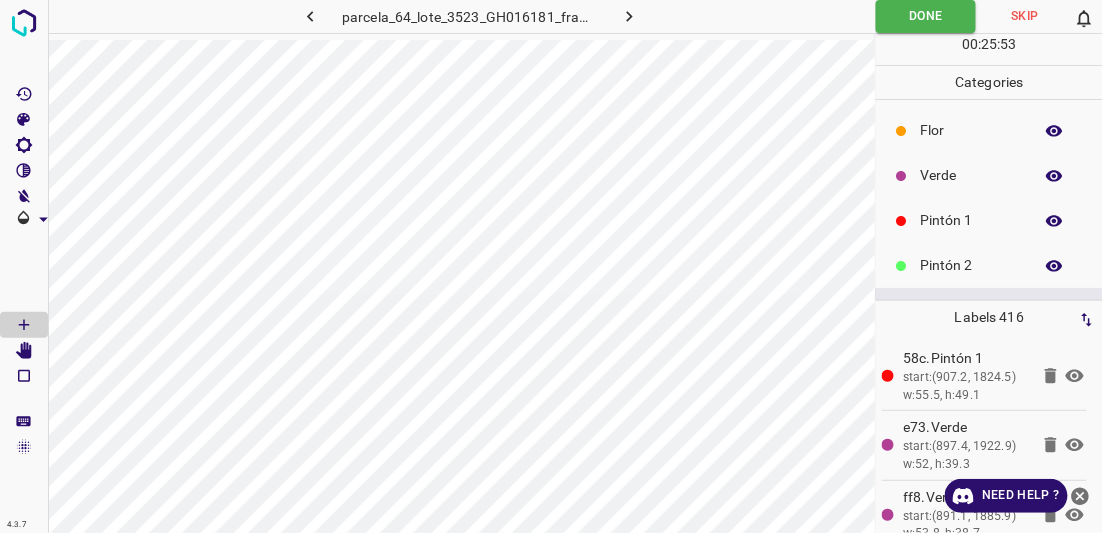 click on "Flor" at bounding box center (972, 130) 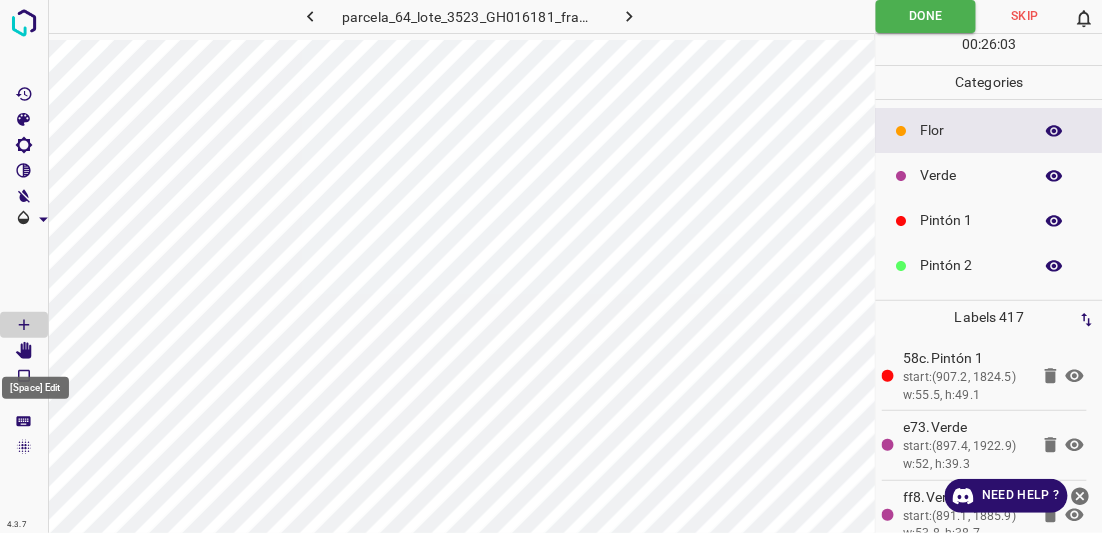 click 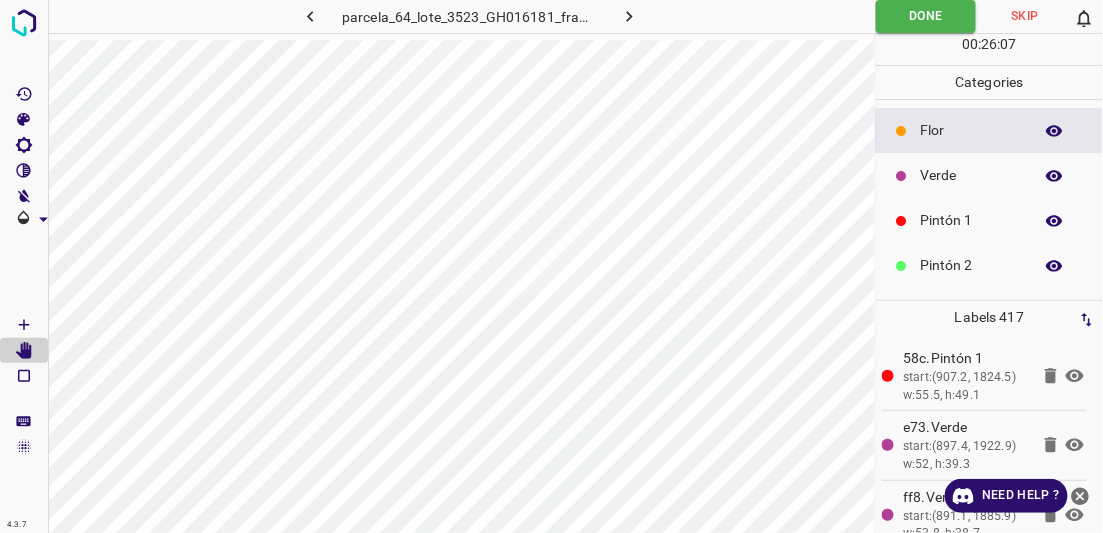 click 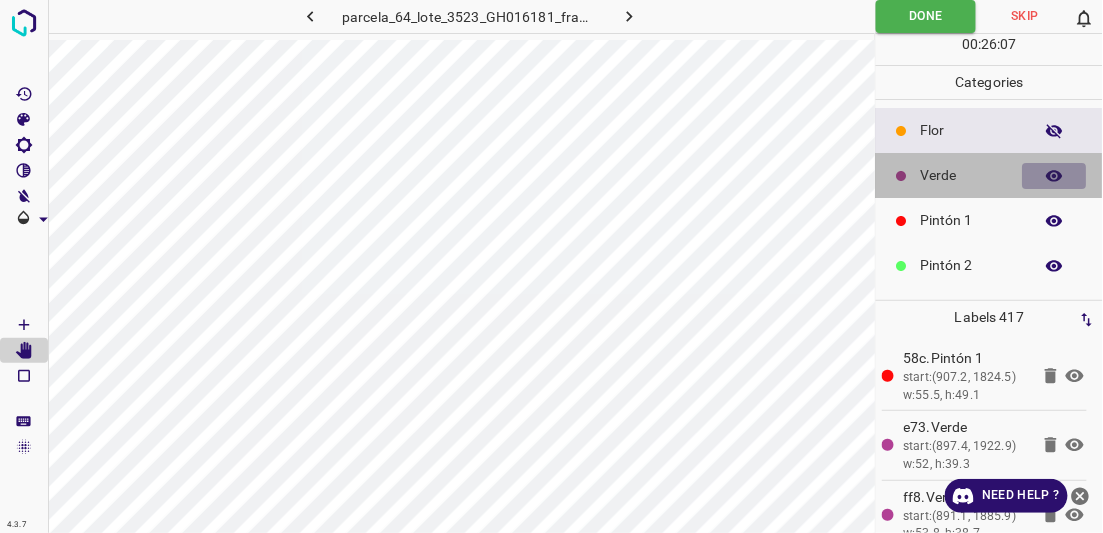 click 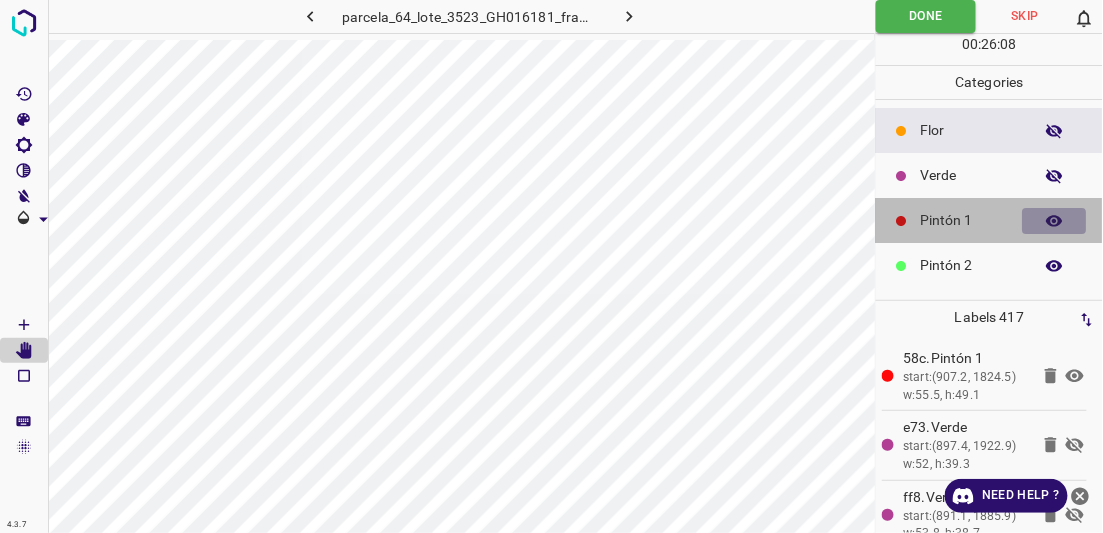 click 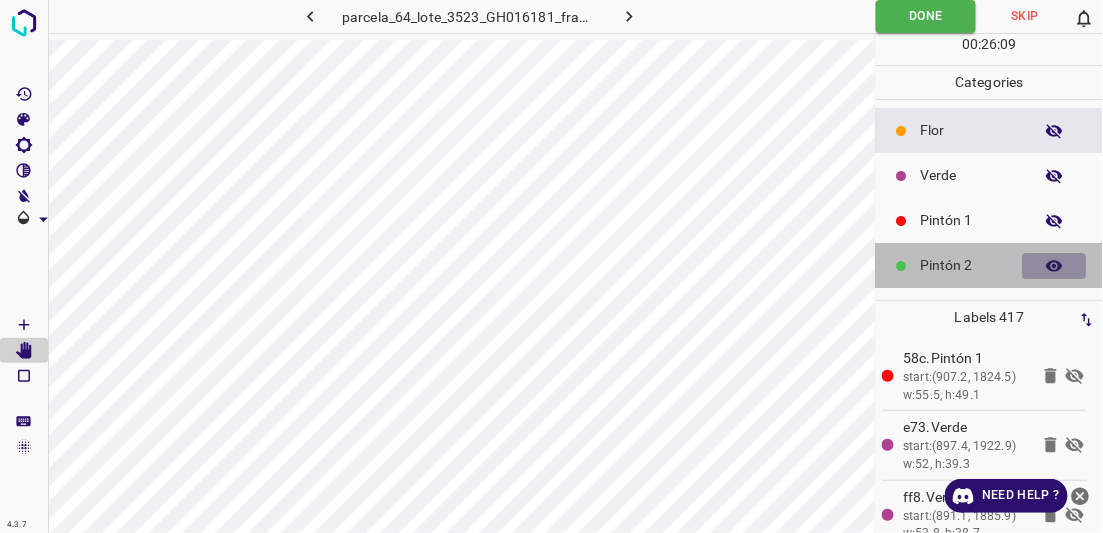 click 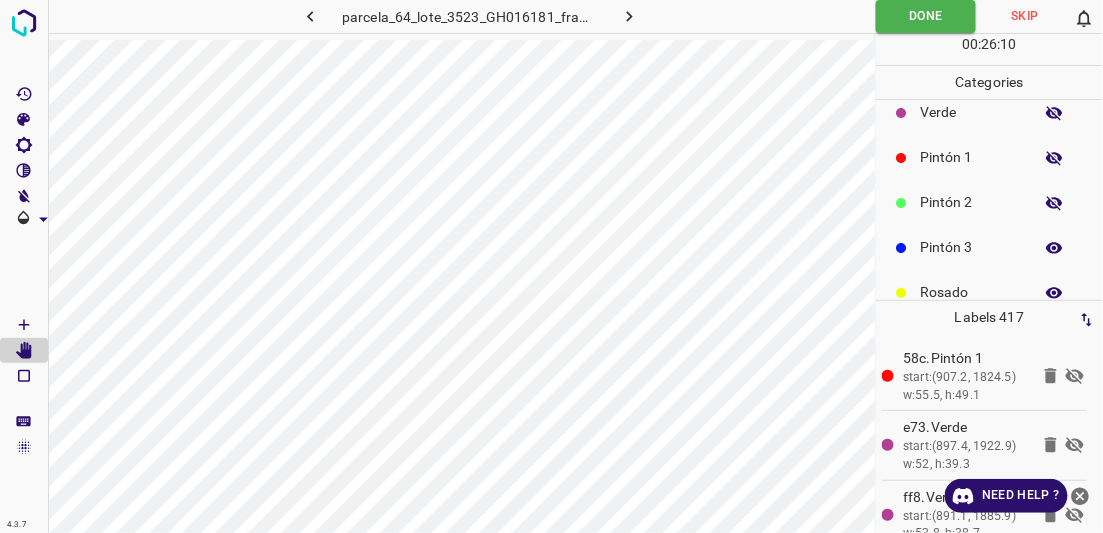 scroll, scrollTop: 90, scrollLeft: 0, axis: vertical 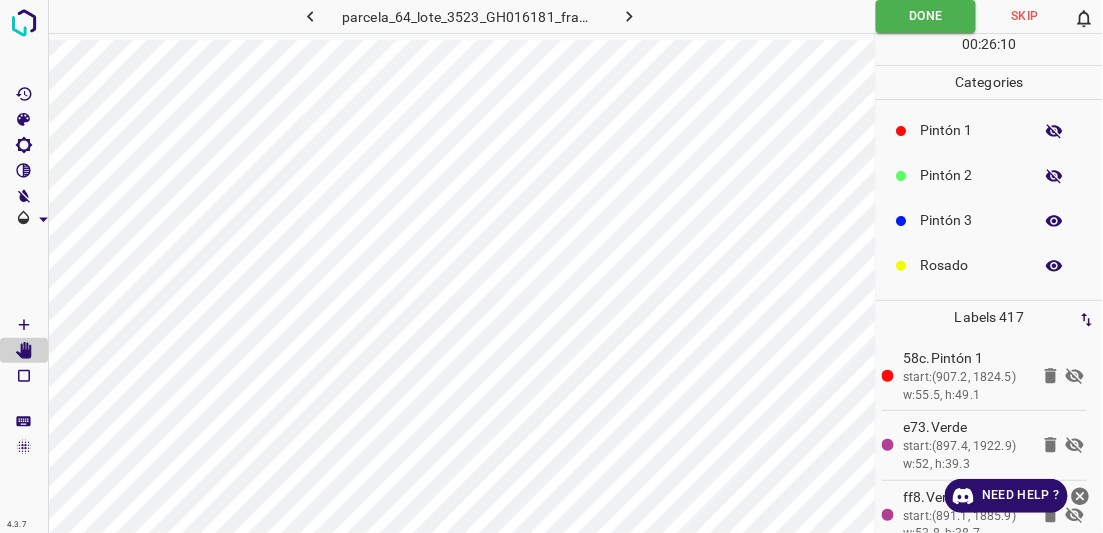 click 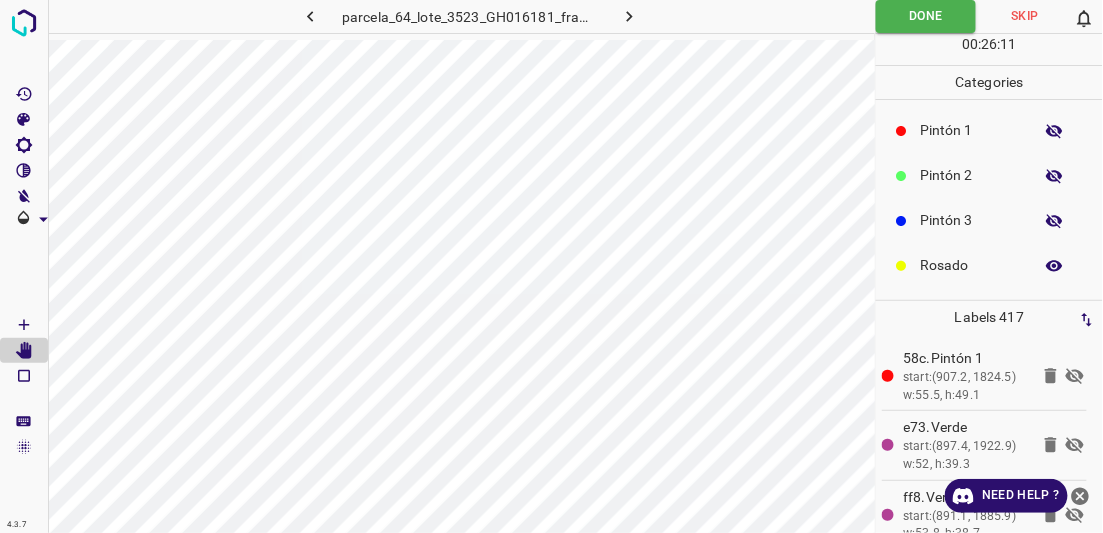 click 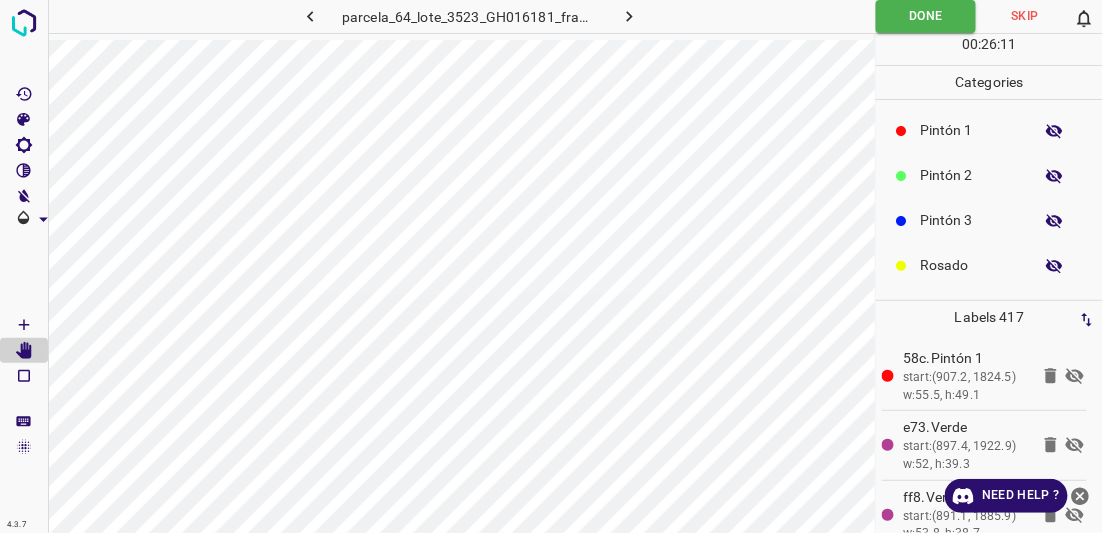 scroll, scrollTop: 175, scrollLeft: 0, axis: vertical 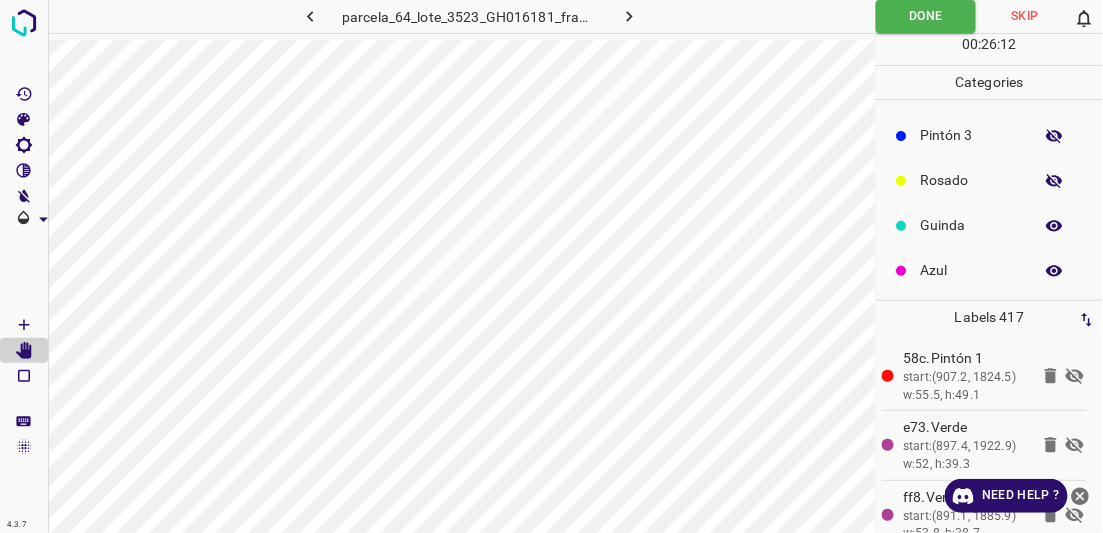 click 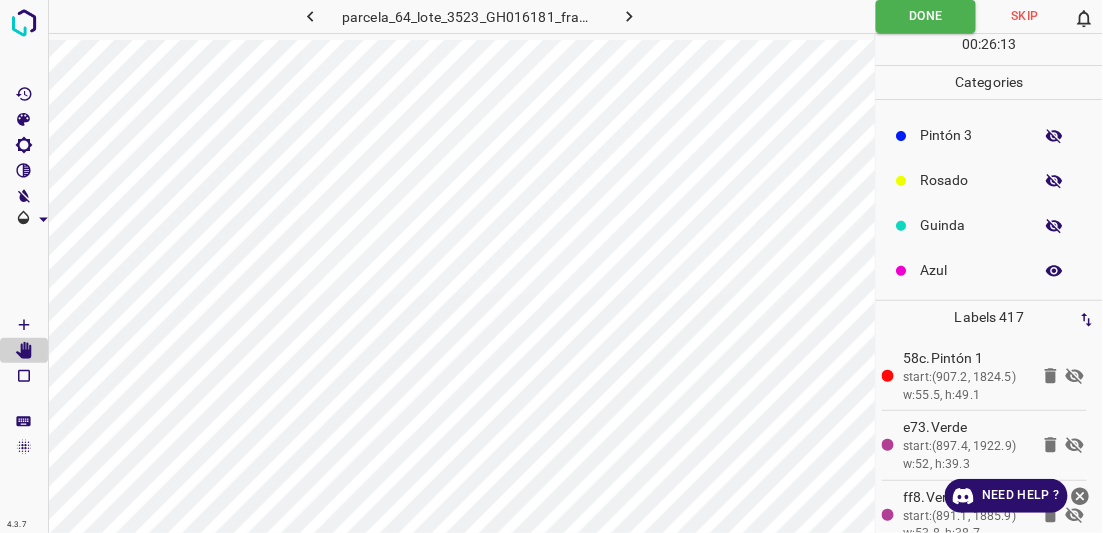click 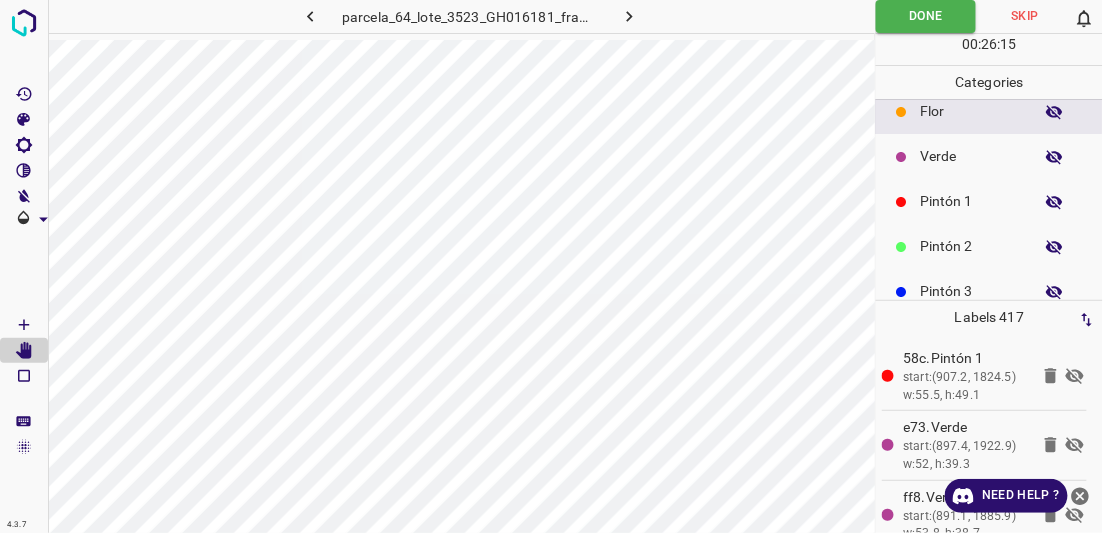 scroll, scrollTop: 0, scrollLeft: 0, axis: both 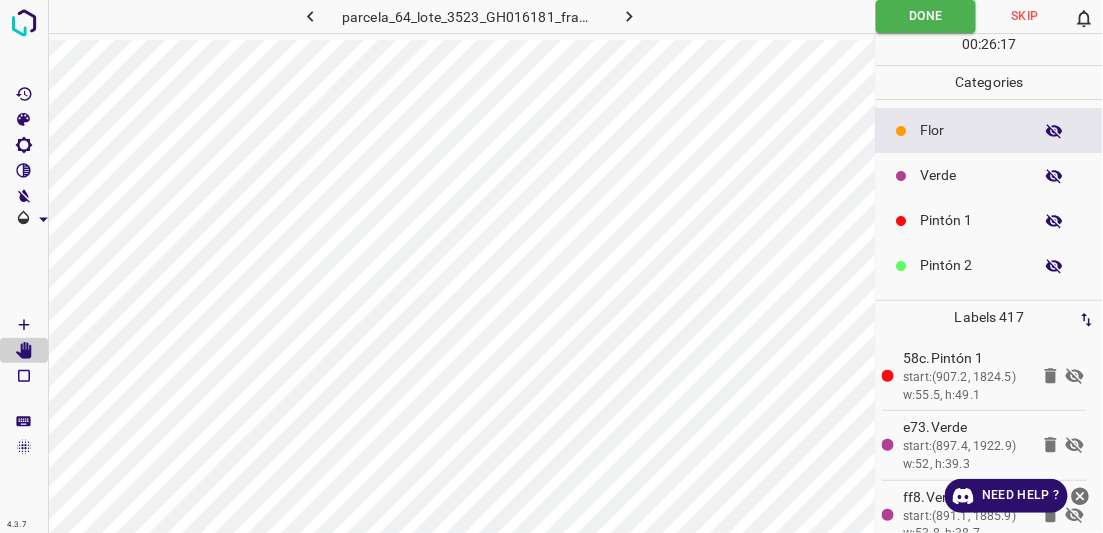 click 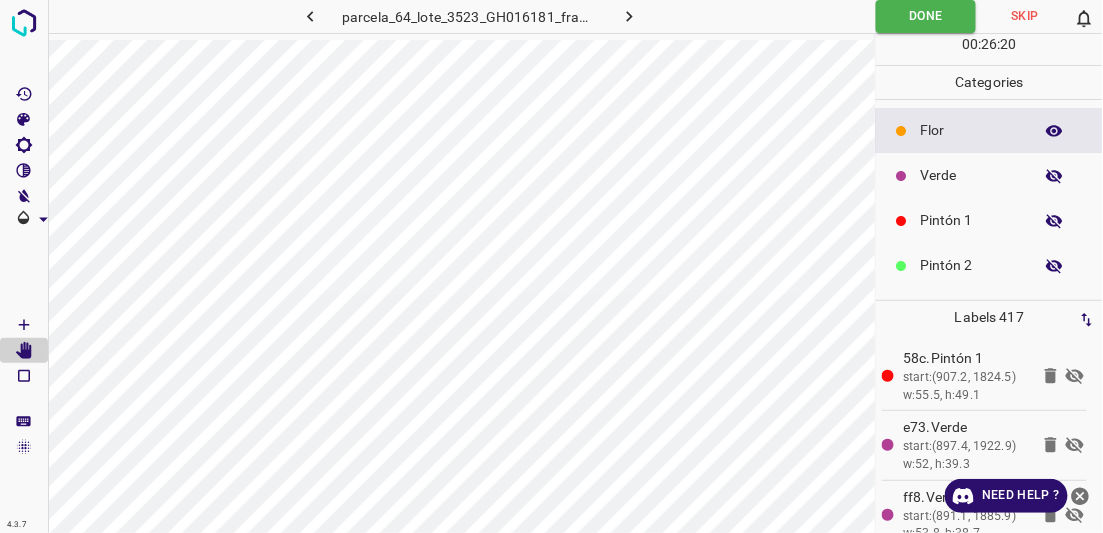 click 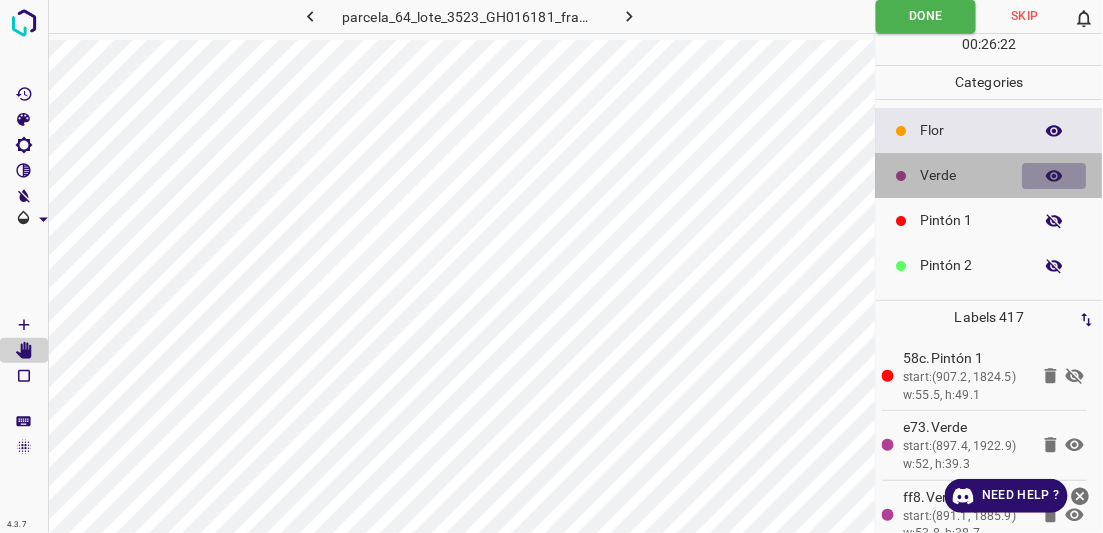 click 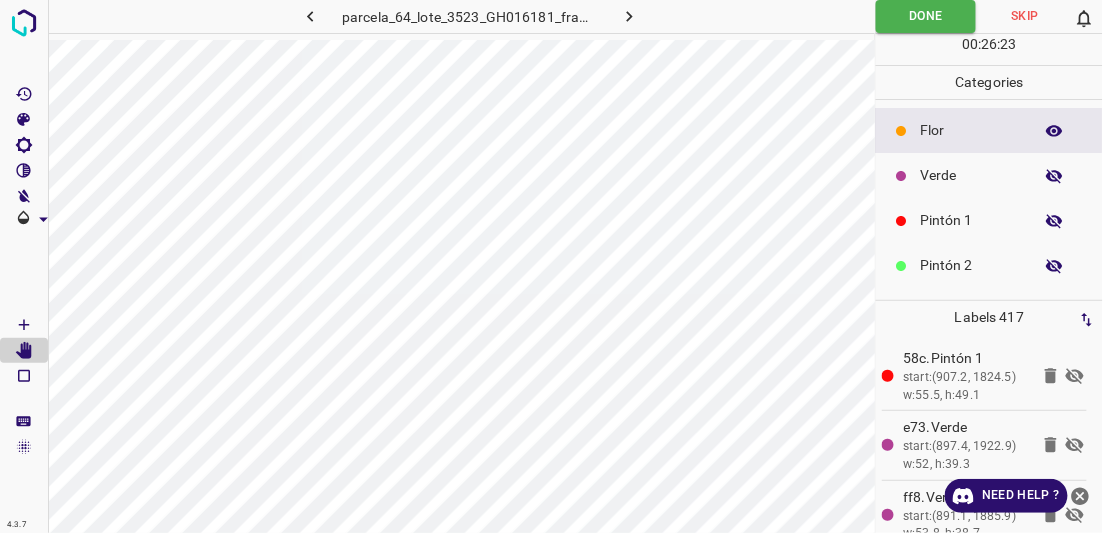 click 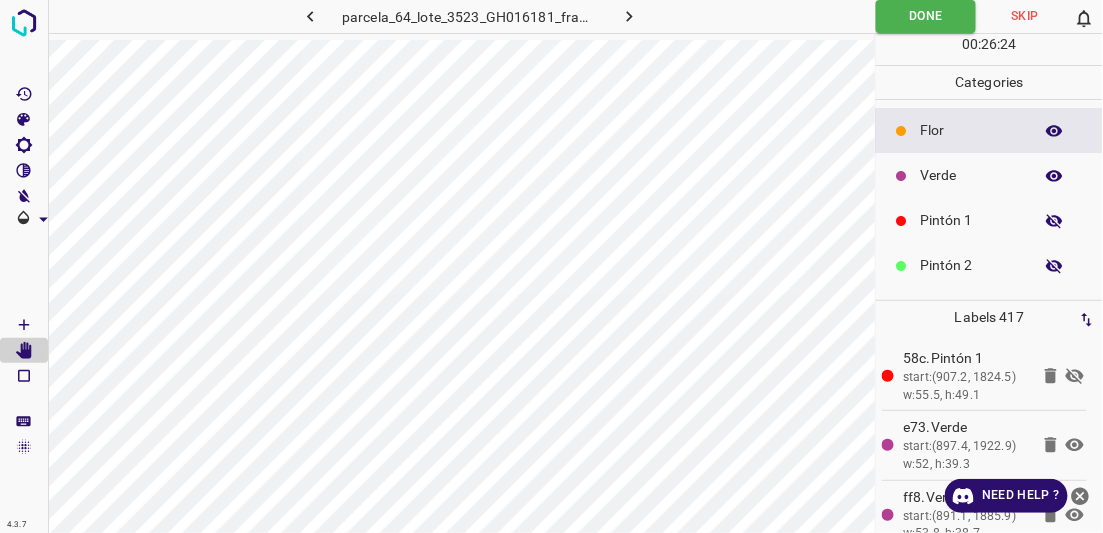 click 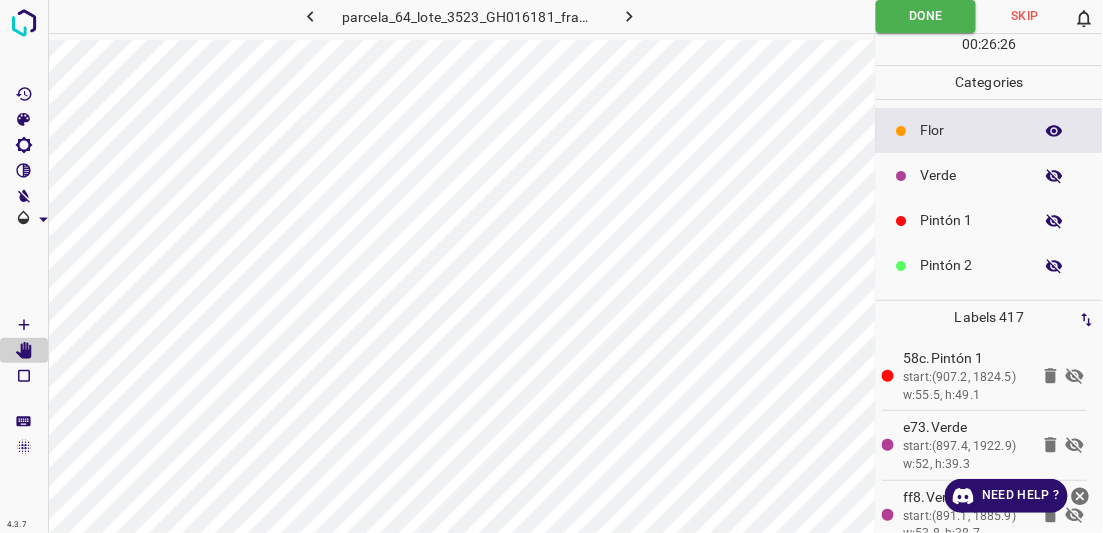 click 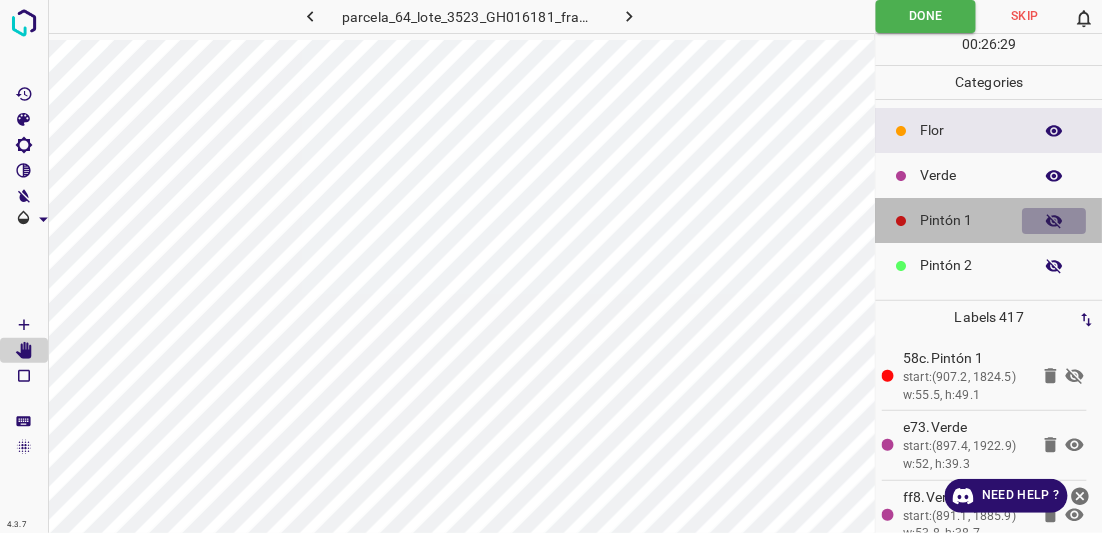 click 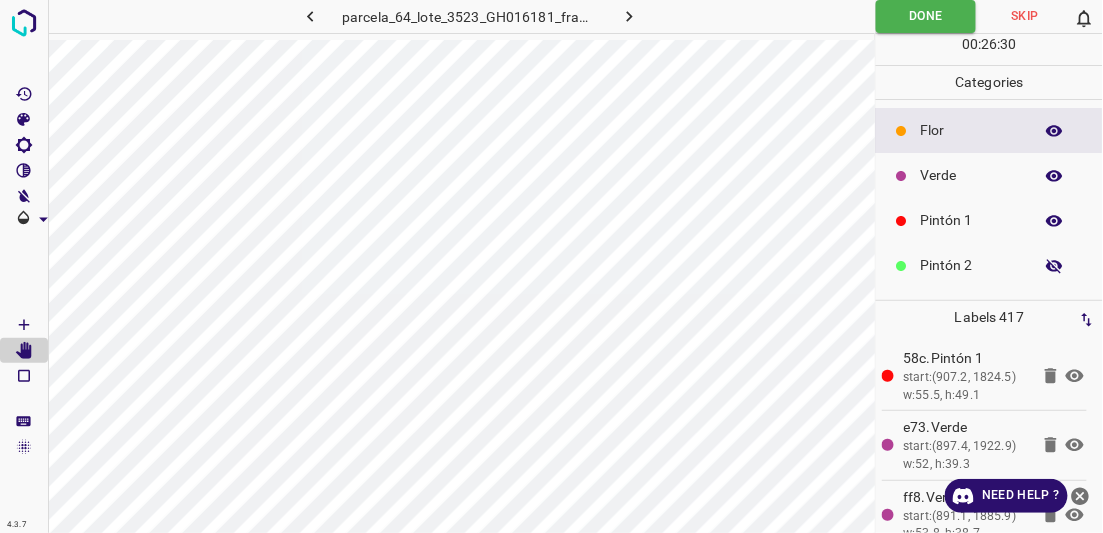 click 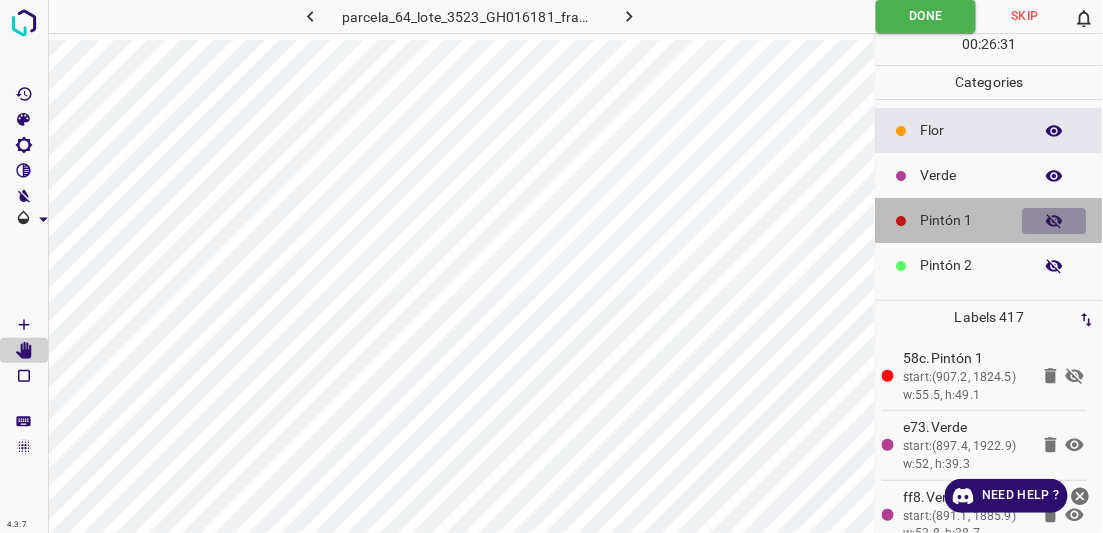 click 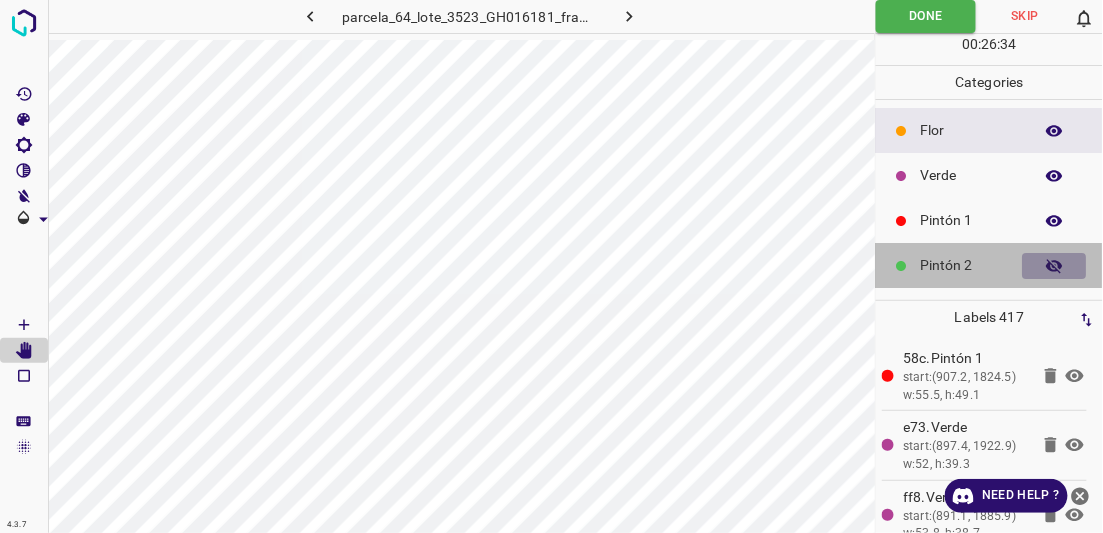 click 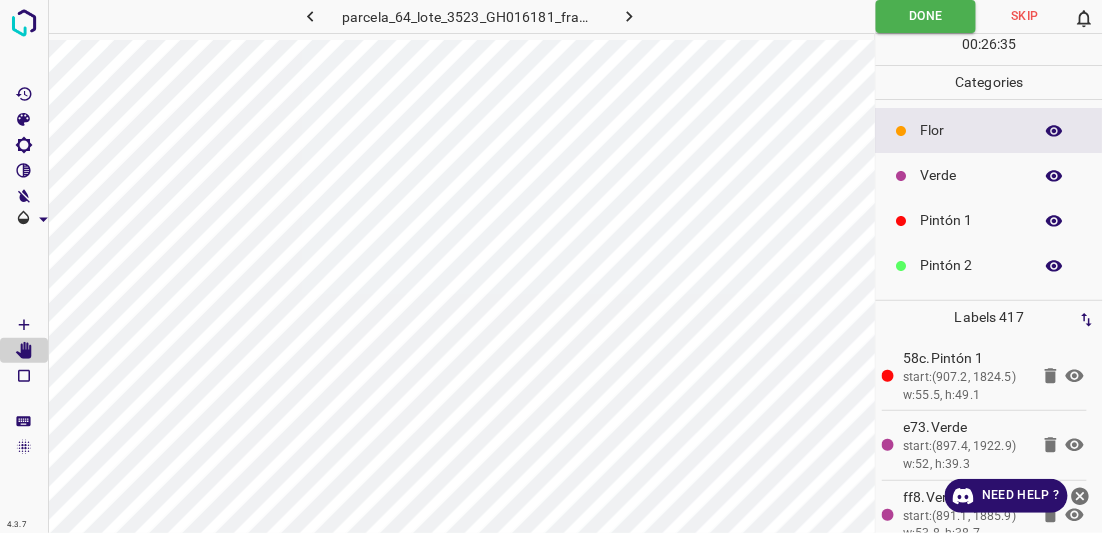 click 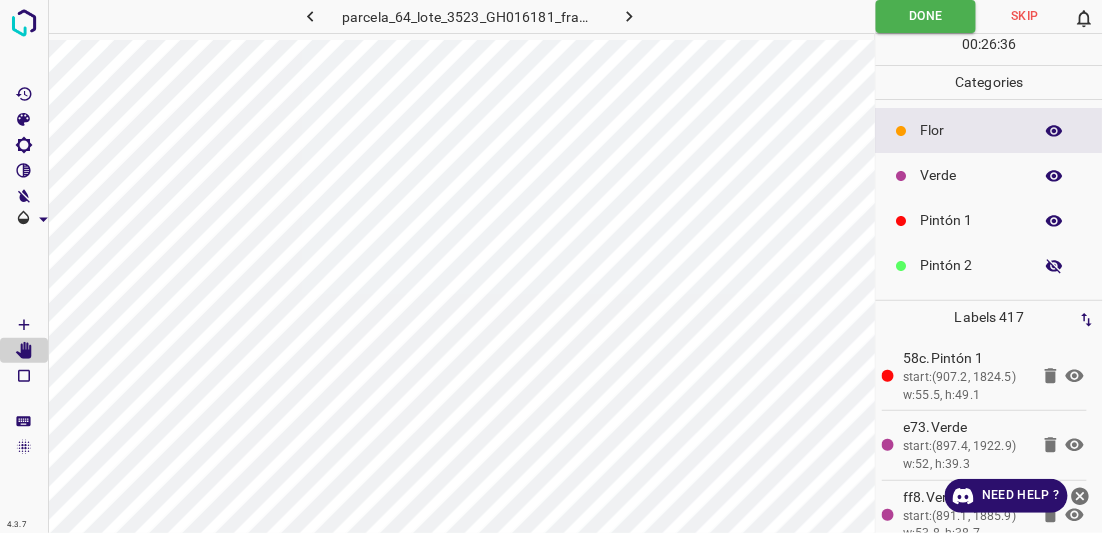click 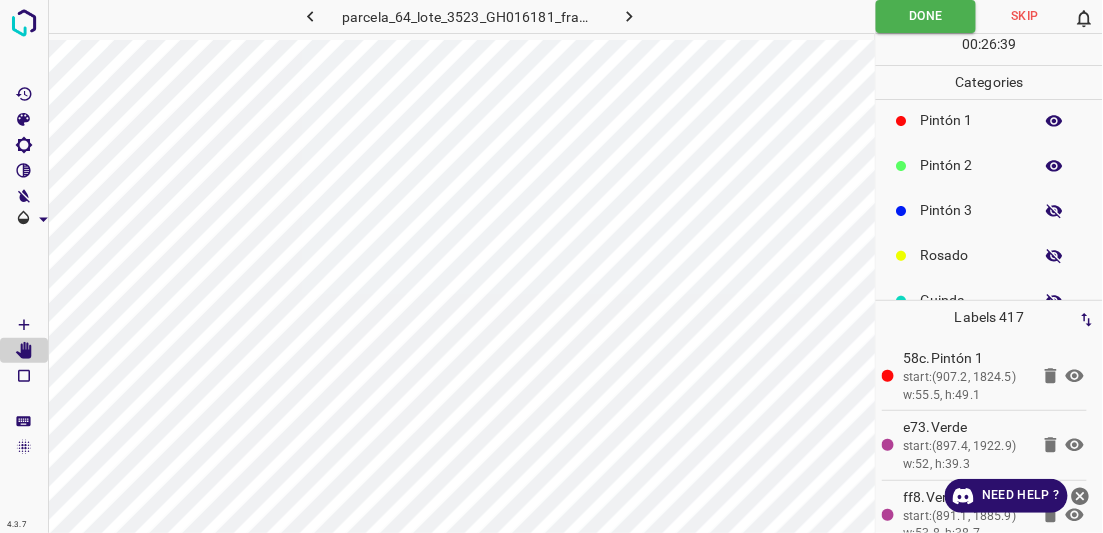 scroll, scrollTop: 109, scrollLeft: 0, axis: vertical 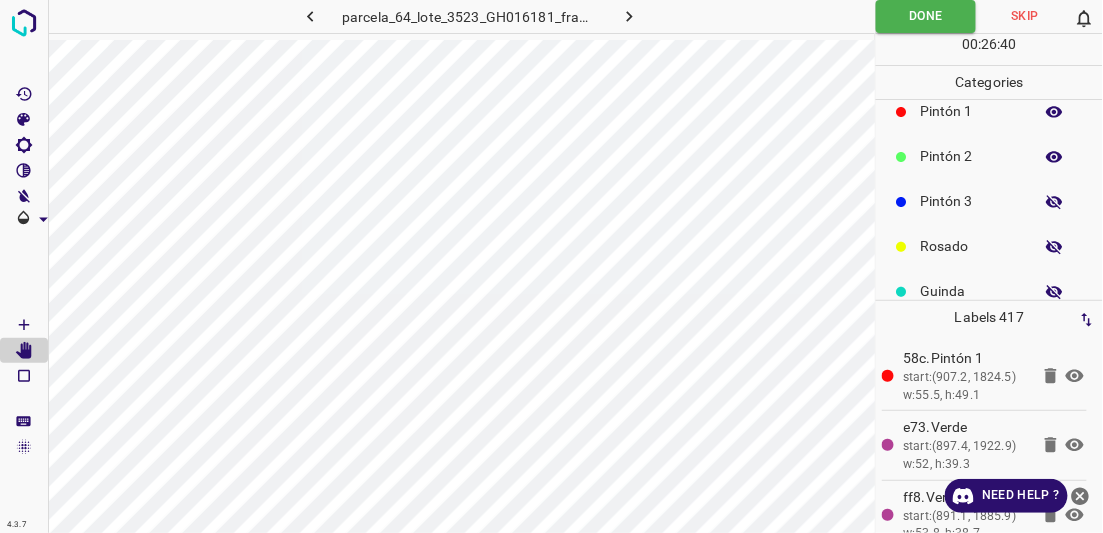 click 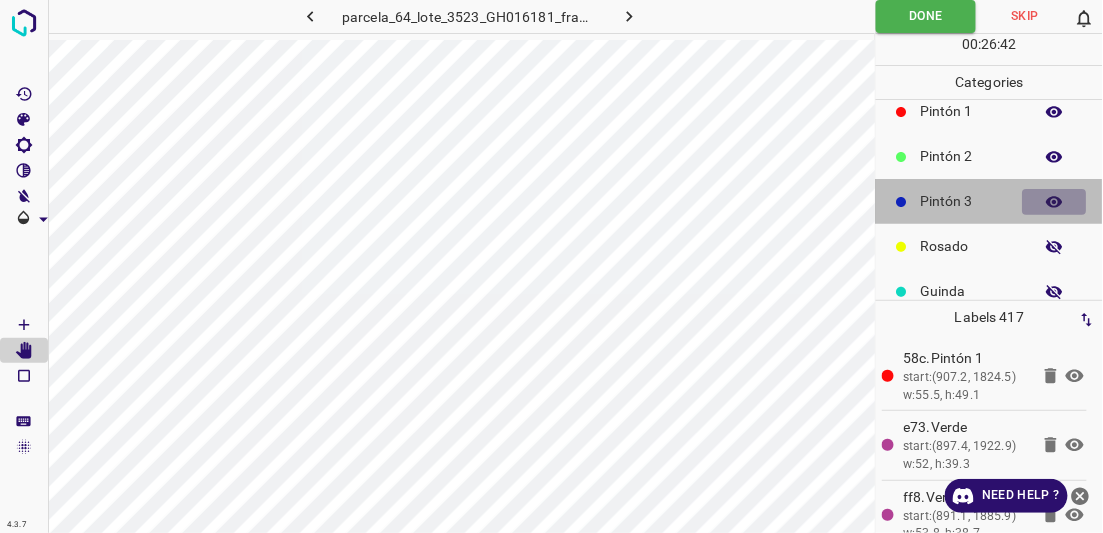 click 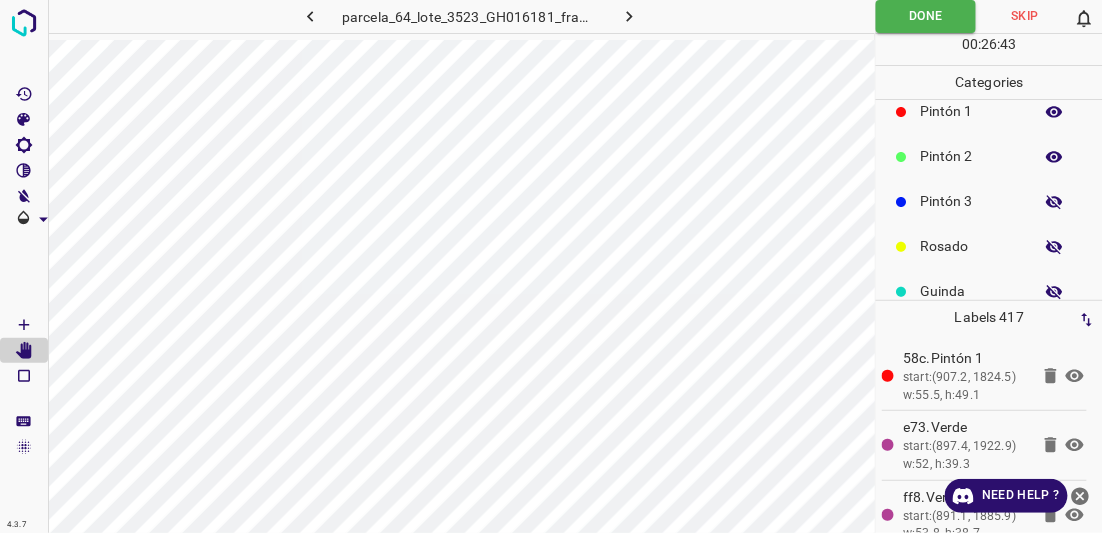 click 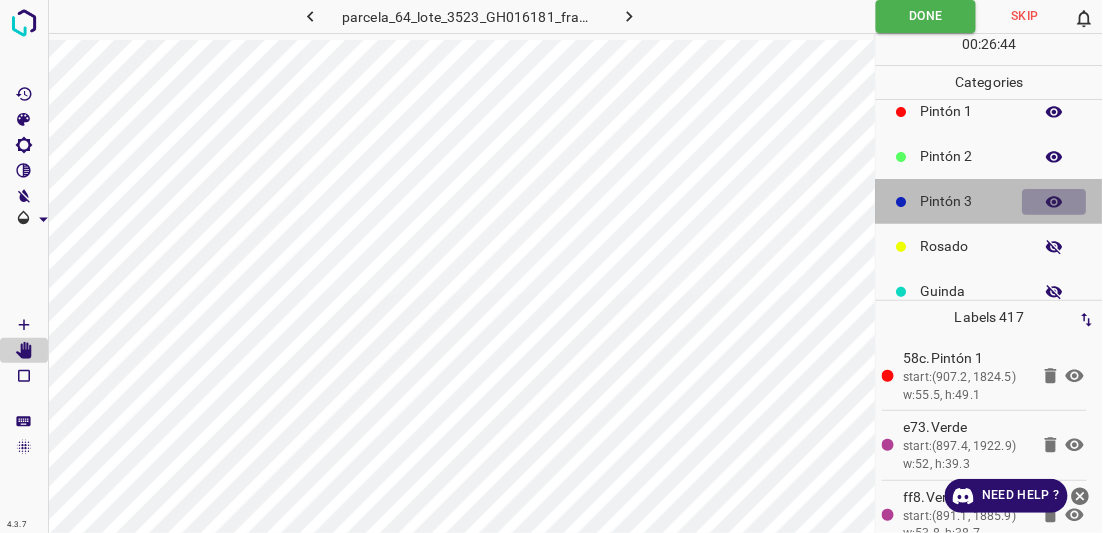 click 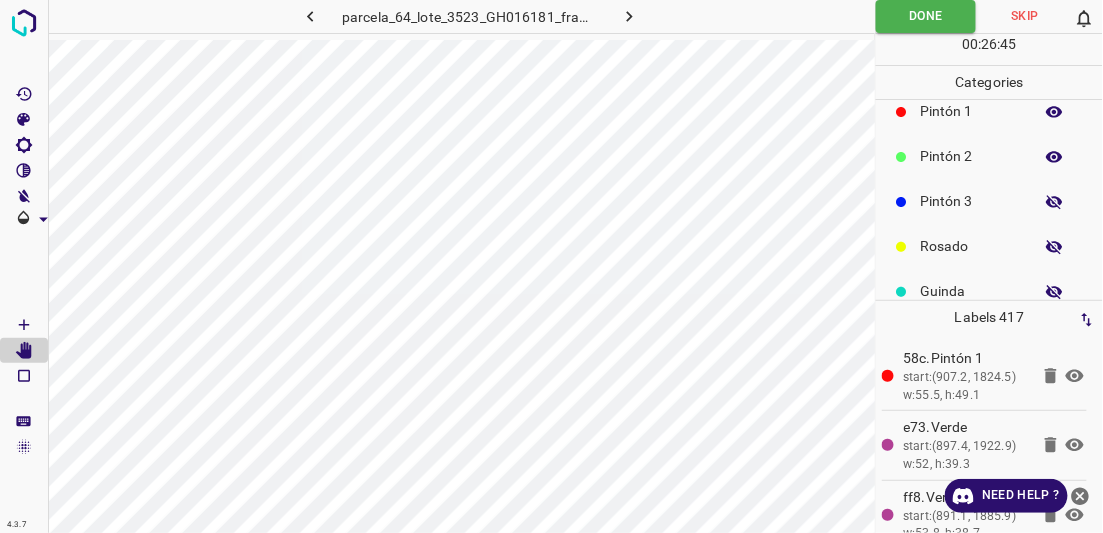 click 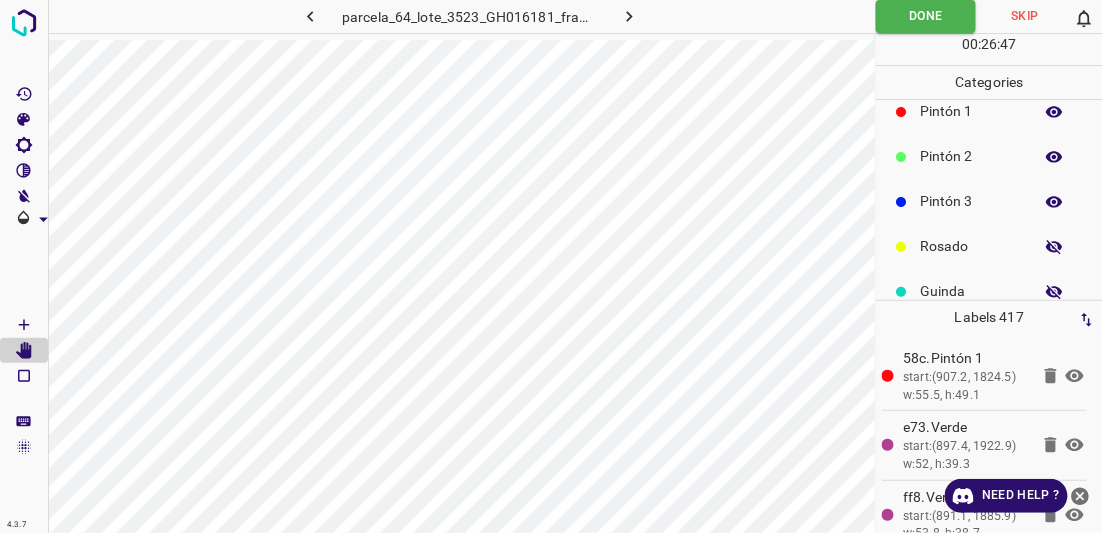 click 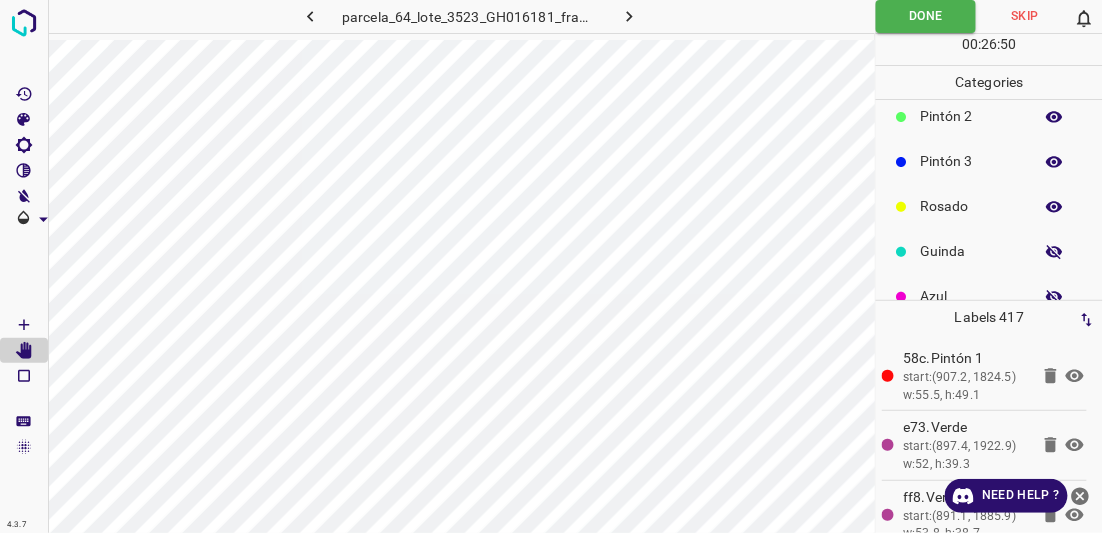 scroll, scrollTop: 175, scrollLeft: 0, axis: vertical 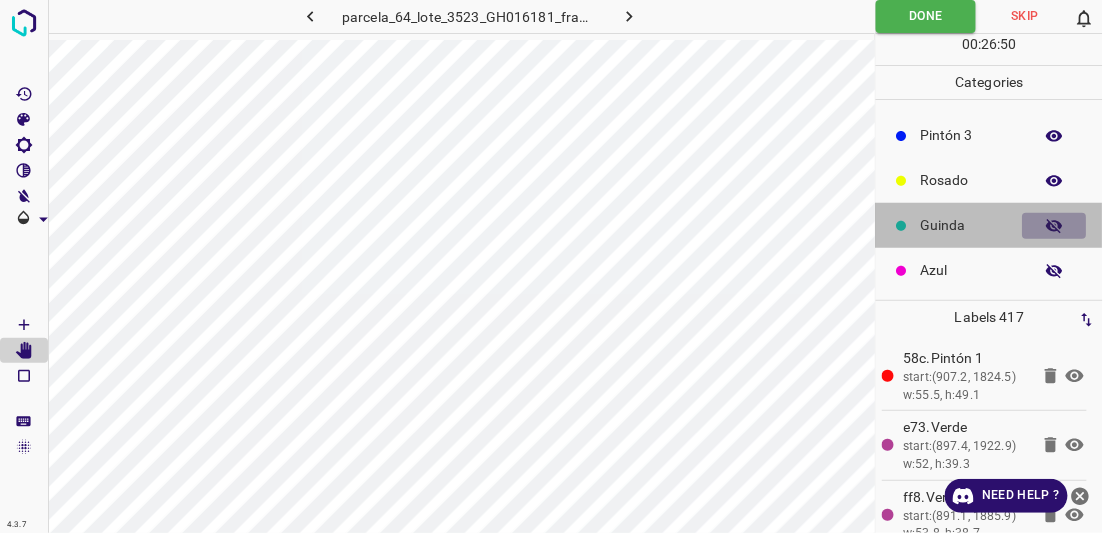 click 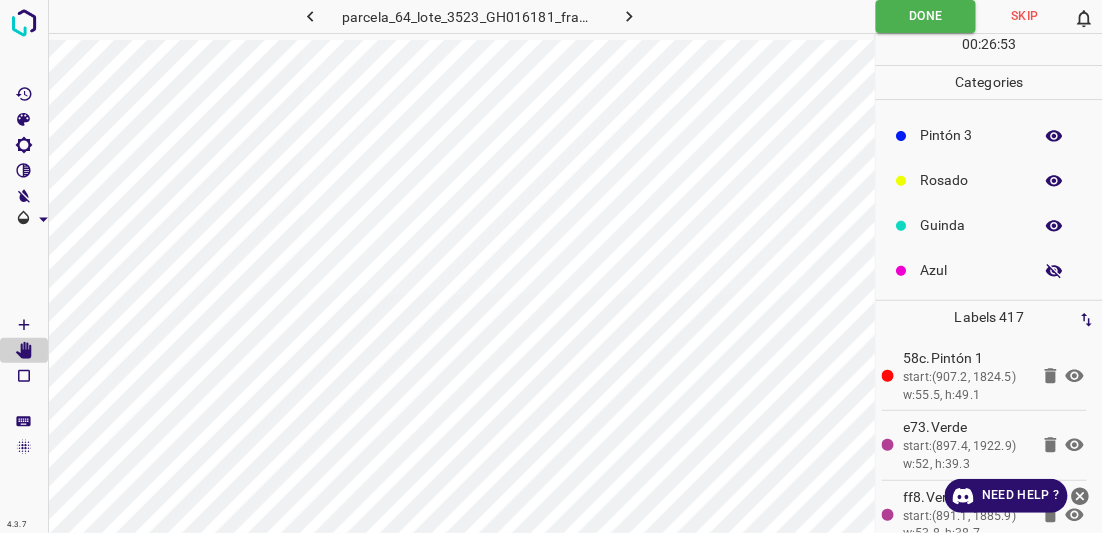 click 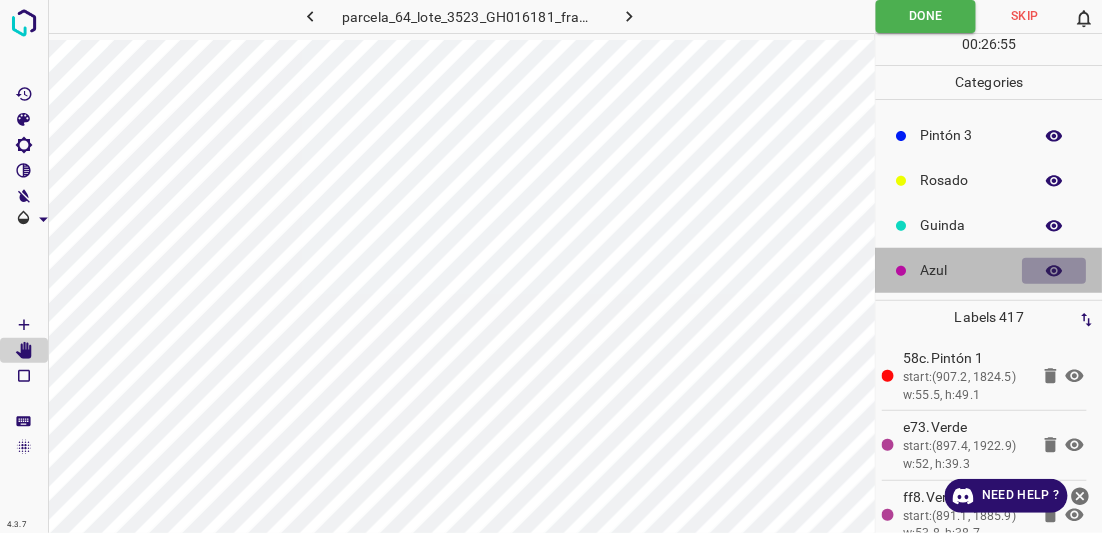 click 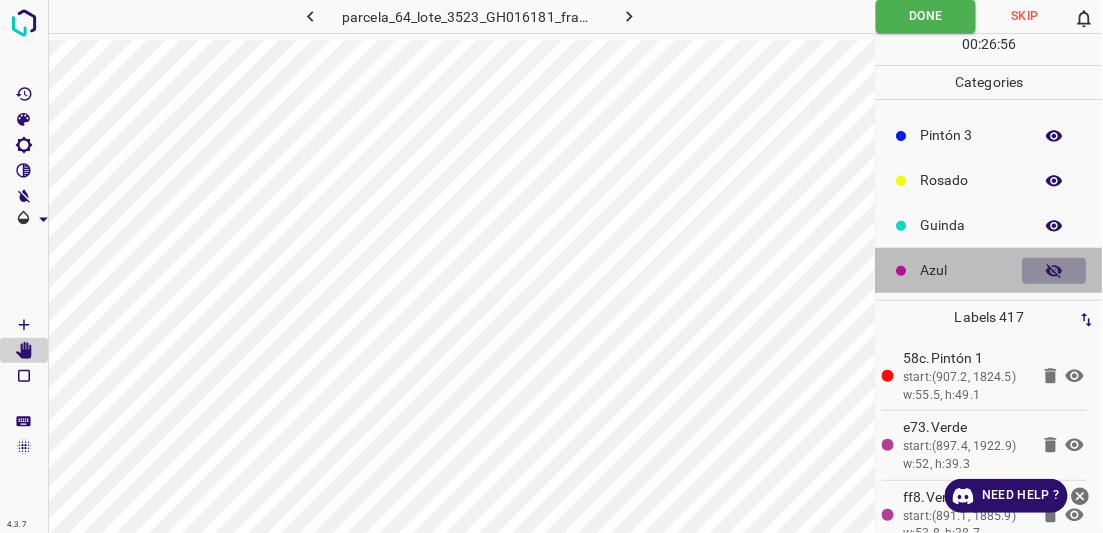 click 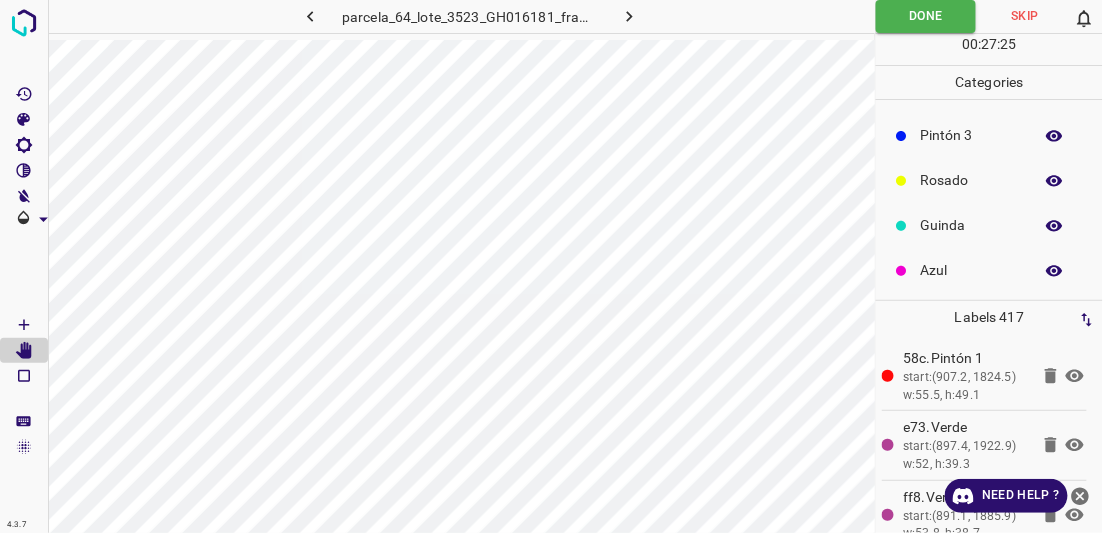 scroll, scrollTop: 0, scrollLeft: 0, axis: both 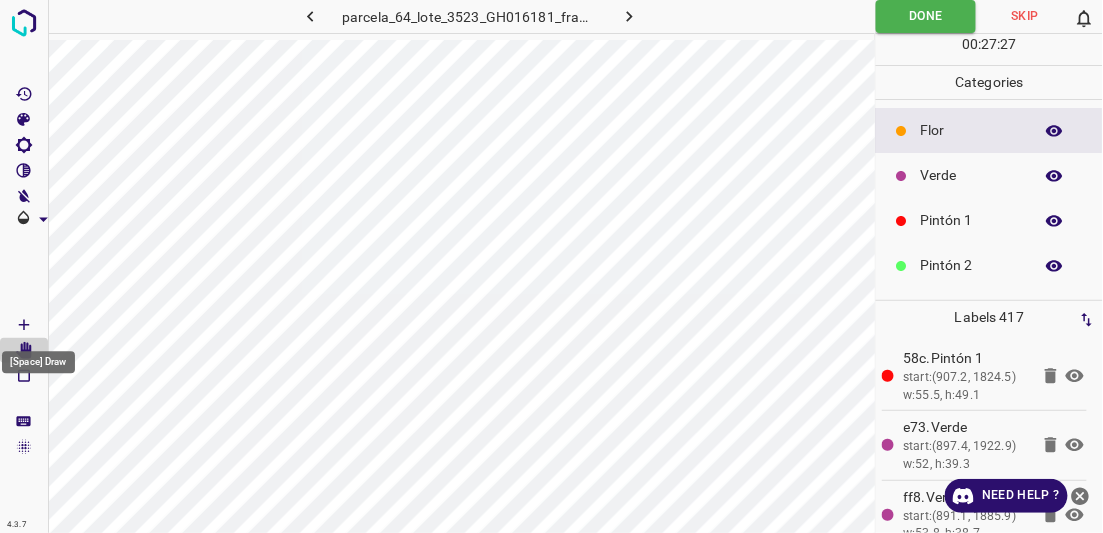 click 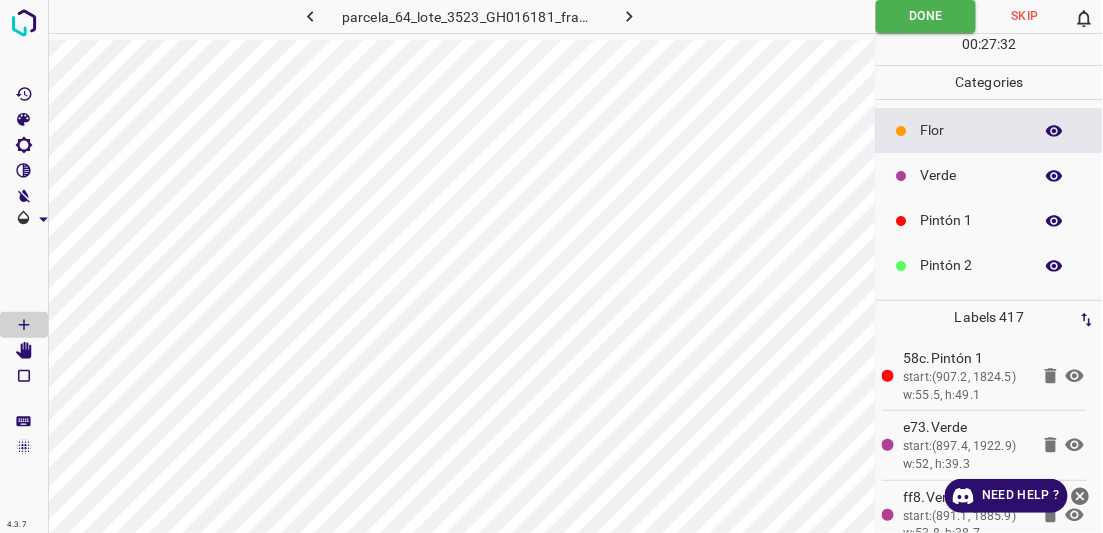 click on "Flor" at bounding box center [972, 130] 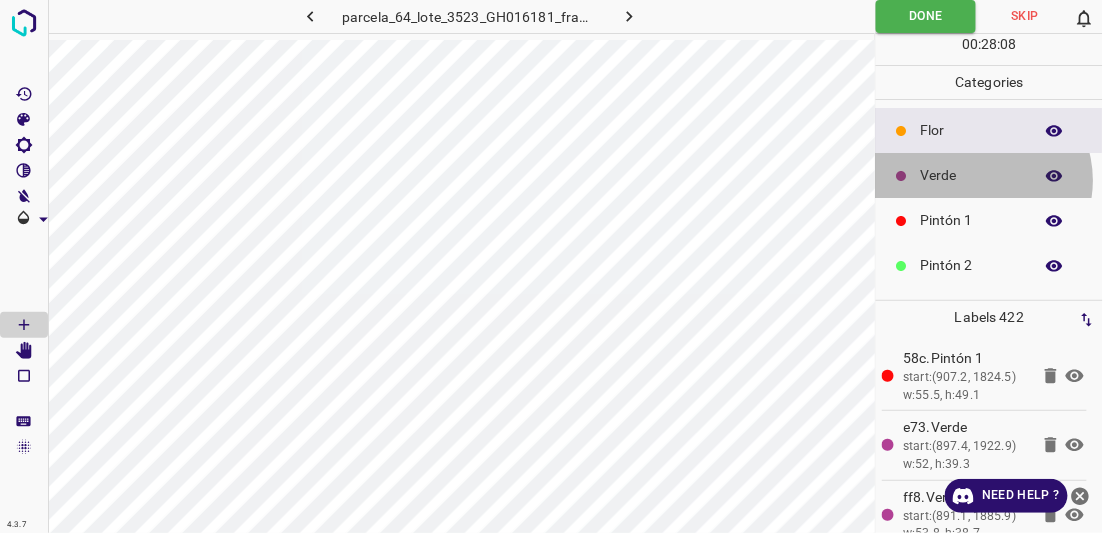 click on "Verde" at bounding box center (972, 175) 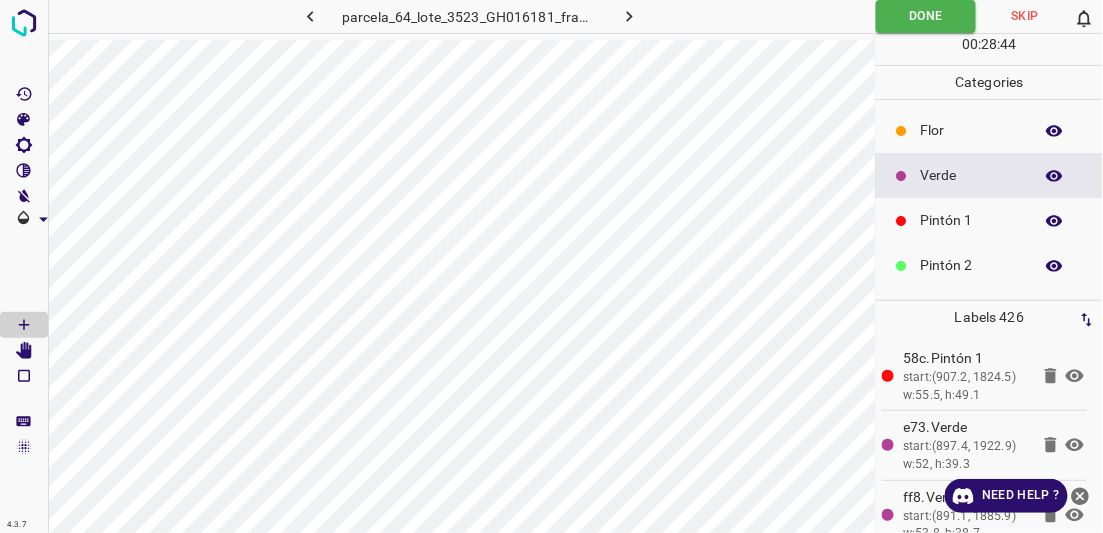 click on "Pintón 1" at bounding box center (972, 220) 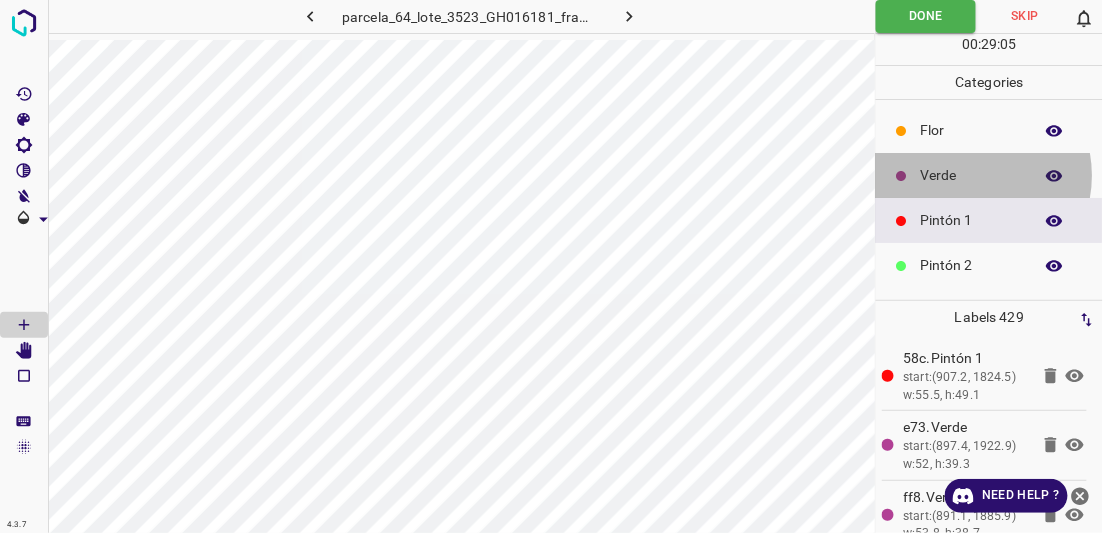 click on "Verde" at bounding box center [972, 175] 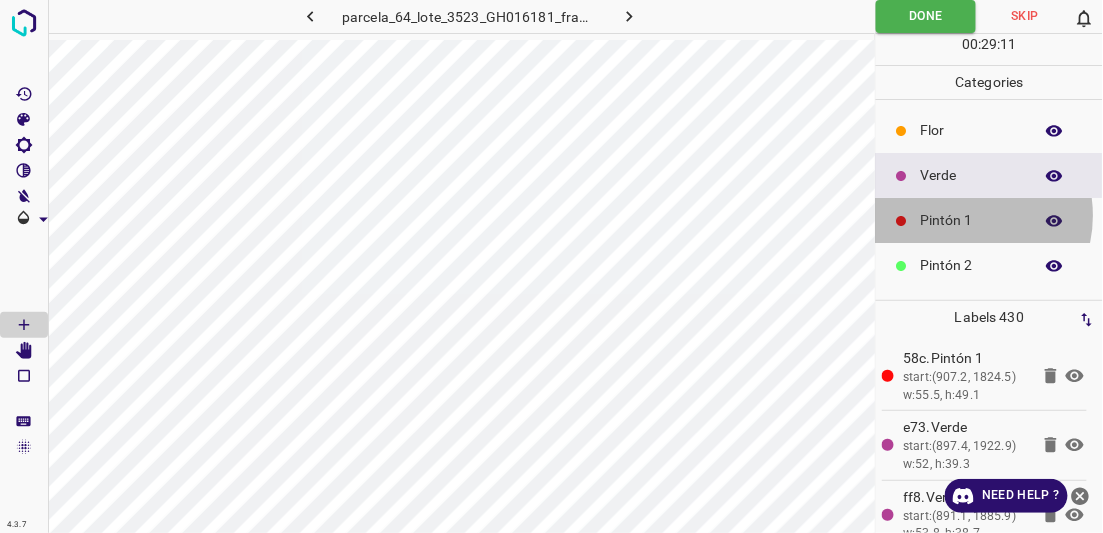 click on "Pintón 1" at bounding box center (972, 220) 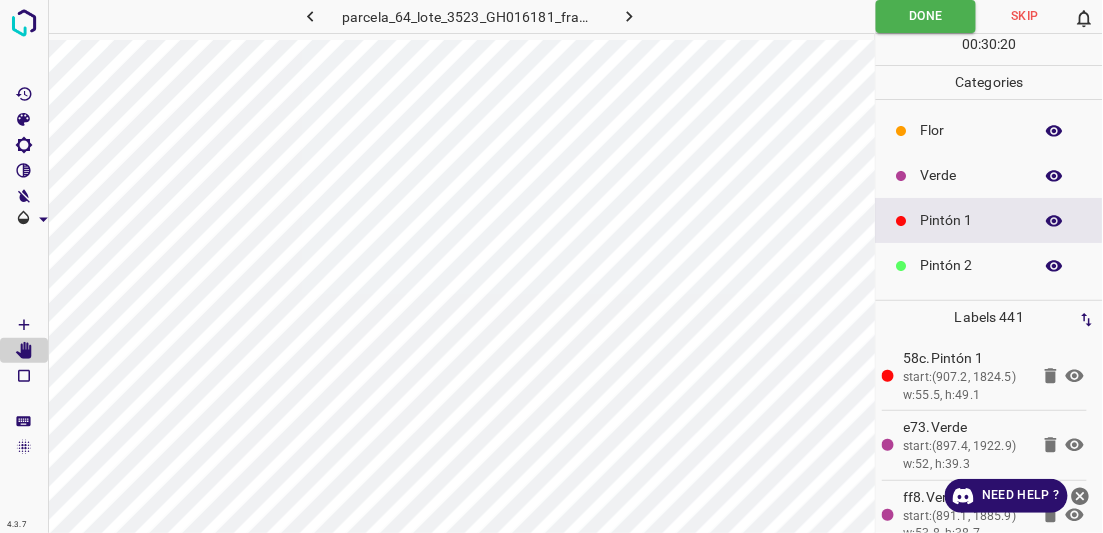 click on "Pintón 1" at bounding box center (972, 220) 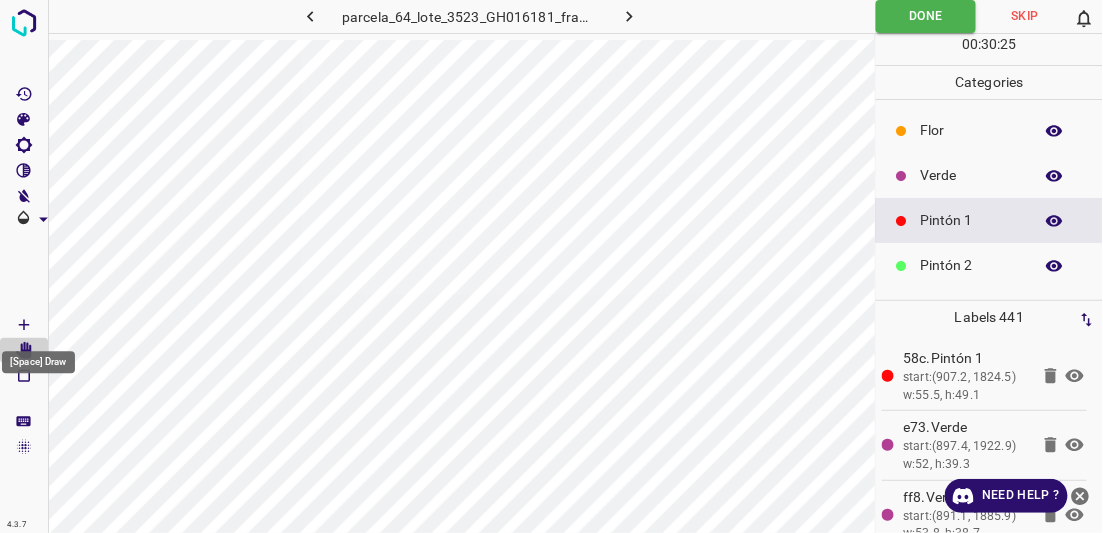 click 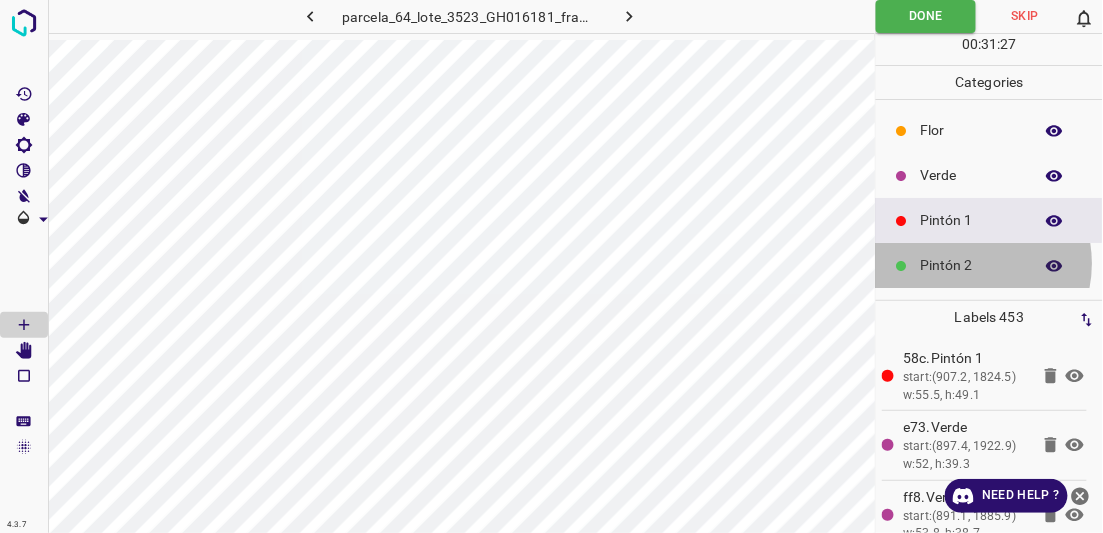 click on "Pintón 2" at bounding box center [972, 265] 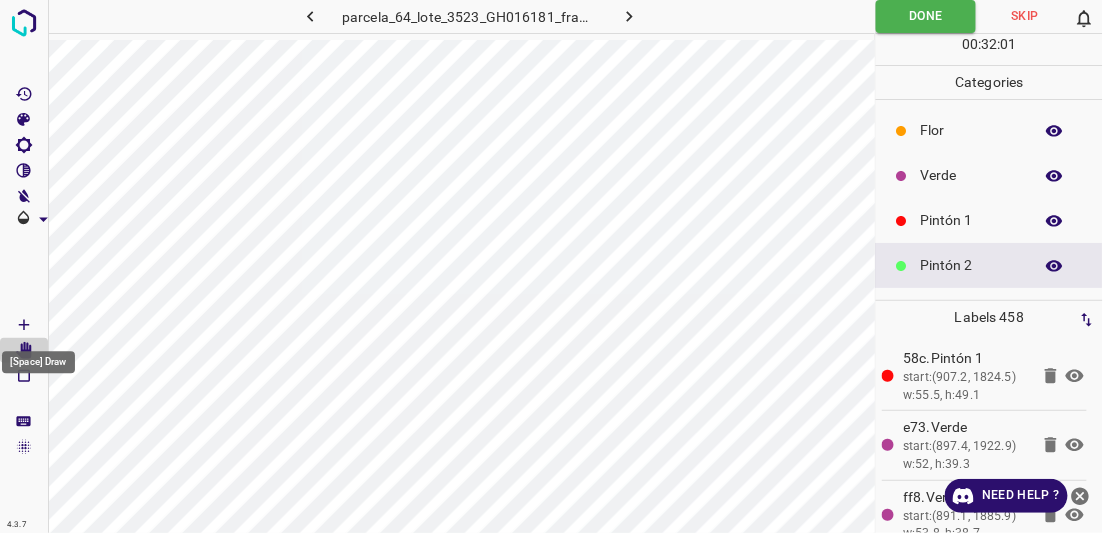 click 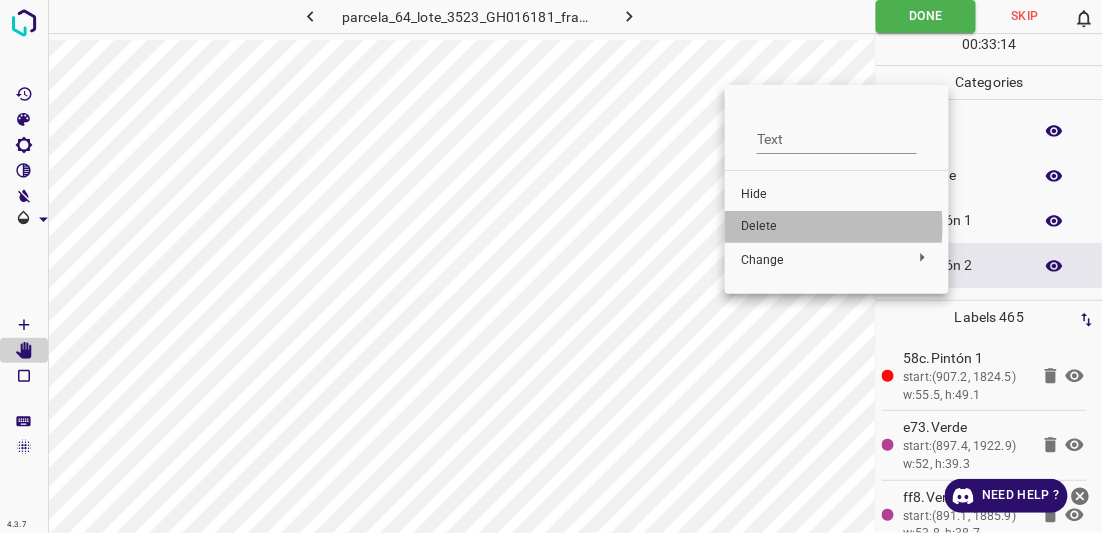 click on "Delete" at bounding box center (837, 227) 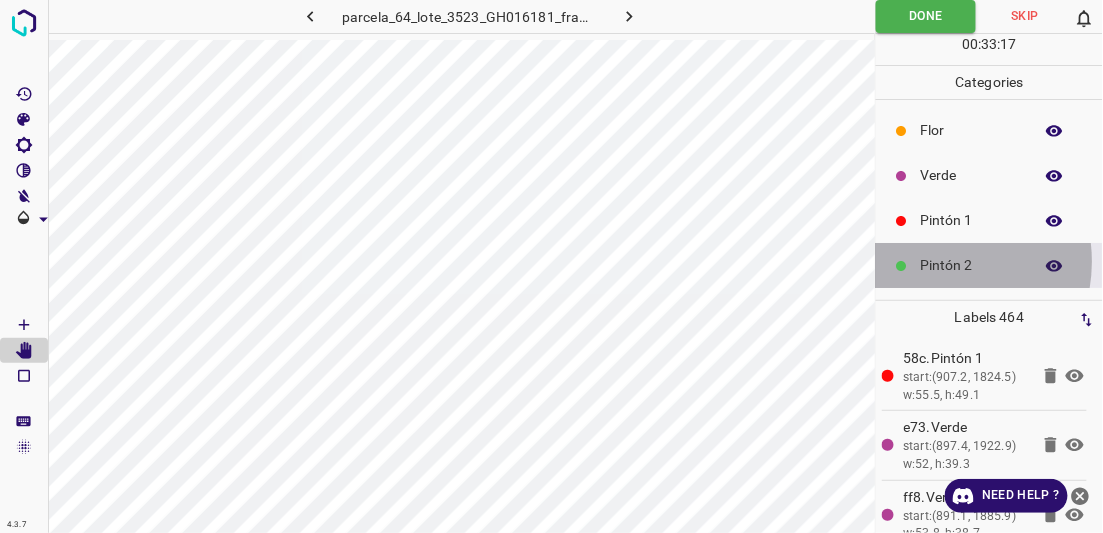 click on "Pintón 2" at bounding box center (972, 265) 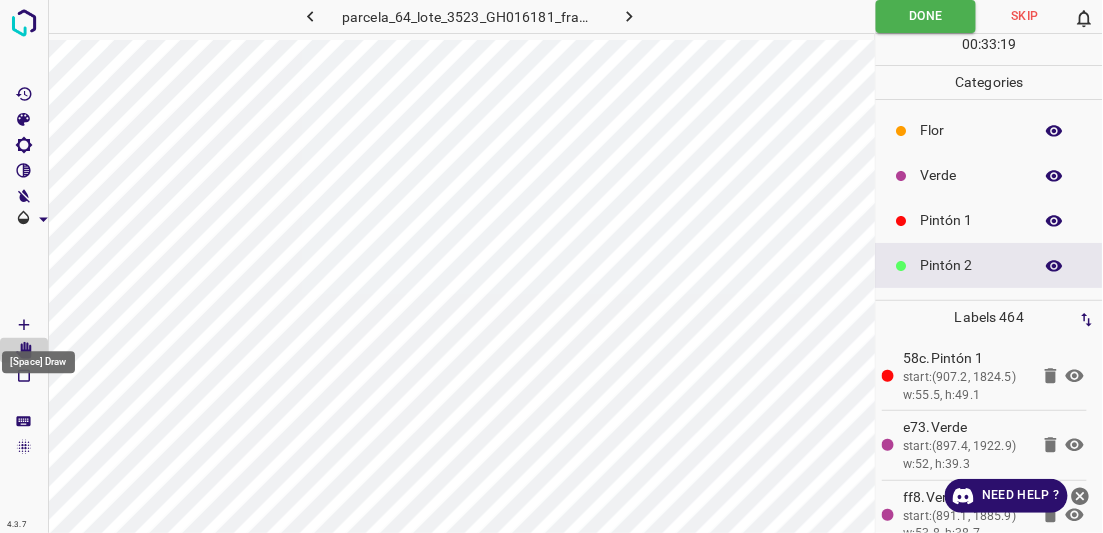 click 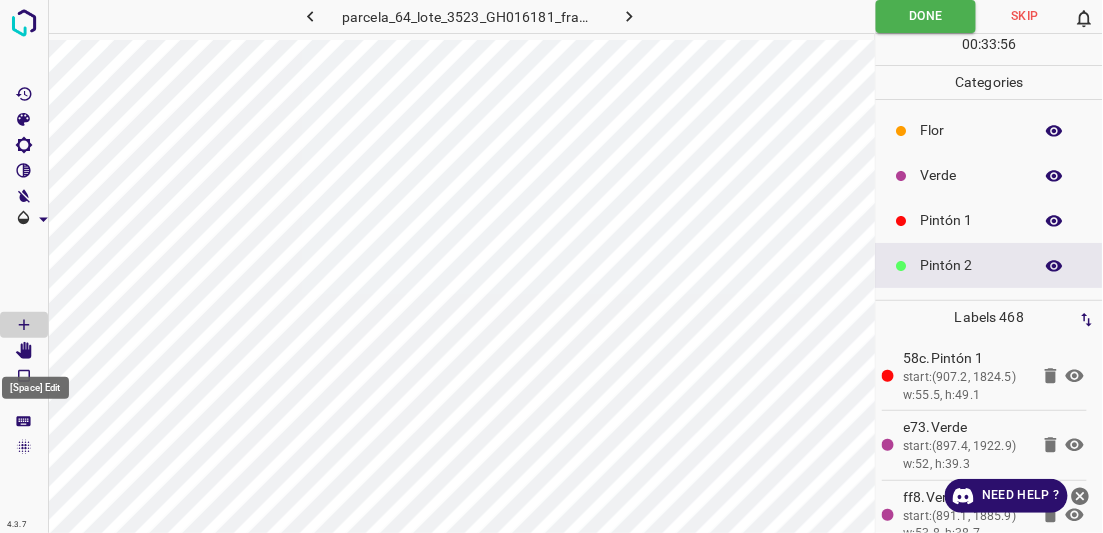 click 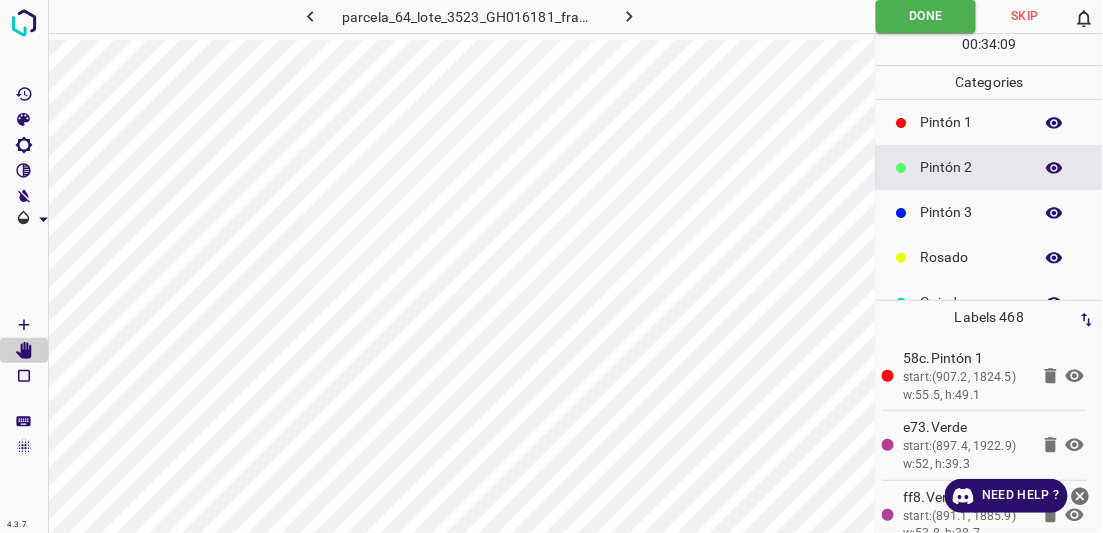 scroll, scrollTop: 99, scrollLeft: 0, axis: vertical 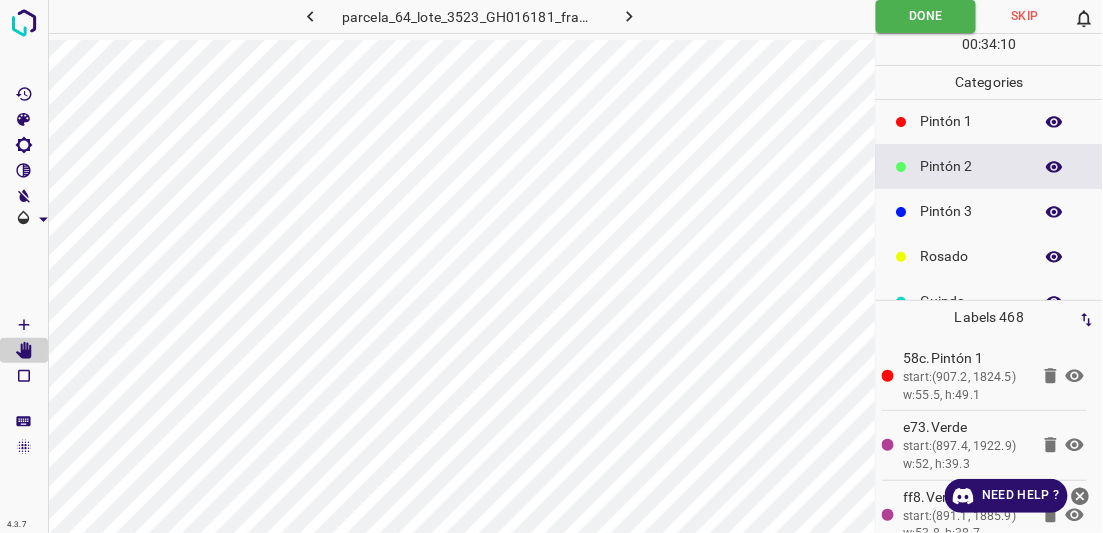 click on "Pintón 3" at bounding box center (972, 211) 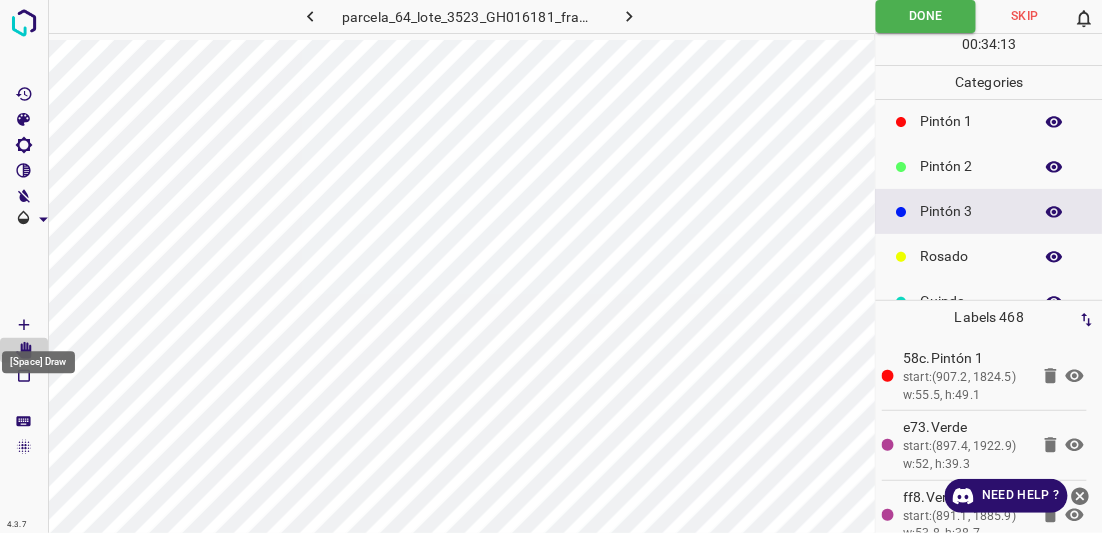 drag, startPoint x: 30, startPoint y: 321, endPoint x: 44, endPoint y: 313, distance: 16.124516 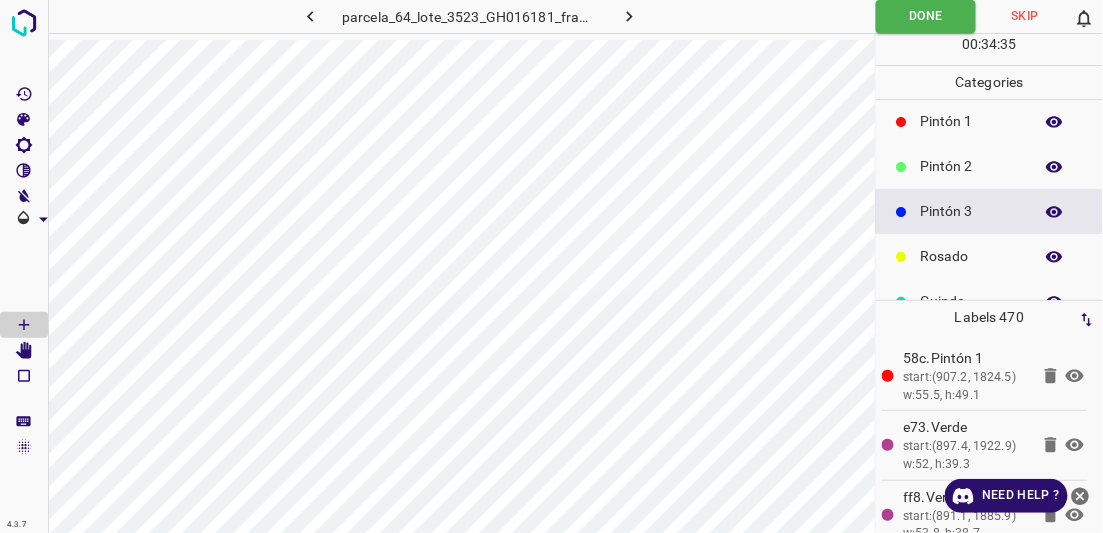 click on "Rosado" at bounding box center [972, 256] 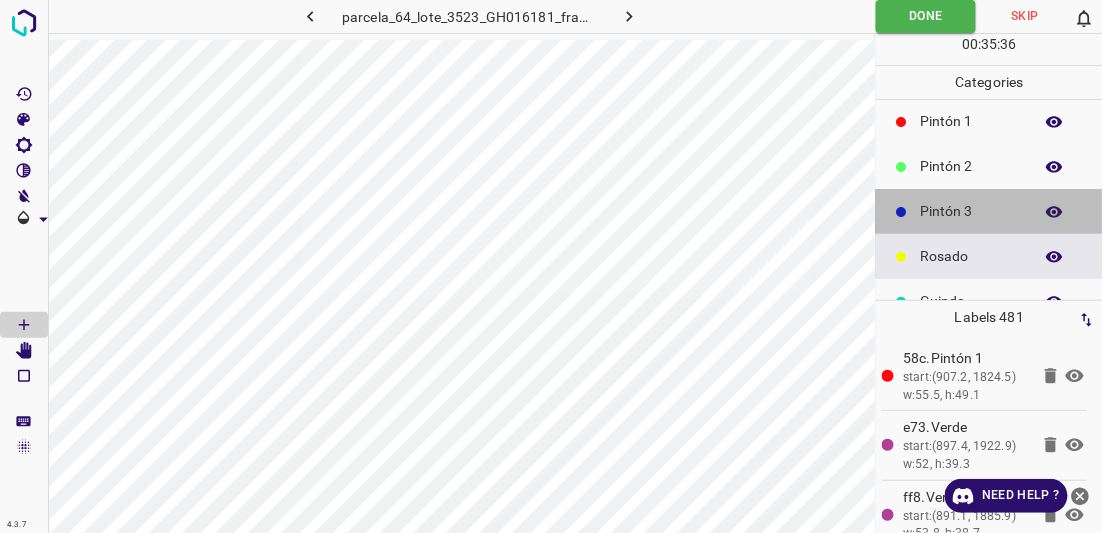 click on "Pintón 3" at bounding box center [972, 211] 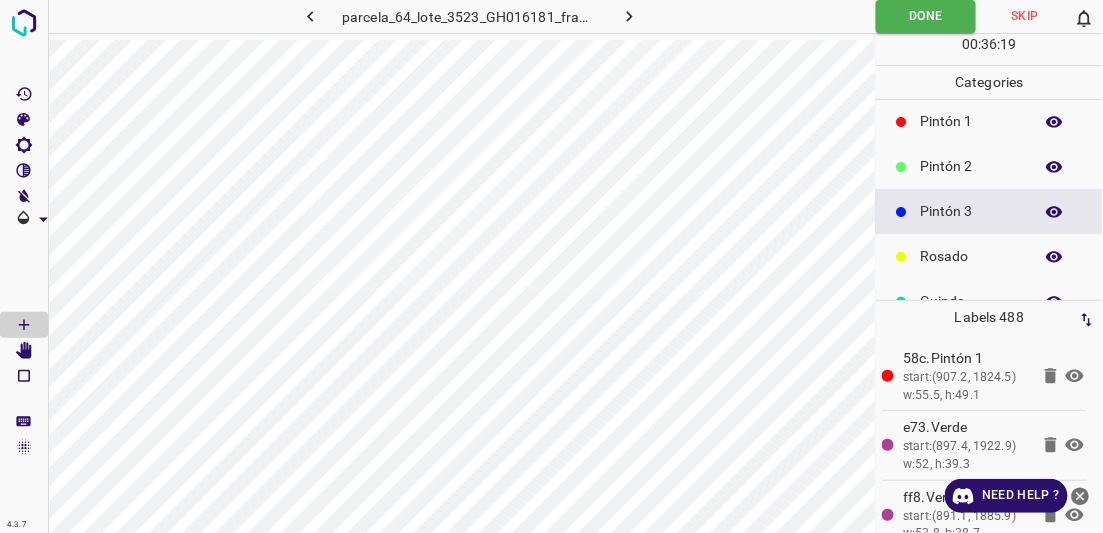 click on "Pintón 1" at bounding box center [972, 121] 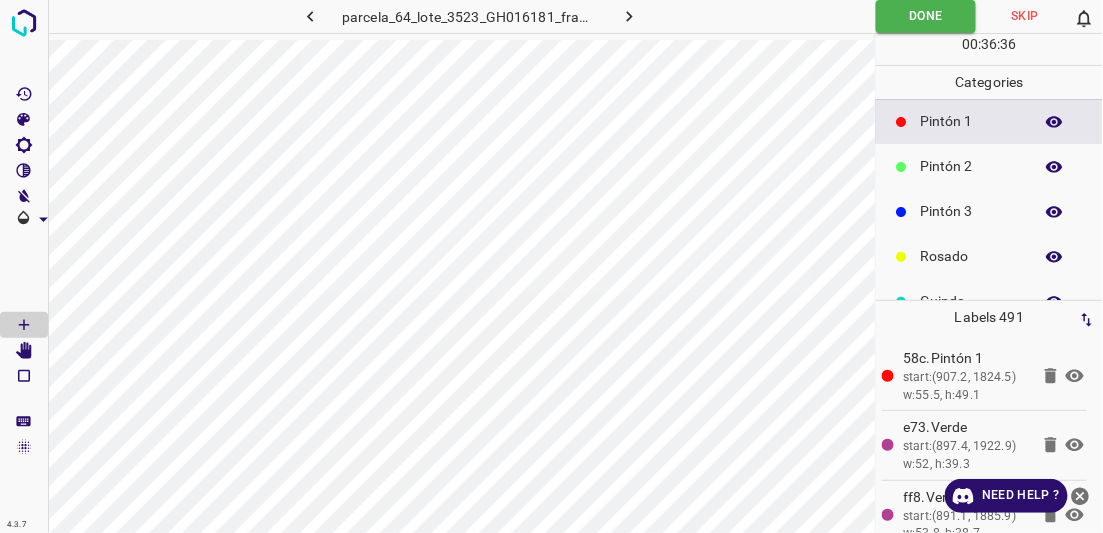scroll, scrollTop: 55, scrollLeft: 0, axis: vertical 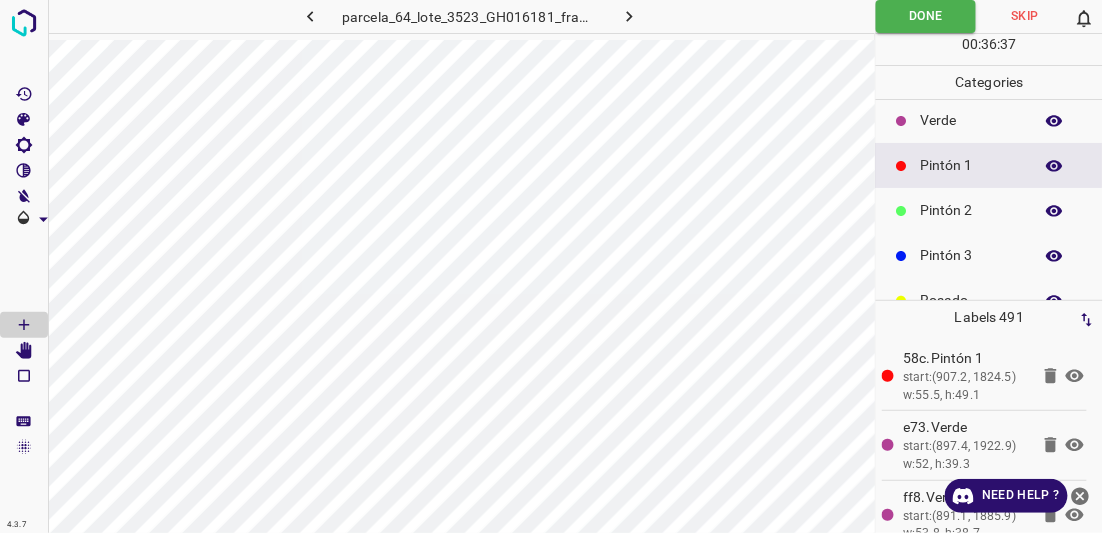 click on "Verde" at bounding box center [972, 120] 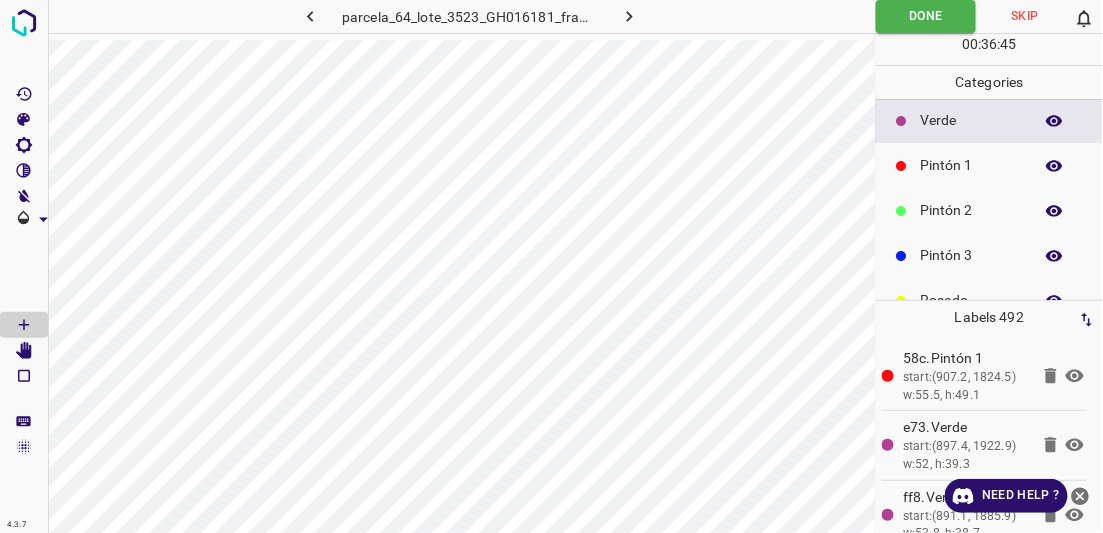 click on "Pintón 1" at bounding box center [972, 165] 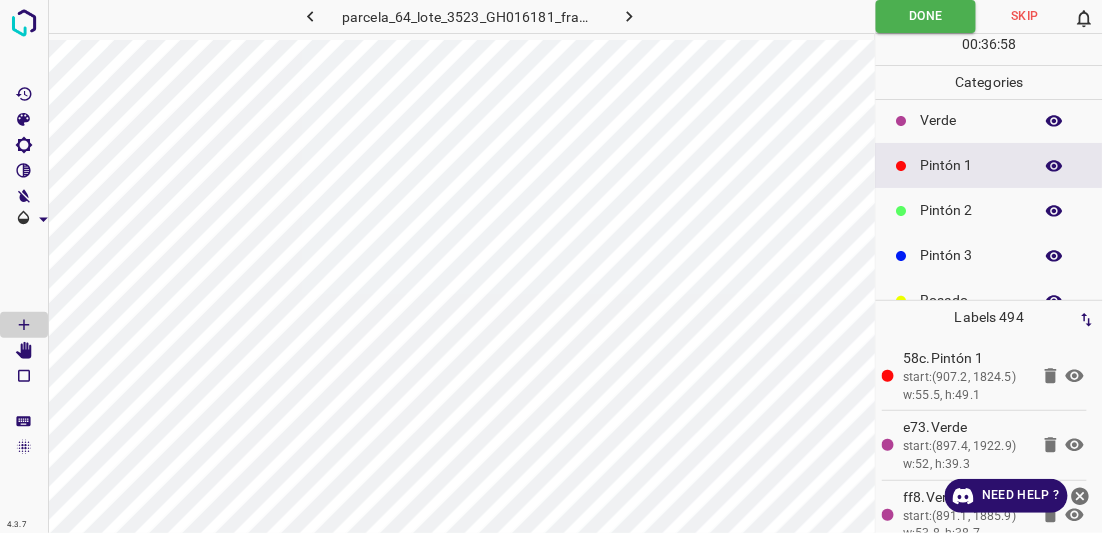 scroll, scrollTop: 0, scrollLeft: 0, axis: both 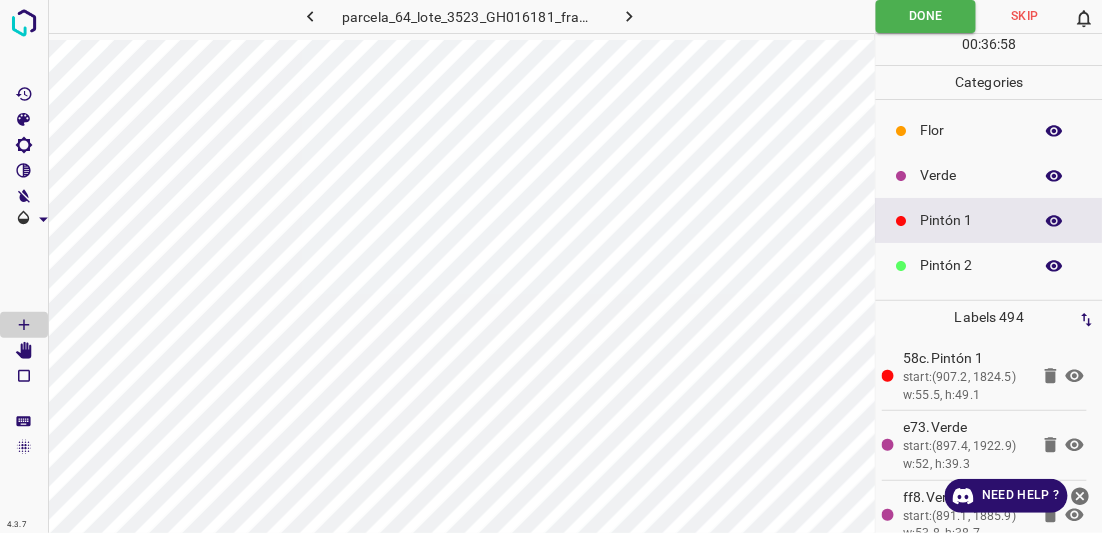 click on "Flor" at bounding box center [972, 130] 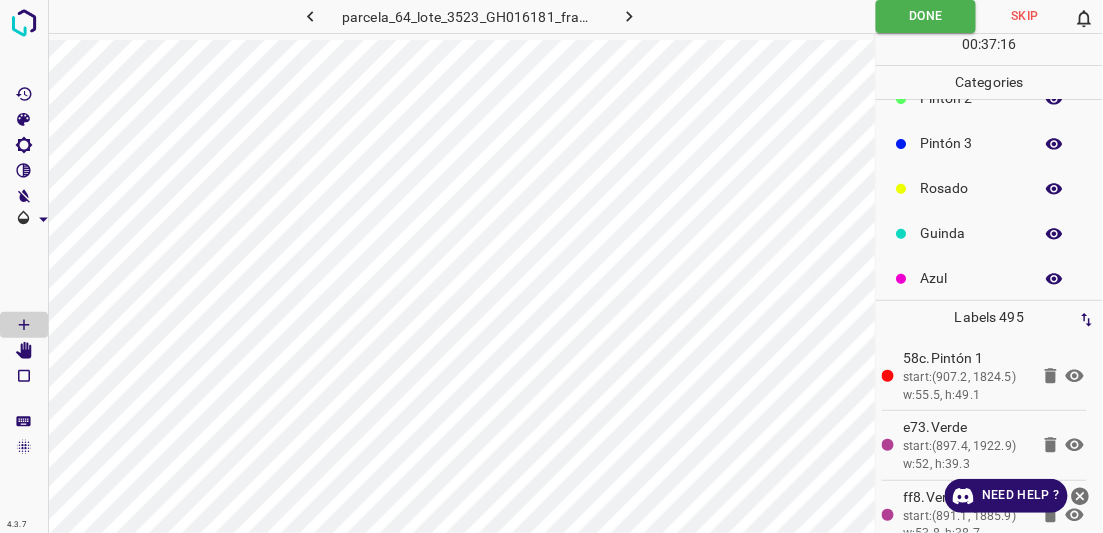 scroll, scrollTop: 175, scrollLeft: 0, axis: vertical 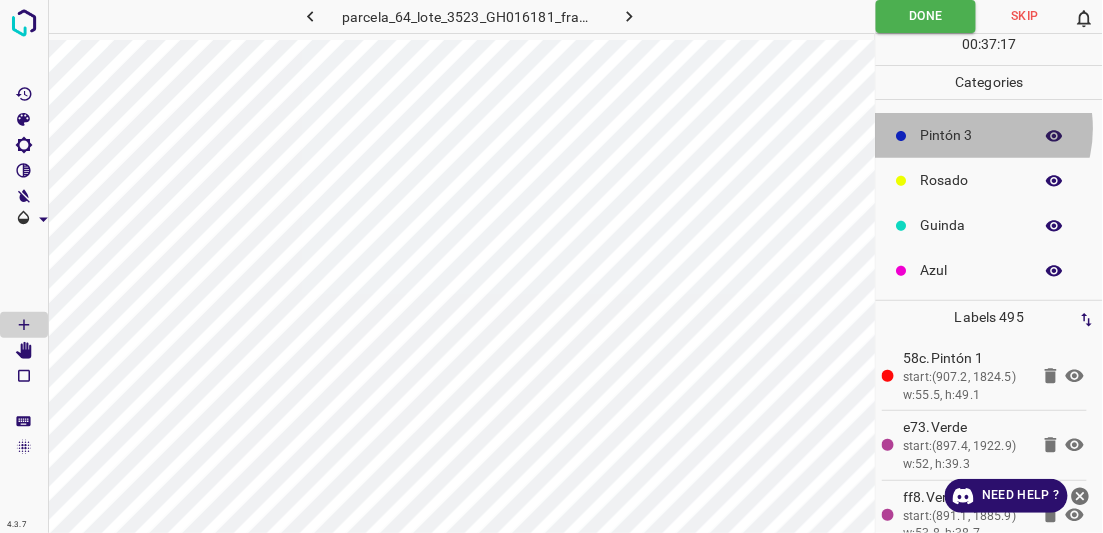 click on "Pintón 3" at bounding box center [972, 135] 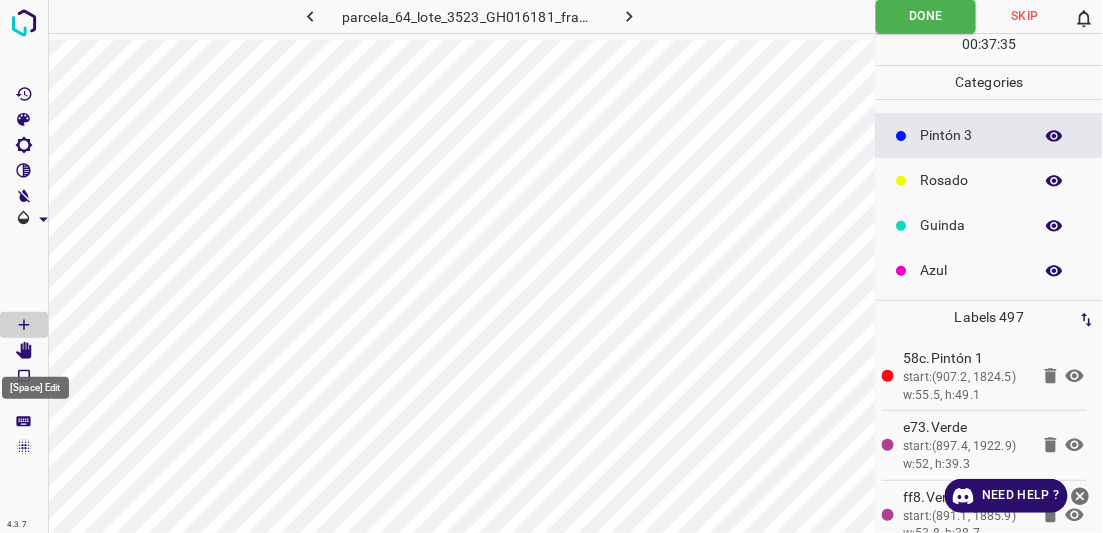 click 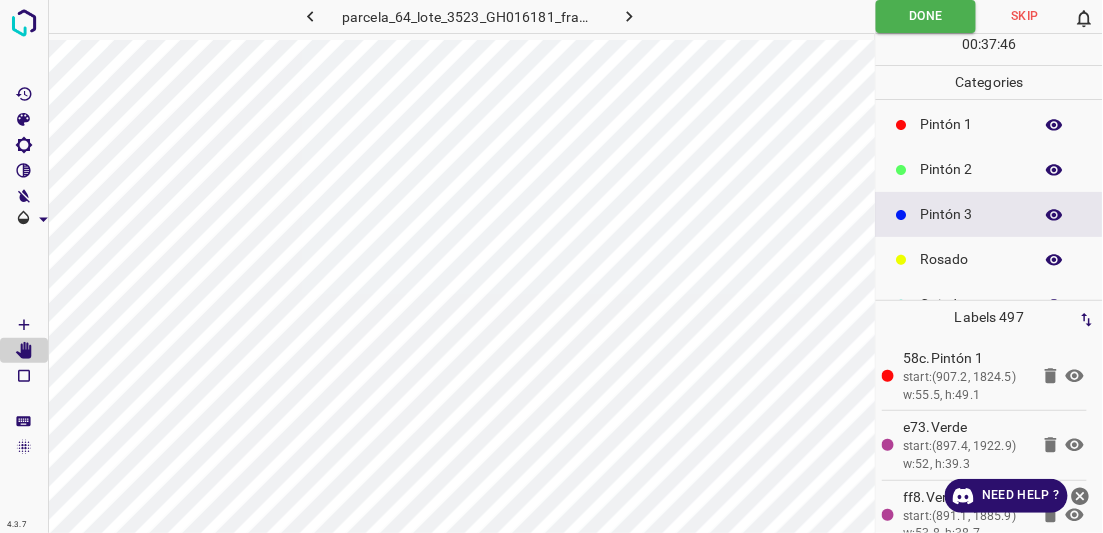 scroll, scrollTop: 90, scrollLeft: 0, axis: vertical 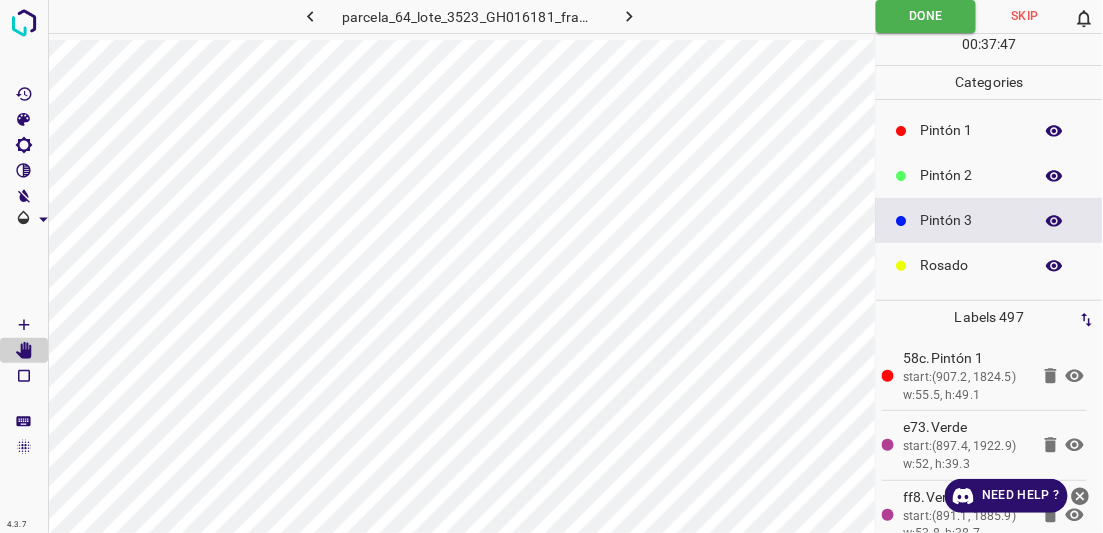 click on "Pintón 3" at bounding box center [972, 220] 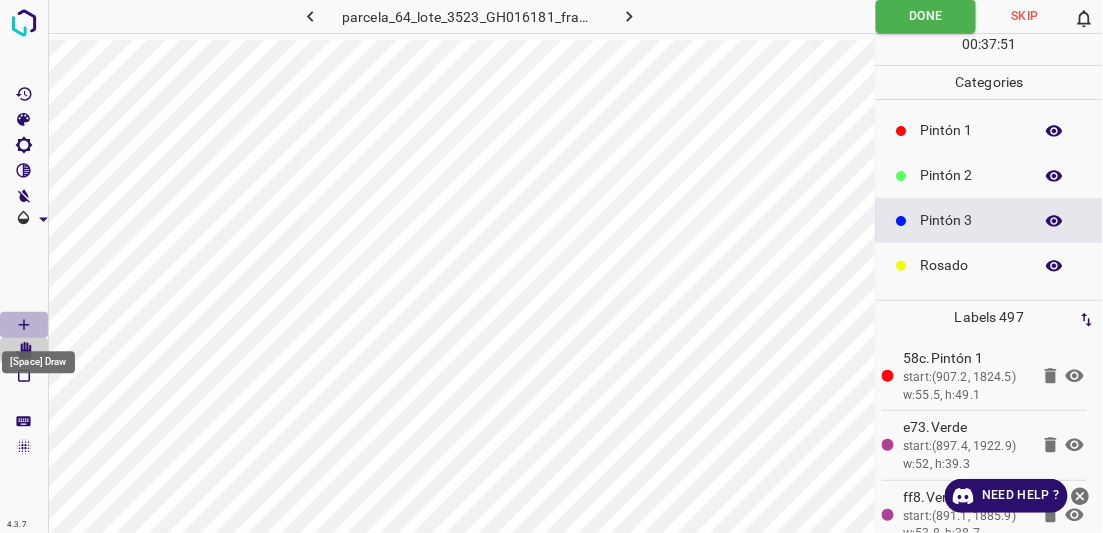click 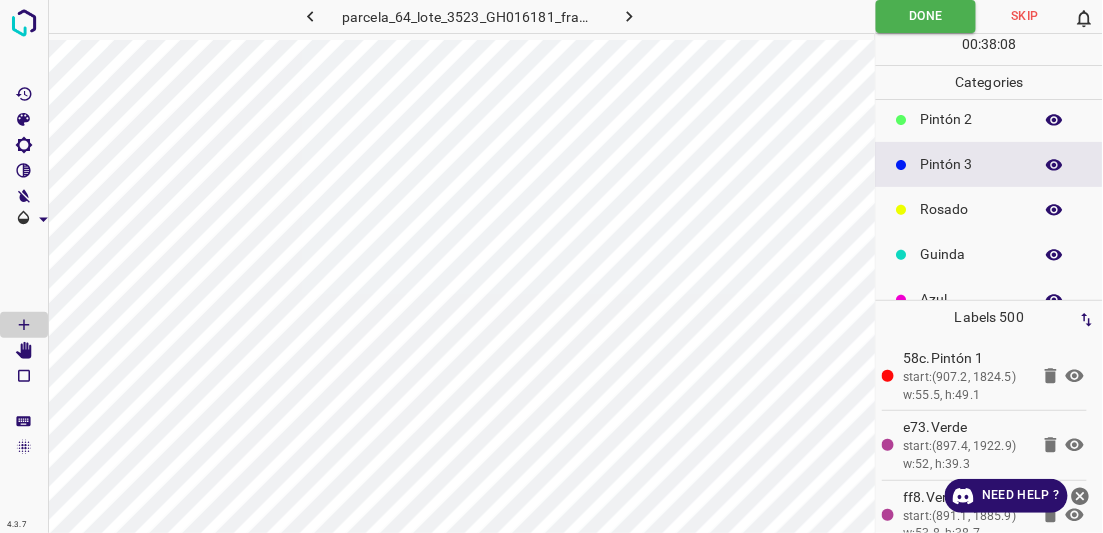 scroll, scrollTop: 175, scrollLeft: 0, axis: vertical 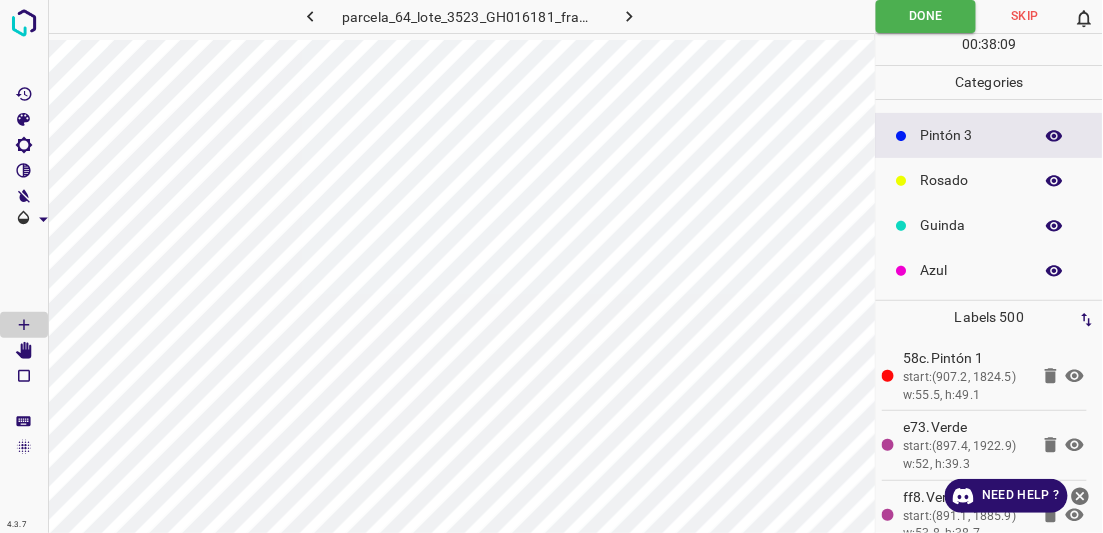 click on "Rosado" at bounding box center (972, 180) 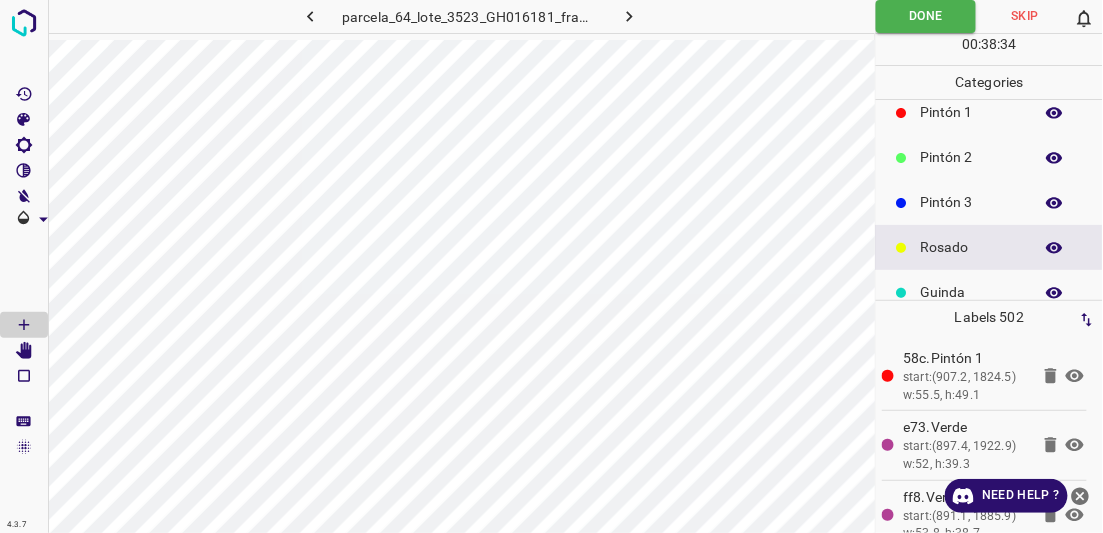scroll, scrollTop: 80, scrollLeft: 0, axis: vertical 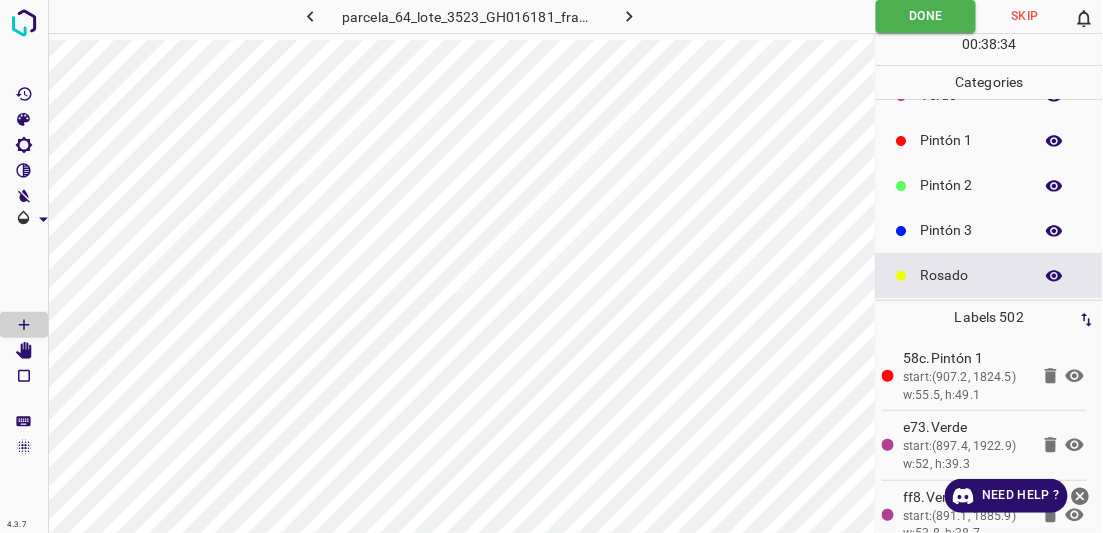 click on "Pintón 1" at bounding box center (972, 140) 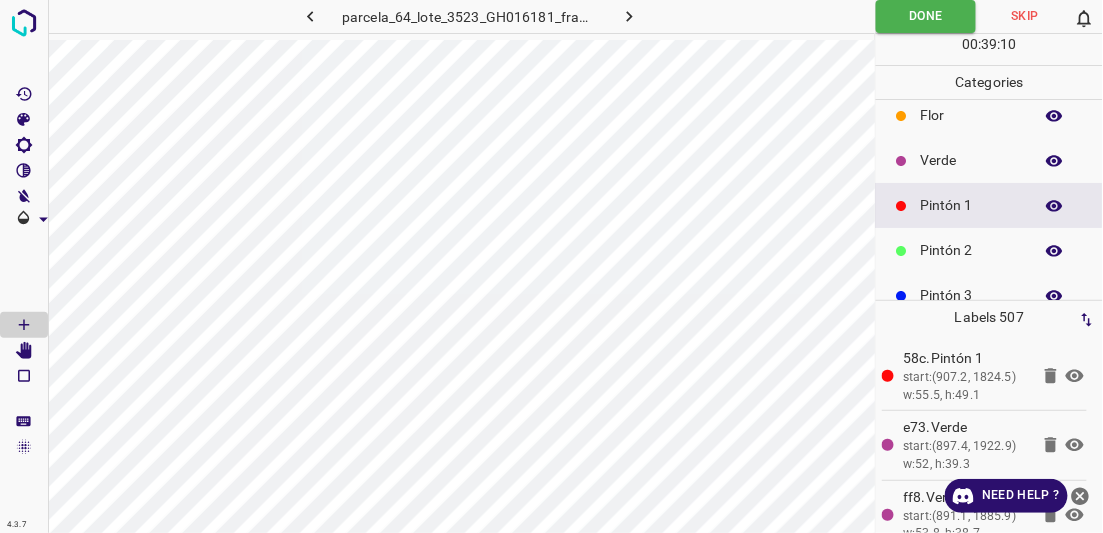 scroll, scrollTop: 0, scrollLeft: 0, axis: both 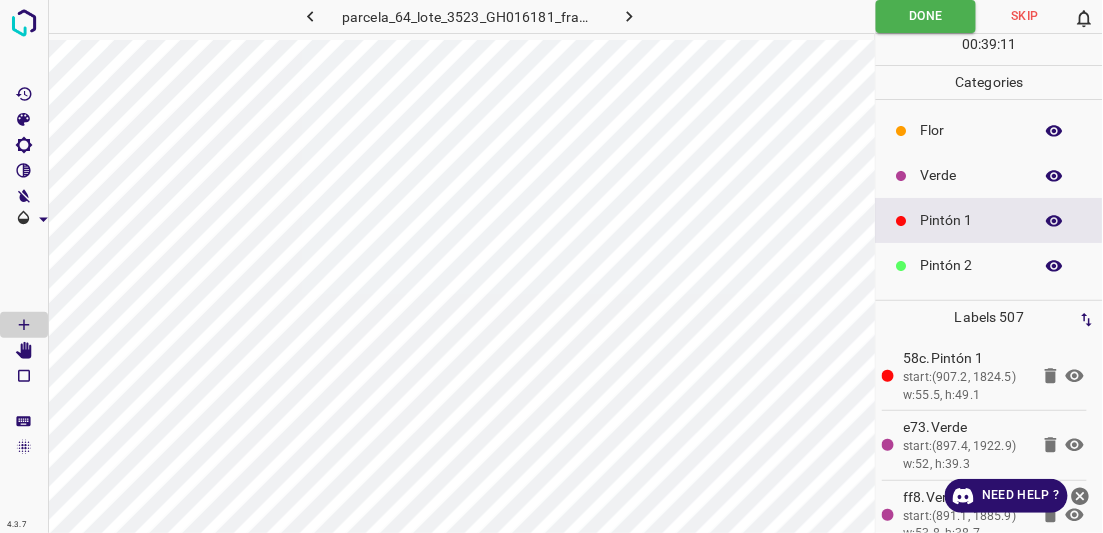 click on "Verde" at bounding box center (972, 175) 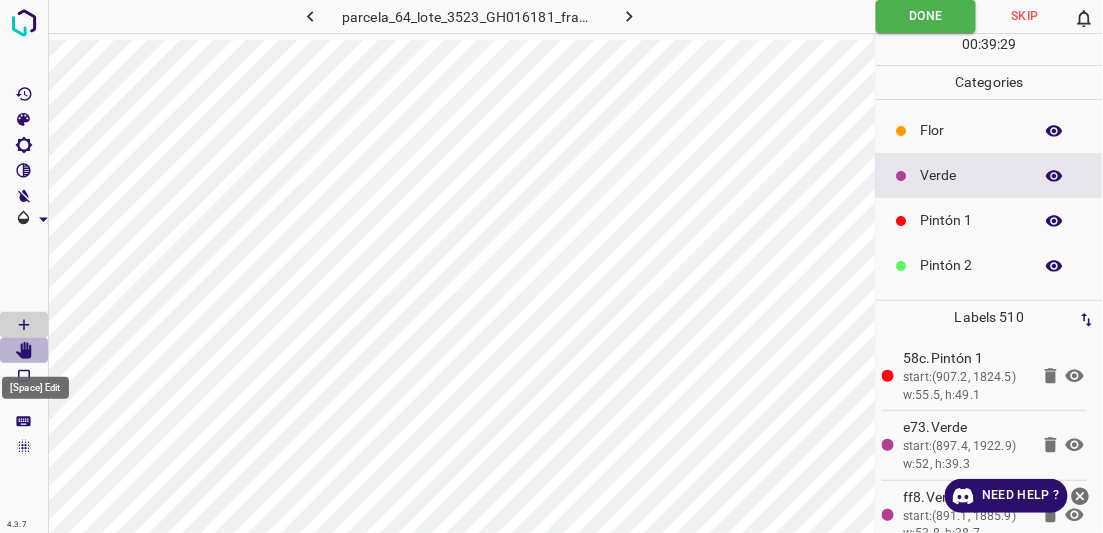click 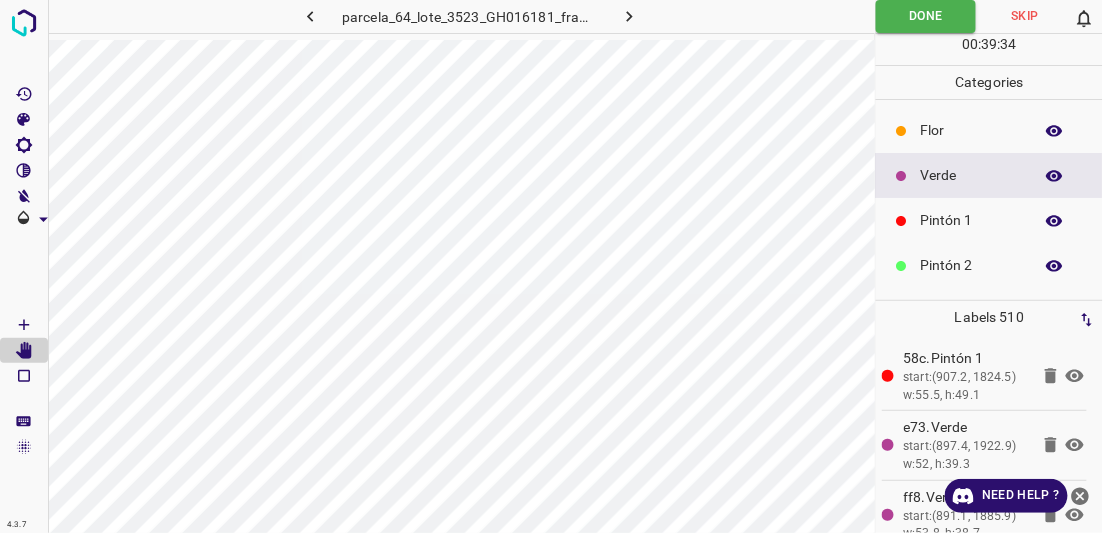 click on "Pintón 2" at bounding box center (972, 265) 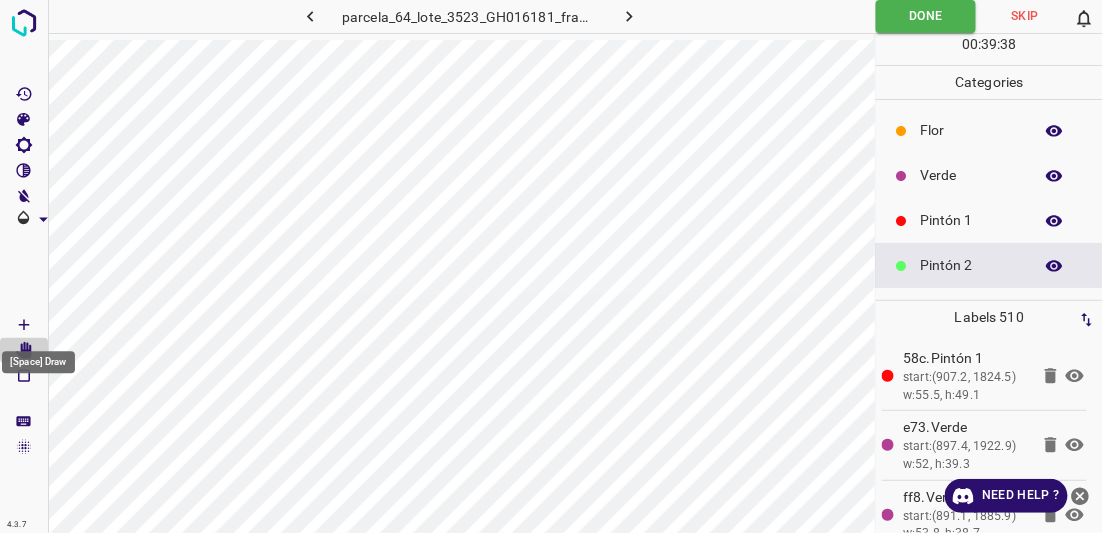 click 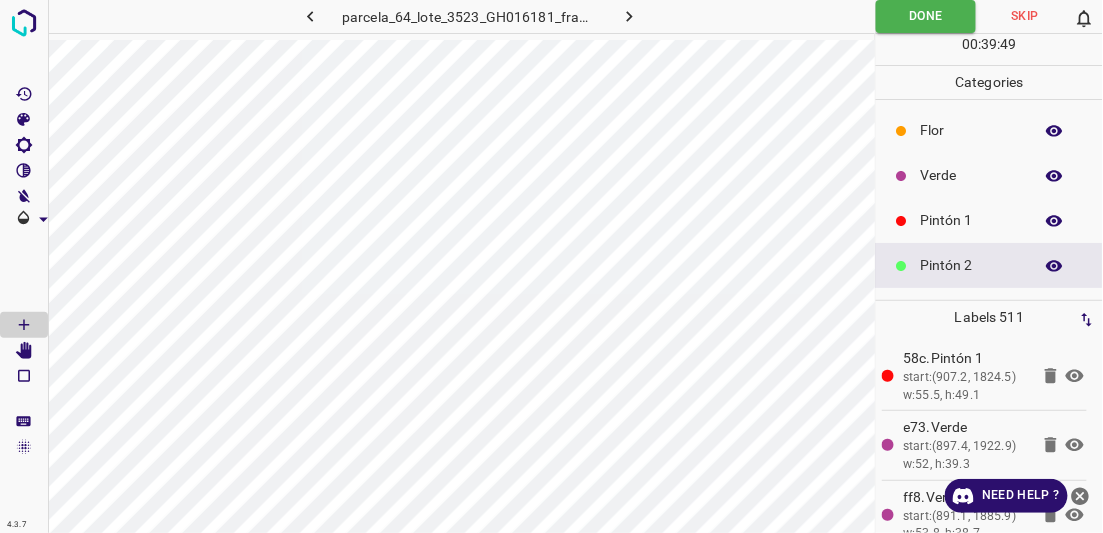 click on "Verde" at bounding box center (972, 175) 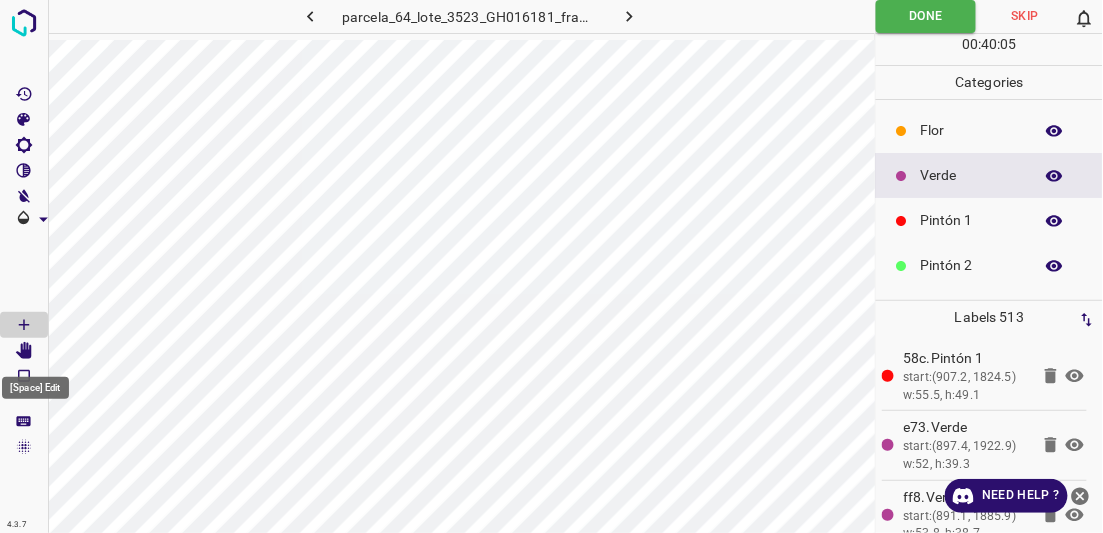 click 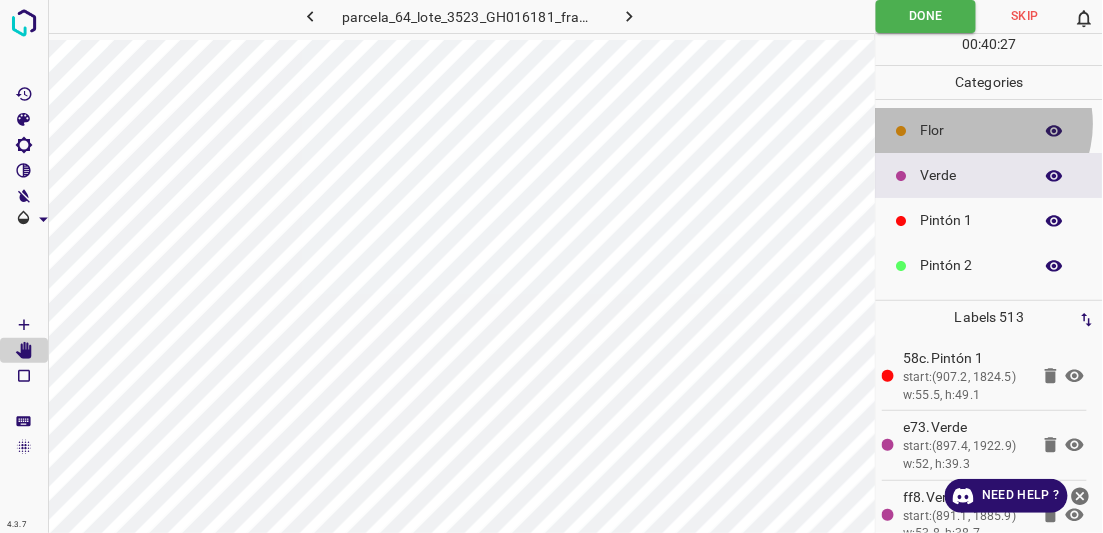 click on "Flor" at bounding box center (972, 130) 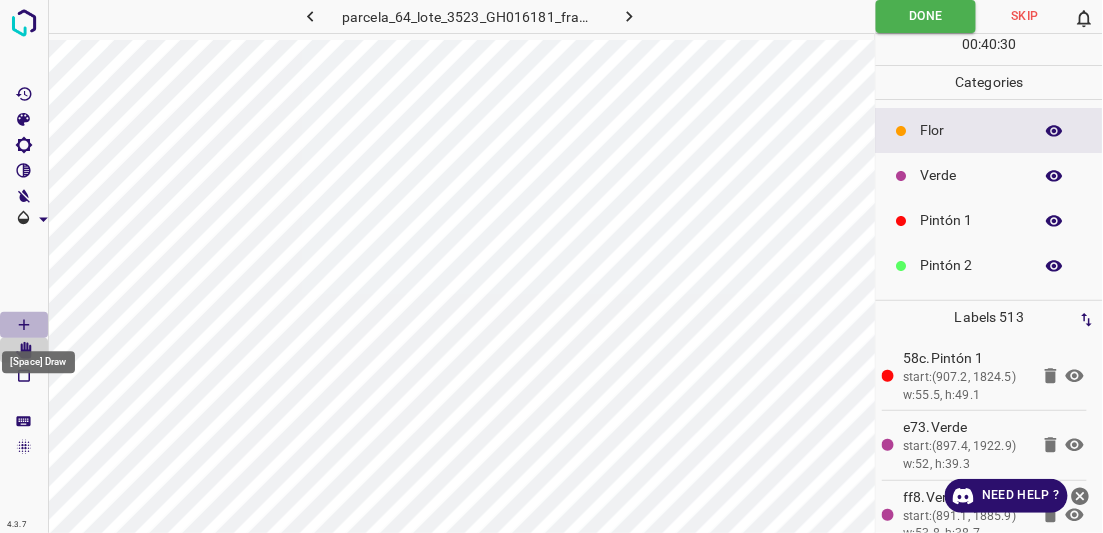 click 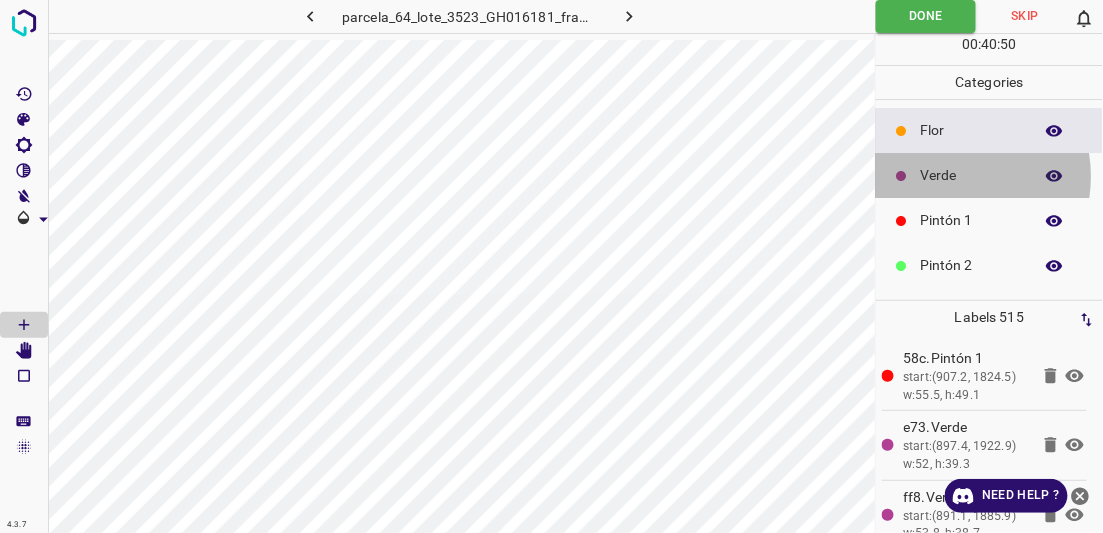 click on "Verde" at bounding box center (972, 175) 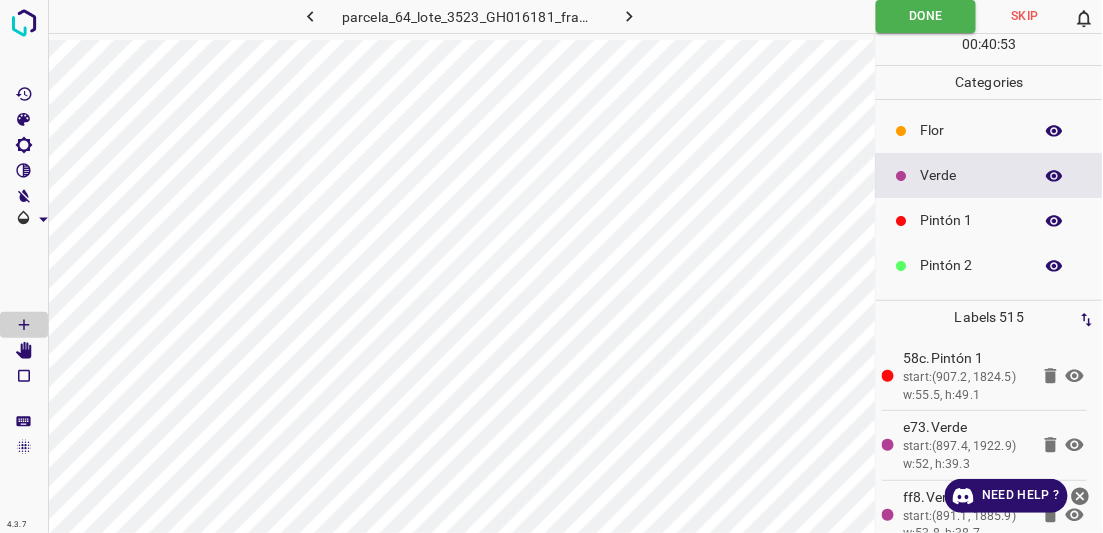click on "Pintón 1" at bounding box center (972, 220) 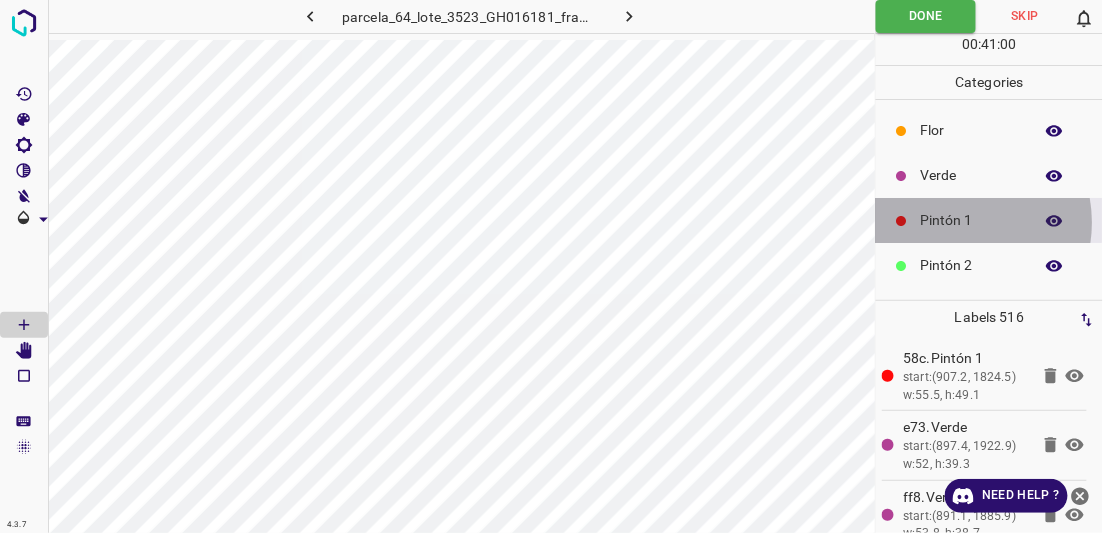 click on "Pintón 1" at bounding box center [972, 220] 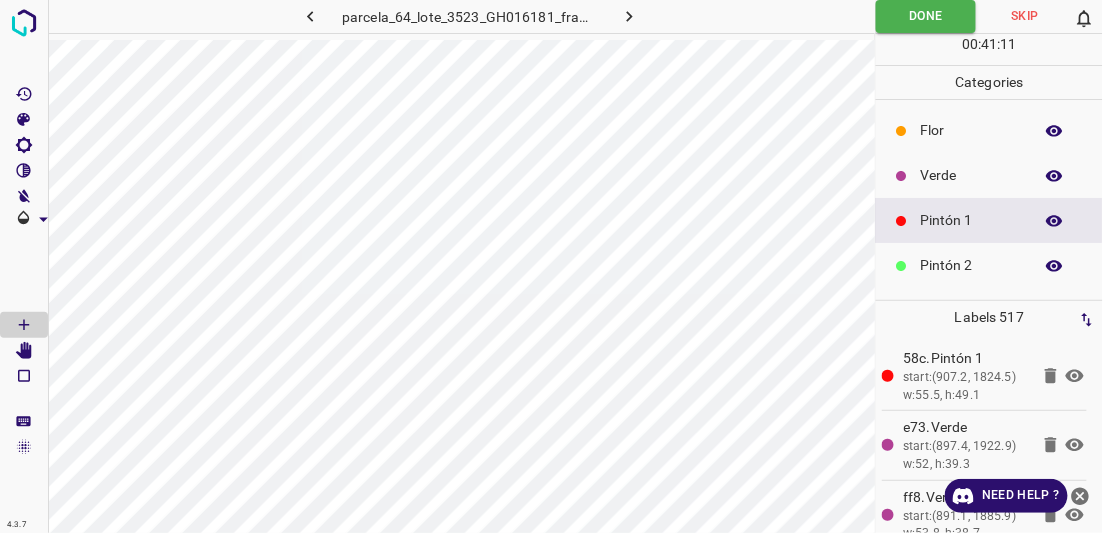 click on "Pintón 2" at bounding box center [972, 265] 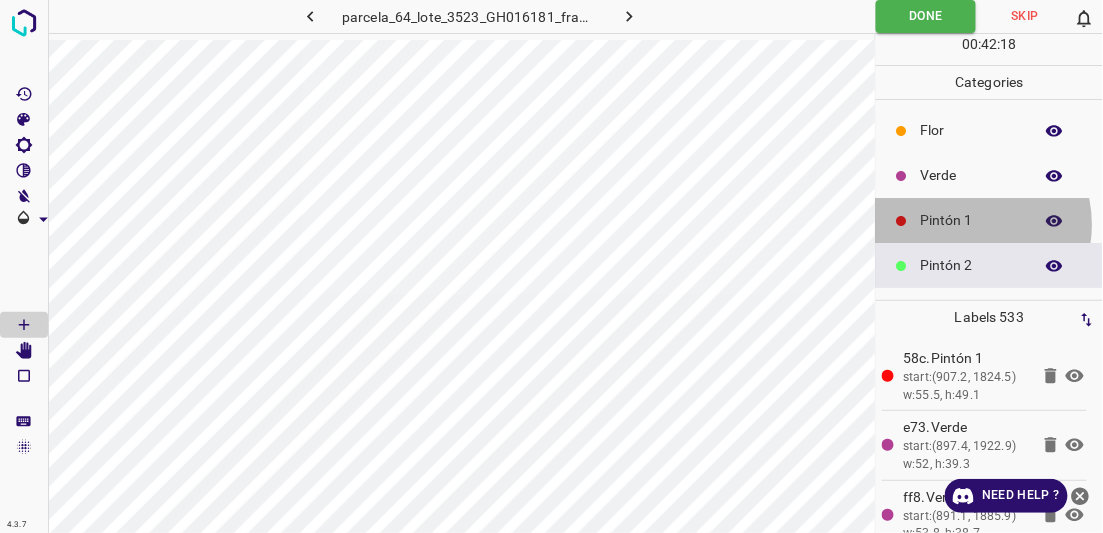click on "Pintón 1" at bounding box center [972, 220] 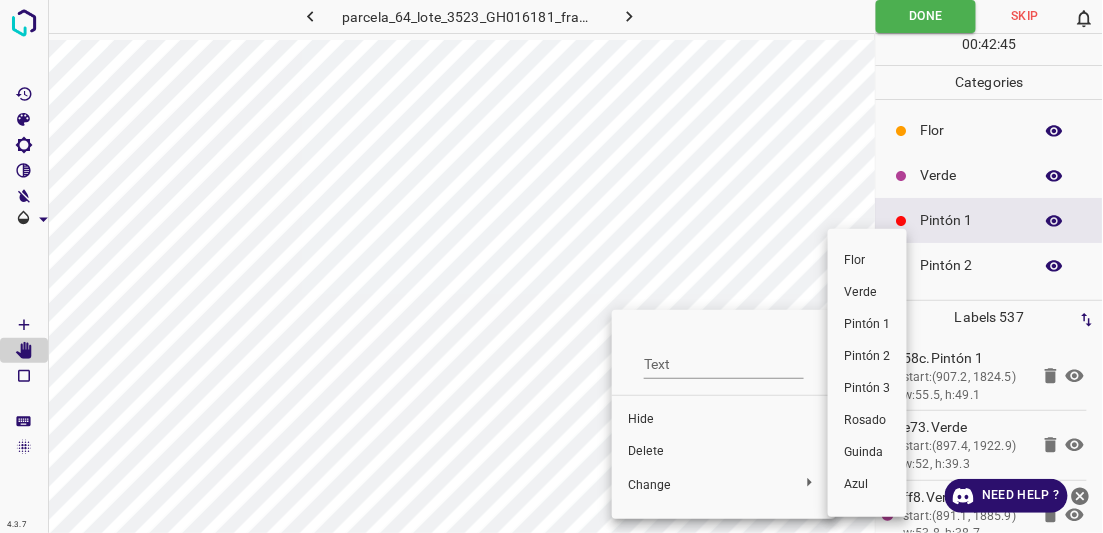 click at bounding box center [551, 266] 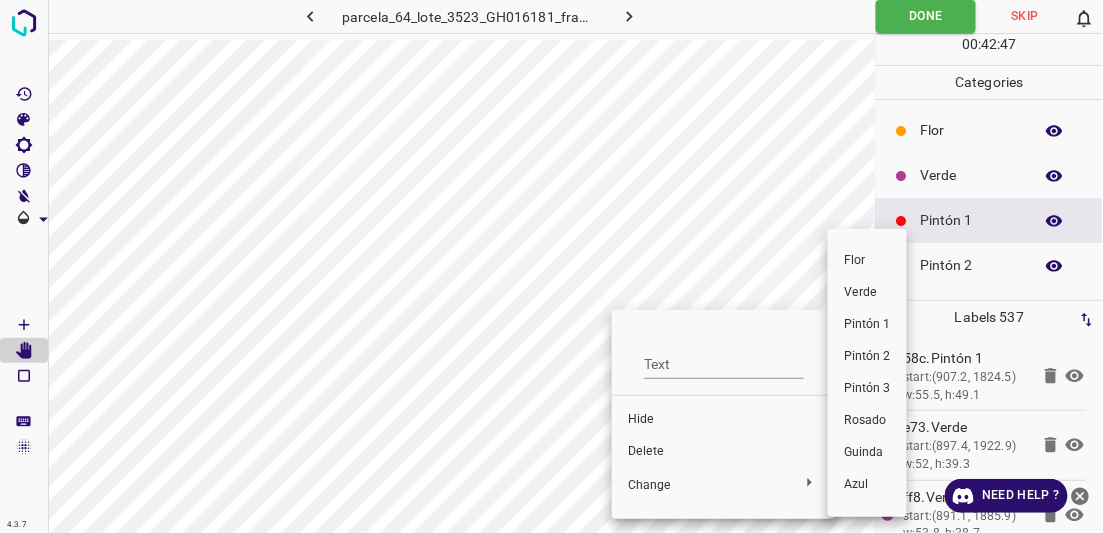 click at bounding box center [551, 266] 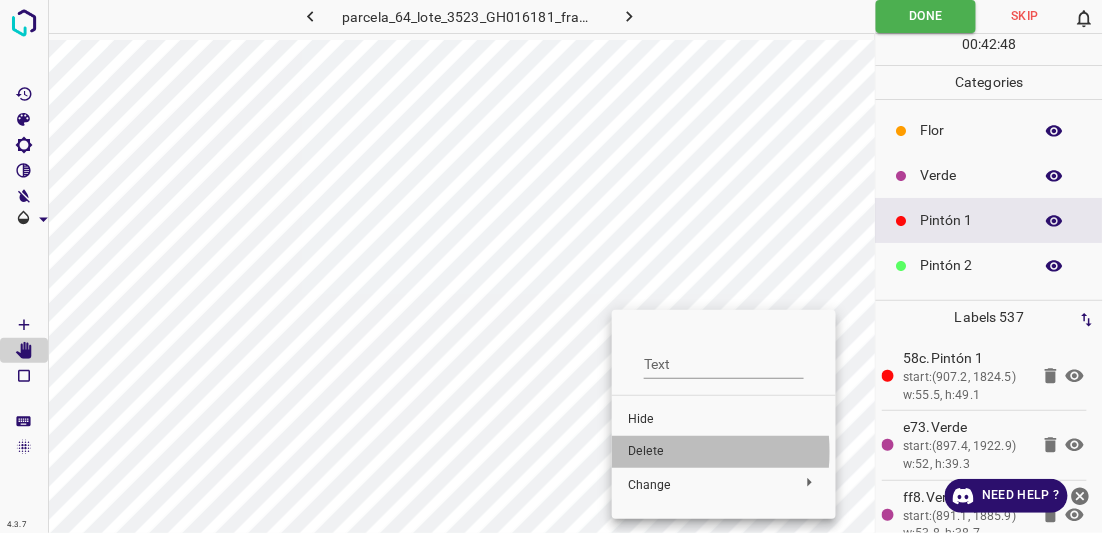 click on "Delete" at bounding box center [724, 452] 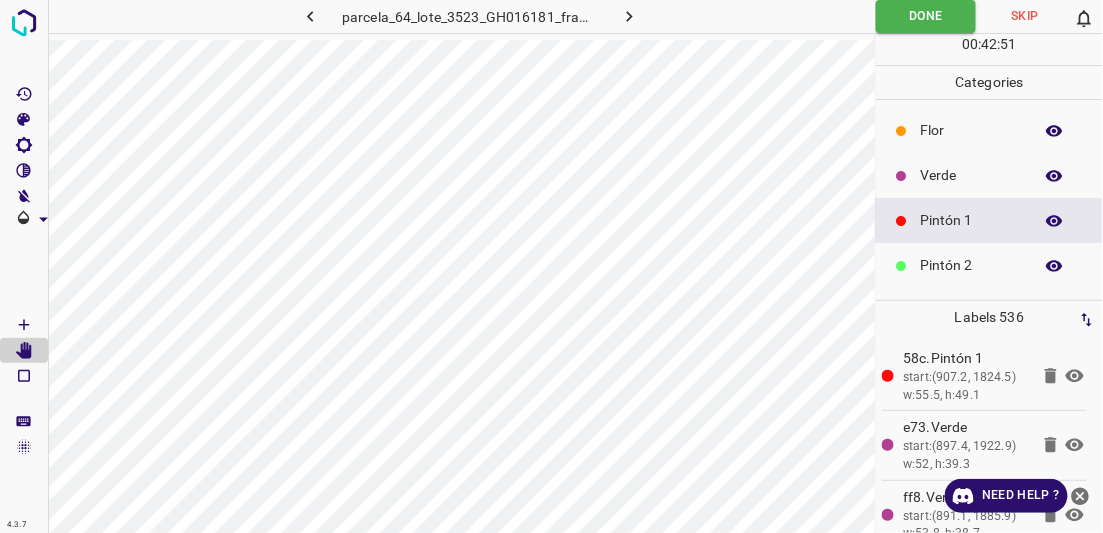 click on "Verde" at bounding box center [972, 175] 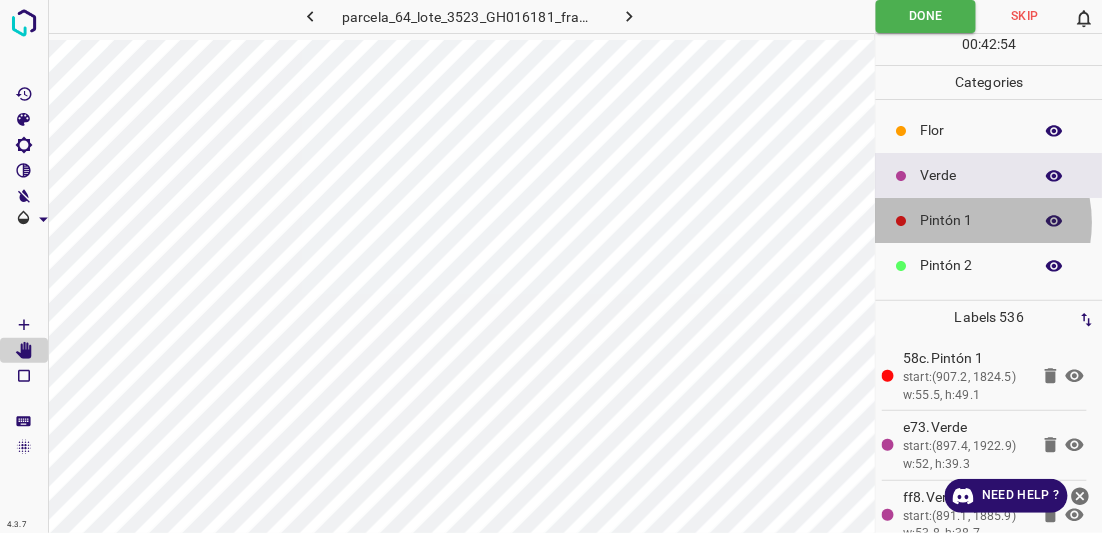 click on "Pintón 1" at bounding box center (972, 220) 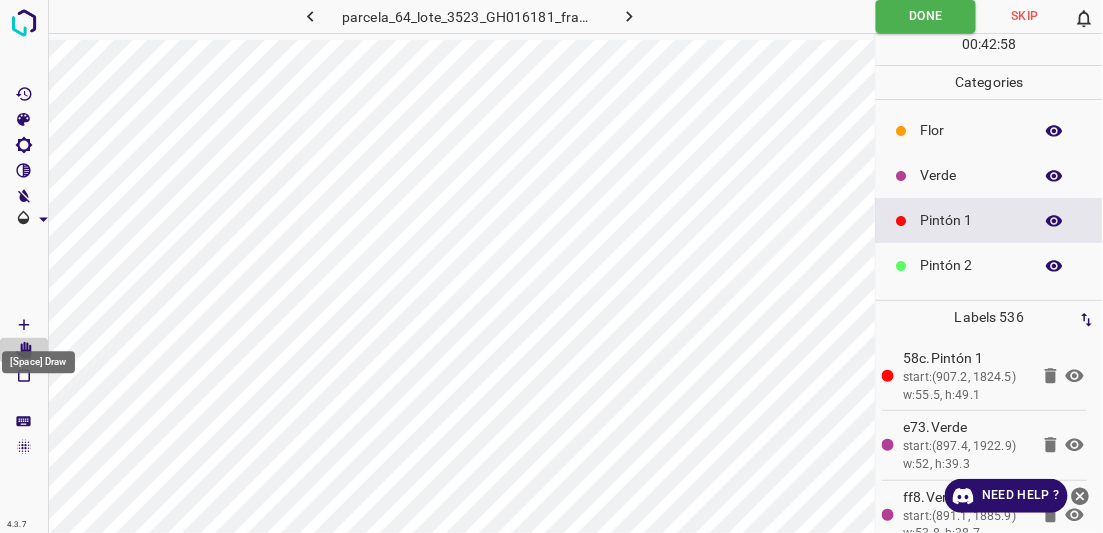 click 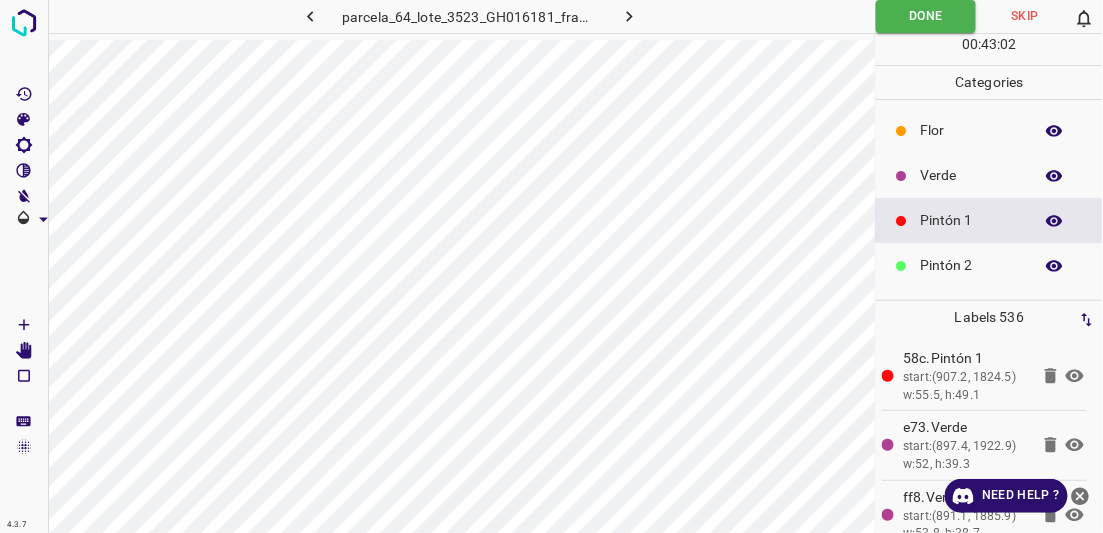 click on "4.3.7 parcela_64_lote_3523_GH016181_frame_00230_222522.jpg Done Skip 0 00   : [TIME]   : [TIME]   Categories Flor Verde Pintón 1 Pintón 2 Pintón 3 Rosado Guinda Azul Labels   536 58c.Pintón 1
start:([COORD], [COORD])
w:55.5, h:49.1
e73.Verde
start:([COORD], [COORD])
w:52, h:39.3
ff8.Verde
start:([COORD], [COORD])
w:53.8, h:38.7
404.Verde
start:([COORD], [COORD])
w:53.2, h:56.1
4ba.Verde
start:([COORD], [COORD])
w:31.2, h:35.8
4dd.Verde
start:([COORD], [COORD])
w:53.2, h:44.5
781.Verde
start:([COORD], [COORD])
w:37.6, h:38.7
d8a.Verde
start:([COORD], [COORD])
w:50.9, h:46.8
9d7.Verde
start:([COORD], [COORD])
w:45.1, h:48.5
0d2.Verde
start:([COORD], [COORD])
w:43.3, h:45.1
4fb.Verde
start:([COORD], [COORD])
w:53.8, h:38.7
05a.Verde 8f5.Verde 946.Verde b7b.Pintón 3 03c.Pintón 3 3c0.Flor" at bounding box center (551, 266) 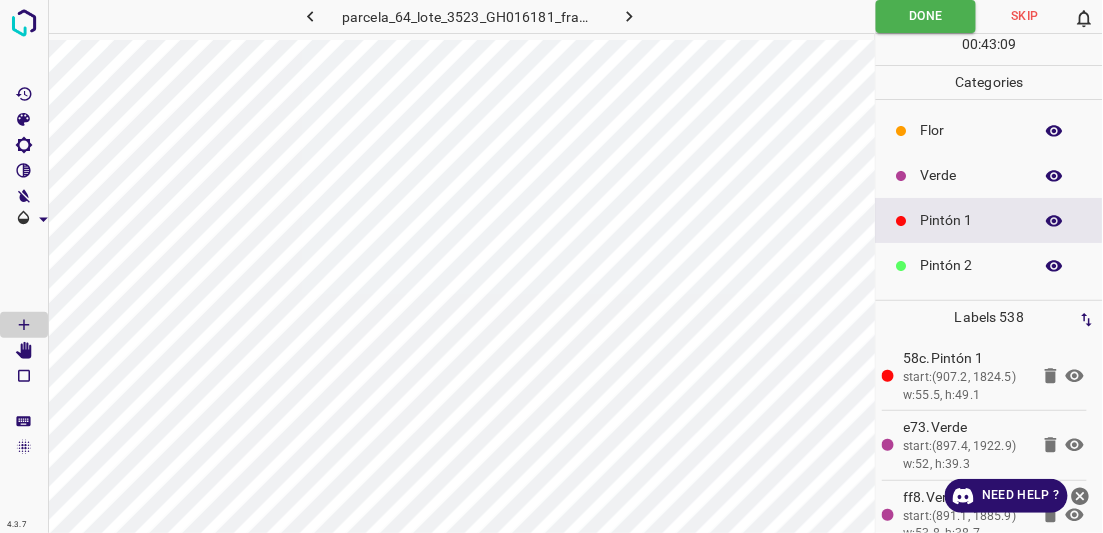 click on "Verde" at bounding box center (972, 175) 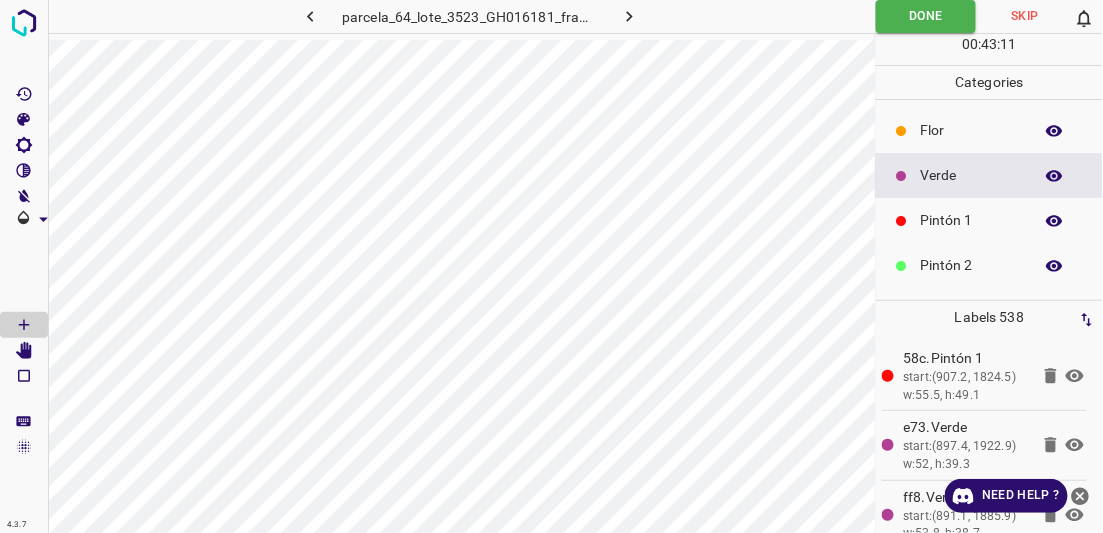 click on "Pintón 1" at bounding box center (972, 220) 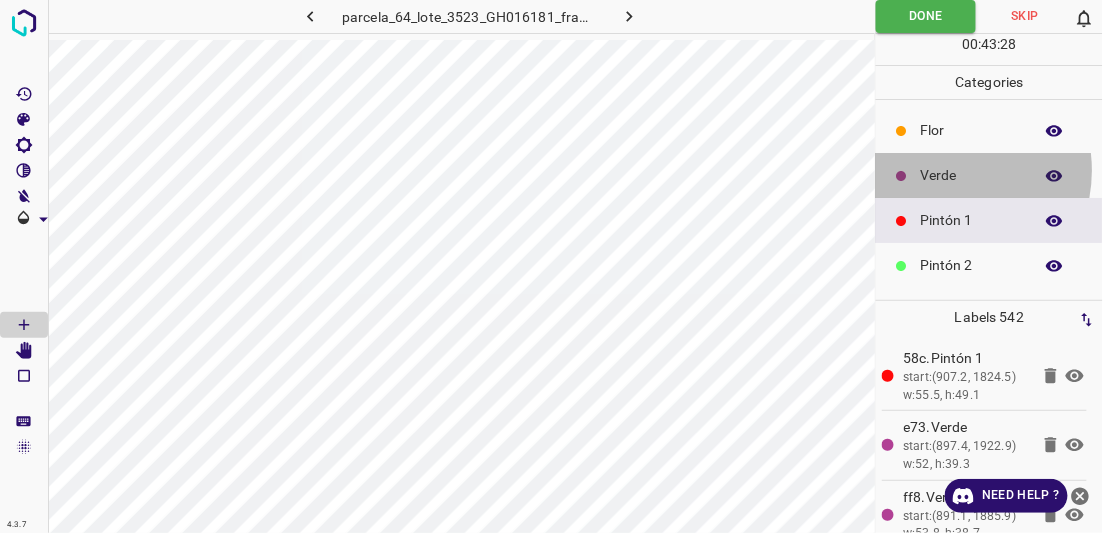 click on "Verde" at bounding box center [972, 175] 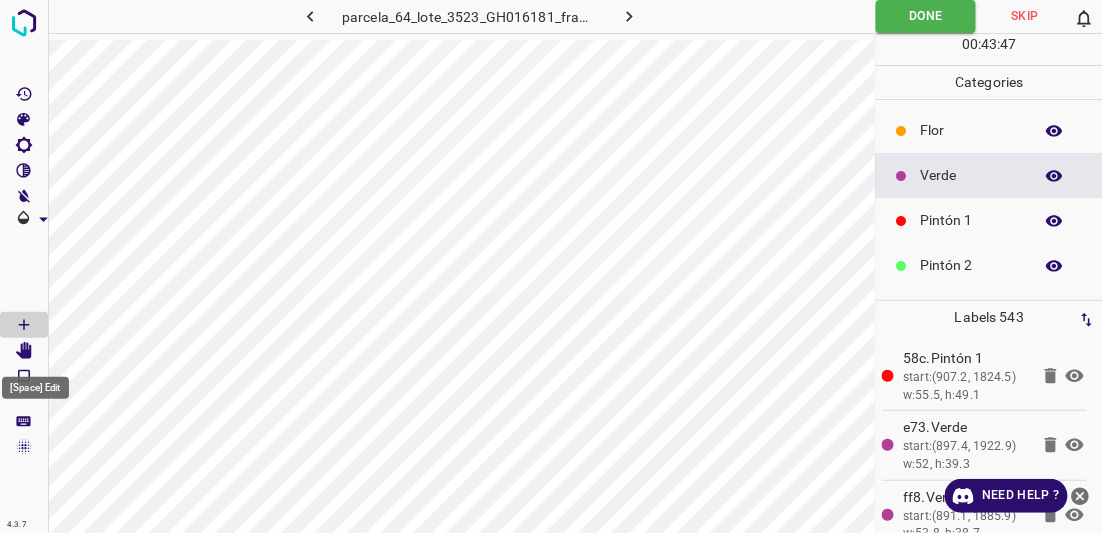 click 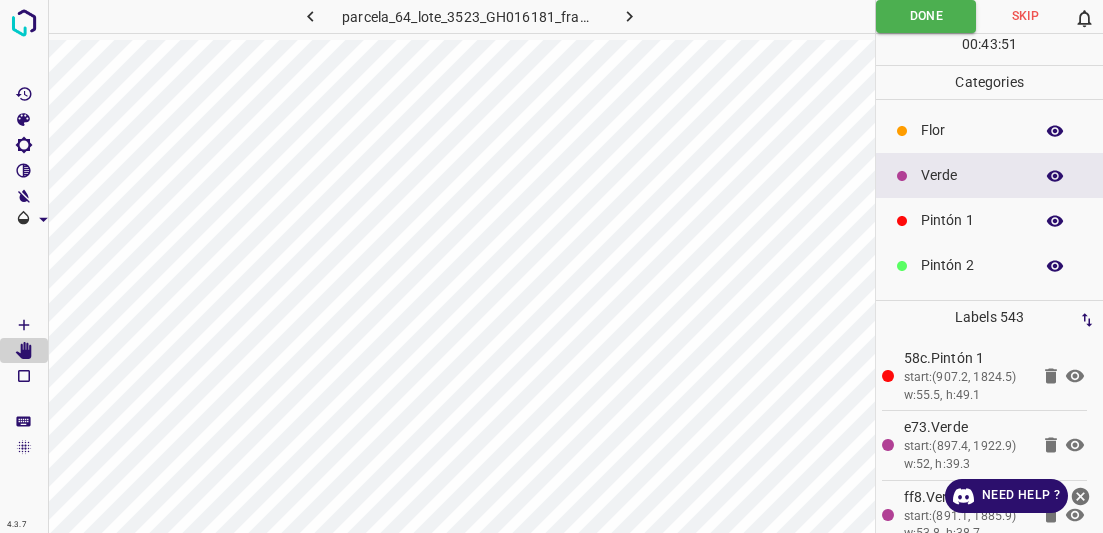 scroll, scrollTop: 0, scrollLeft: 0, axis: both 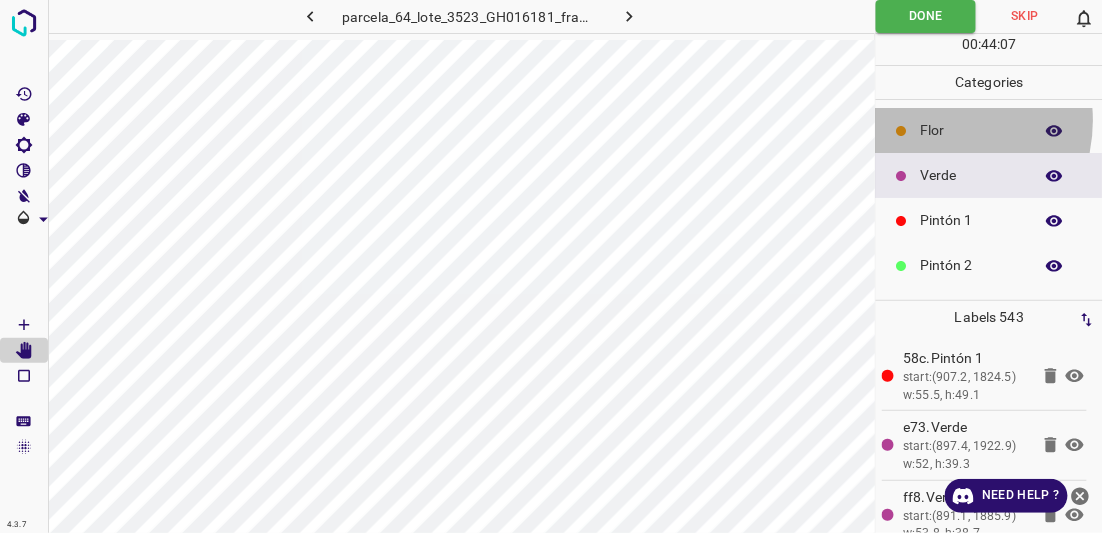 click on "Flor" at bounding box center (972, 130) 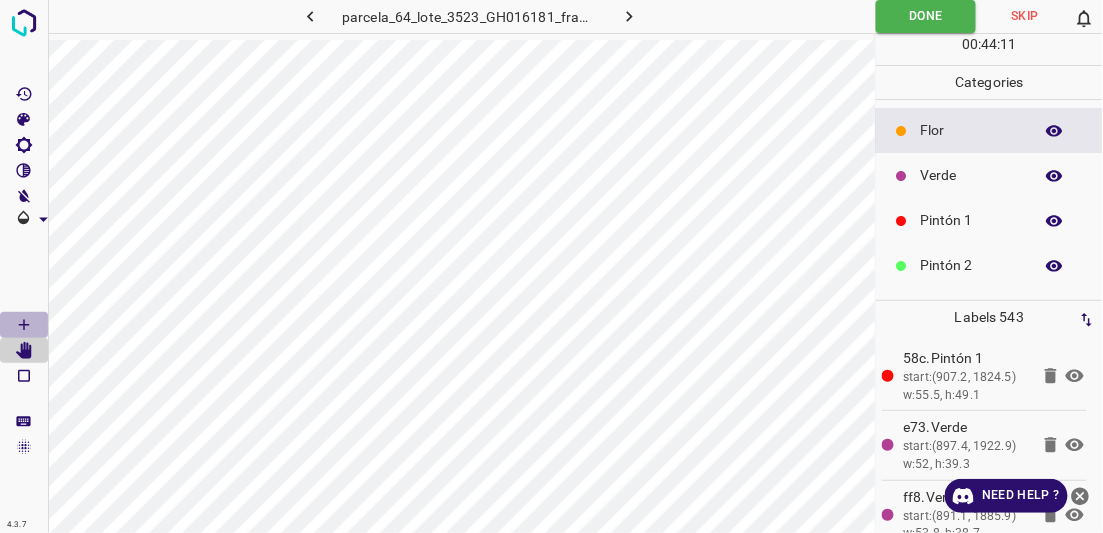 click 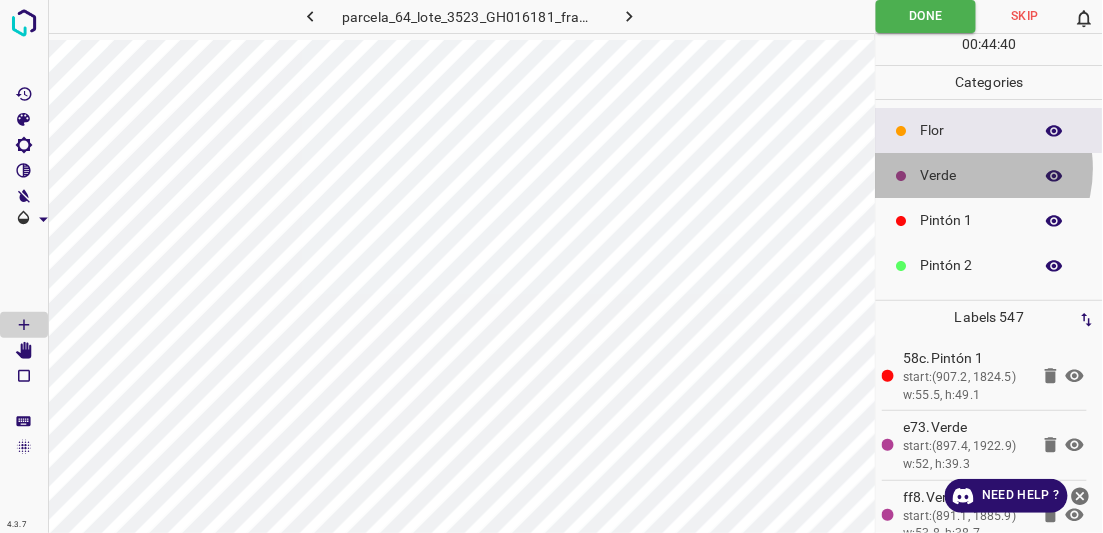 click on "Verde" at bounding box center [972, 175] 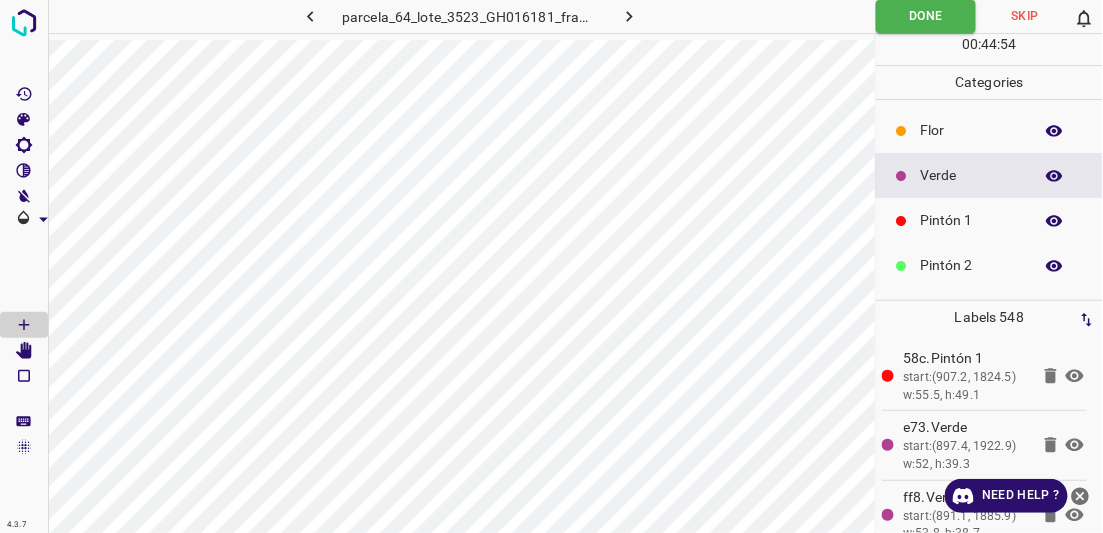 click on "Pintón 1" at bounding box center [972, 220] 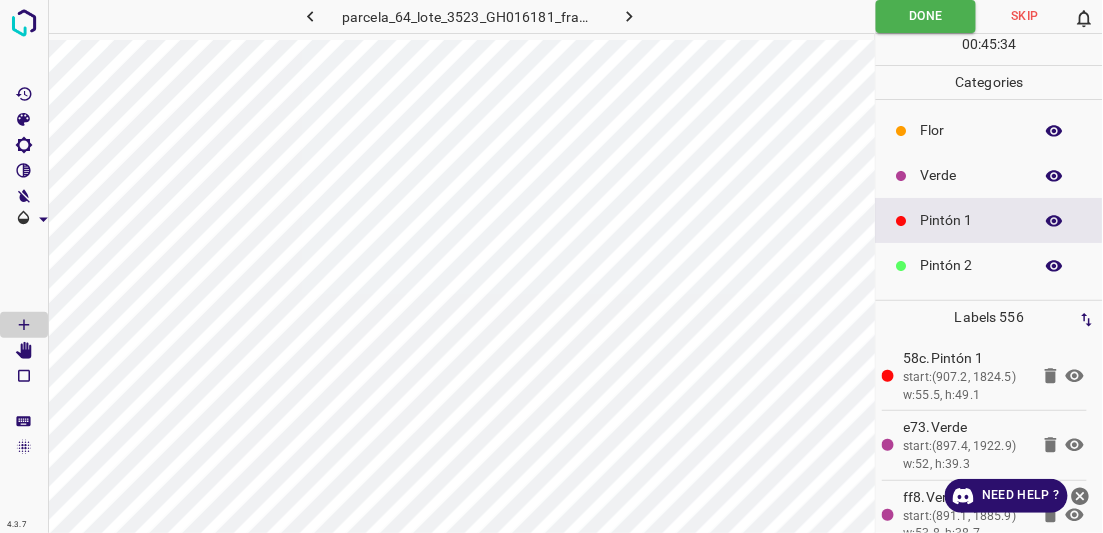 click on "Flor" at bounding box center [989, 130] 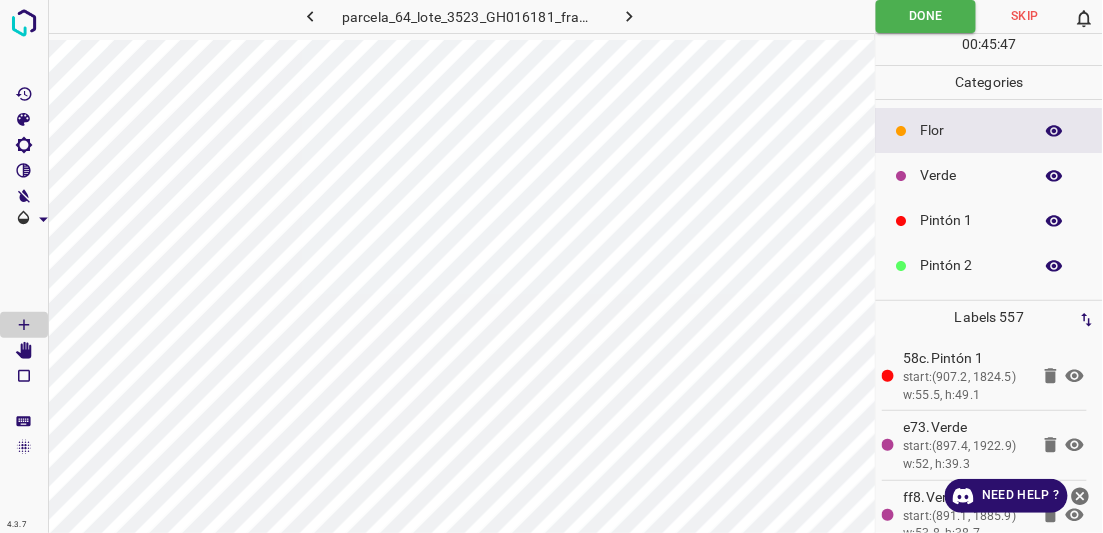 click 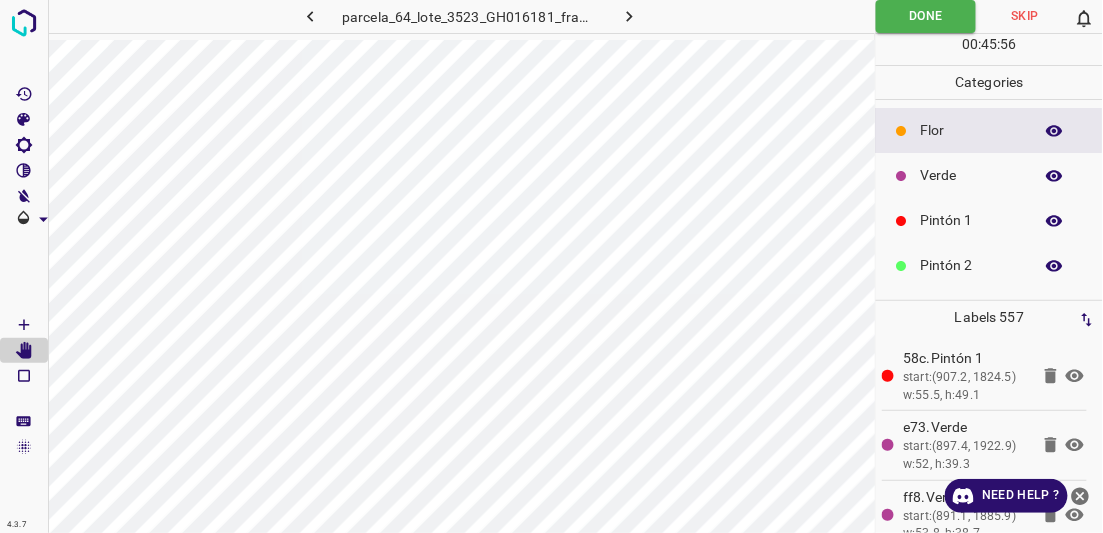 click on "Verde" at bounding box center (972, 175) 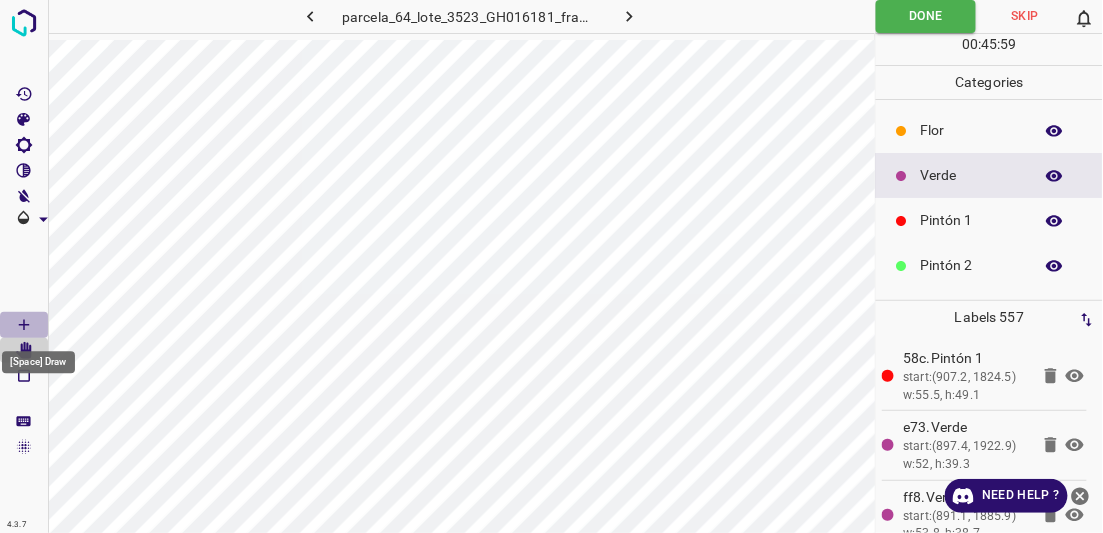 click 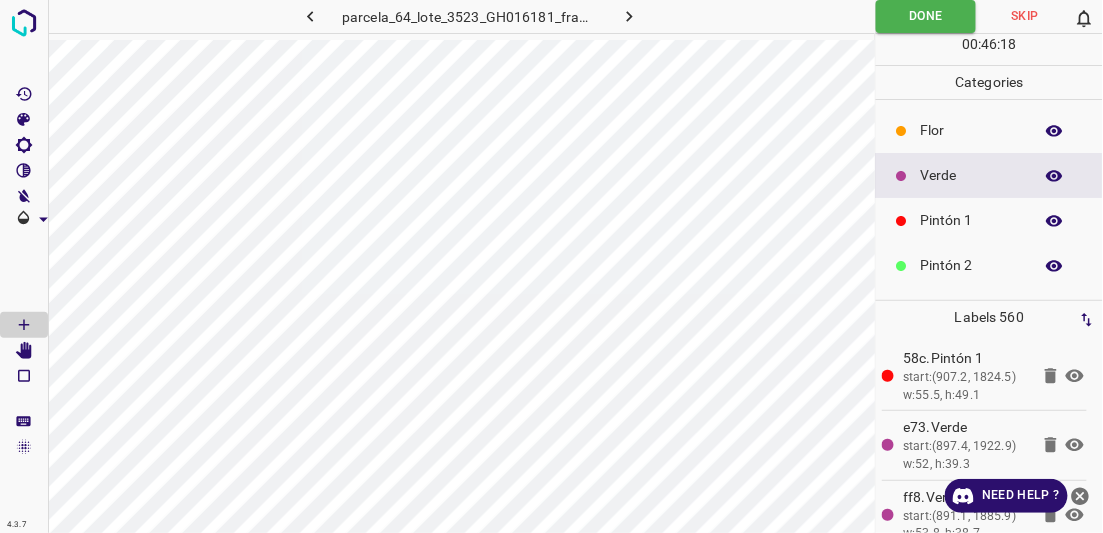 click on "Pintón 1" at bounding box center (972, 220) 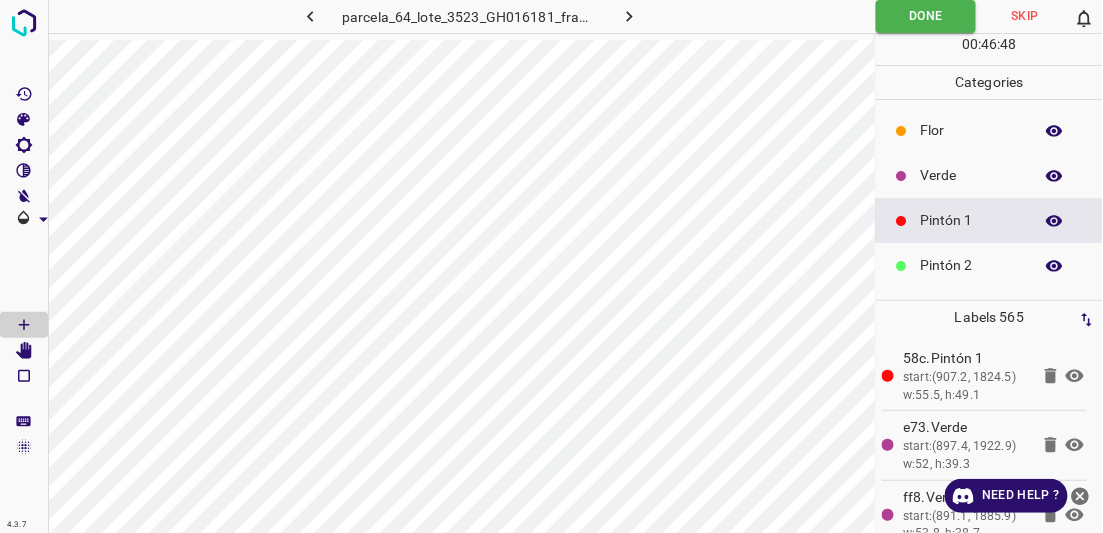 click on "Pintón 2" at bounding box center [972, 265] 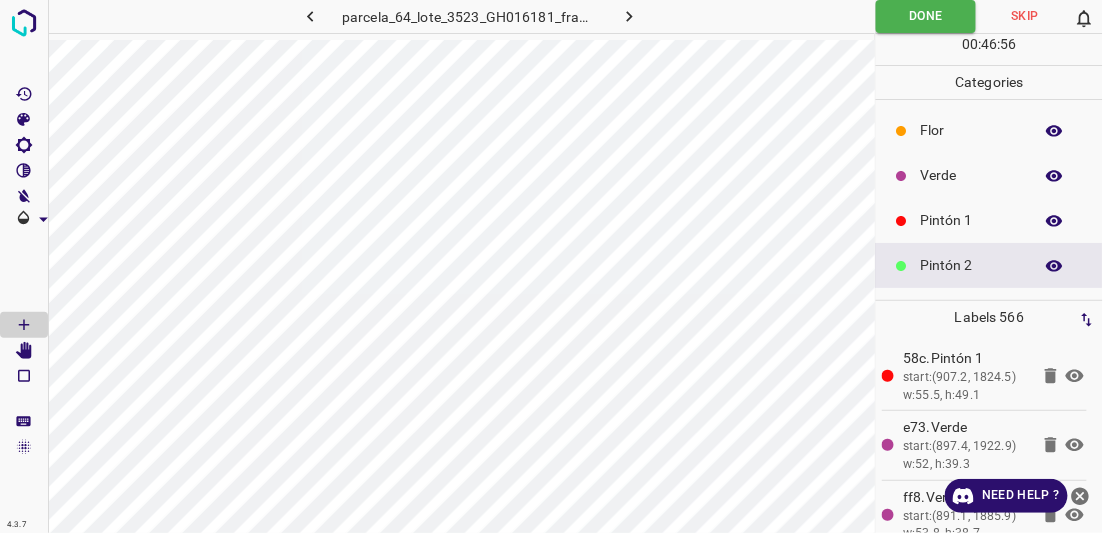 click on "Flor" at bounding box center (972, 130) 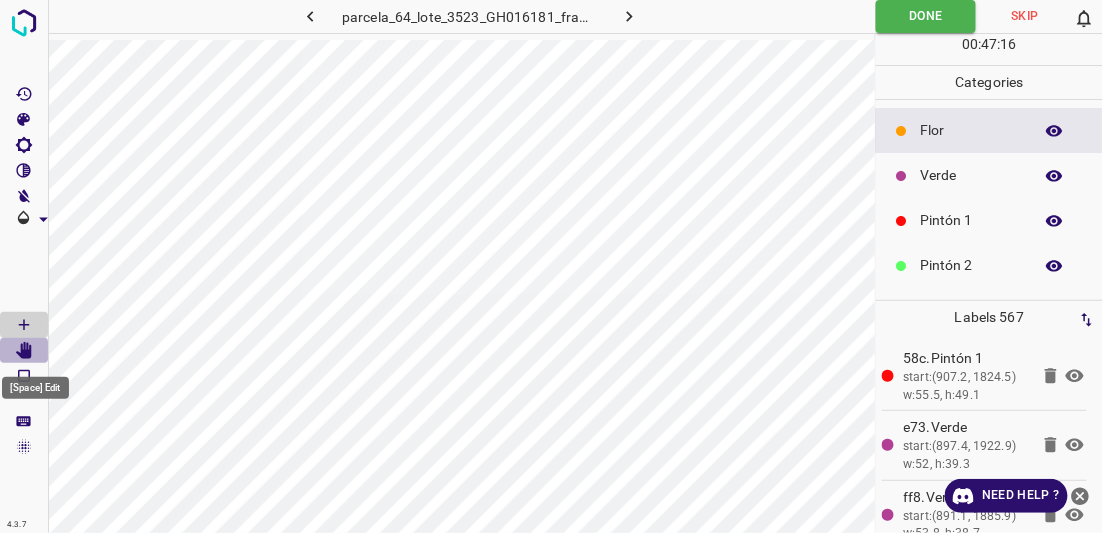 click 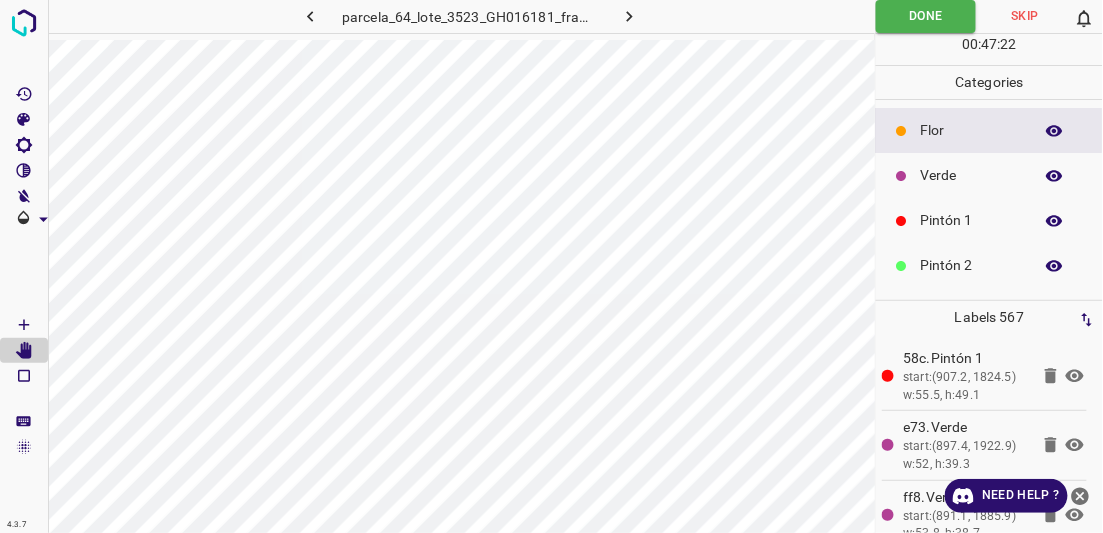 click on "Pintón 1" at bounding box center (972, 220) 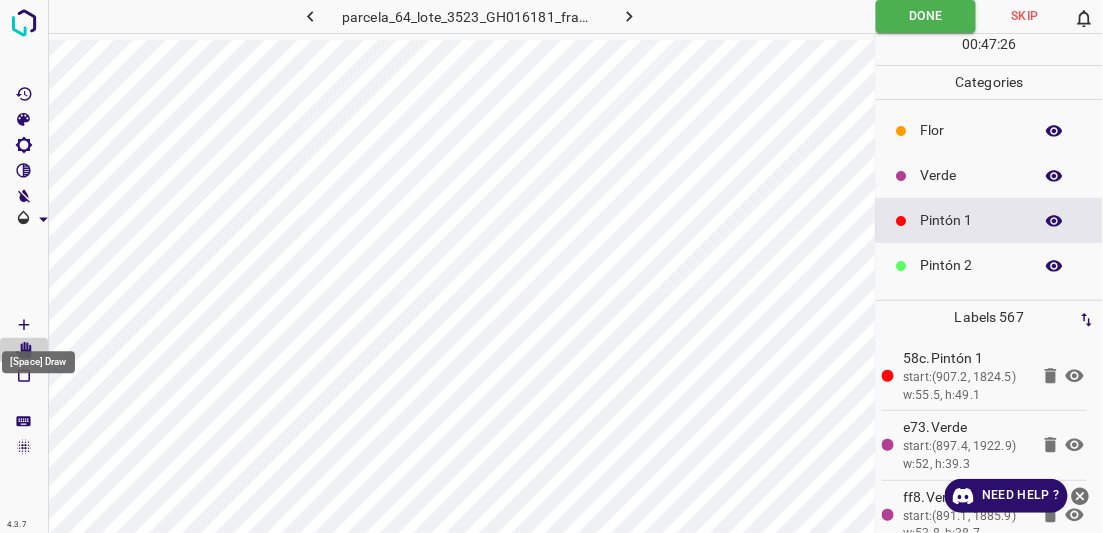 click 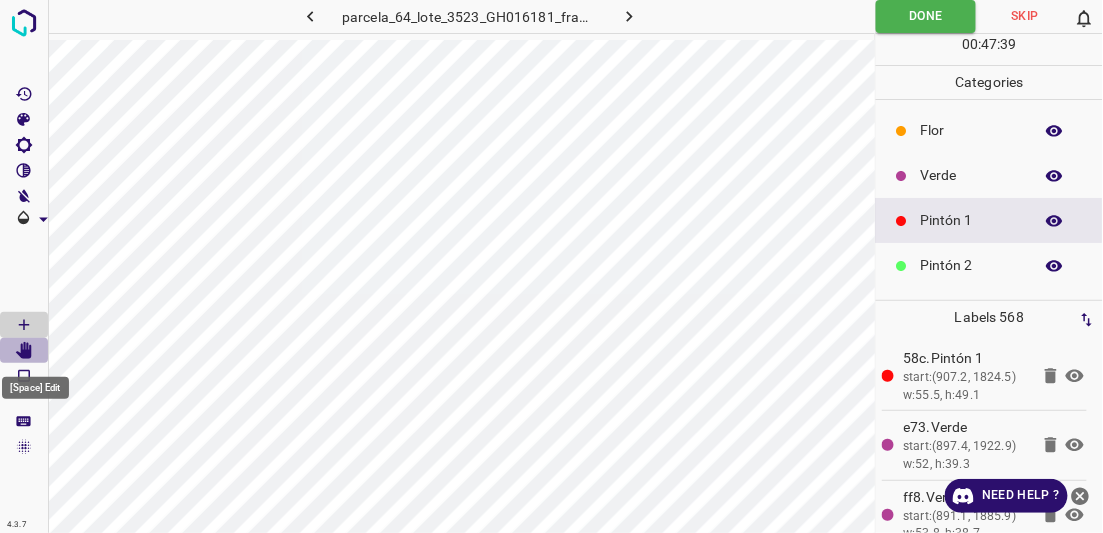 click 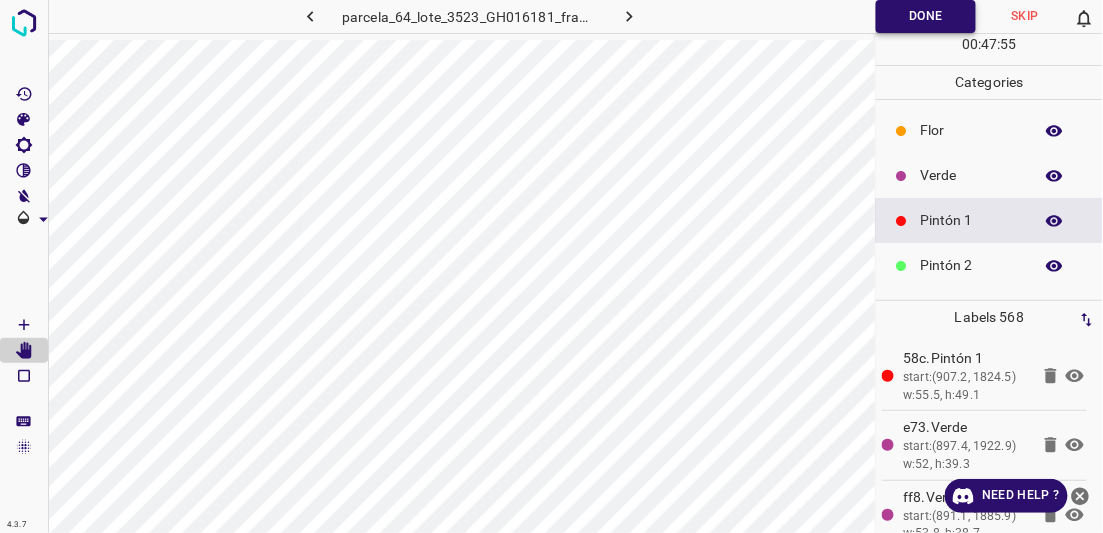 click on "Done" at bounding box center (926, 16) 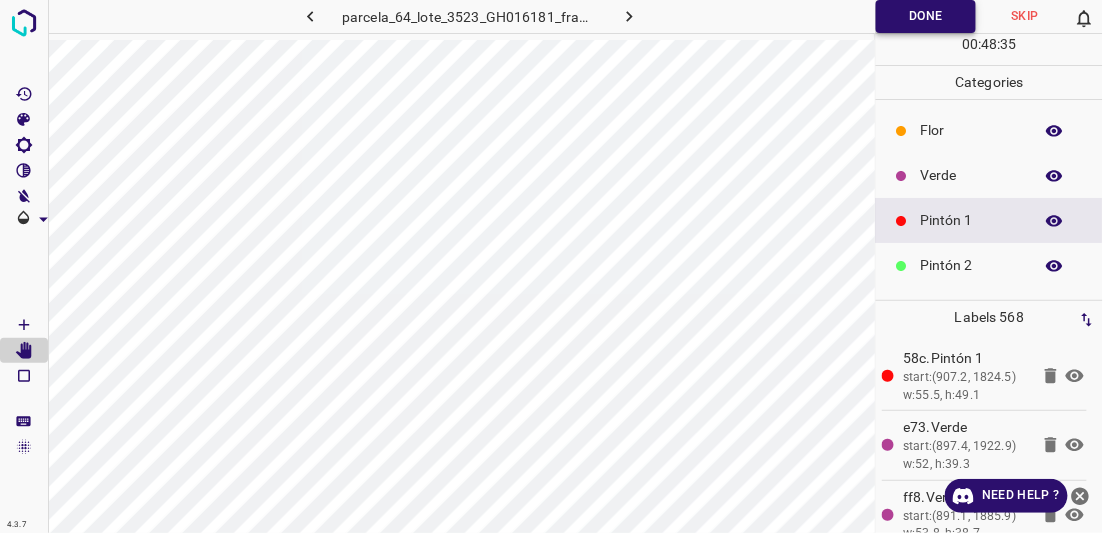 click on "Done" at bounding box center (926, 16) 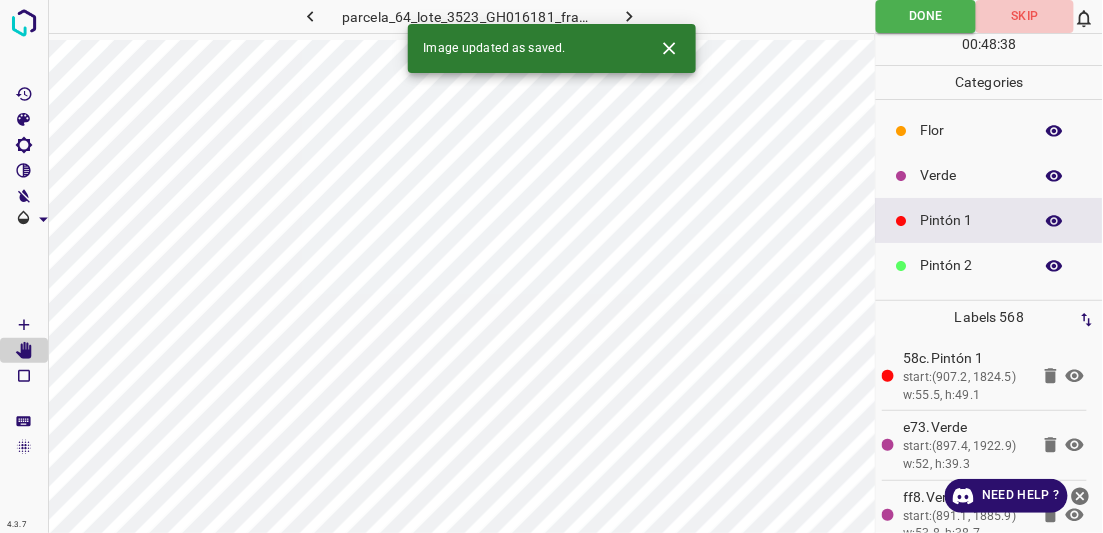 click on "Skip" at bounding box center [1025, 16] 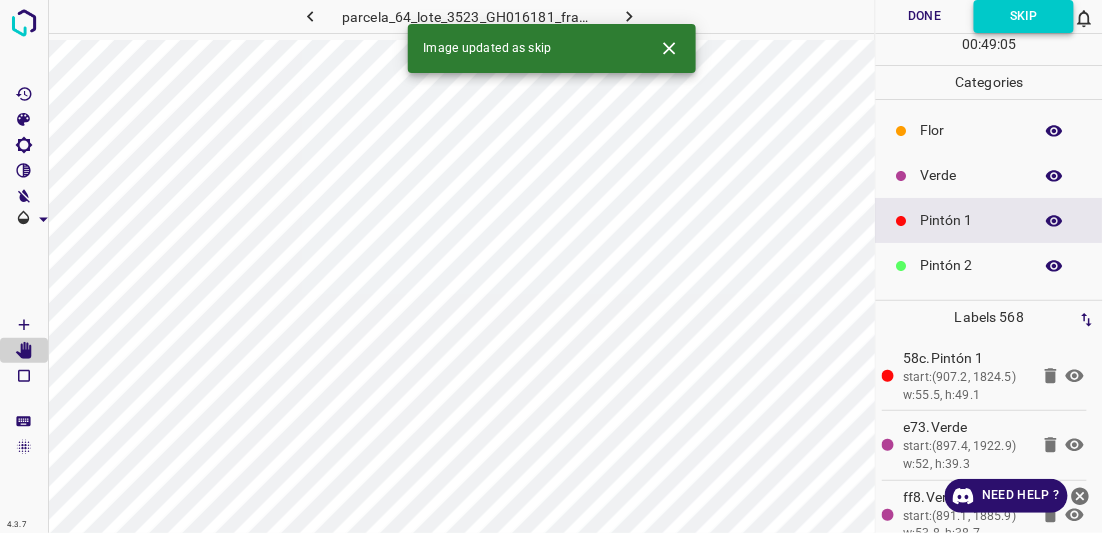drag, startPoint x: 893, startPoint y: 354, endPoint x: 1028, endPoint y: 5, distance: 374.20047 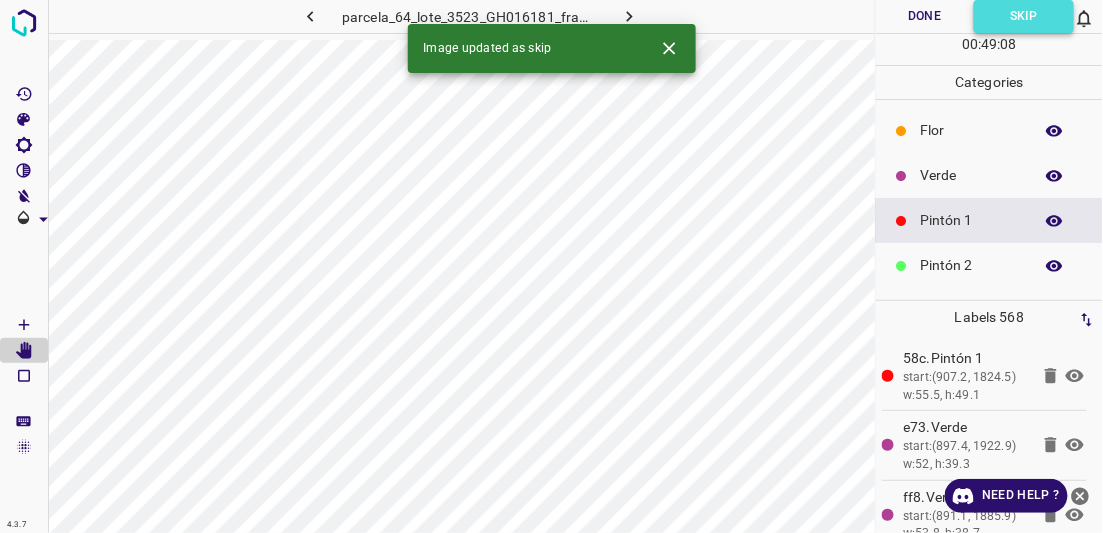 click on "Skip" at bounding box center (1024, 16) 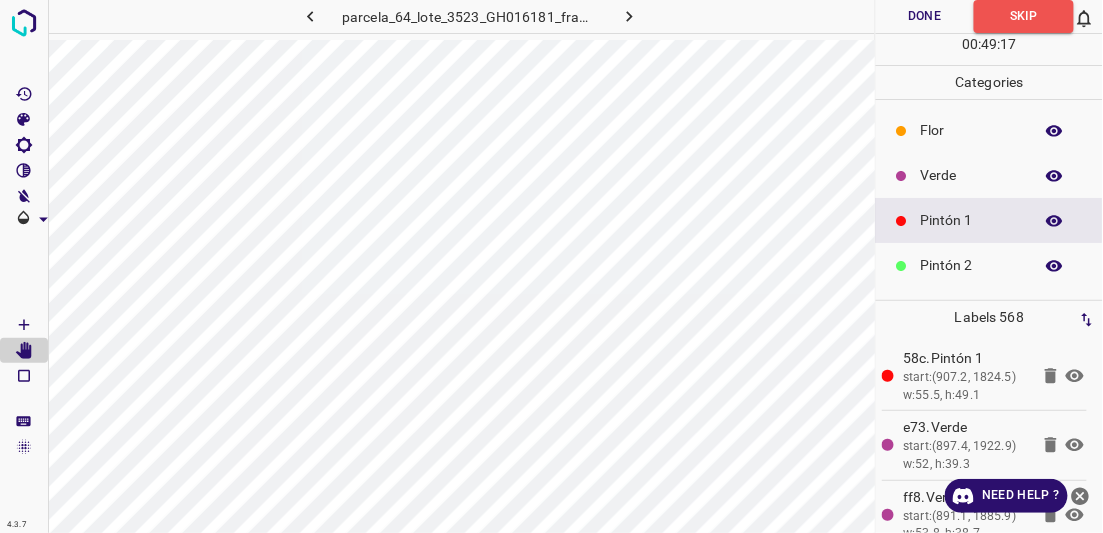 click 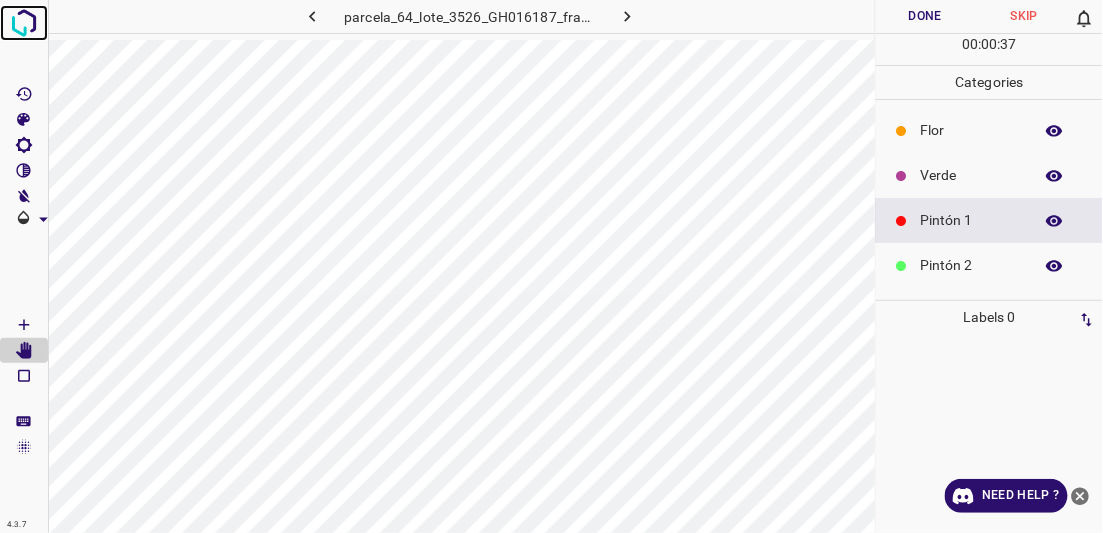 click at bounding box center (24, 23) 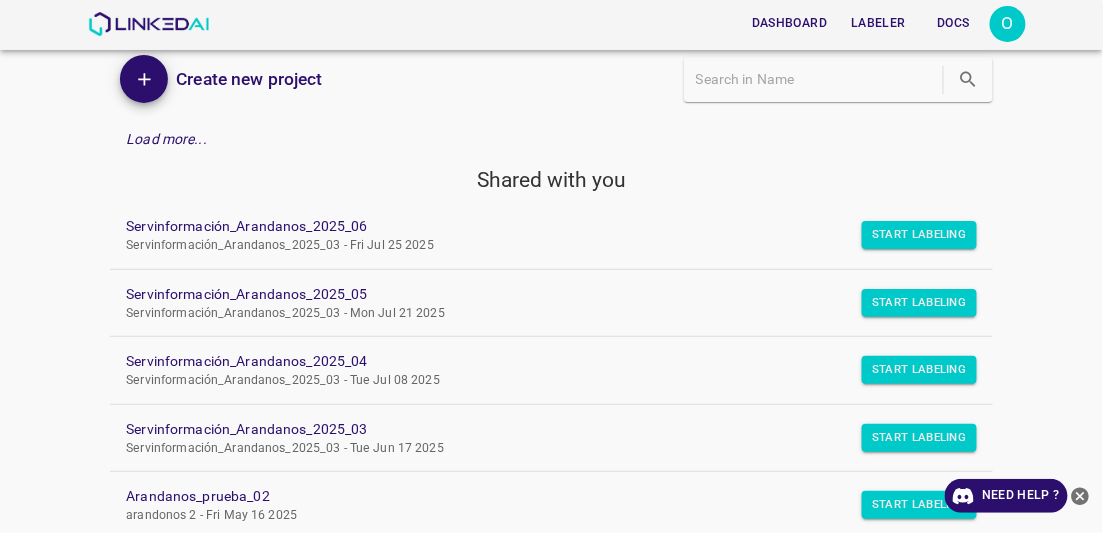 scroll, scrollTop: 0, scrollLeft: 0, axis: both 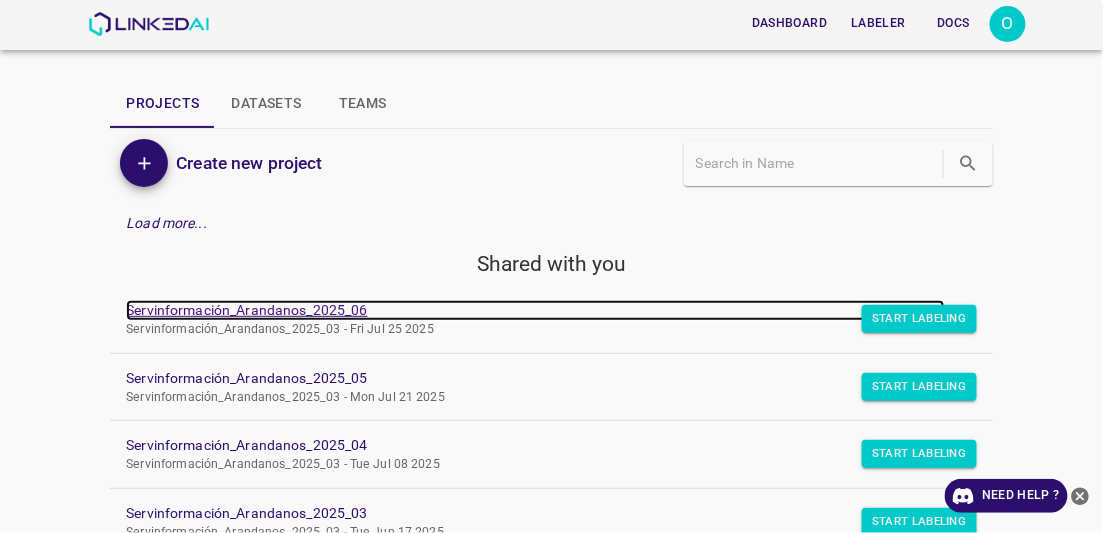 click on "Servinformación_Arandanos_2025_06" at bounding box center [535, 310] 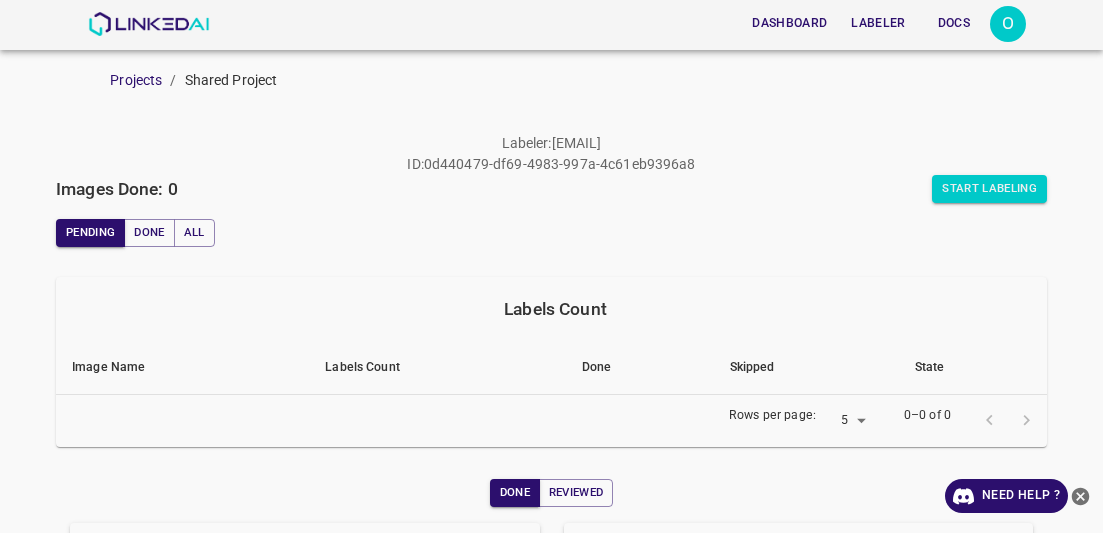 scroll, scrollTop: 0, scrollLeft: 0, axis: both 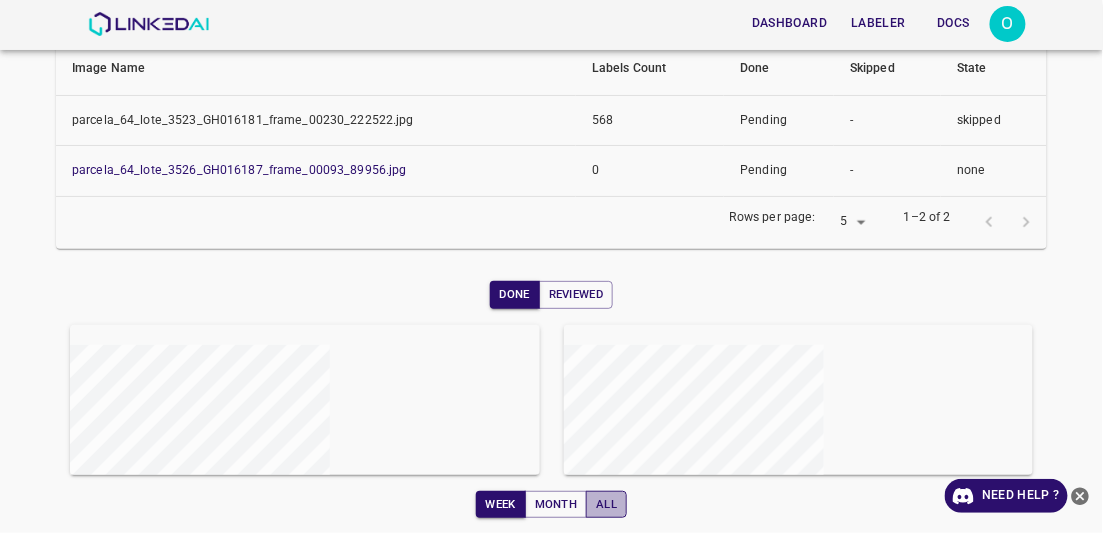 click on "All" at bounding box center (606, 505) 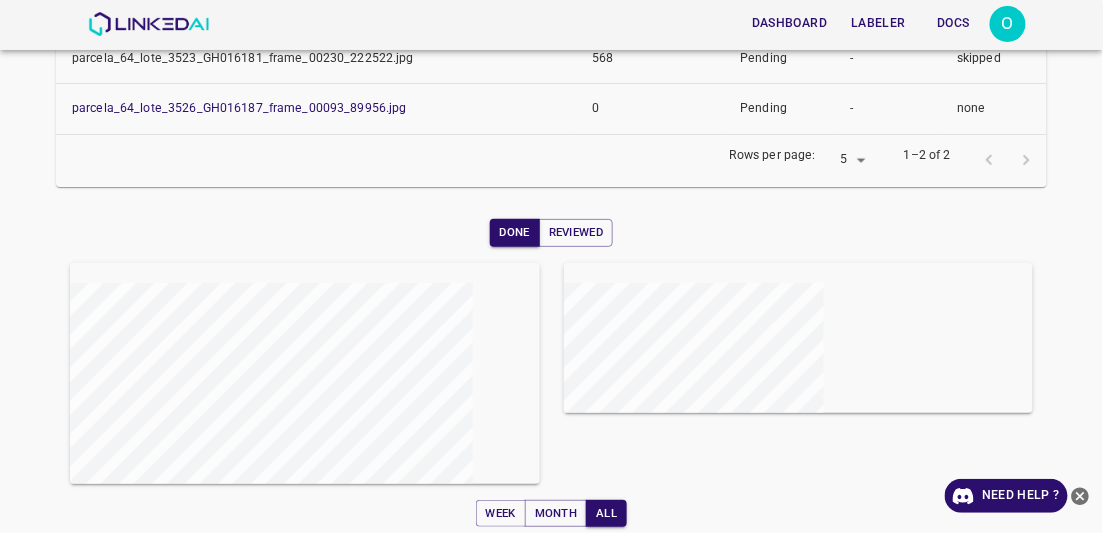 scroll, scrollTop: 399, scrollLeft: 0, axis: vertical 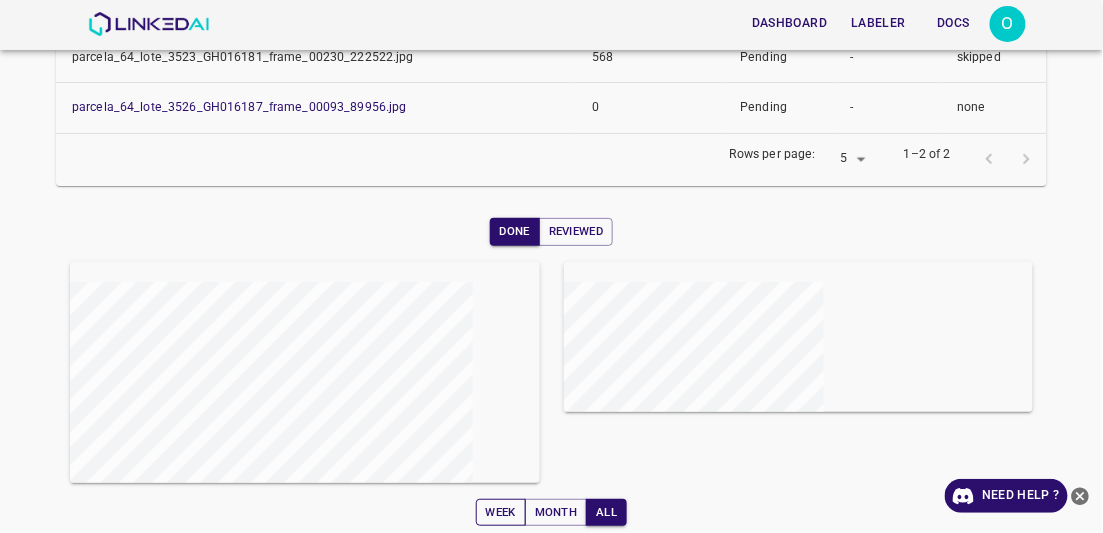 click on "Week" at bounding box center (501, 513) 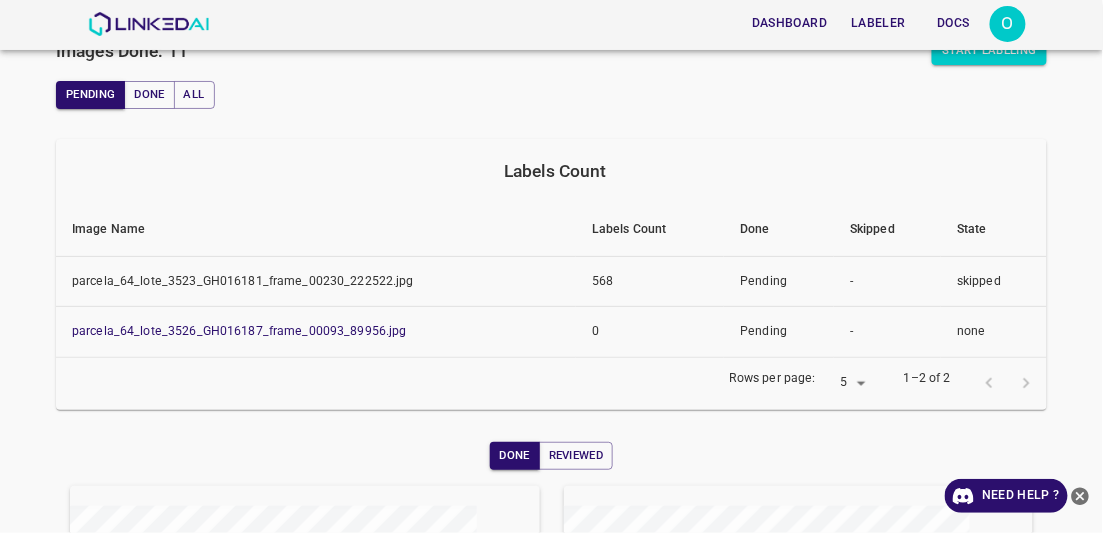 scroll, scrollTop: 181, scrollLeft: 0, axis: vertical 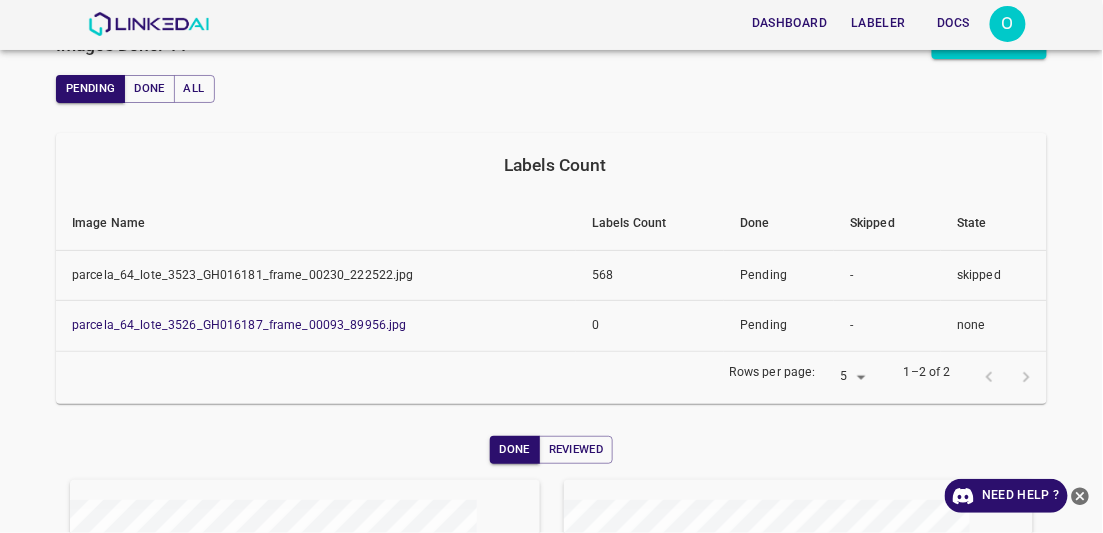 click at bounding box center [1008, 377] 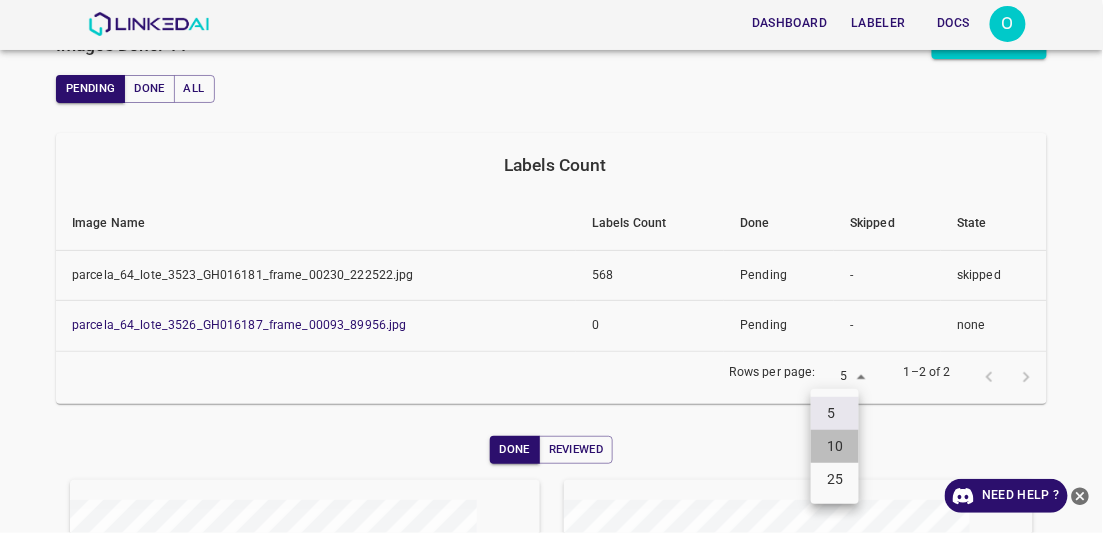 click on "10" at bounding box center [835, 446] 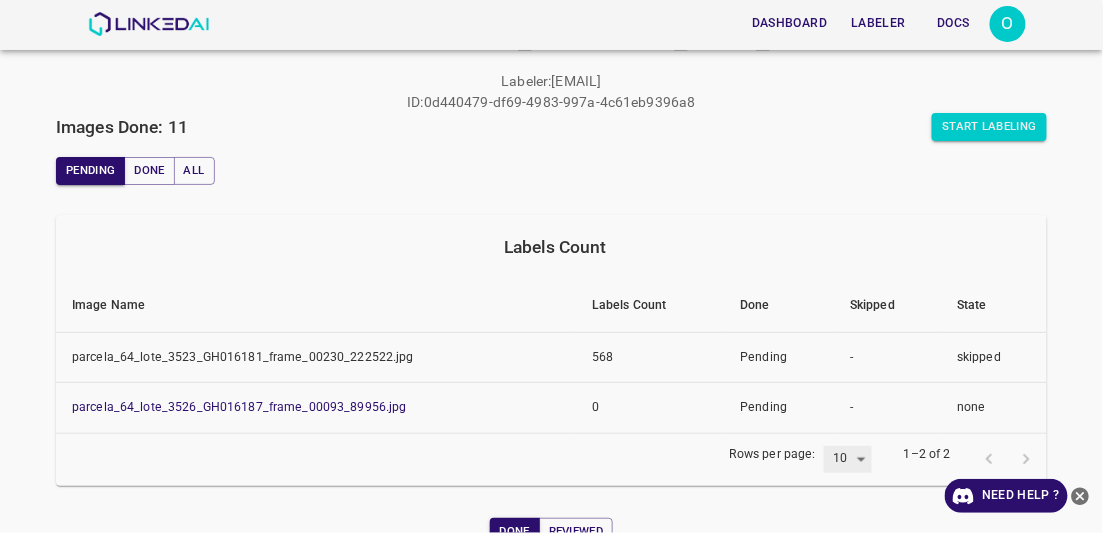 scroll, scrollTop: 0, scrollLeft: 0, axis: both 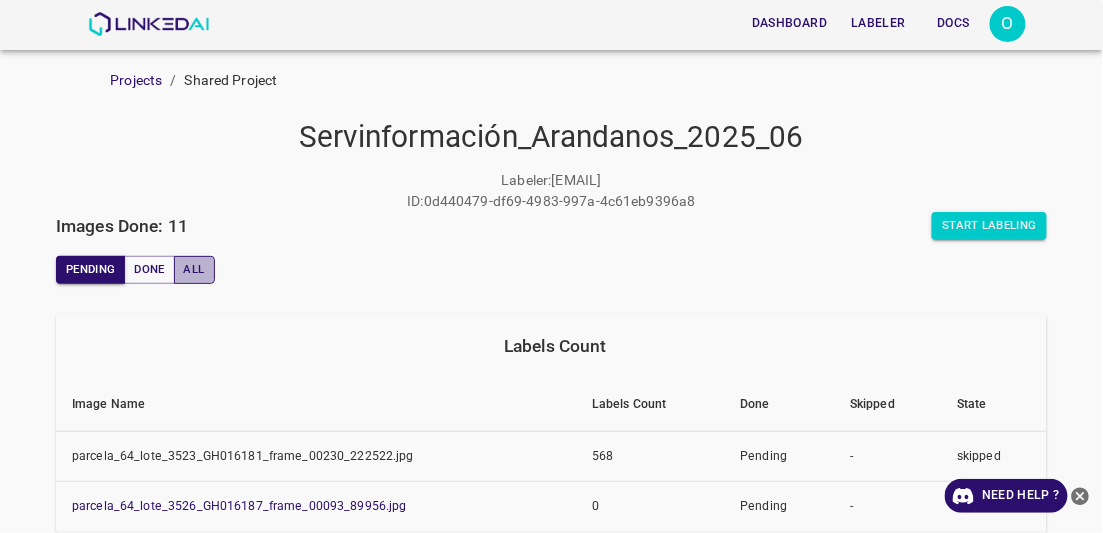 click on "All" at bounding box center [194, 270] 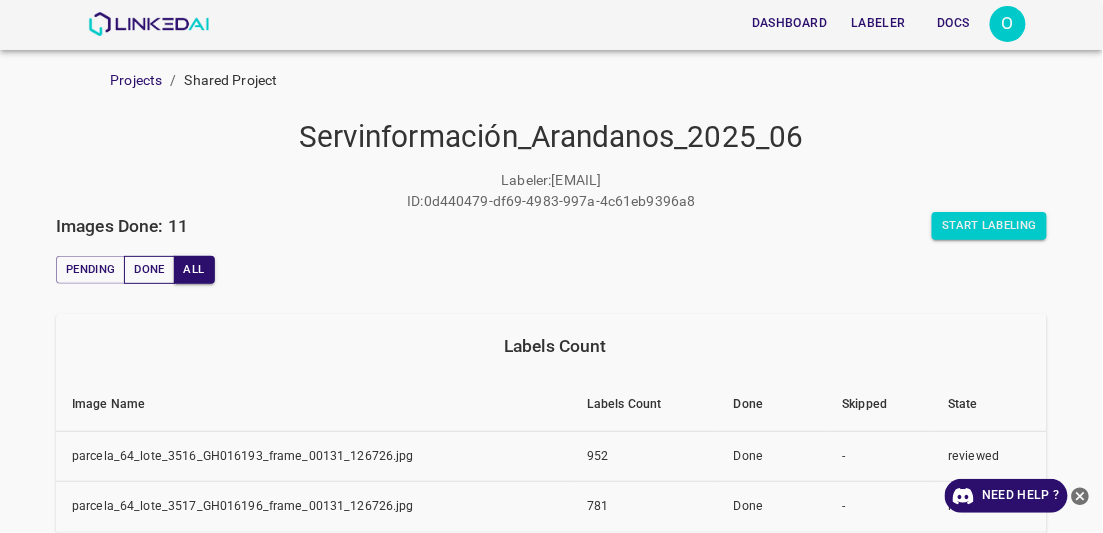click on "Done" at bounding box center (149, 270) 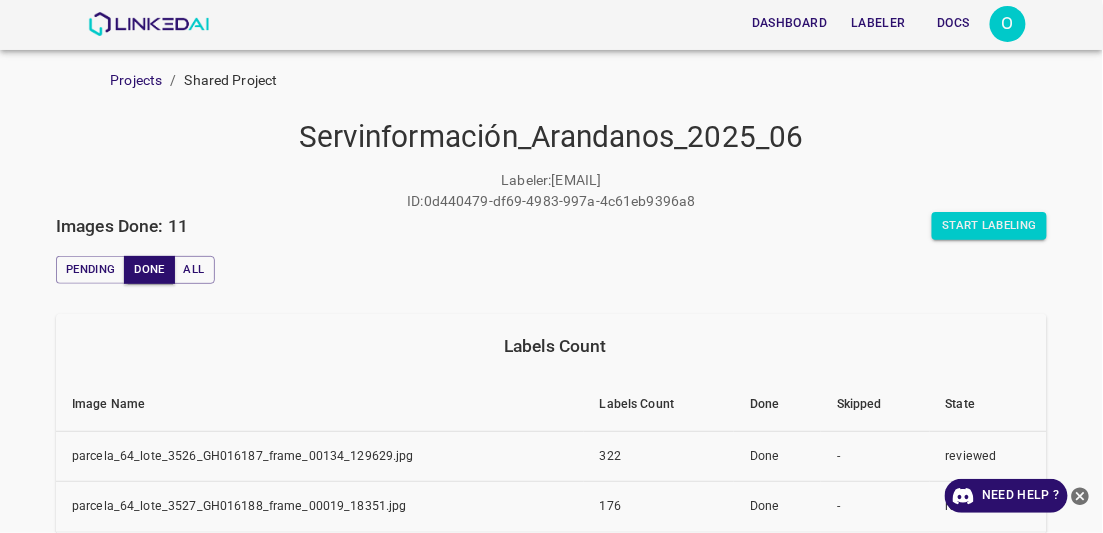scroll, scrollTop: 181, scrollLeft: 0, axis: vertical 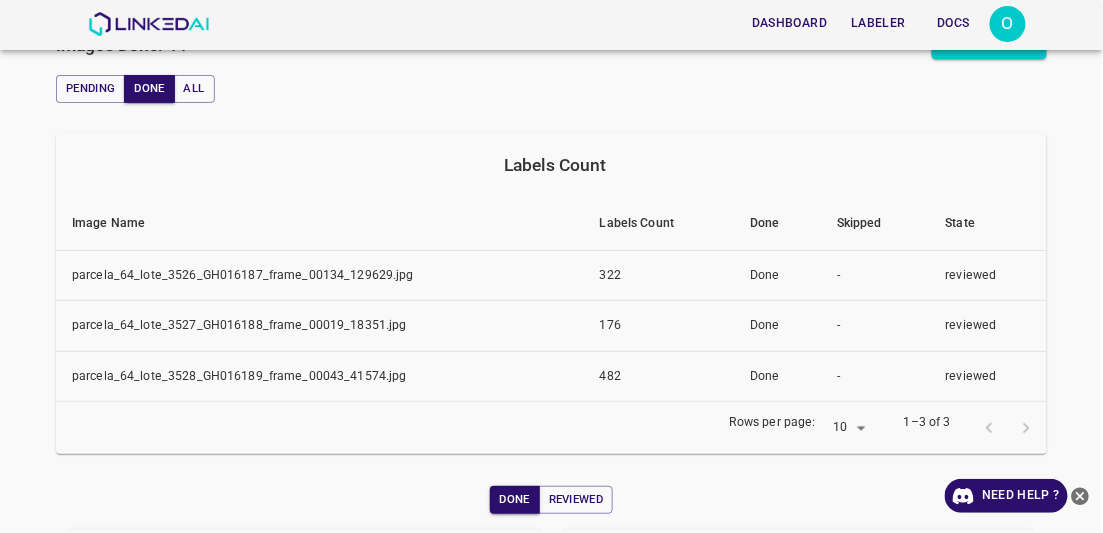 click at bounding box center (1008, 428) 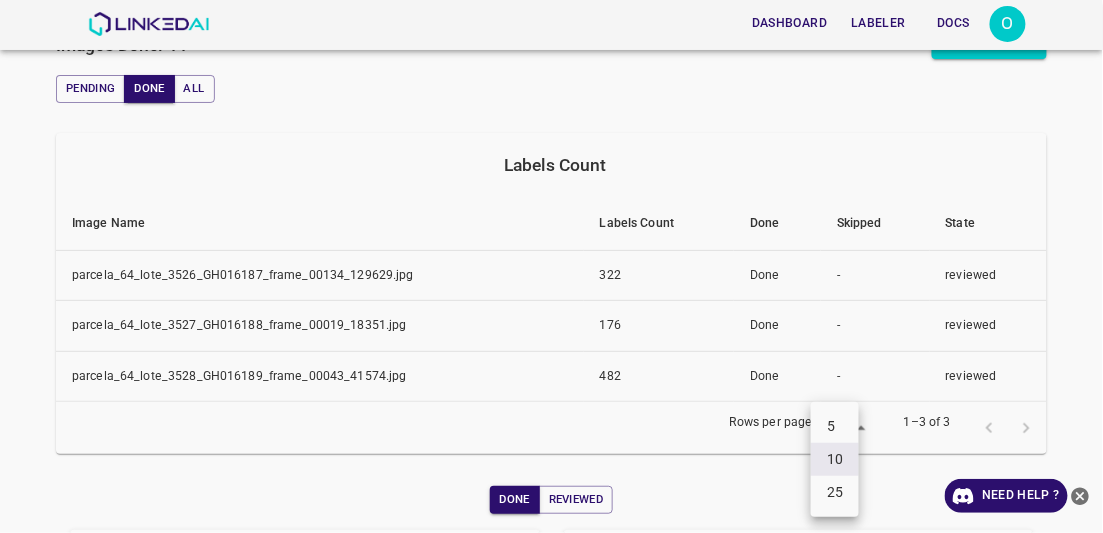 click on "5" at bounding box center (835, 426) 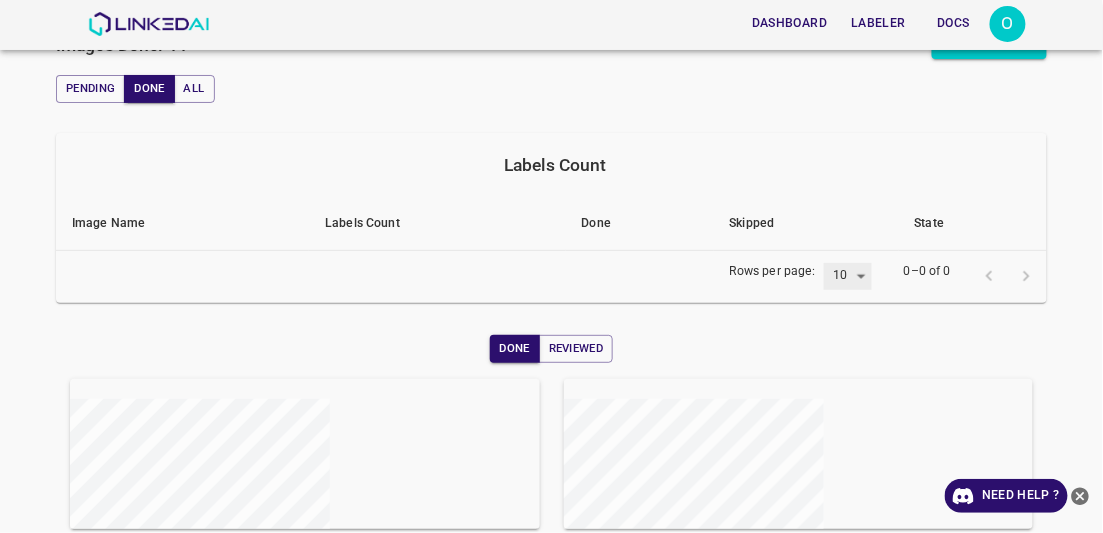 type on "5" 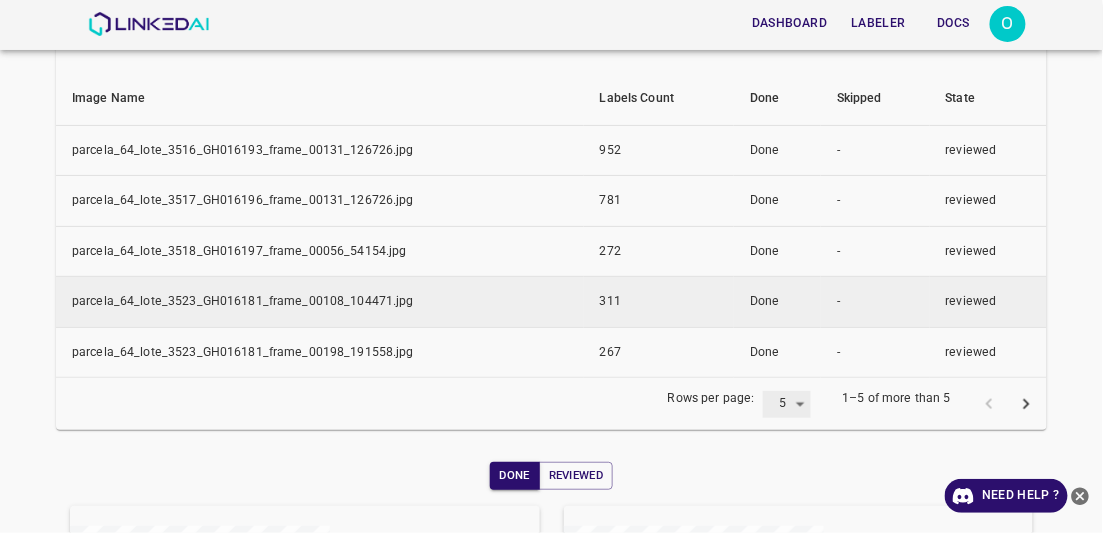 scroll, scrollTop: 272, scrollLeft: 0, axis: vertical 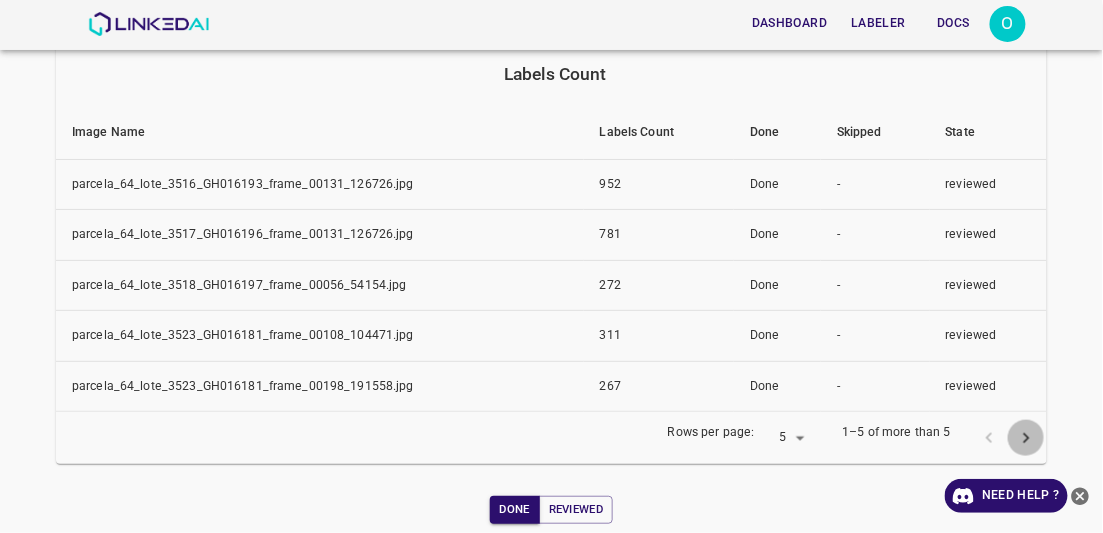 click 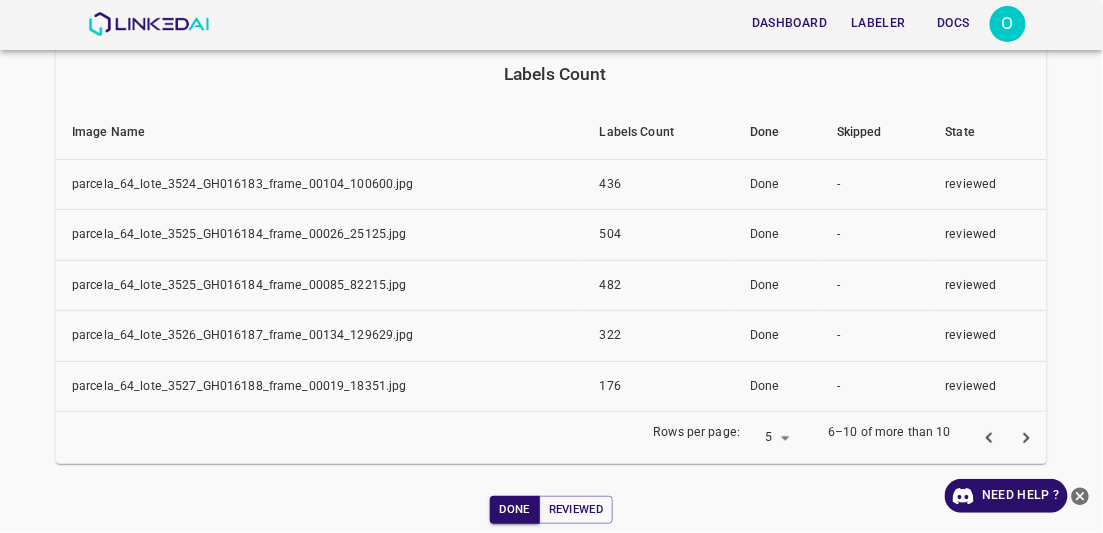 click 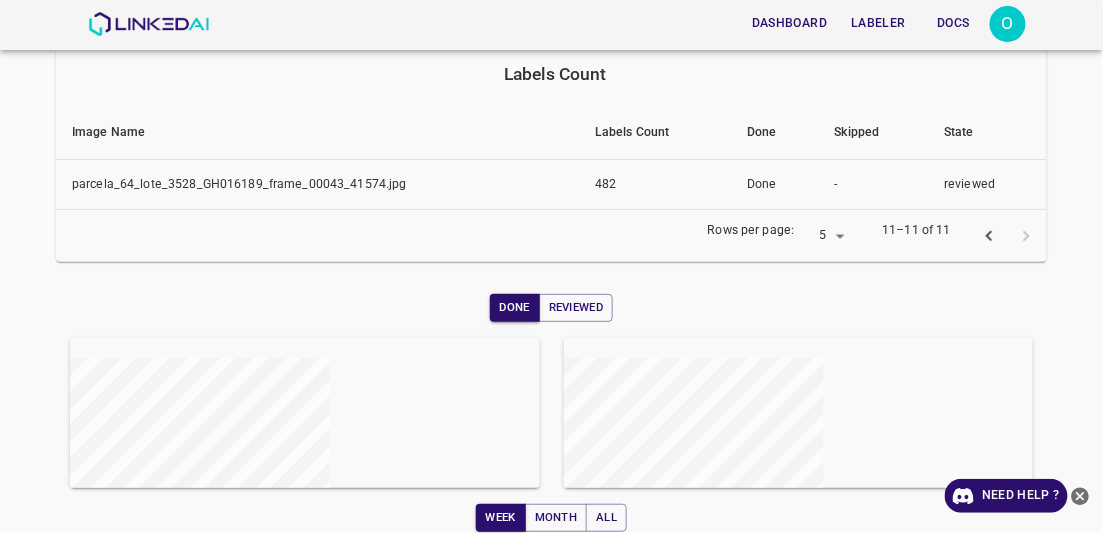 click at bounding box center [799, 413] 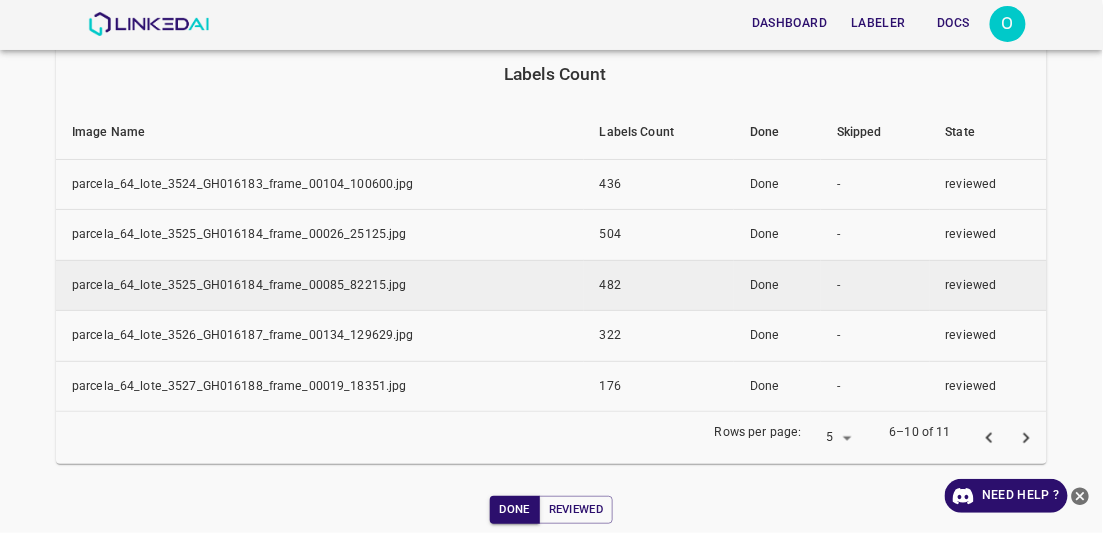 type 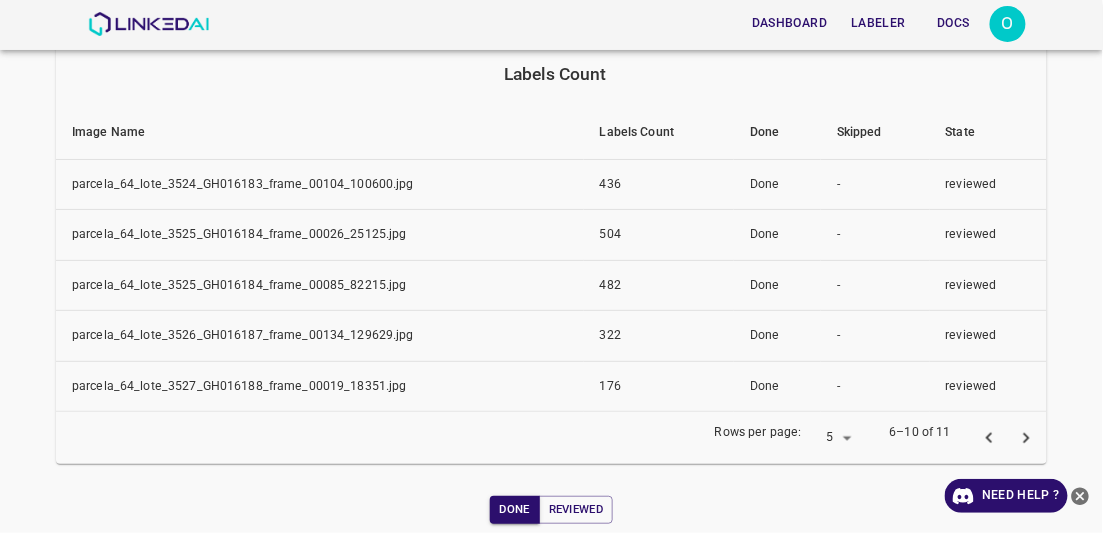 click 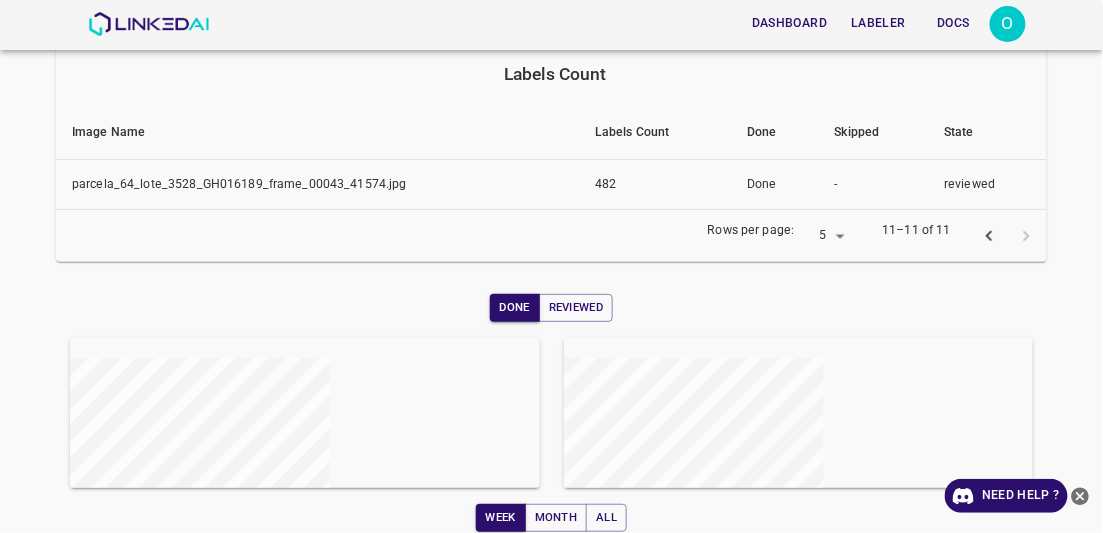 click 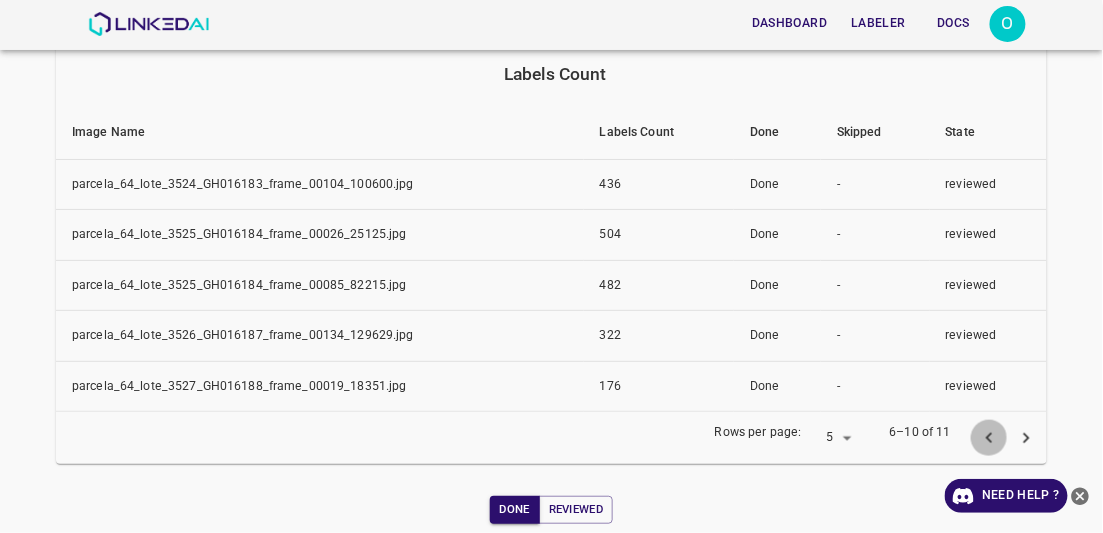 click 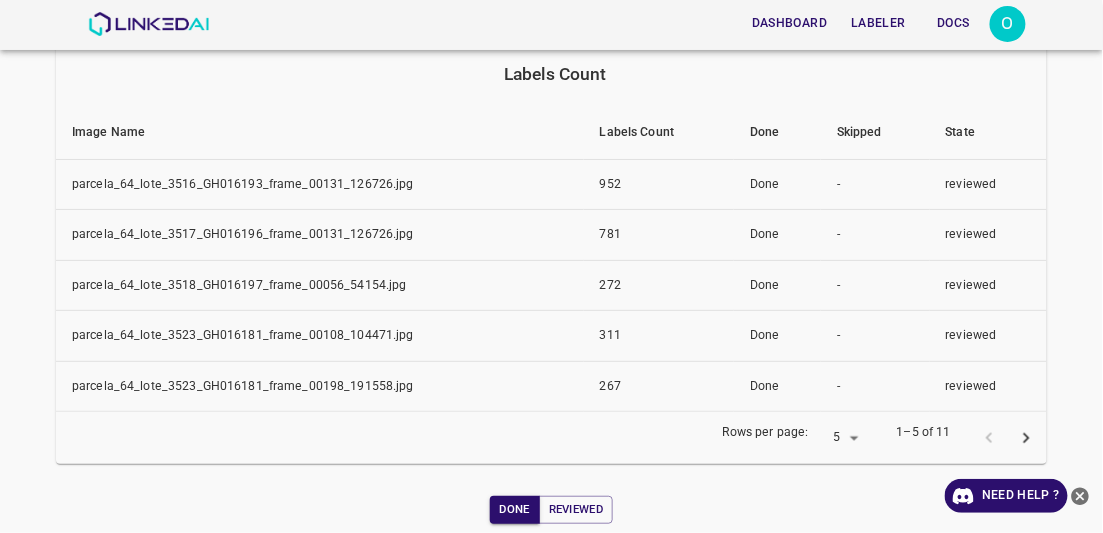 click at bounding box center (1008, 438) 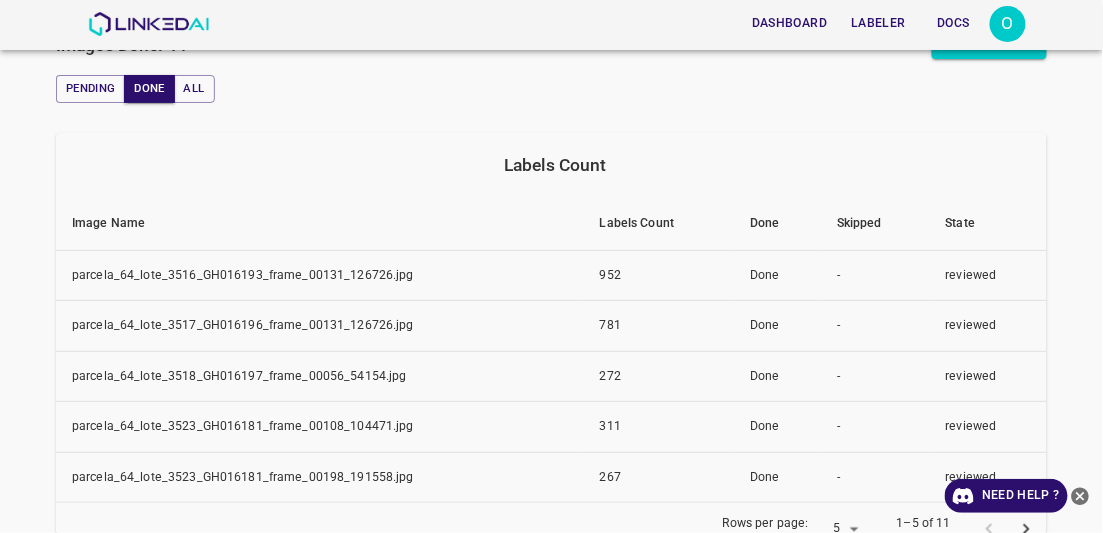 scroll, scrollTop: 90, scrollLeft: 0, axis: vertical 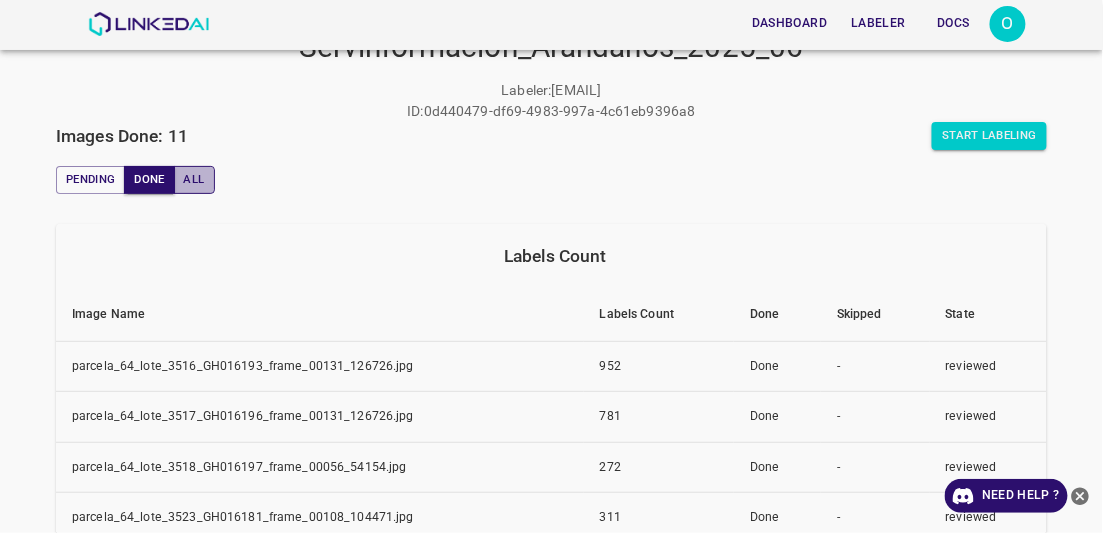 click on "All" at bounding box center [194, 180] 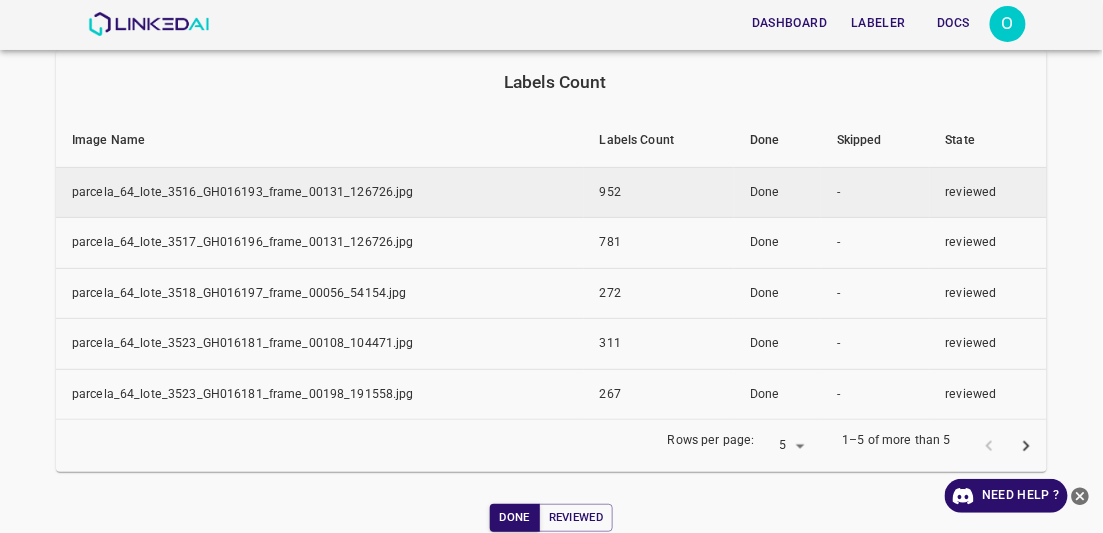 scroll, scrollTop: 272, scrollLeft: 0, axis: vertical 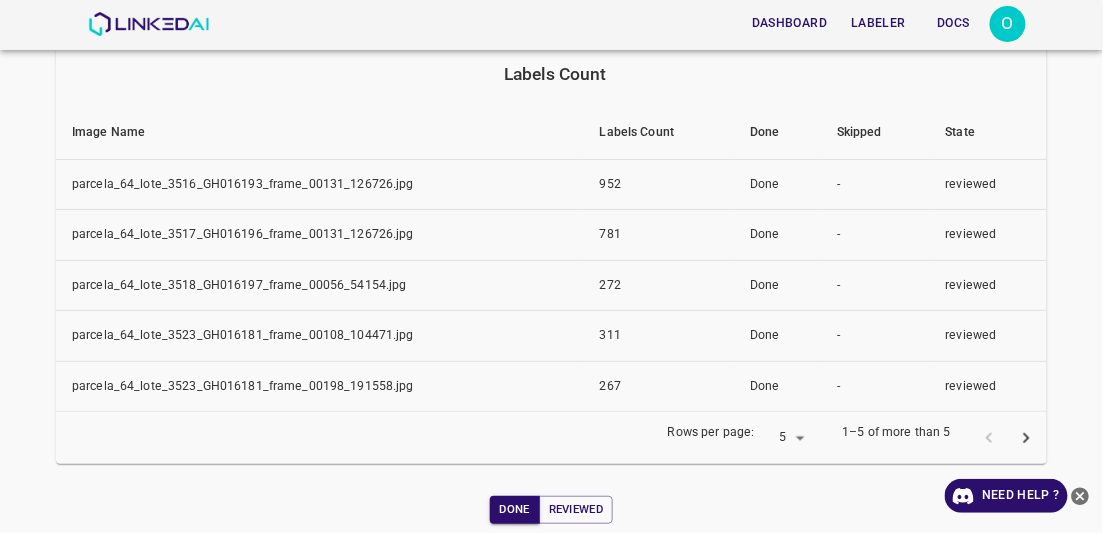 click 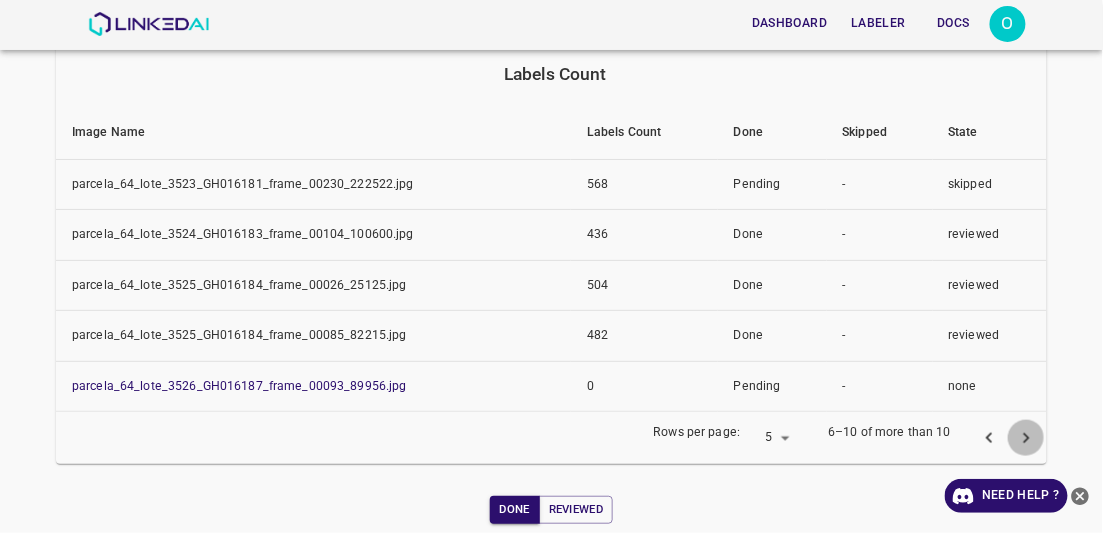 click 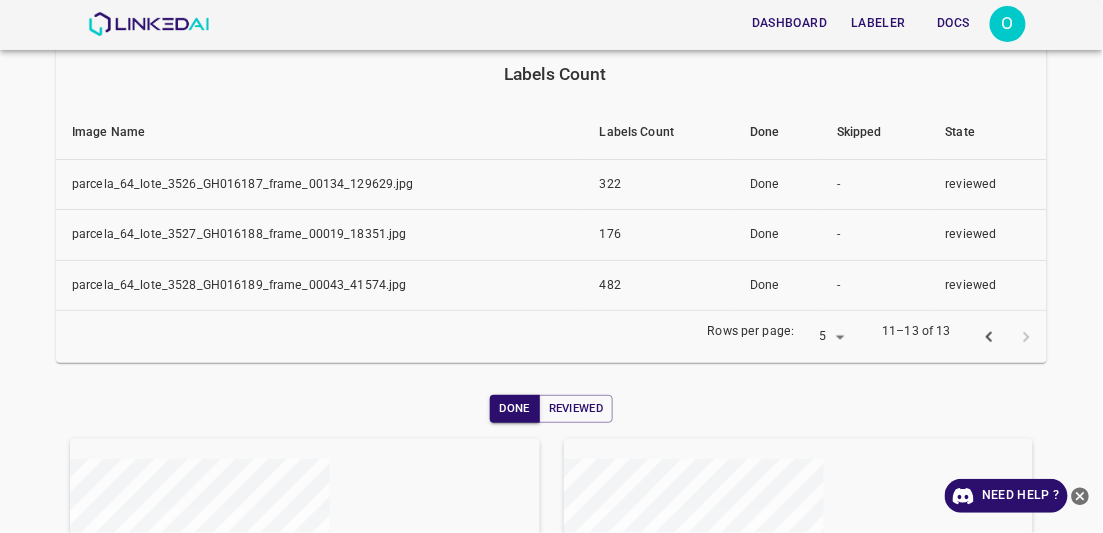click at bounding box center [799, 514] 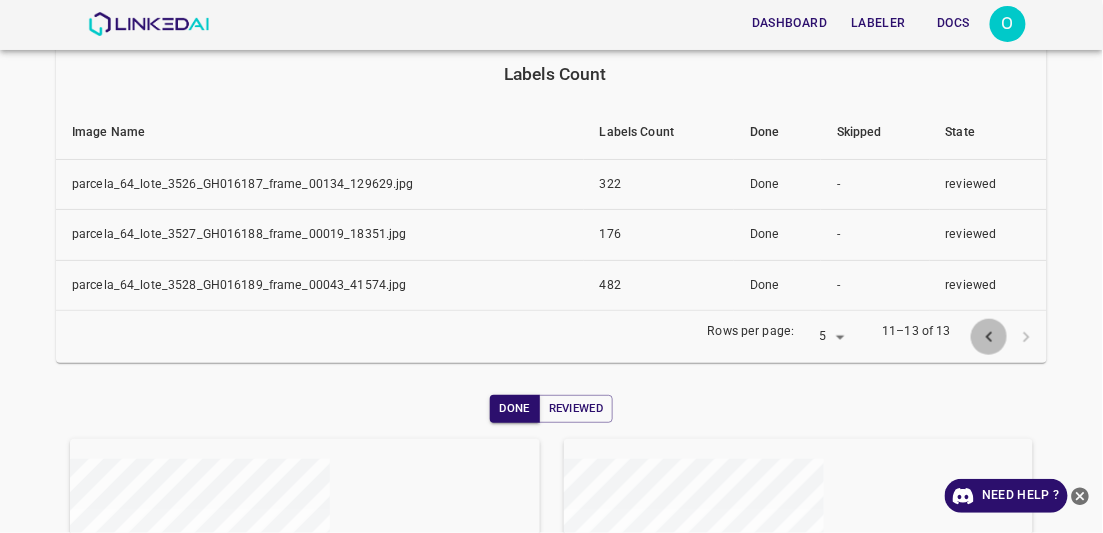 click 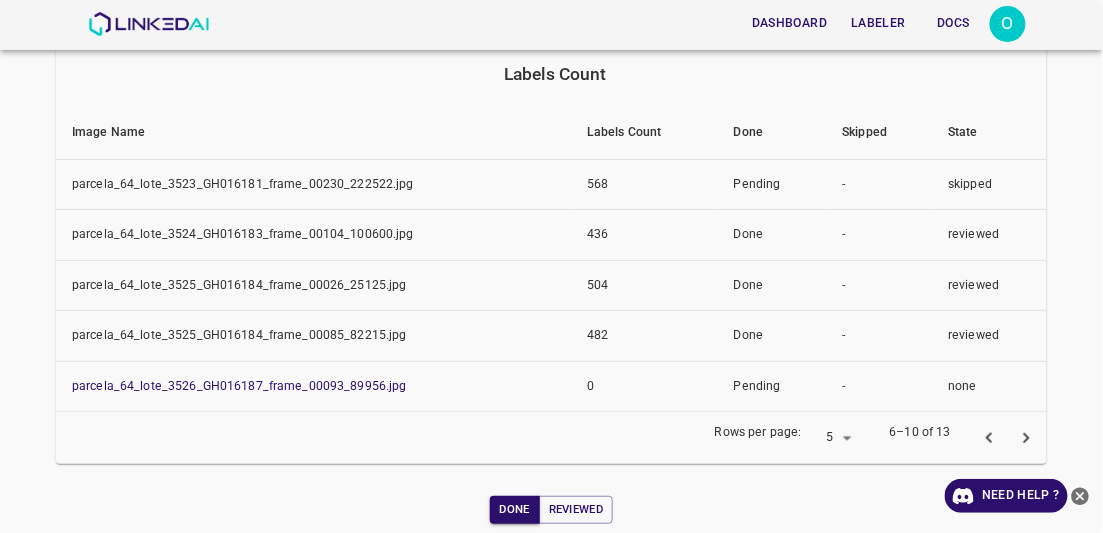 click 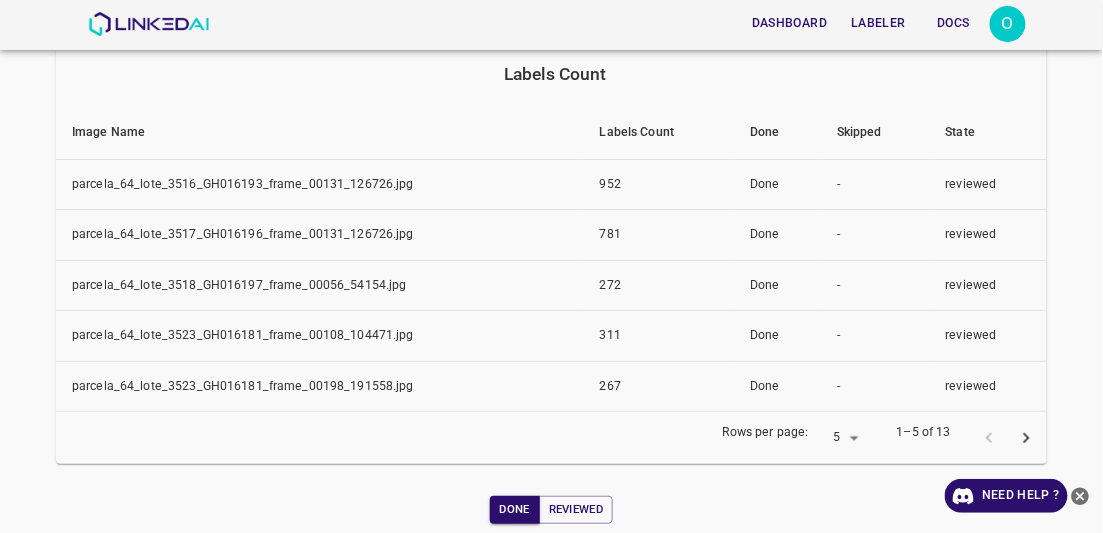 click at bounding box center [1008, 438] 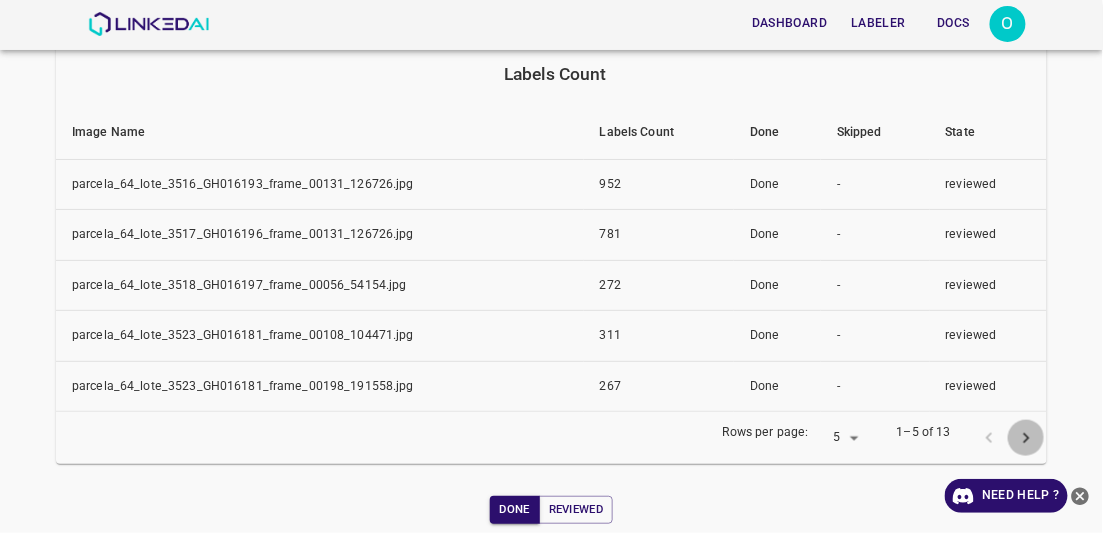 click 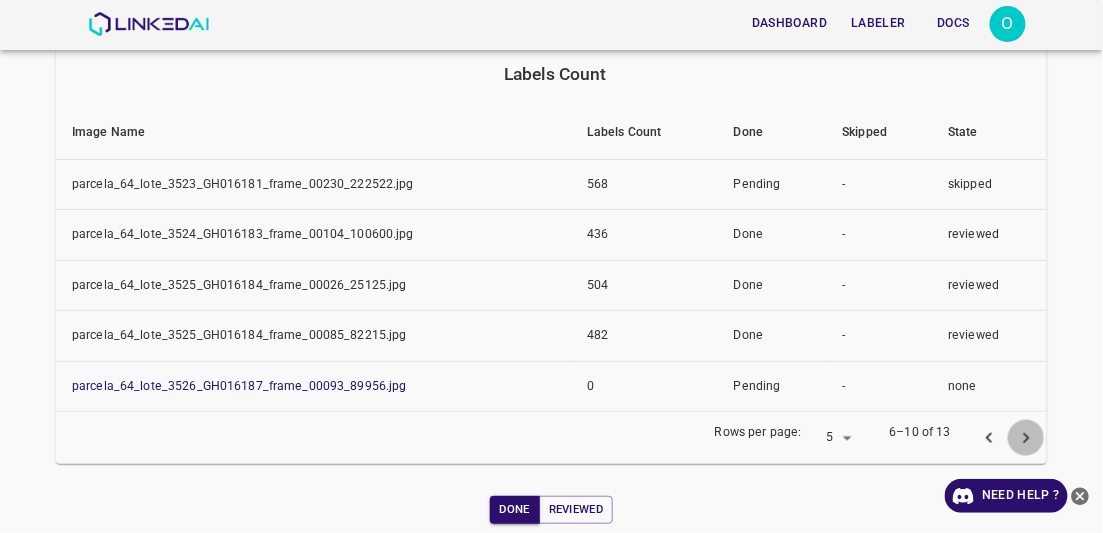 click 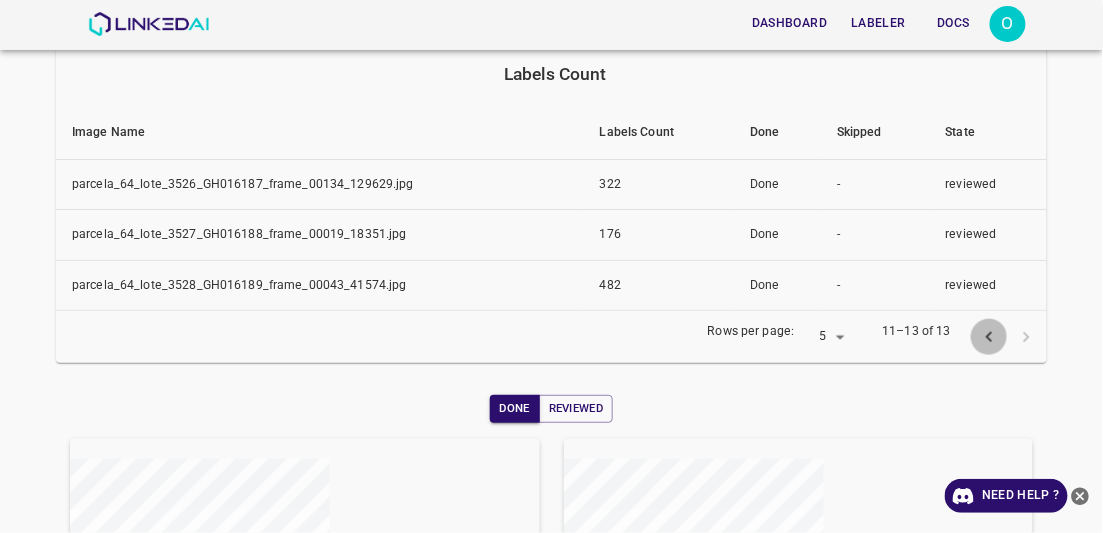 click 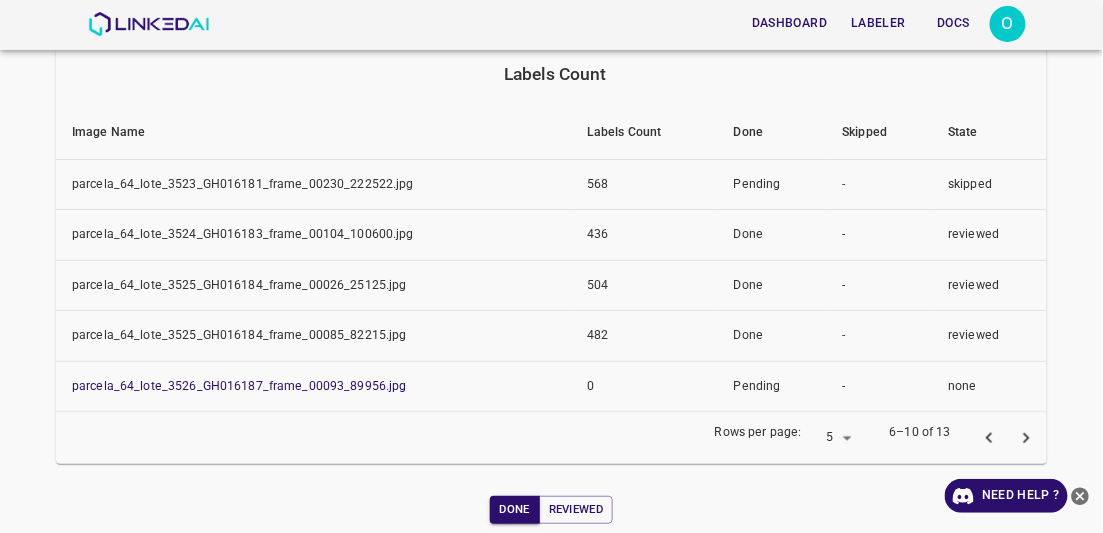 click 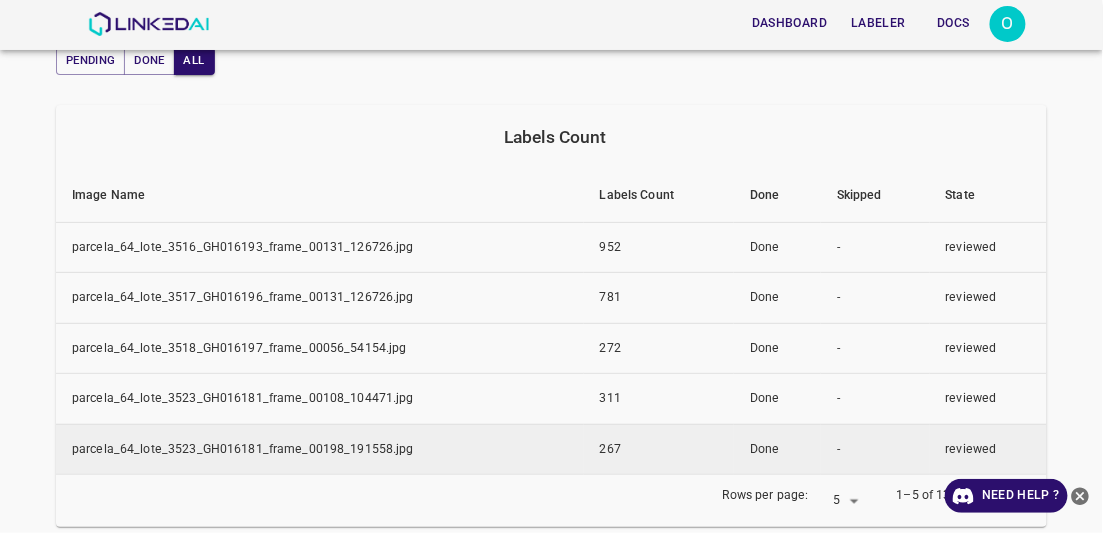 scroll, scrollTop: 181, scrollLeft: 0, axis: vertical 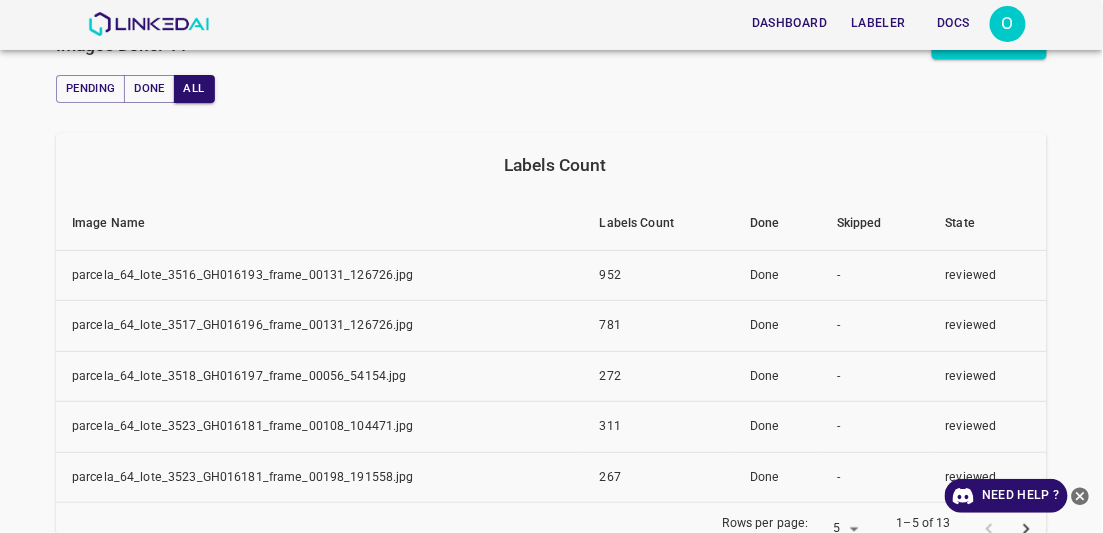 click 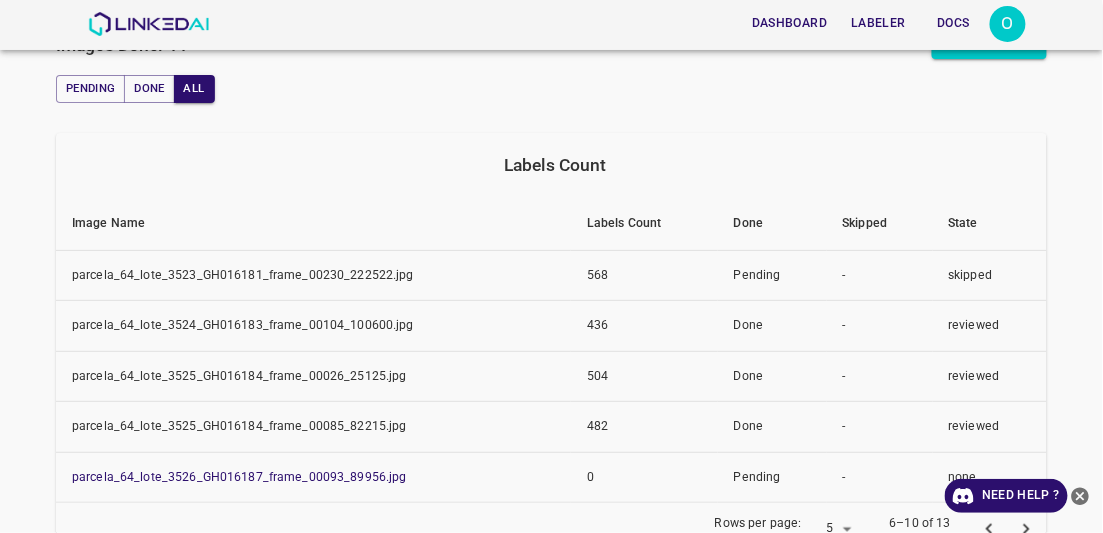 click 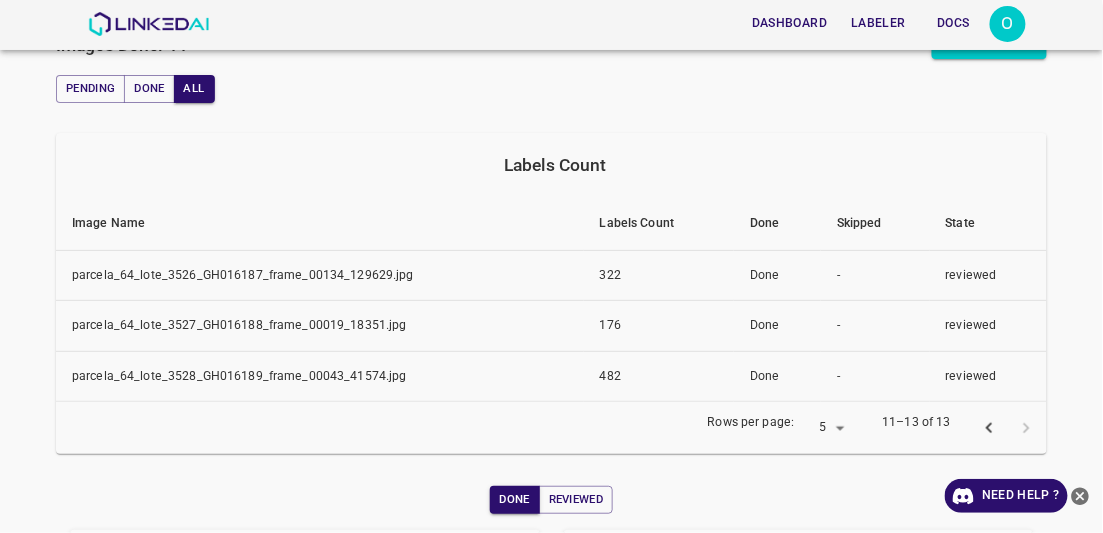 click 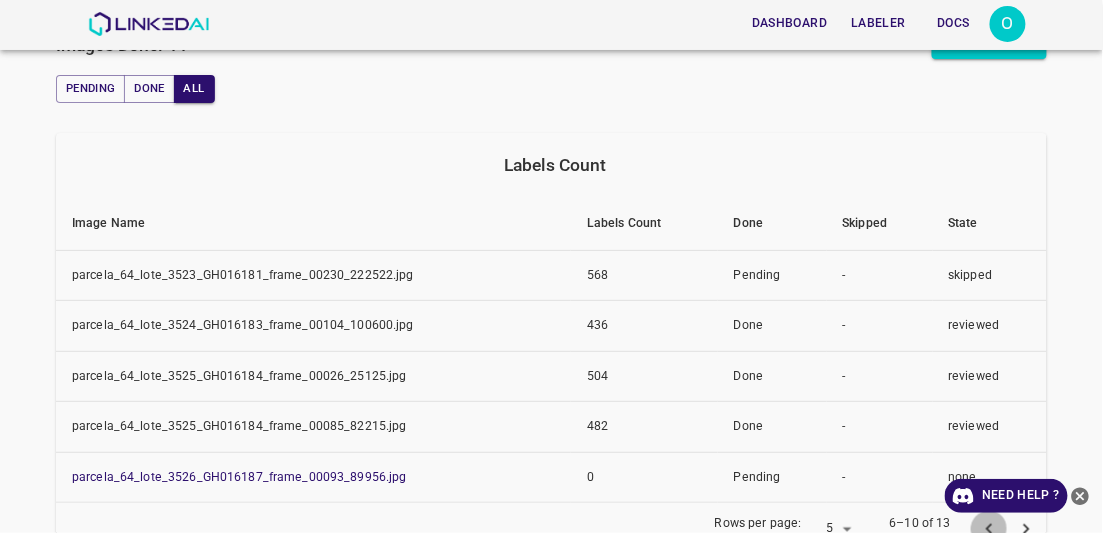 click 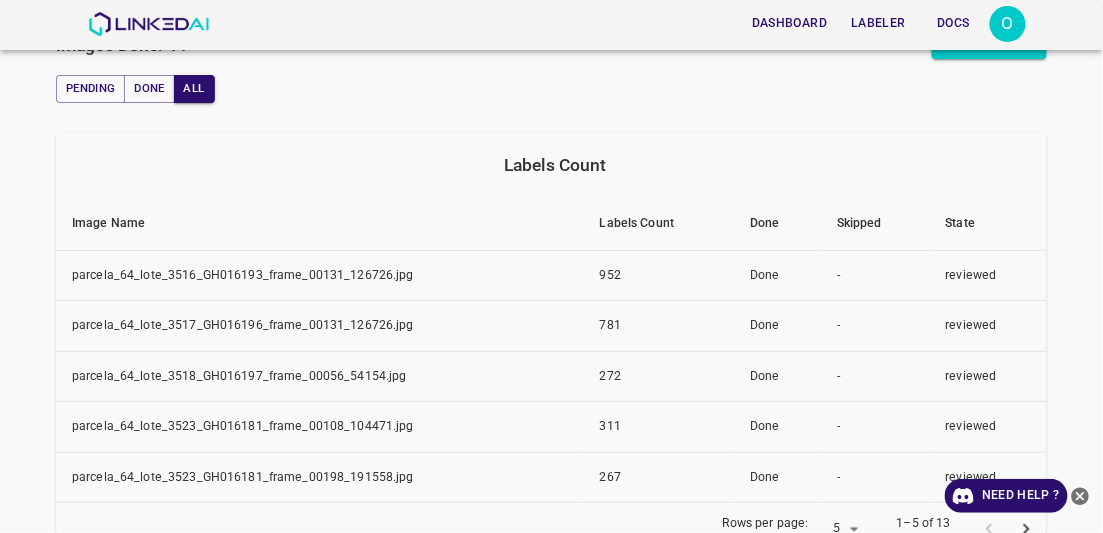 click 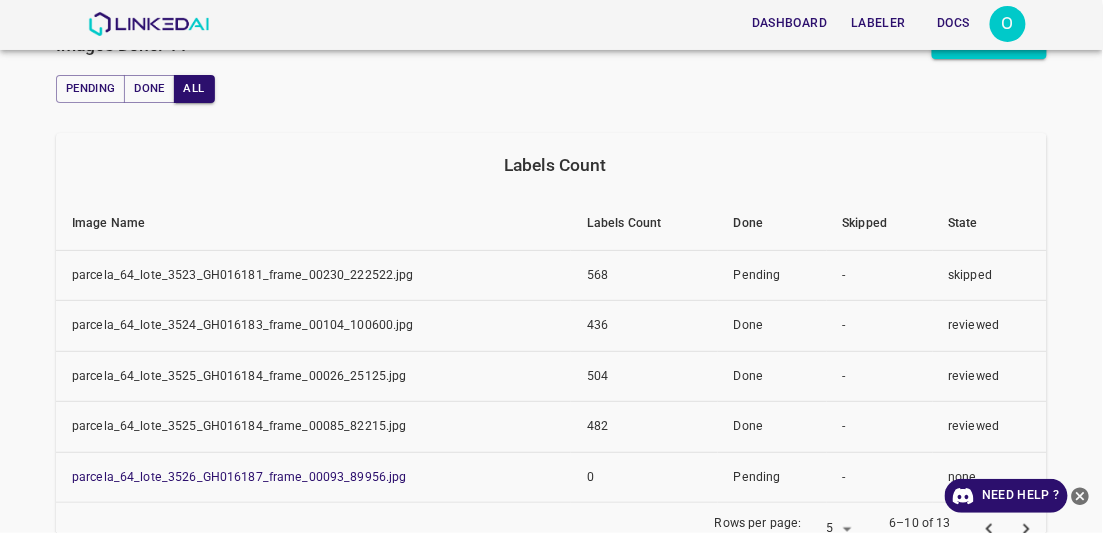 click 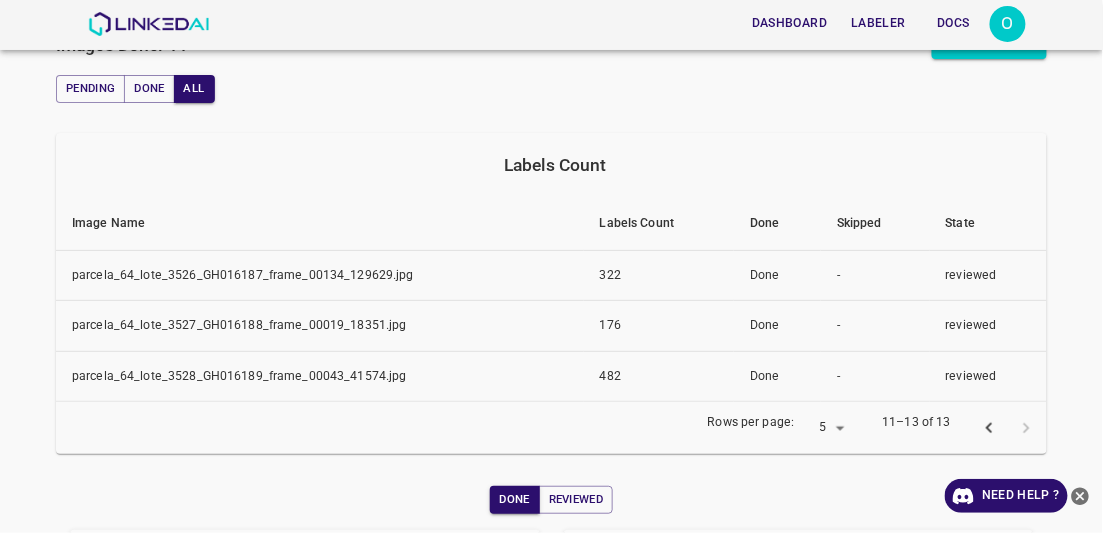 click at bounding box center (787, 593) 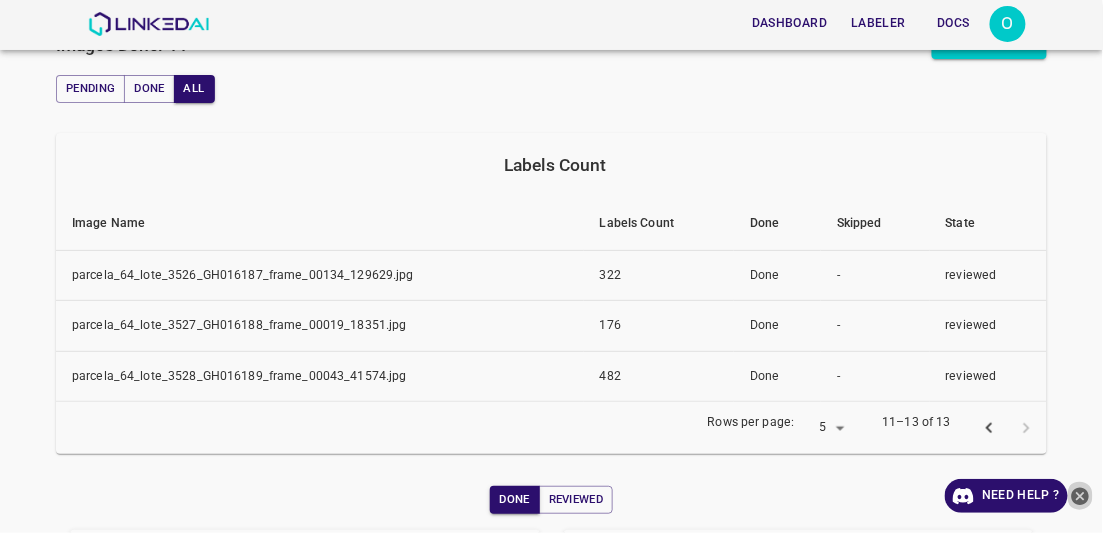 click 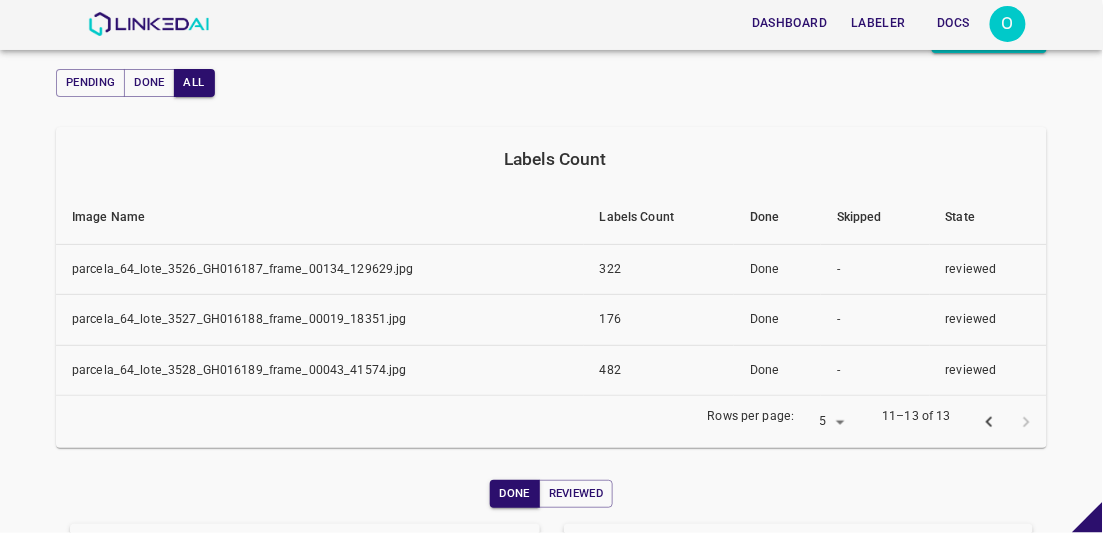scroll, scrollTop: 126, scrollLeft: 0, axis: vertical 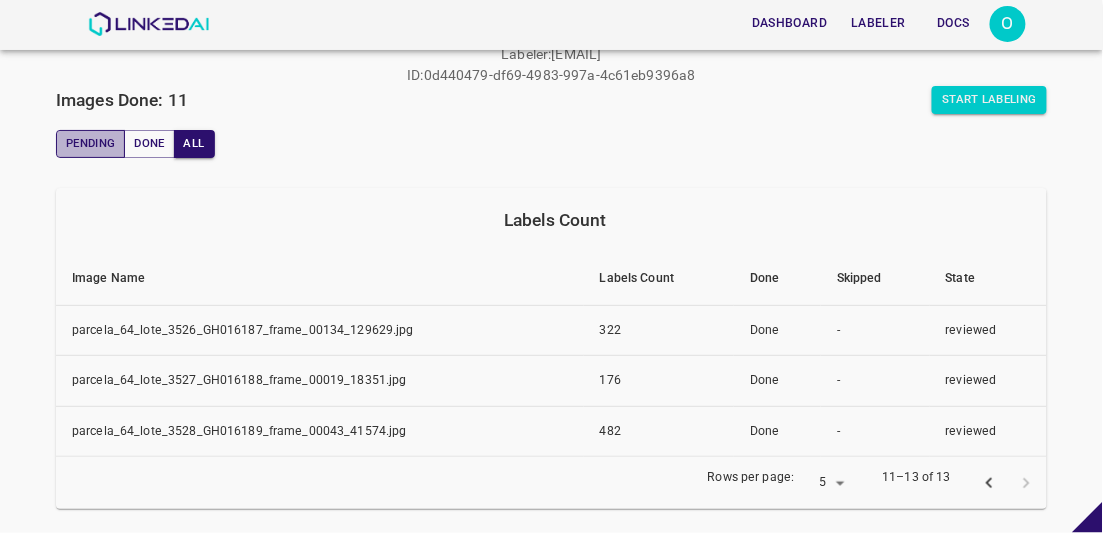 click on "Pending" at bounding box center (90, 144) 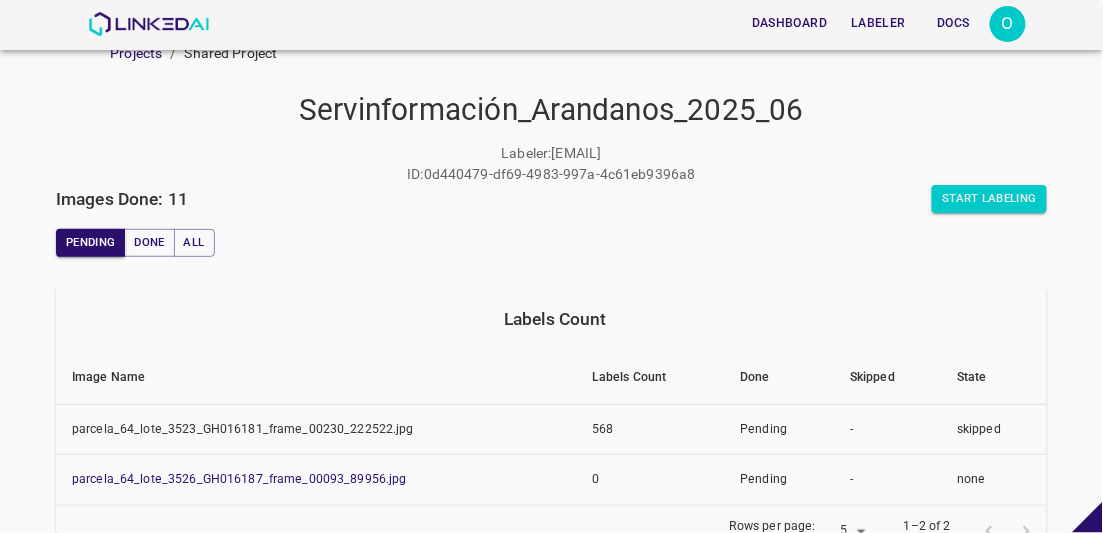 scroll, scrollTop: 0, scrollLeft: 0, axis: both 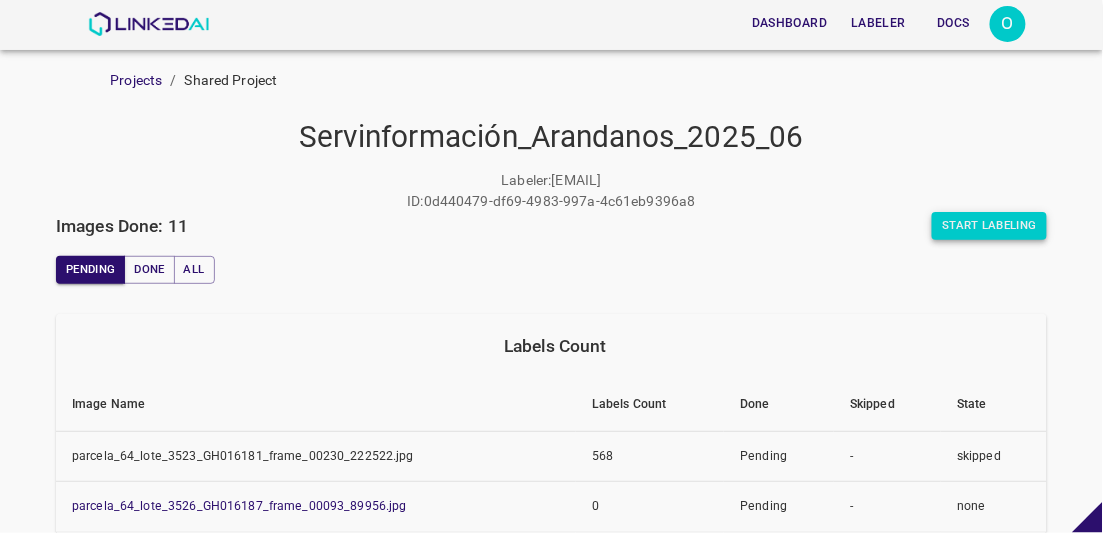 click on "Start Labeling" at bounding box center (989, 226) 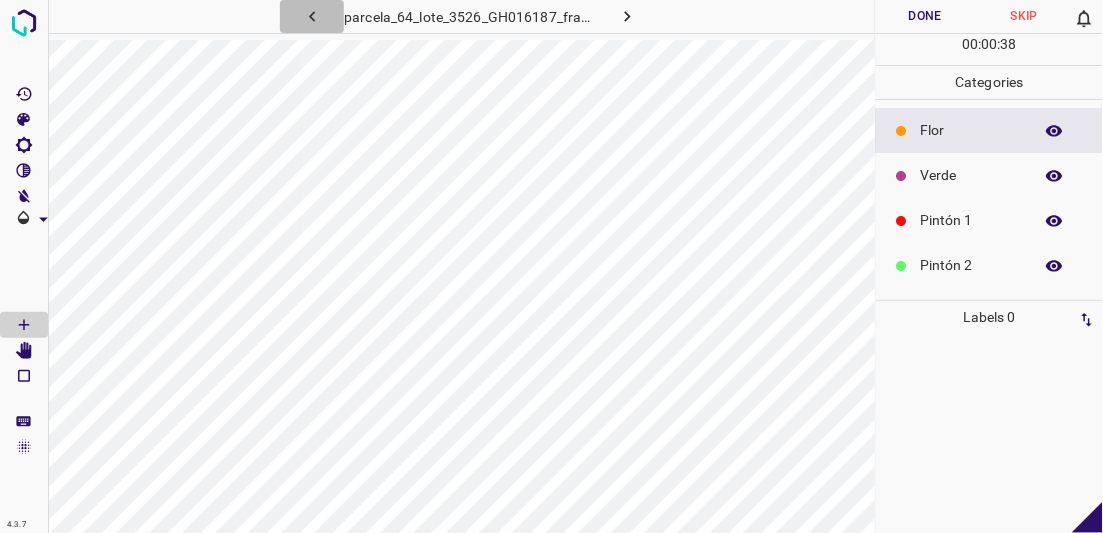 click 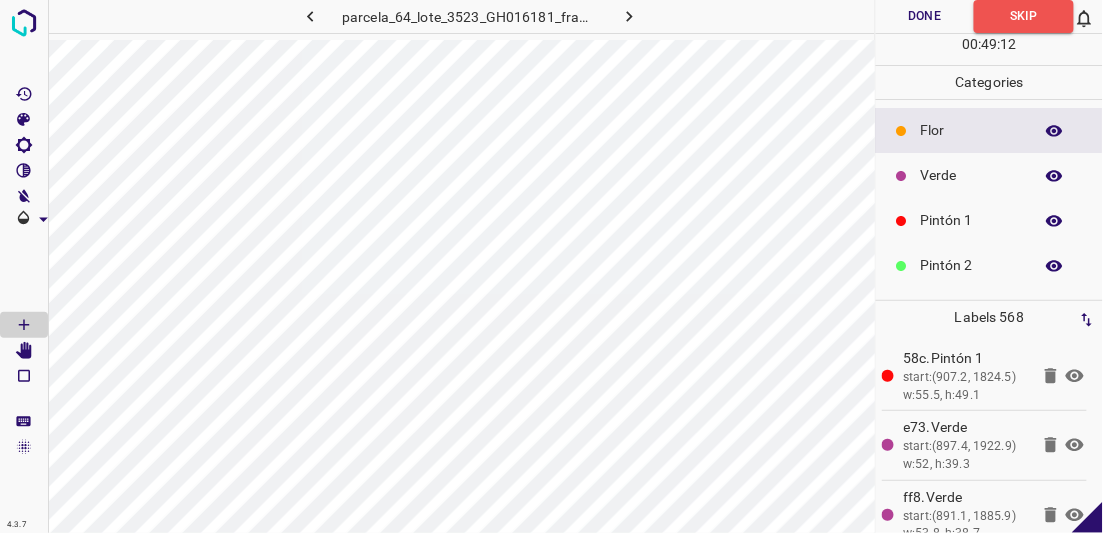 click on "Done" at bounding box center [925, 16] 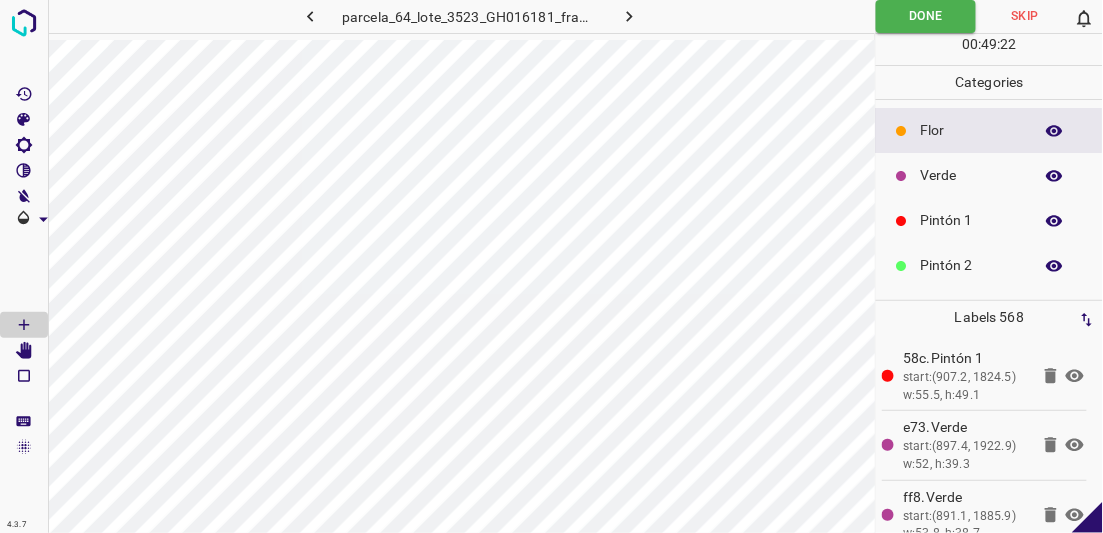 click 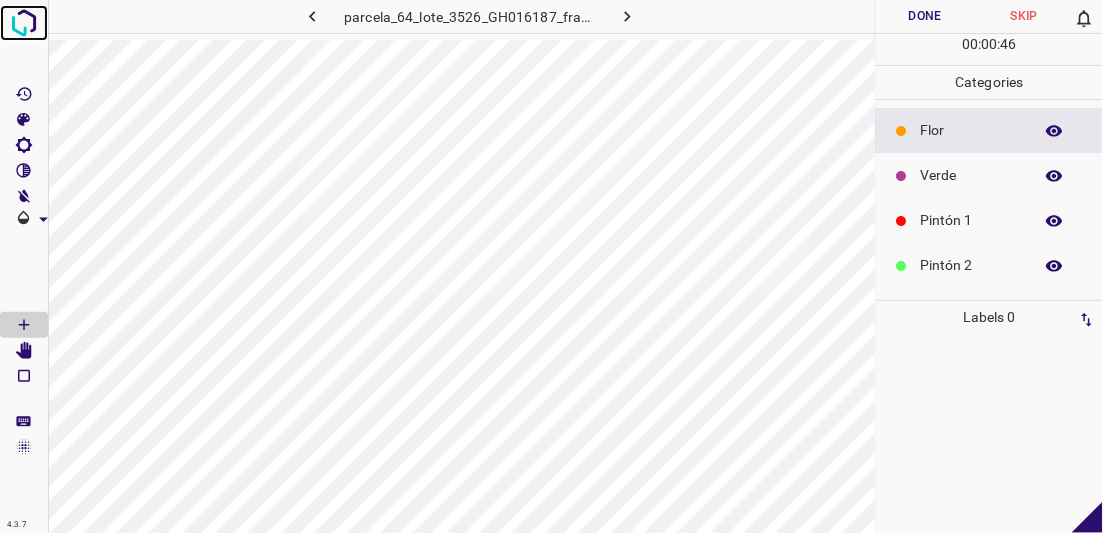 click at bounding box center (24, 23) 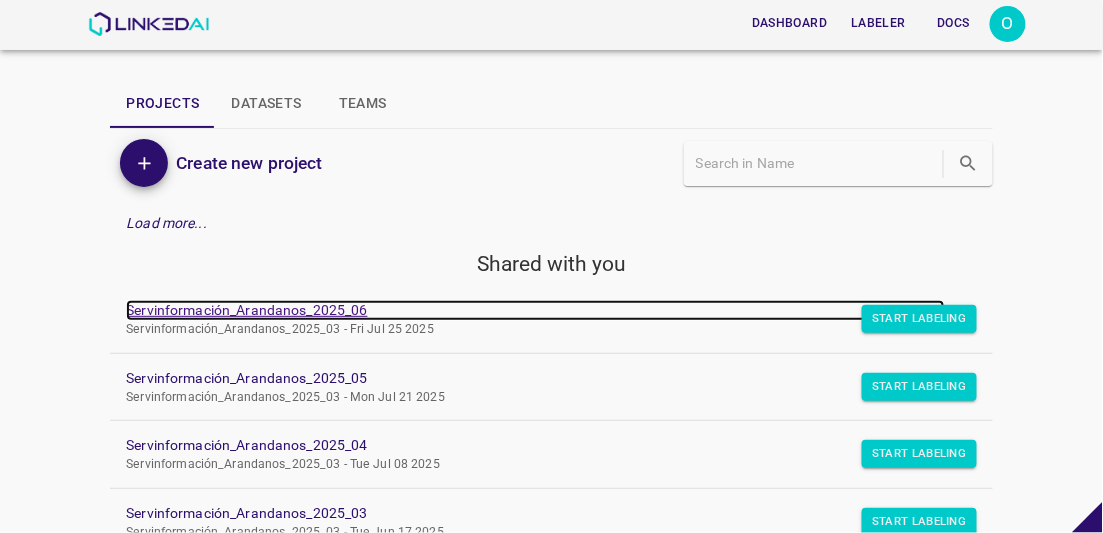 click on "Servinformación_Arandanos_2025_06" at bounding box center [535, 310] 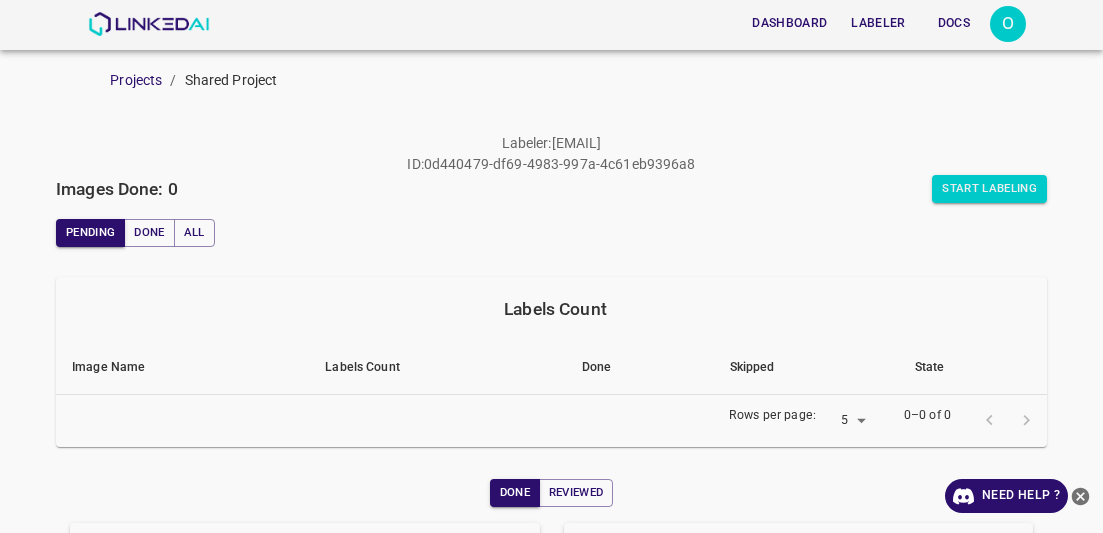 scroll, scrollTop: 0, scrollLeft: 0, axis: both 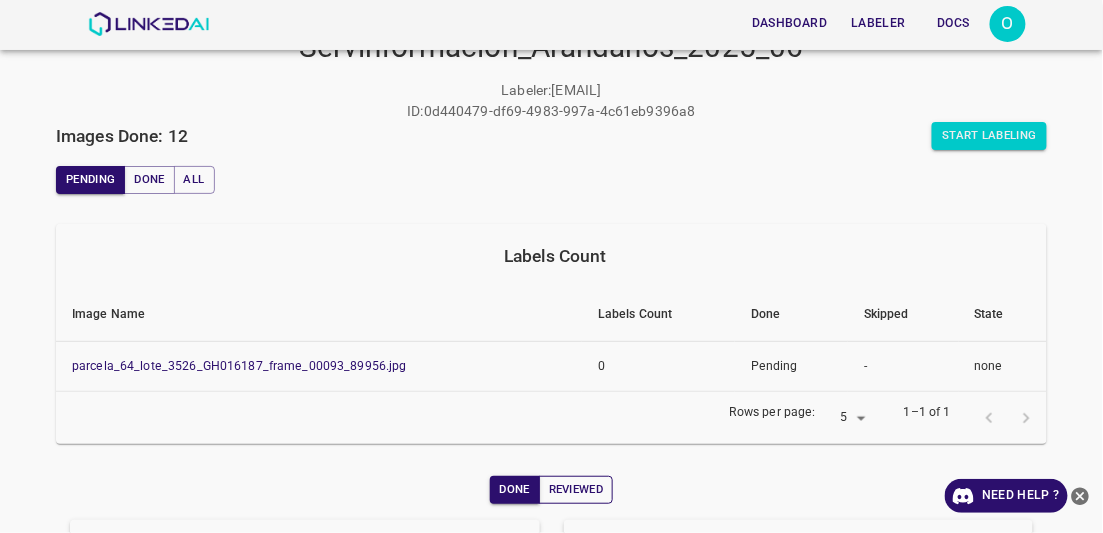 click on "Reviewed" at bounding box center [576, 490] 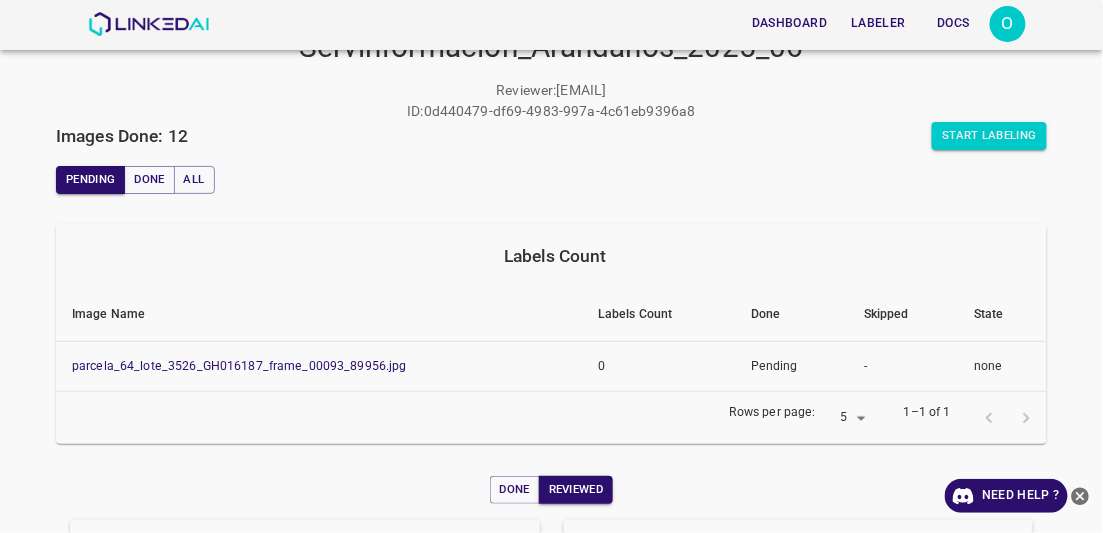 click 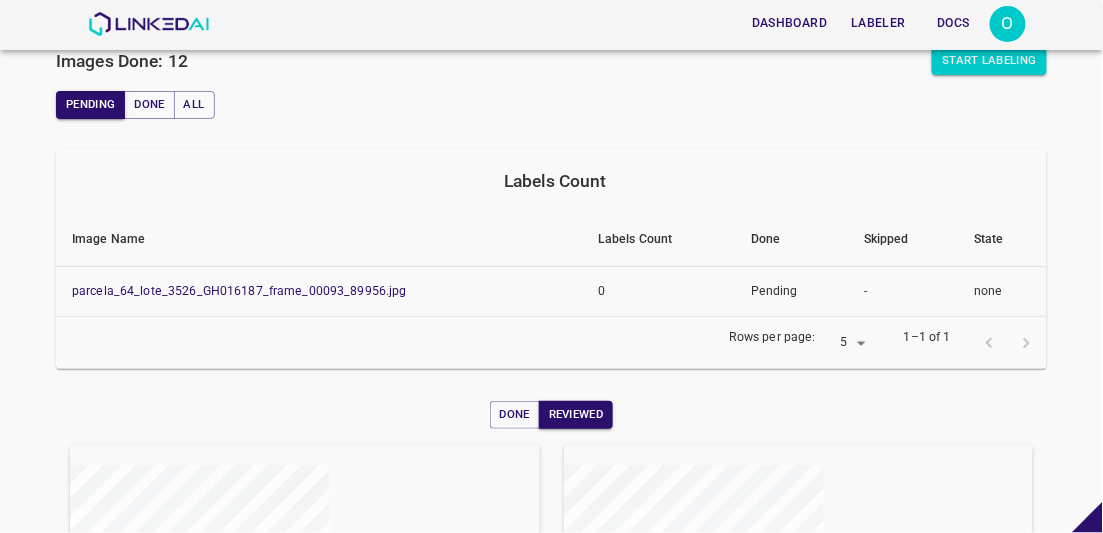 scroll, scrollTop: 104, scrollLeft: 0, axis: vertical 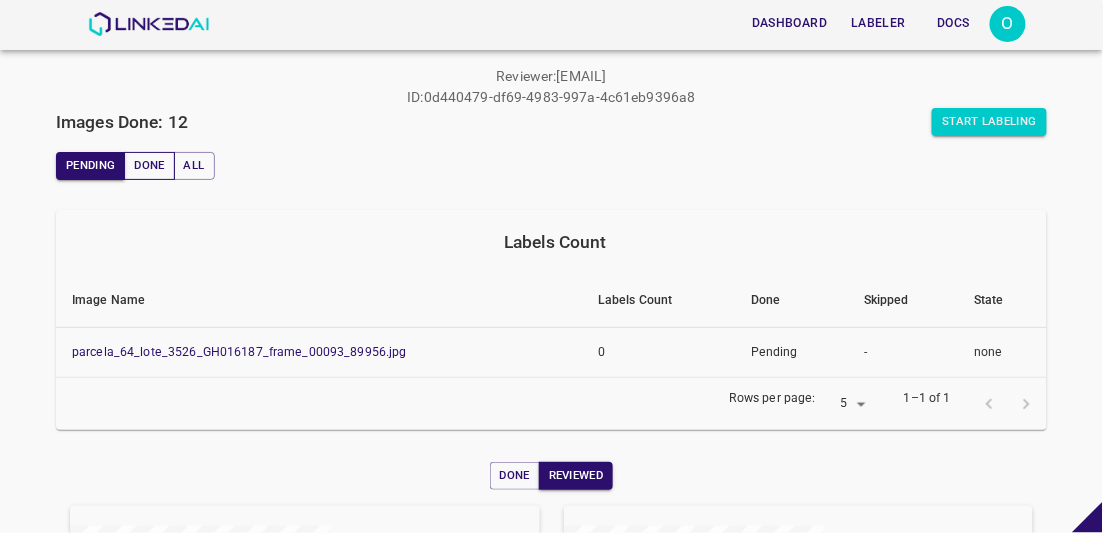 click on "Done" at bounding box center (149, 166) 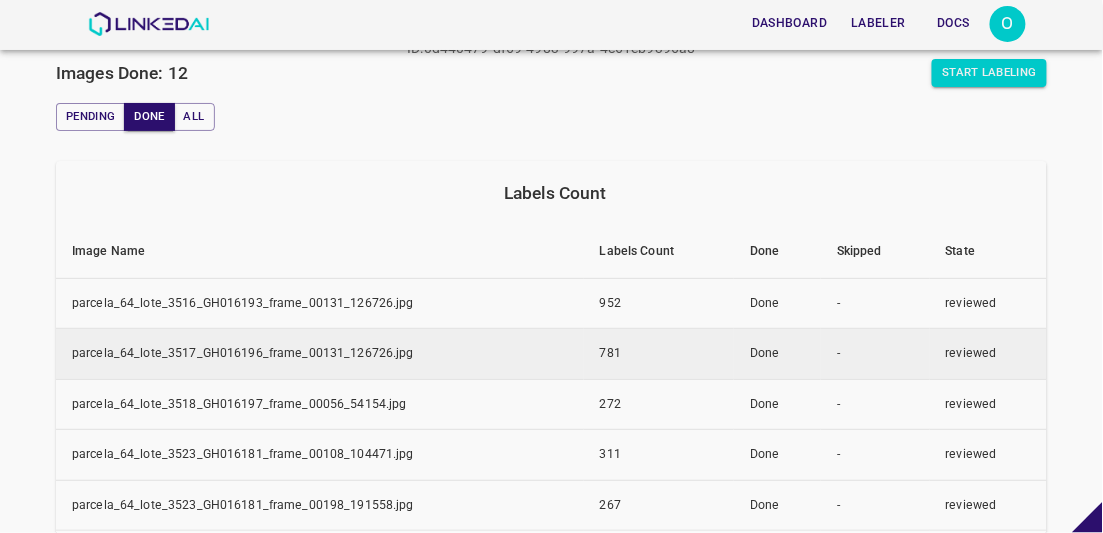 scroll, scrollTop: 195, scrollLeft: 0, axis: vertical 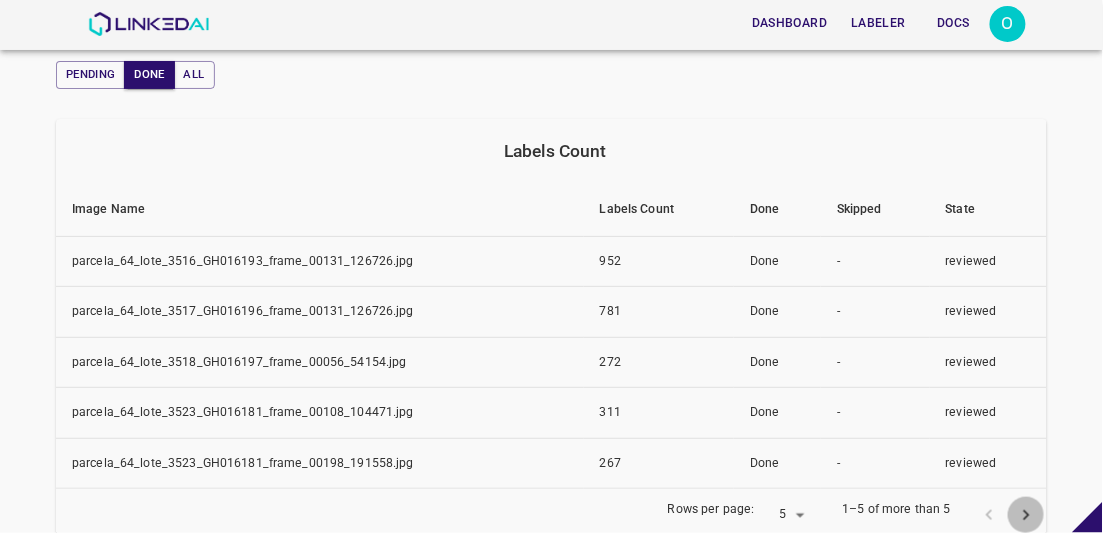 click 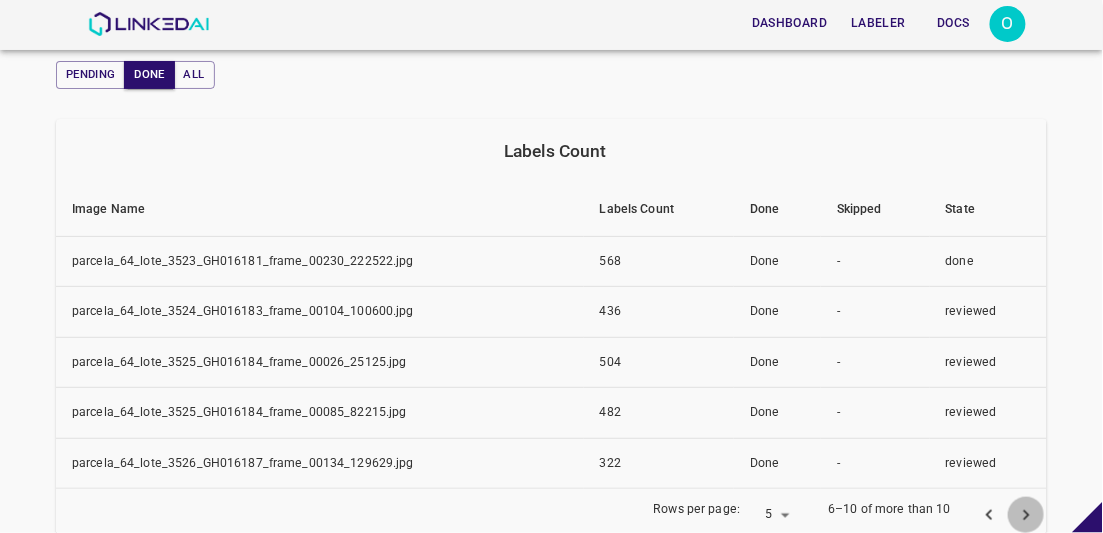 click 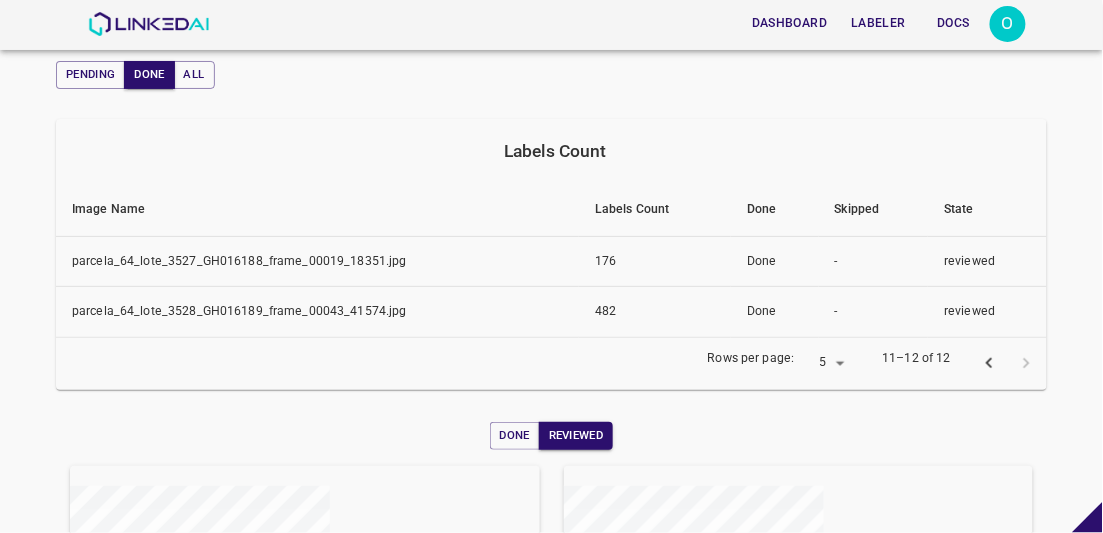 click 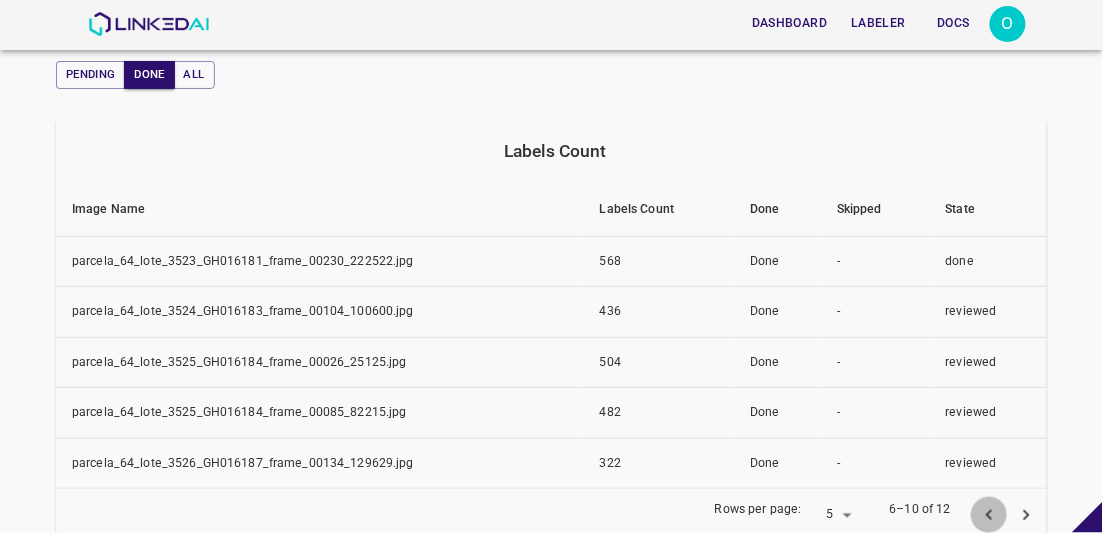 click 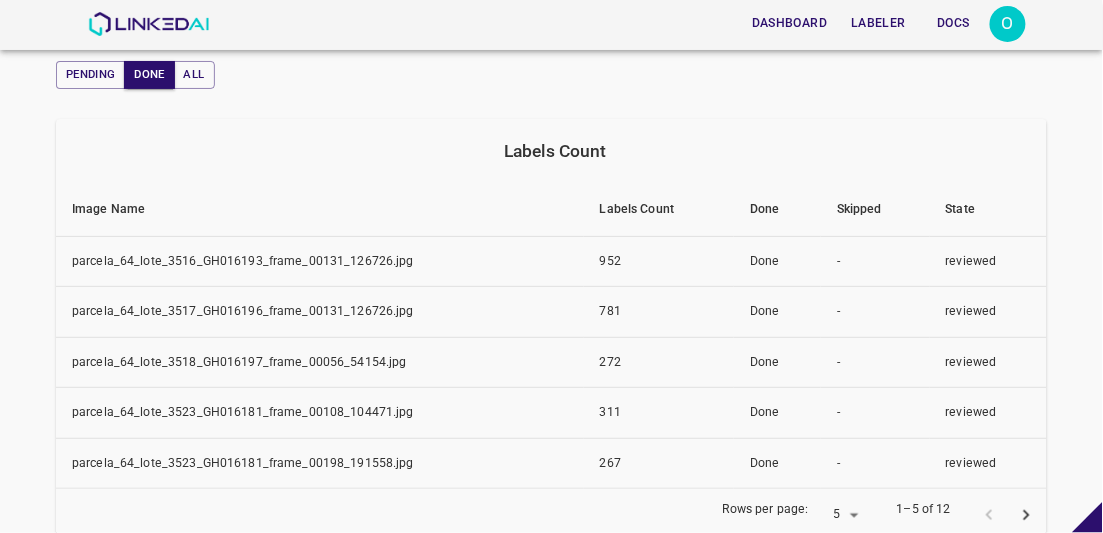 click at bounding box center (1008, 515) 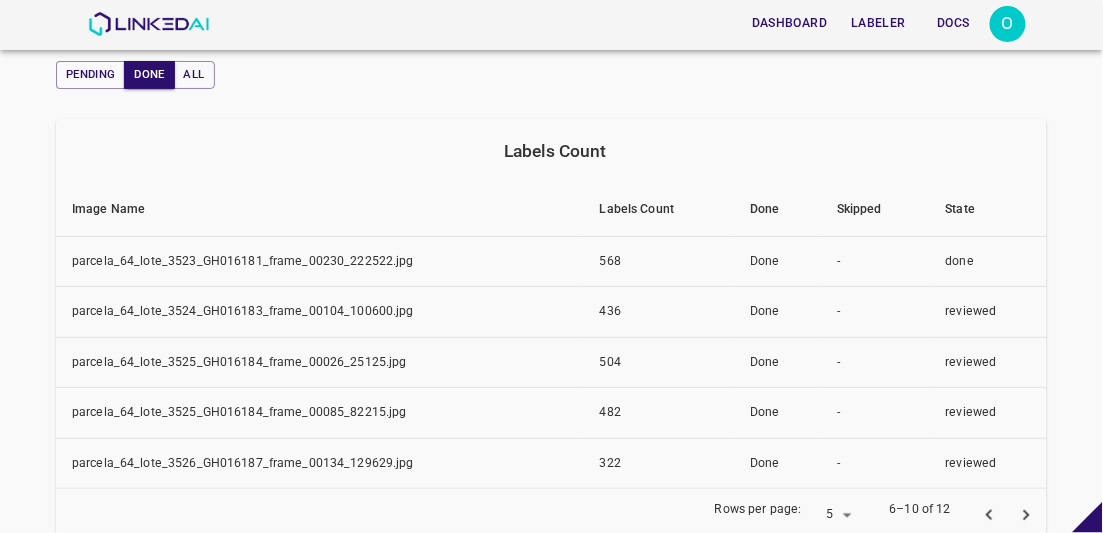 type 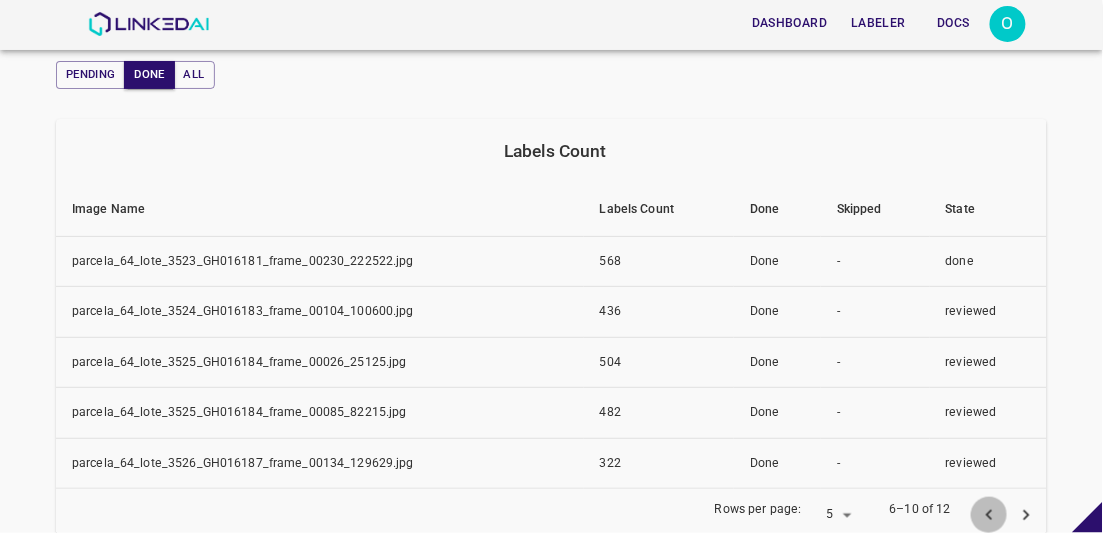 click 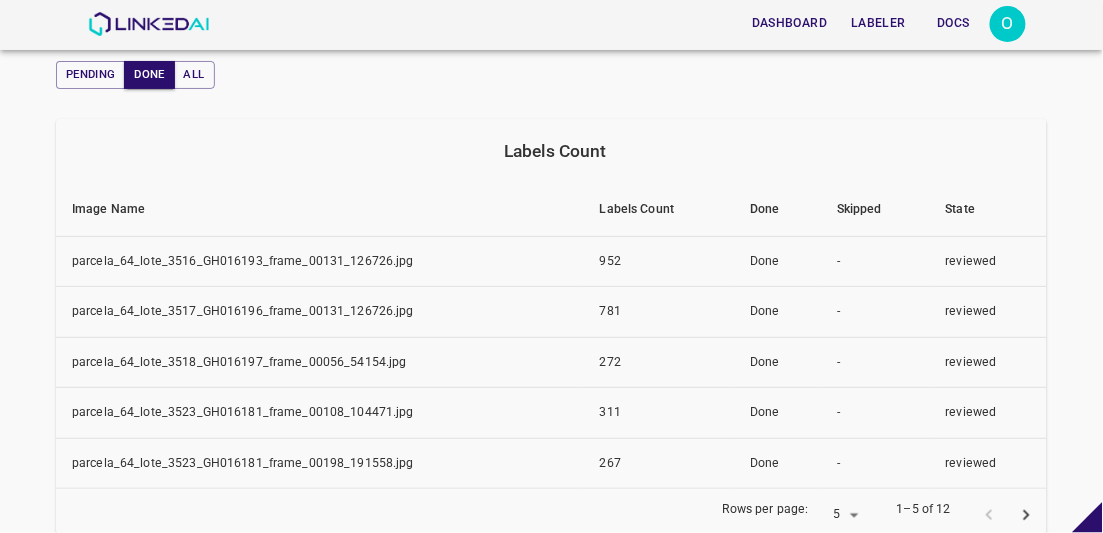 click 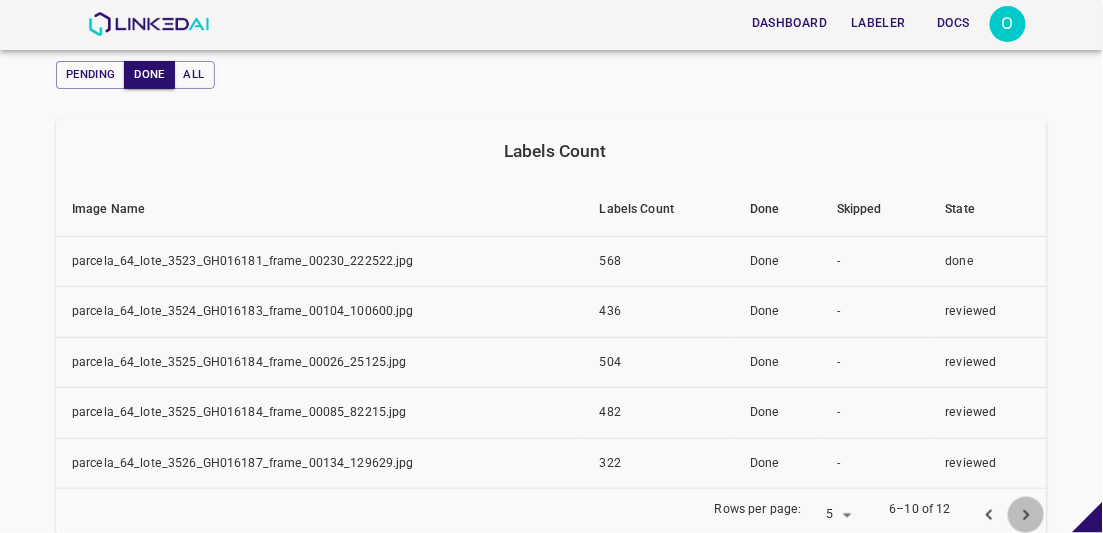 click 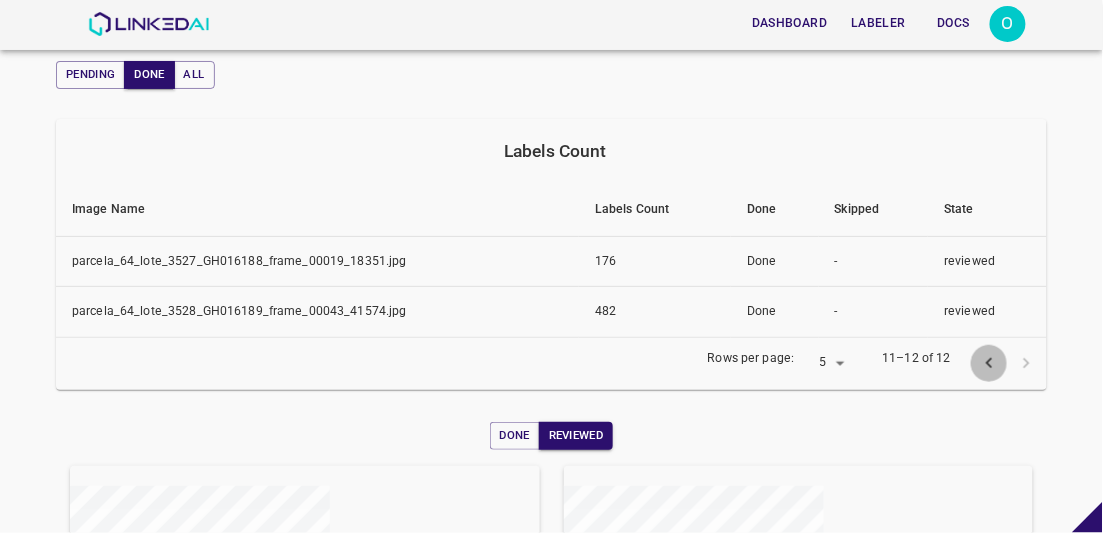 click 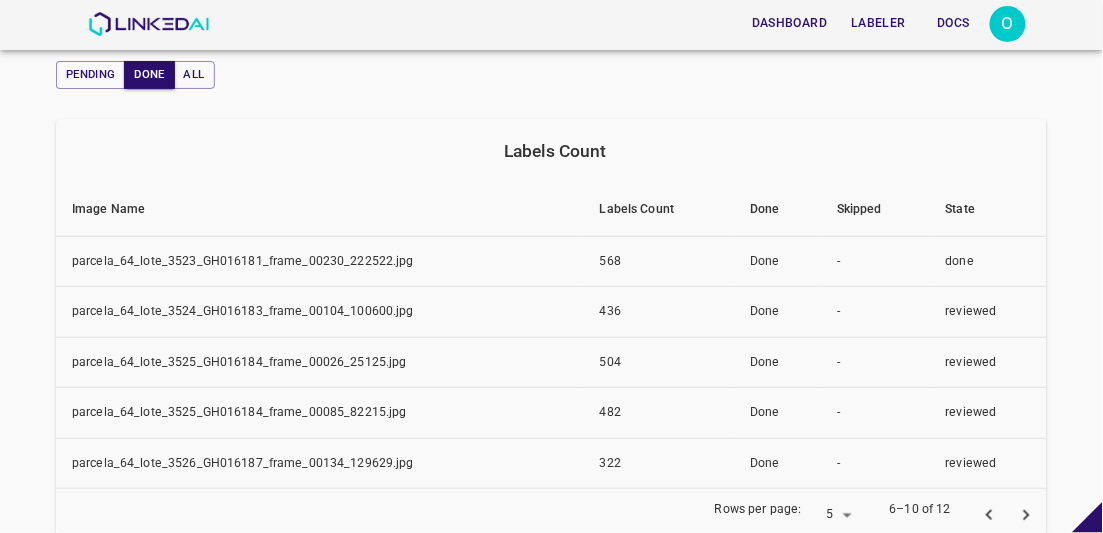 click on "reviewed" at bounding box center (988, 362) 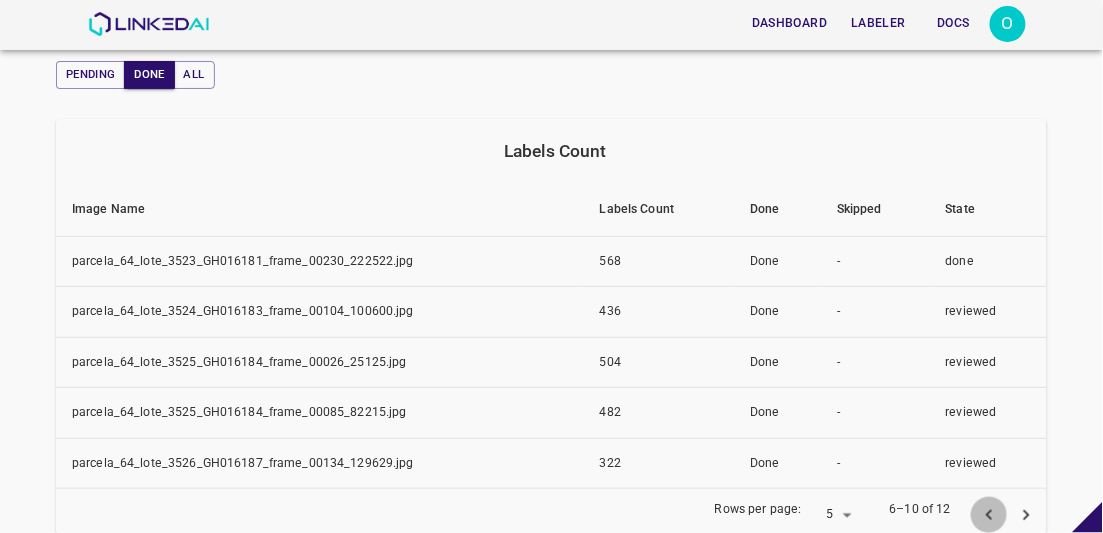 click 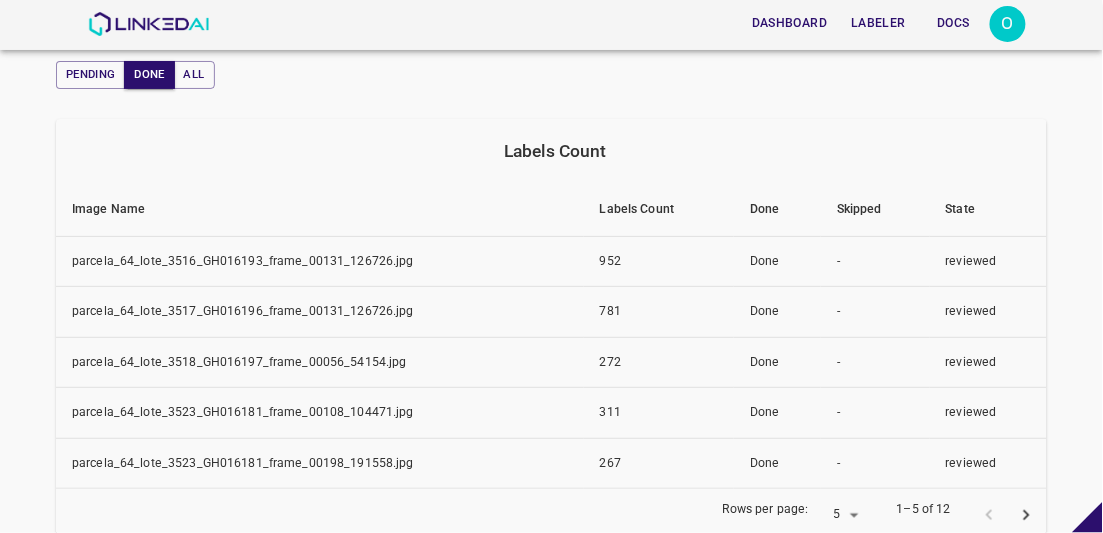 click 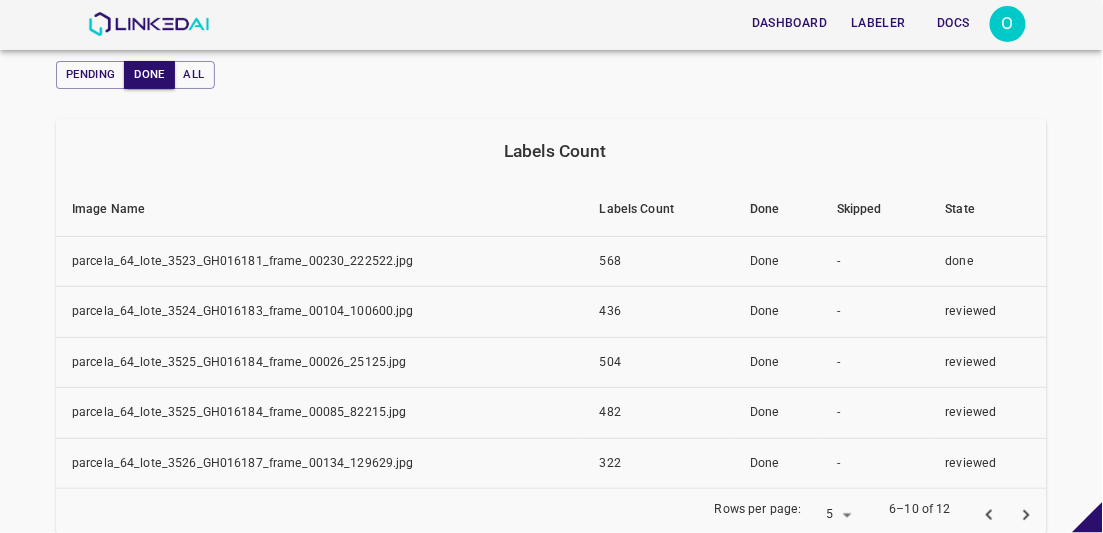 click 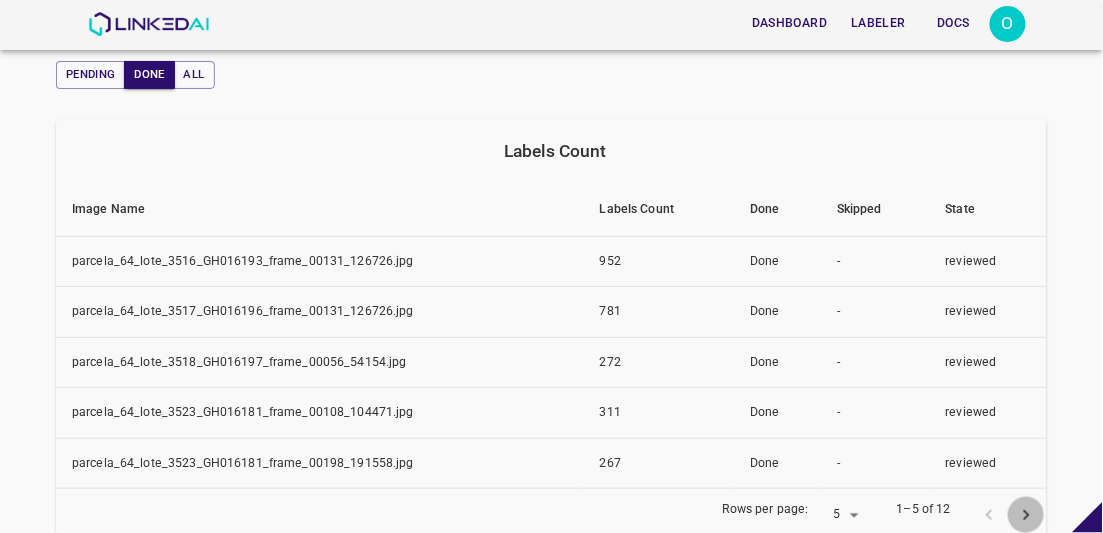 click 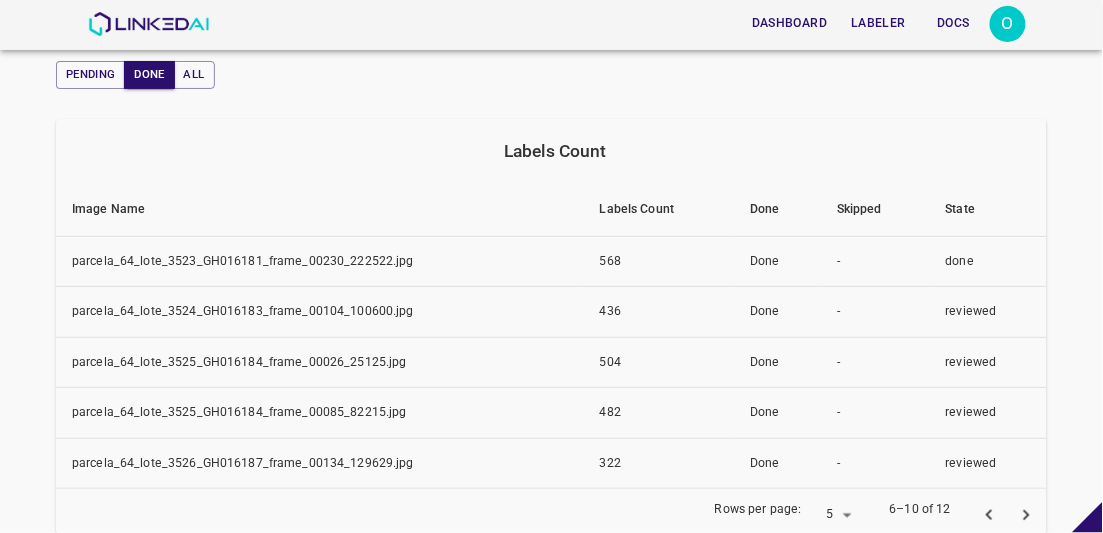 click 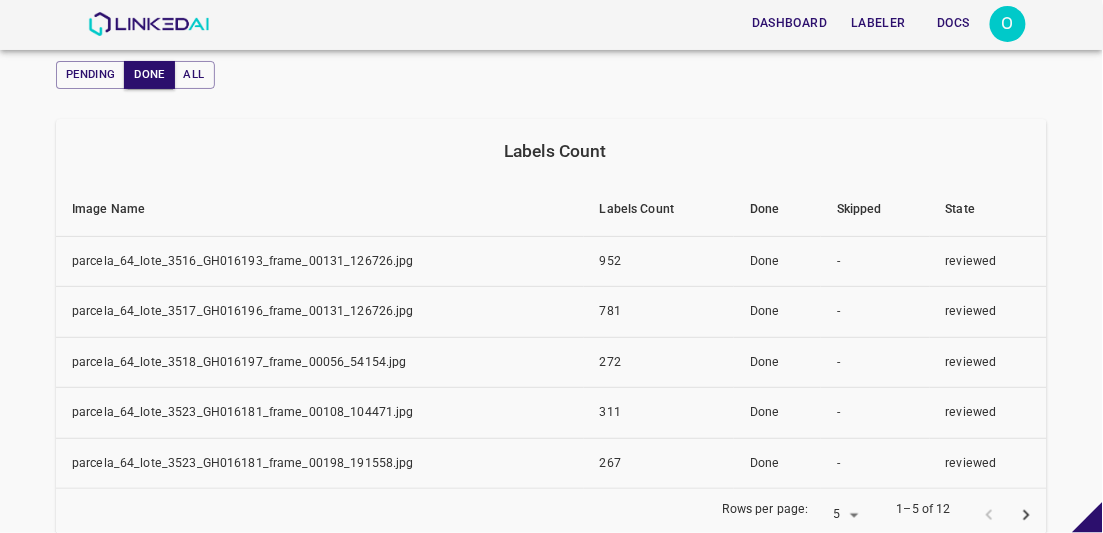 click 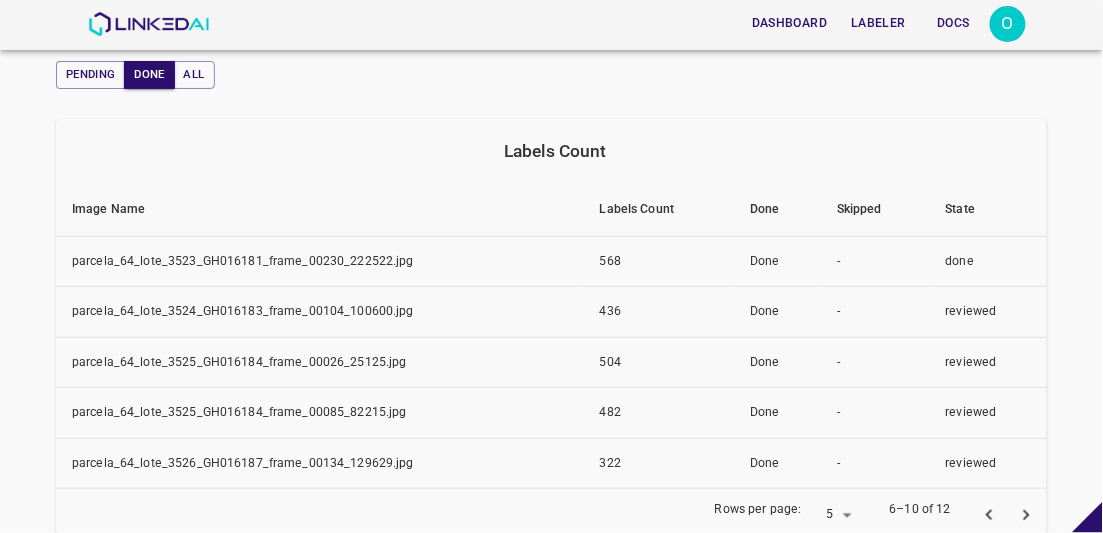 click 